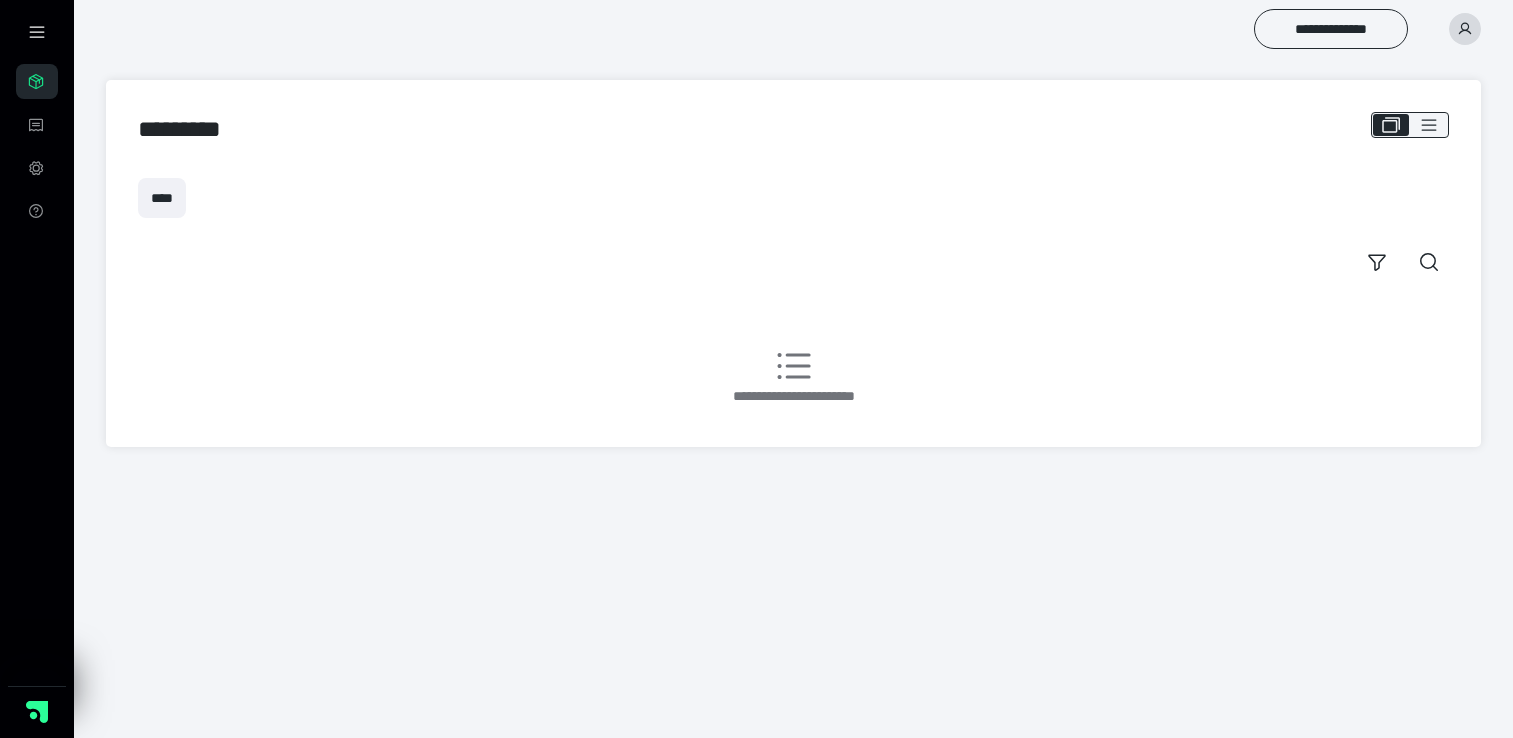 scroll, scrollTop: 0, scrollLeft: 0, axis: both 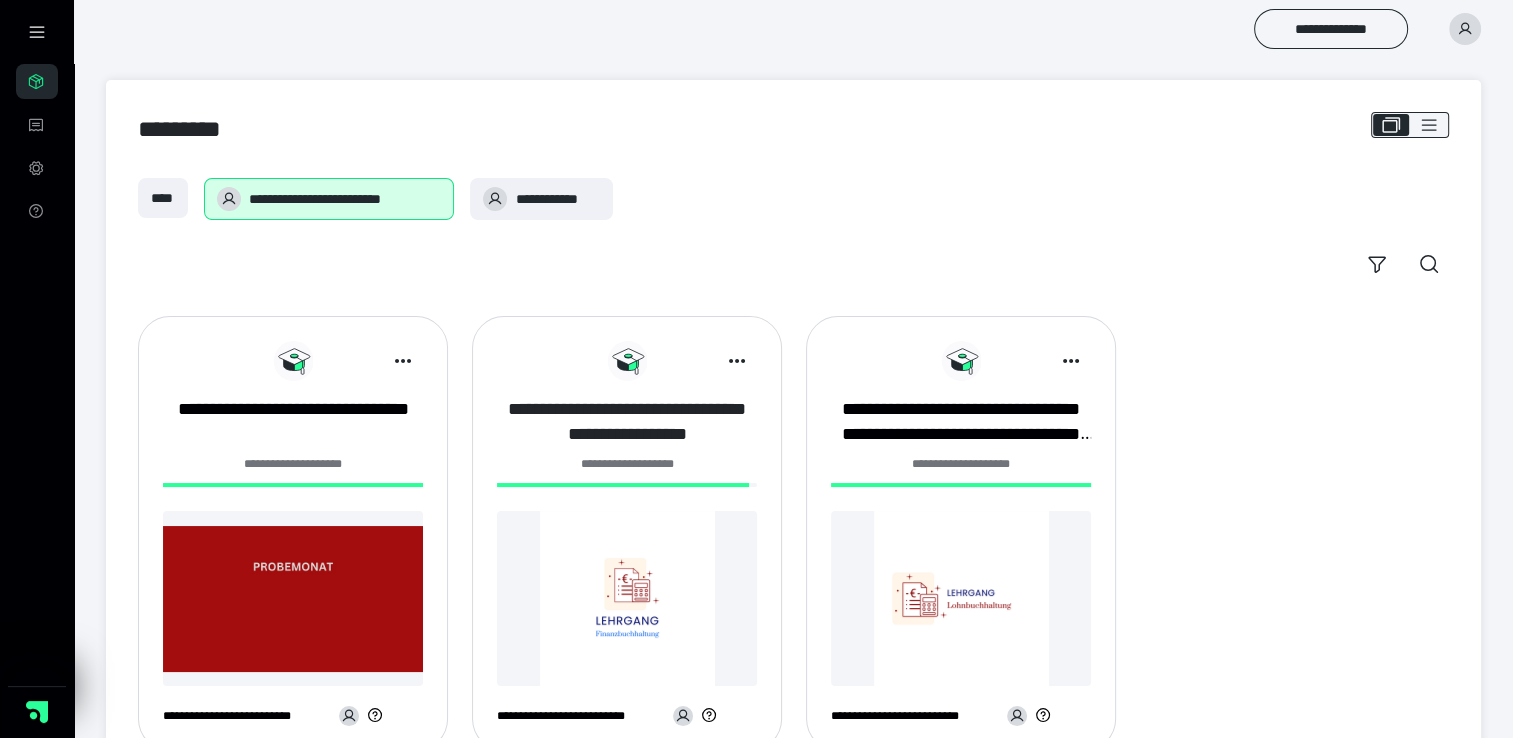 click on "**********" at bounding box center (627, 422) 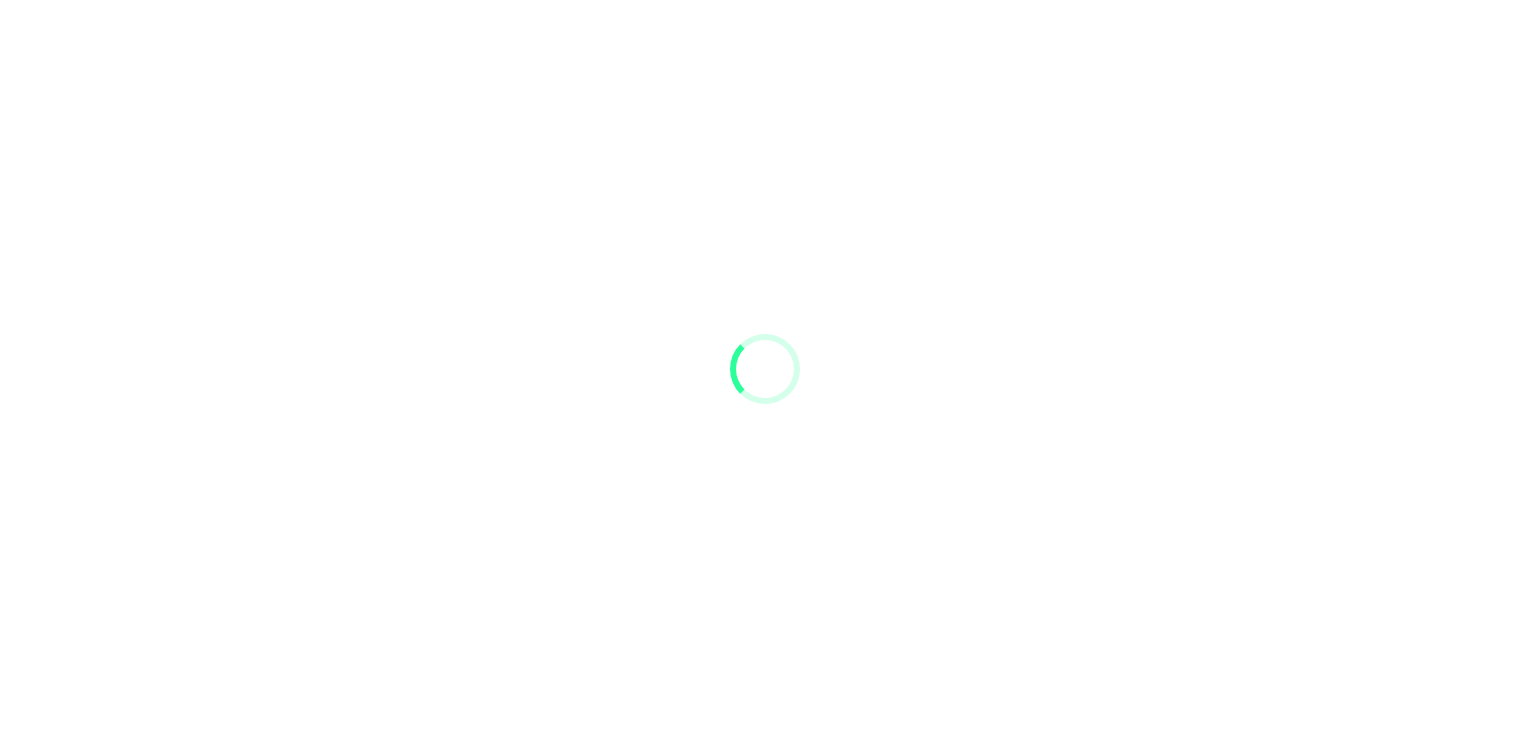 scroll, scrollTop: 0, scrollLeft: 0, axis: both 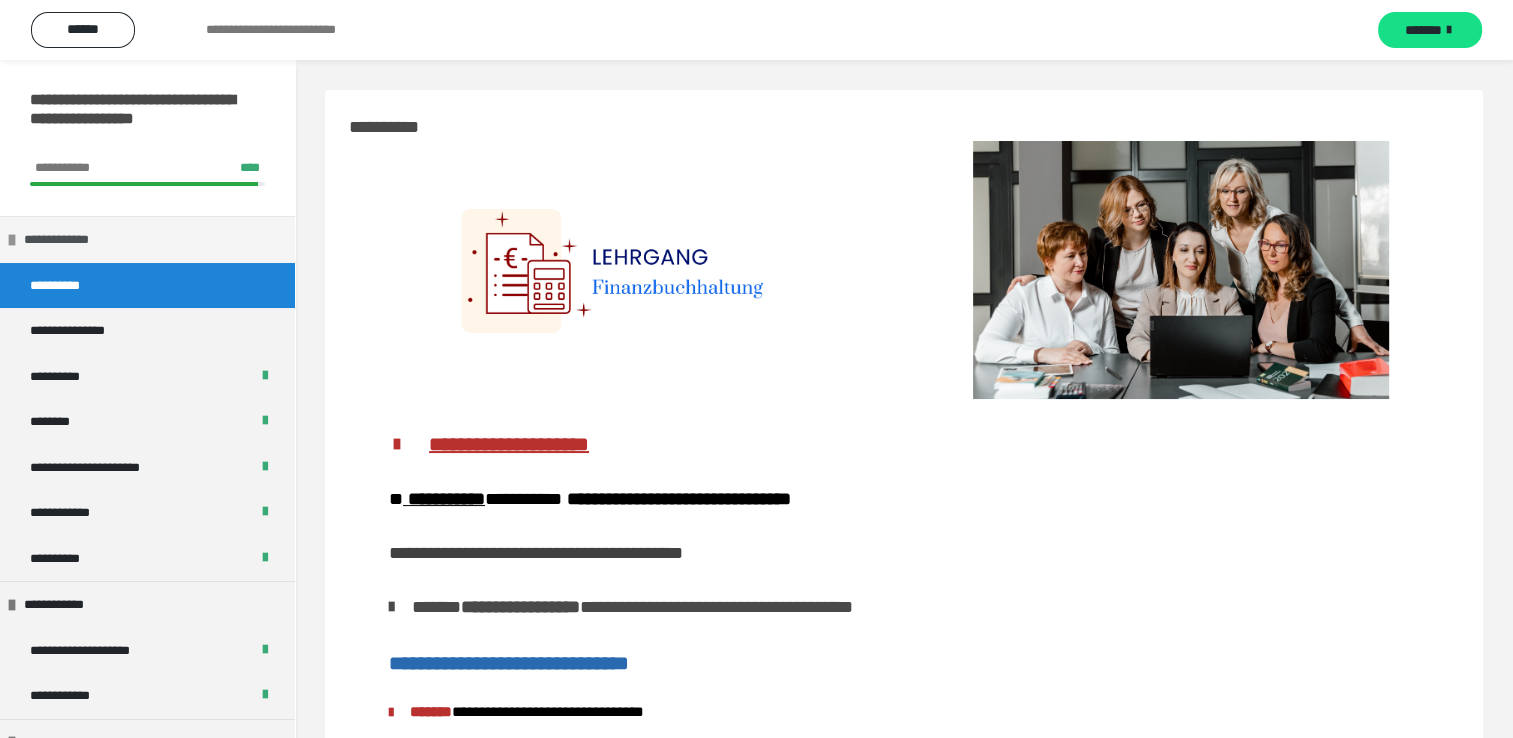 click on "**********" at bounding box center [67, 240] 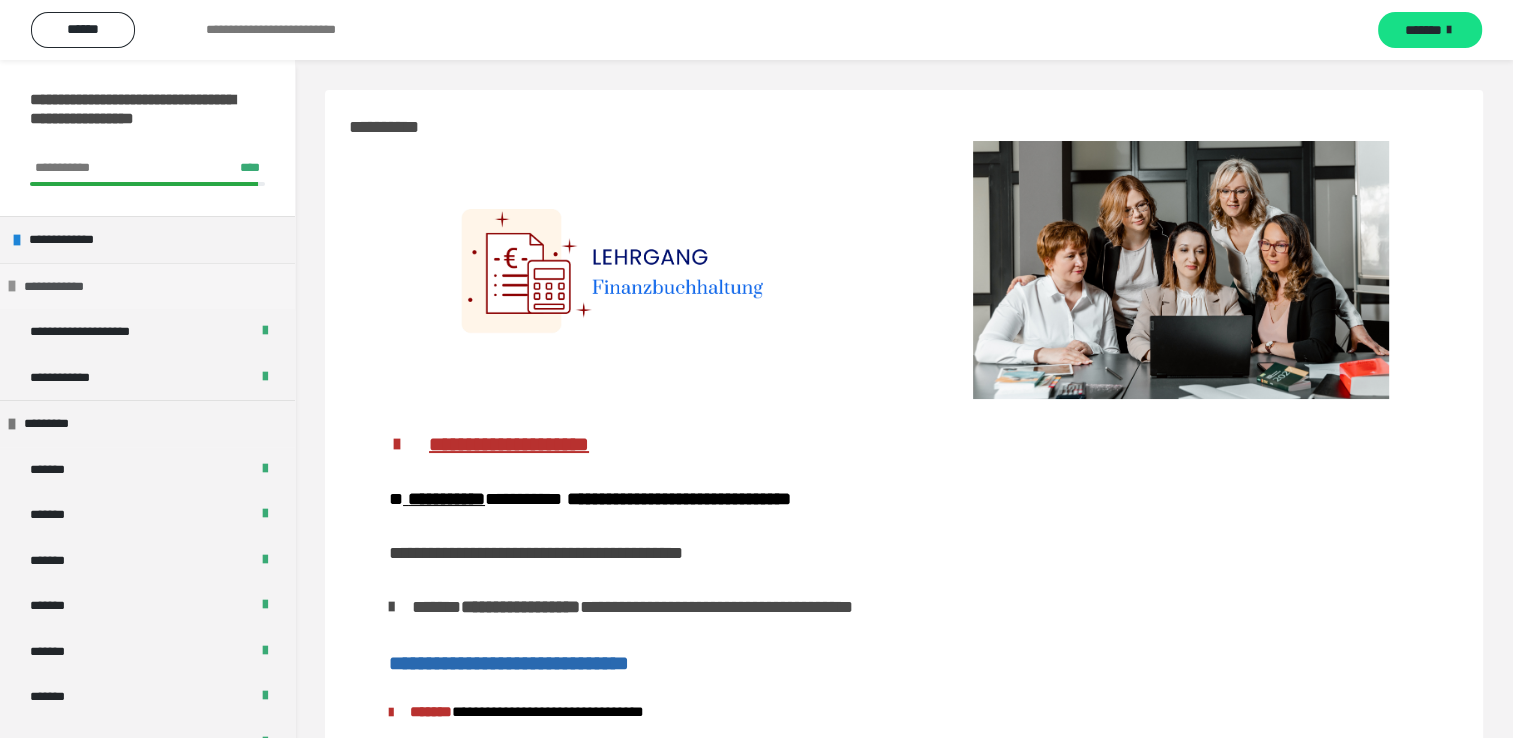 click on "**********" at bounding box center [65, 287] 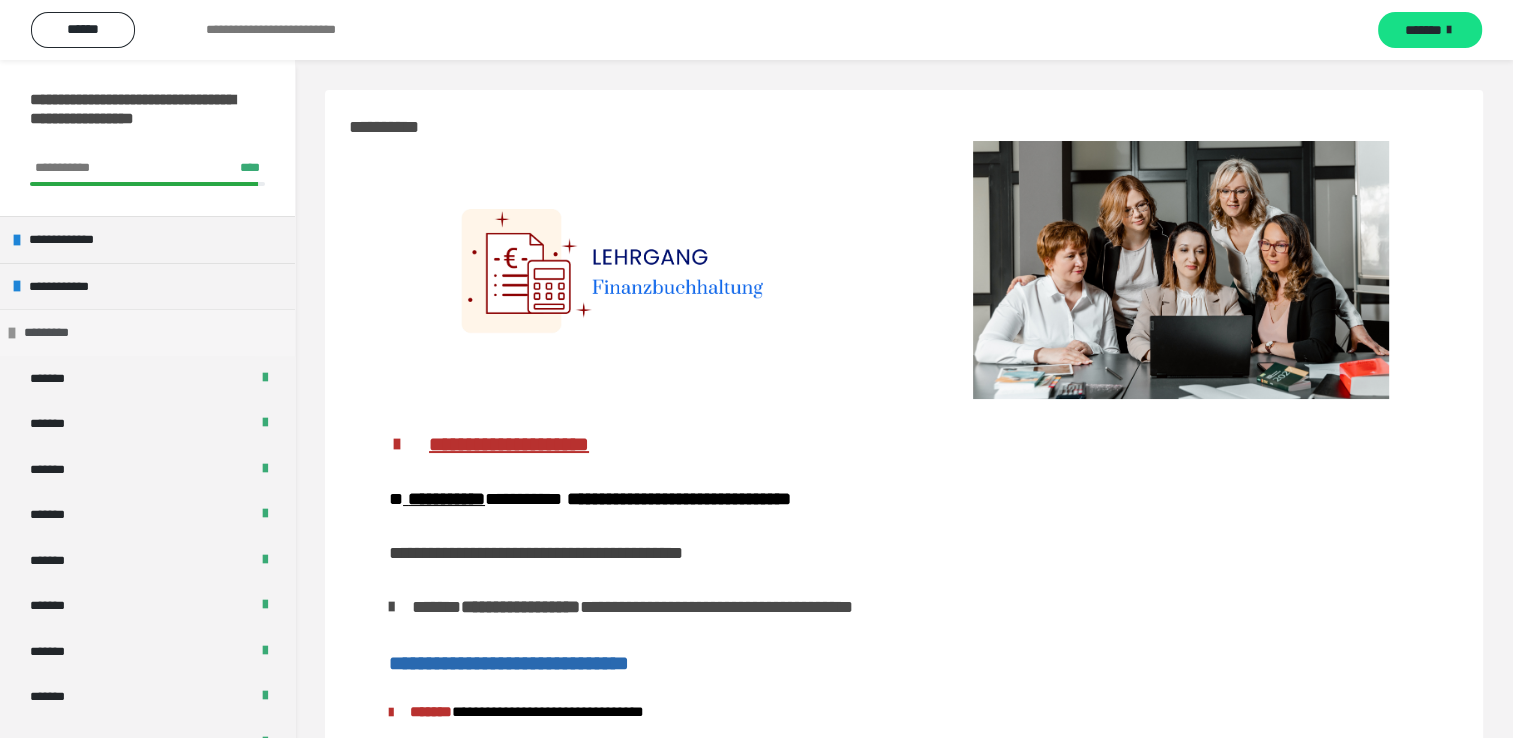 click on "*********" at bounding box center [52, 333] 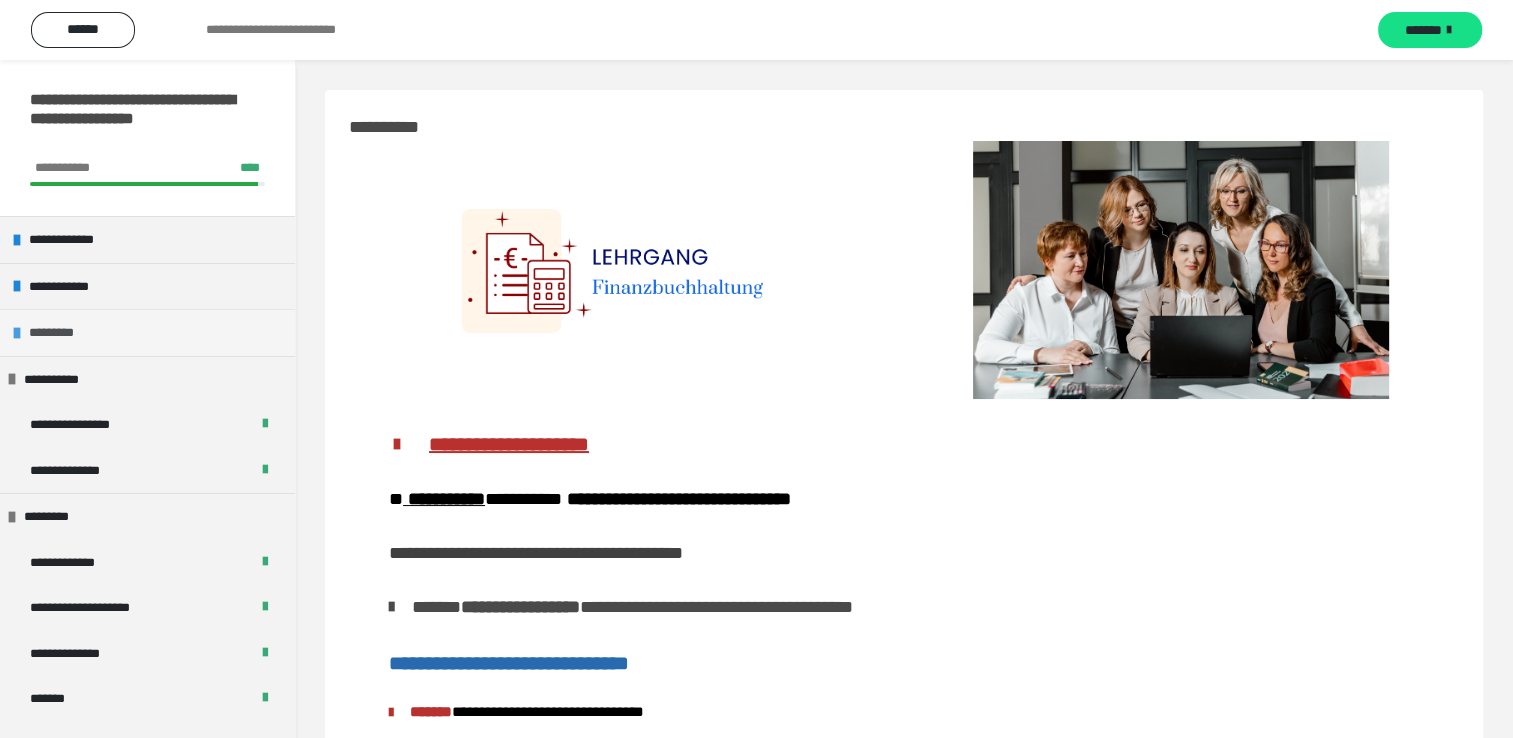 click on "*********" at bounding box center [57, 333] 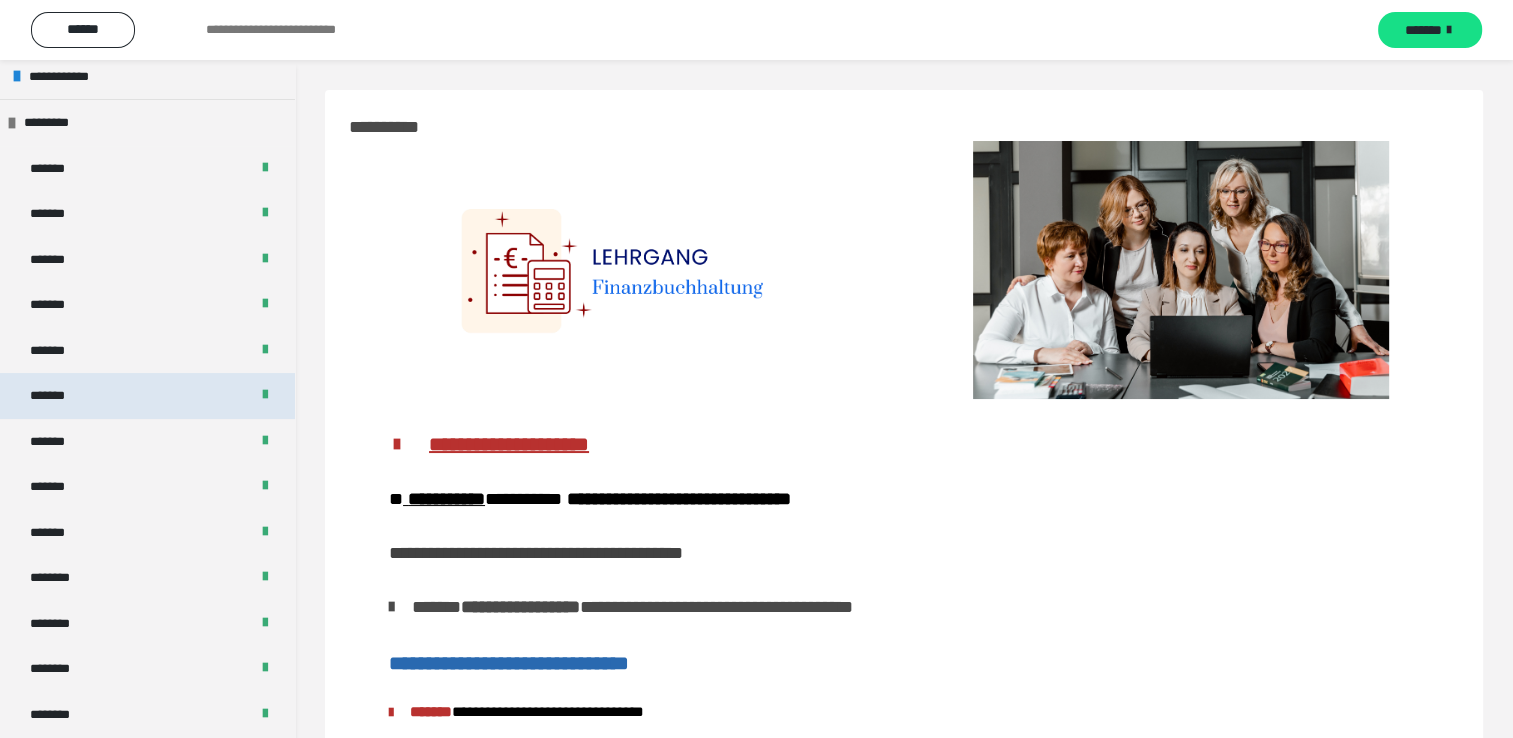 scroll, scrollTop: 200, scrollLeft: 0, axis: vertical 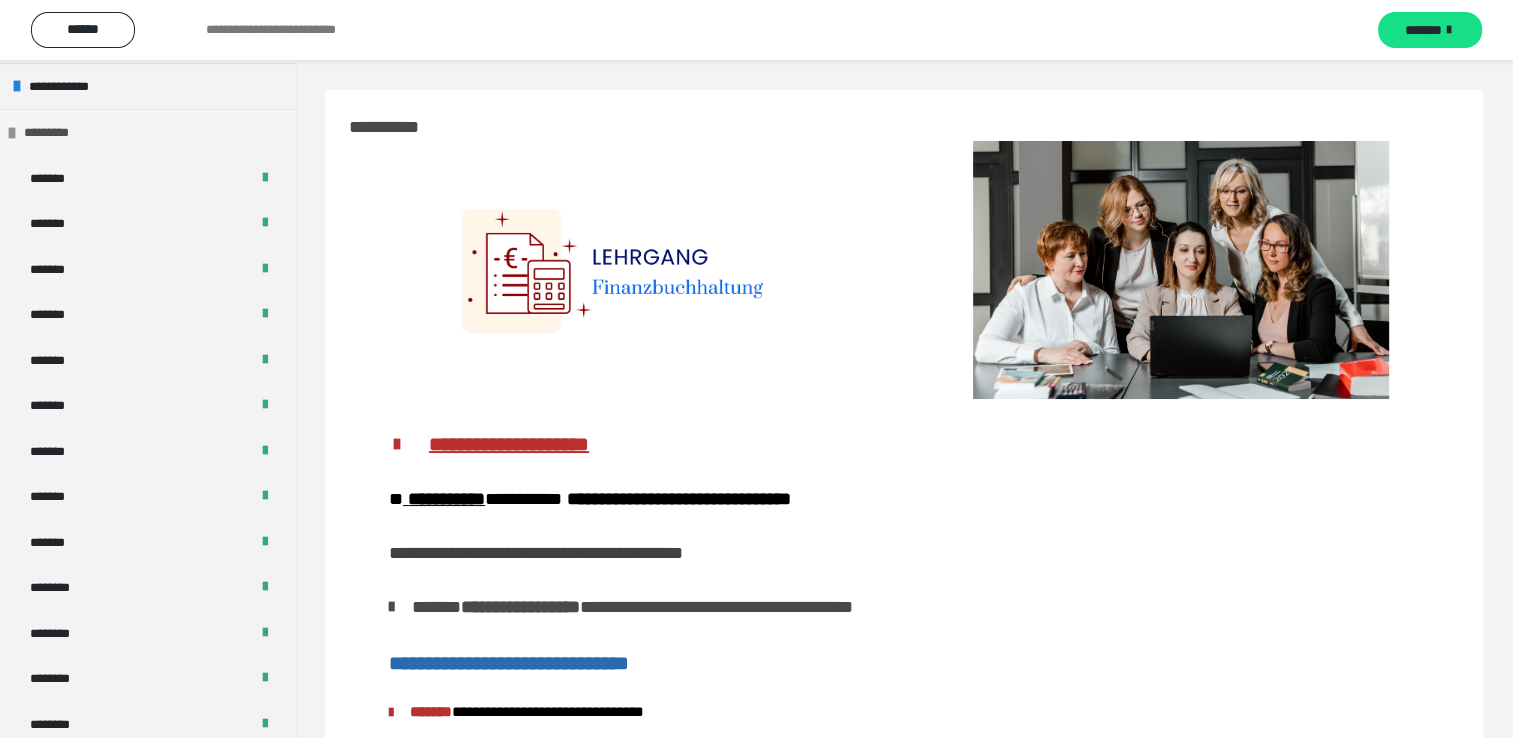 click on "*********" at bounding box center [147, 132] 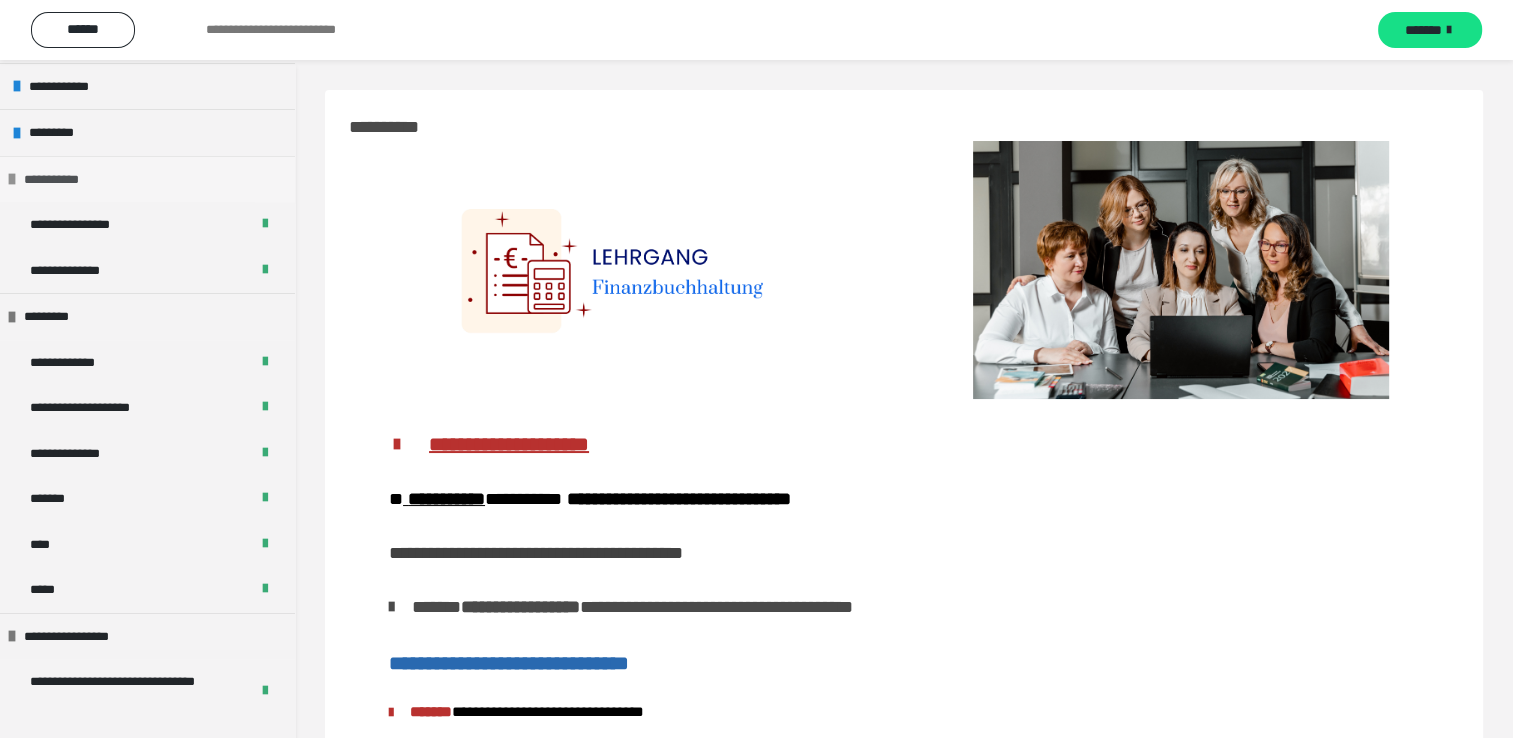 click on "**********" at bounding box center (147, 179) 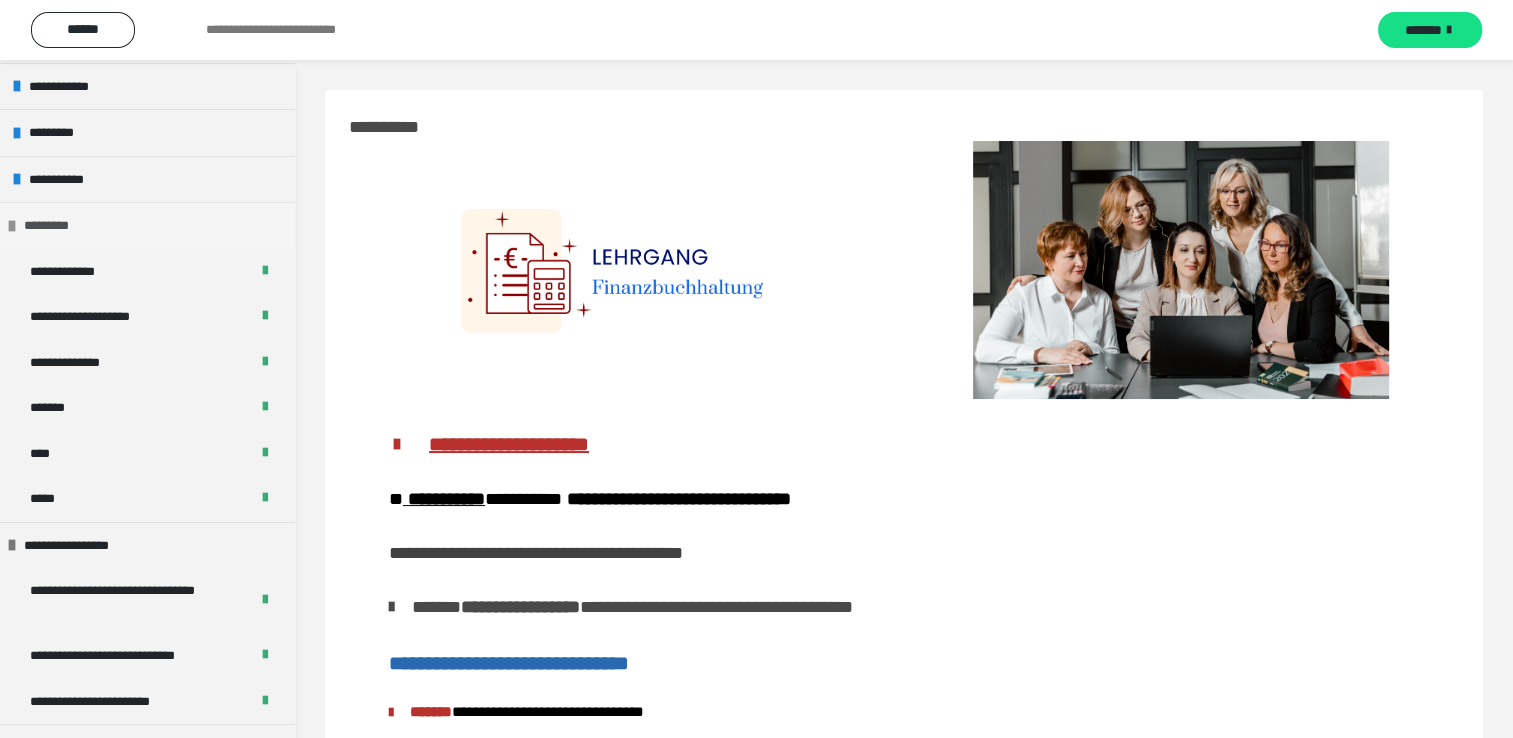 click on "*********" at bounding box center (147, 225) 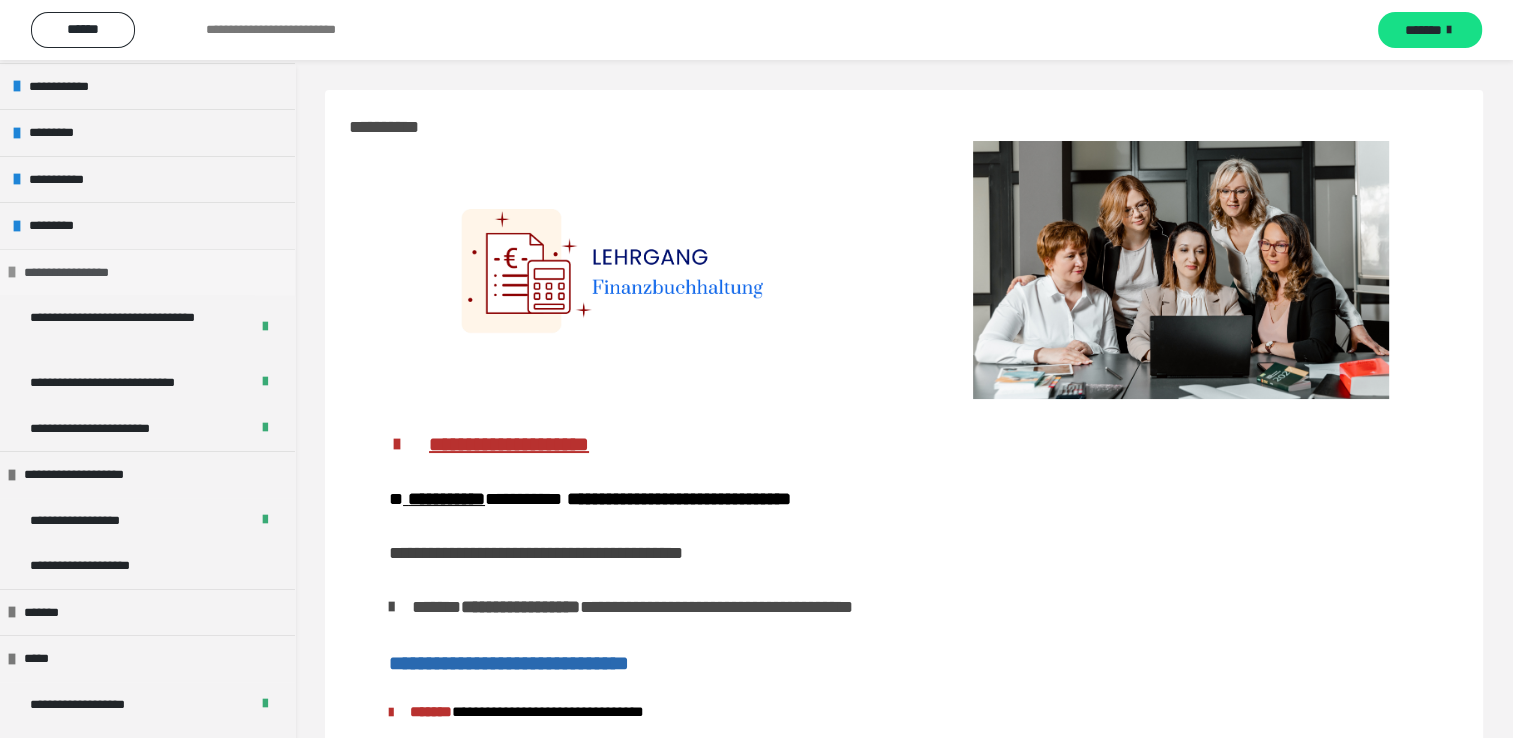 click on "**********" at bounding box center (147, 272) 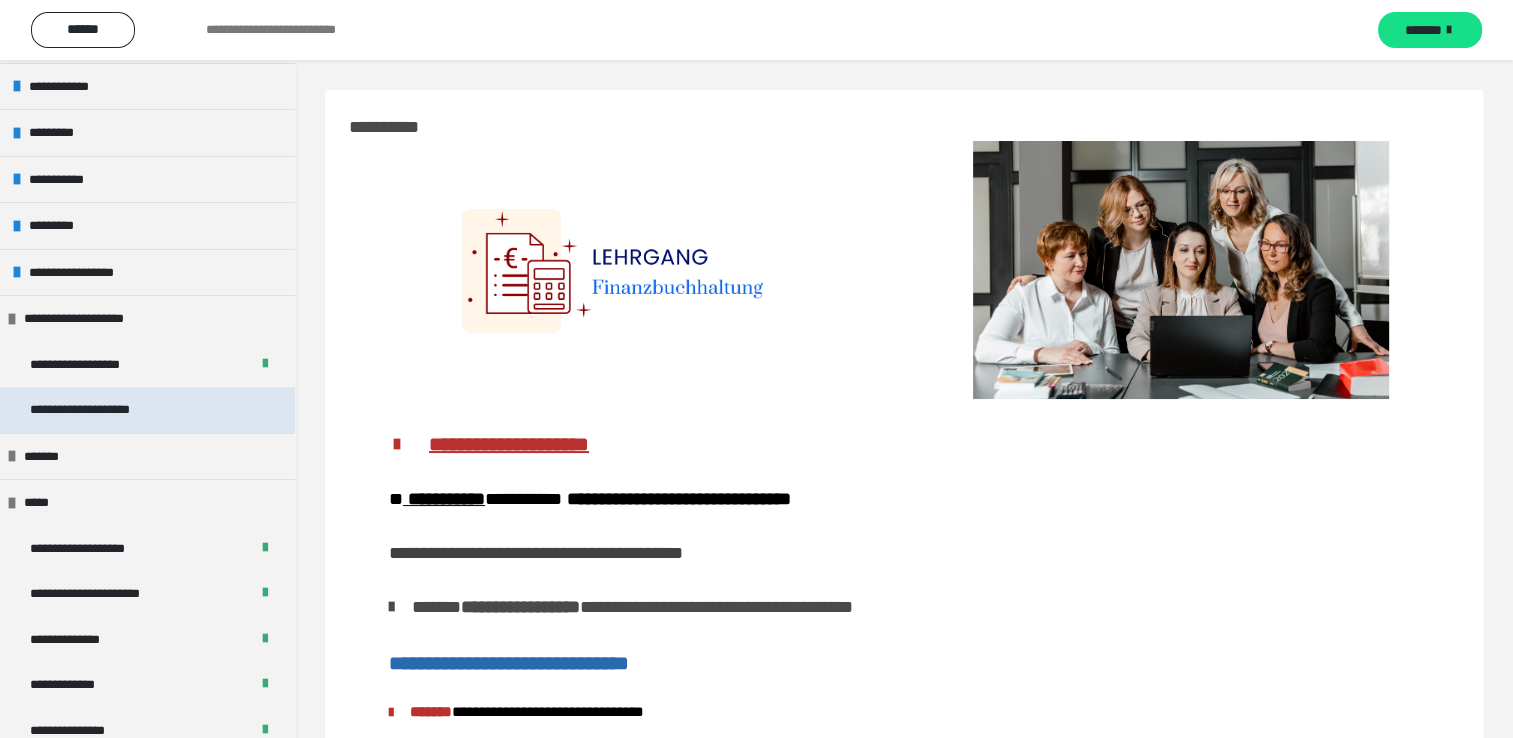 click on "**********" at bounding box center [102, 410] 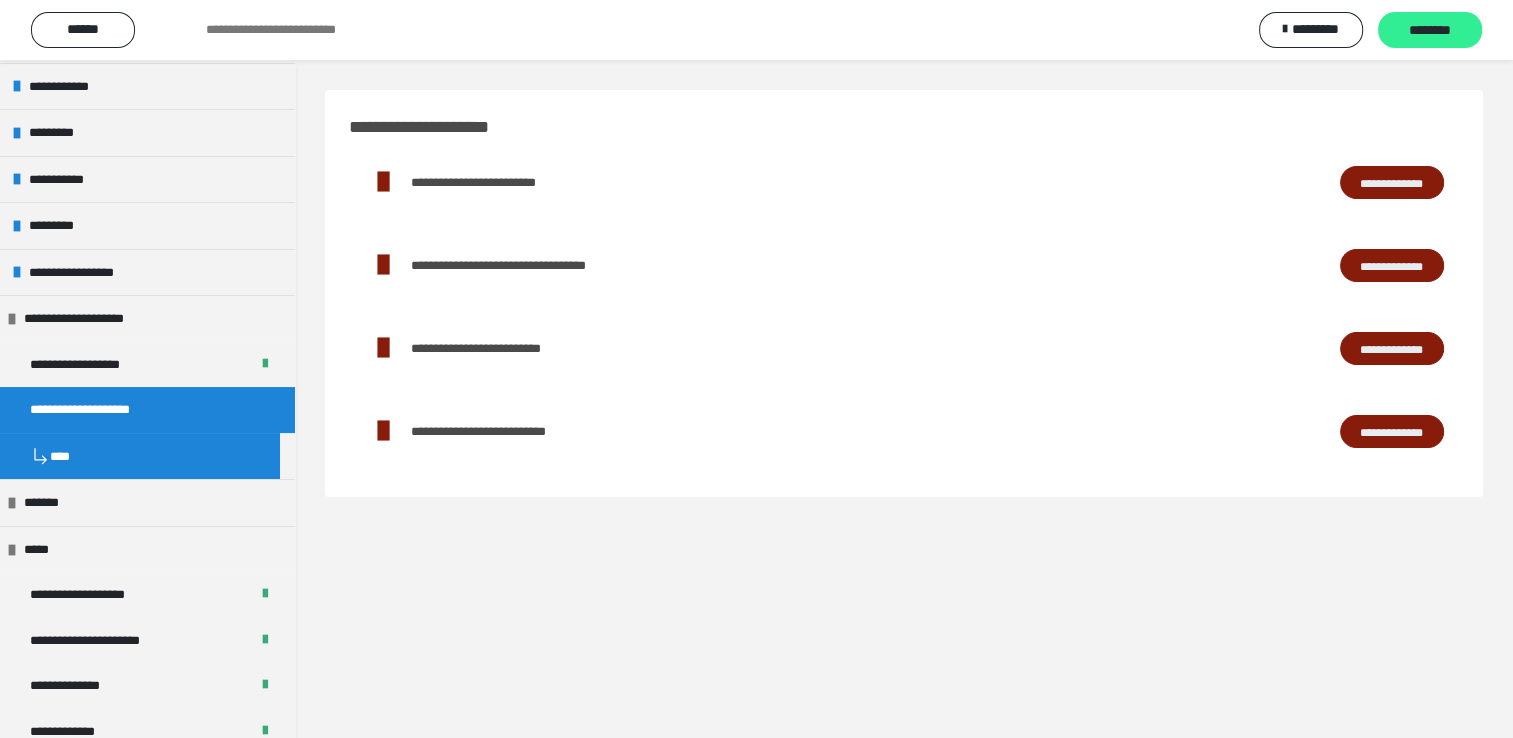click on "********" at bounding box center [1430, 30] 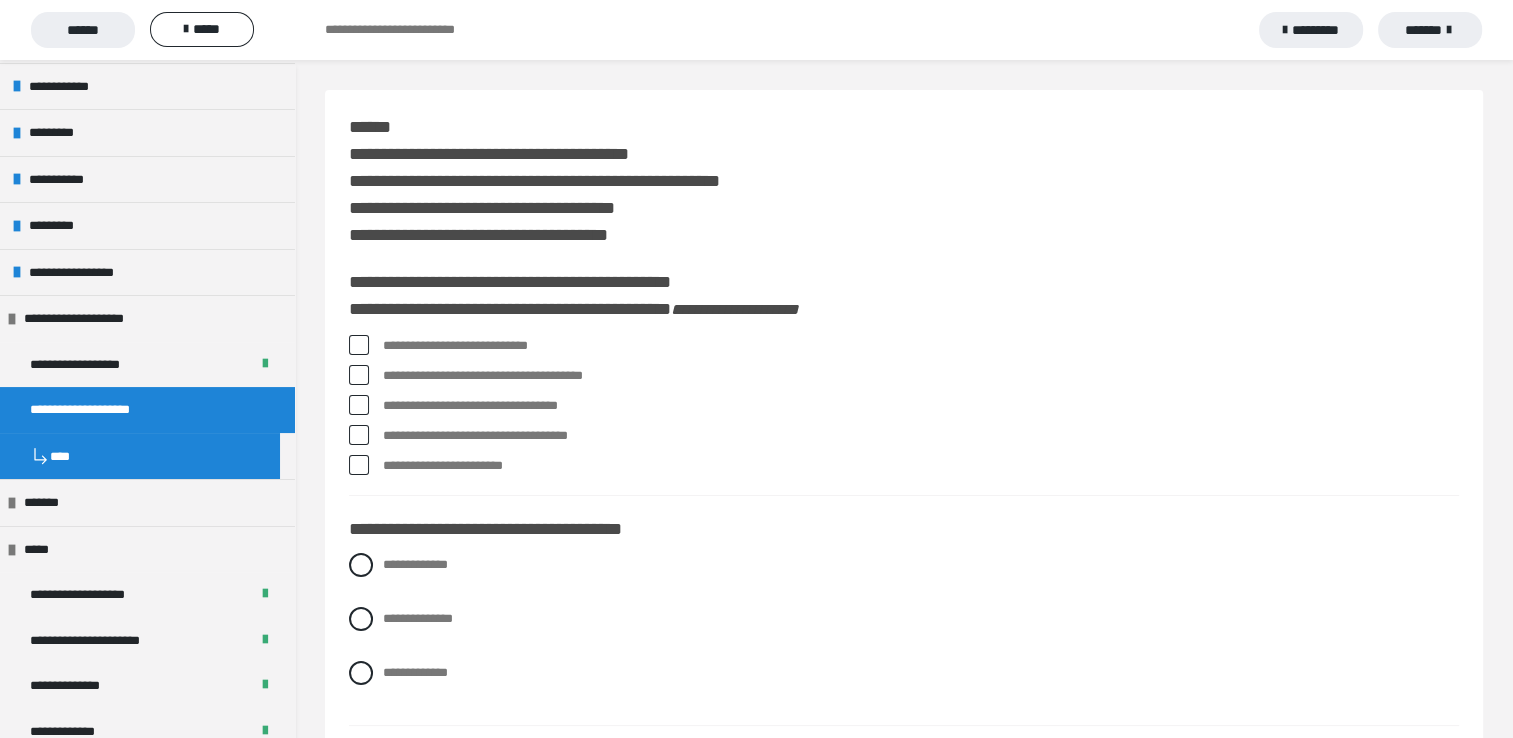 click at bounding box center (359, 345) 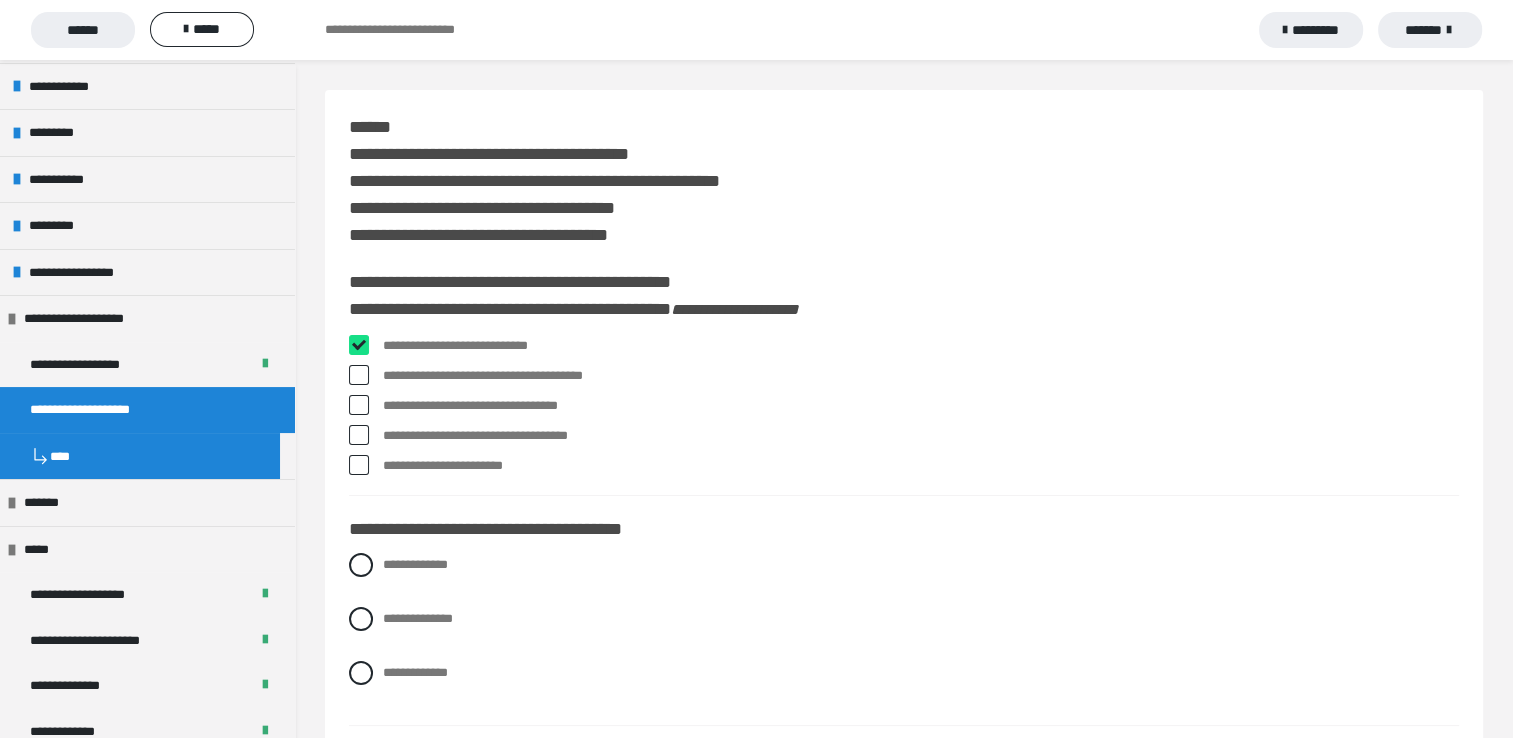 checkbox on "****" 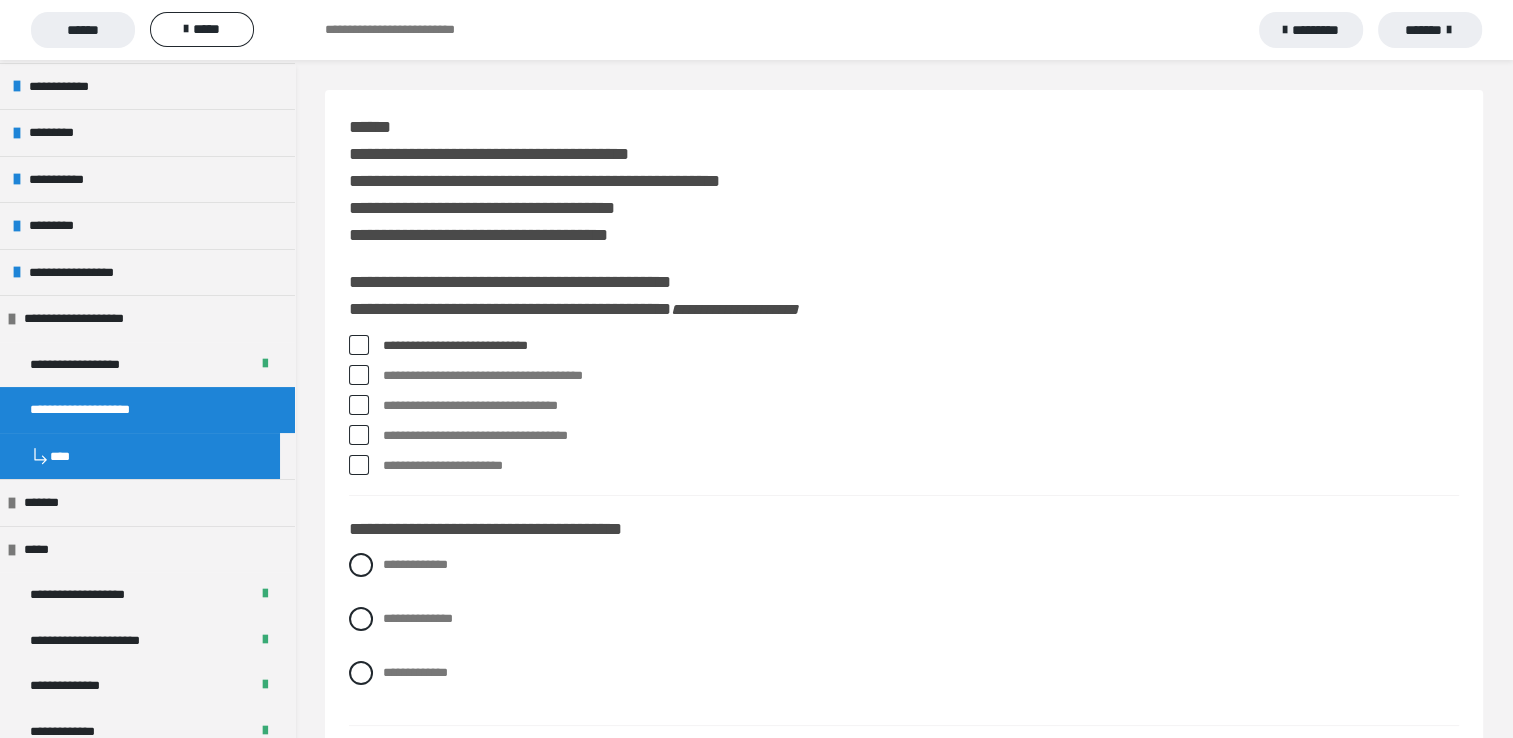 click at bounding box center (359, 435) 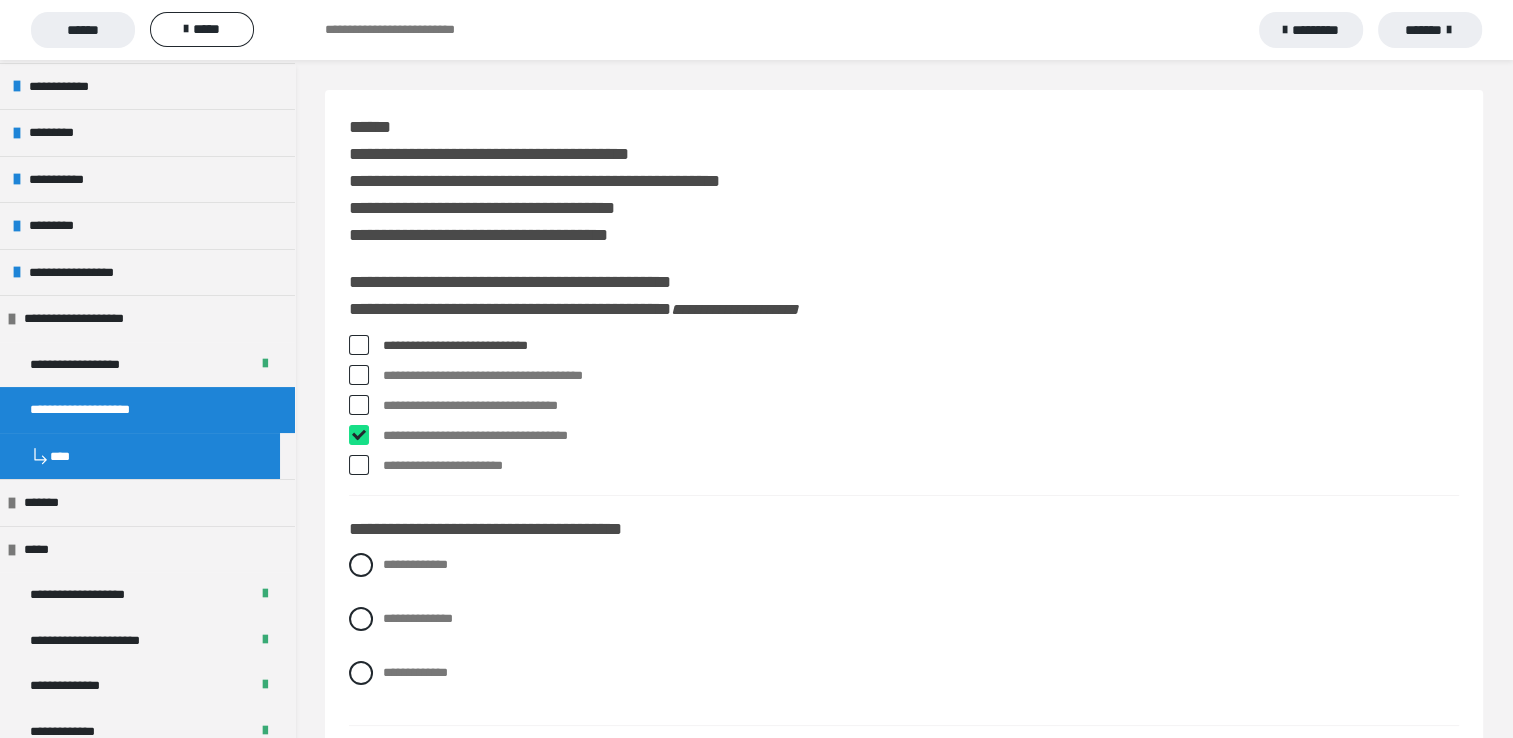 checkbox on "****" 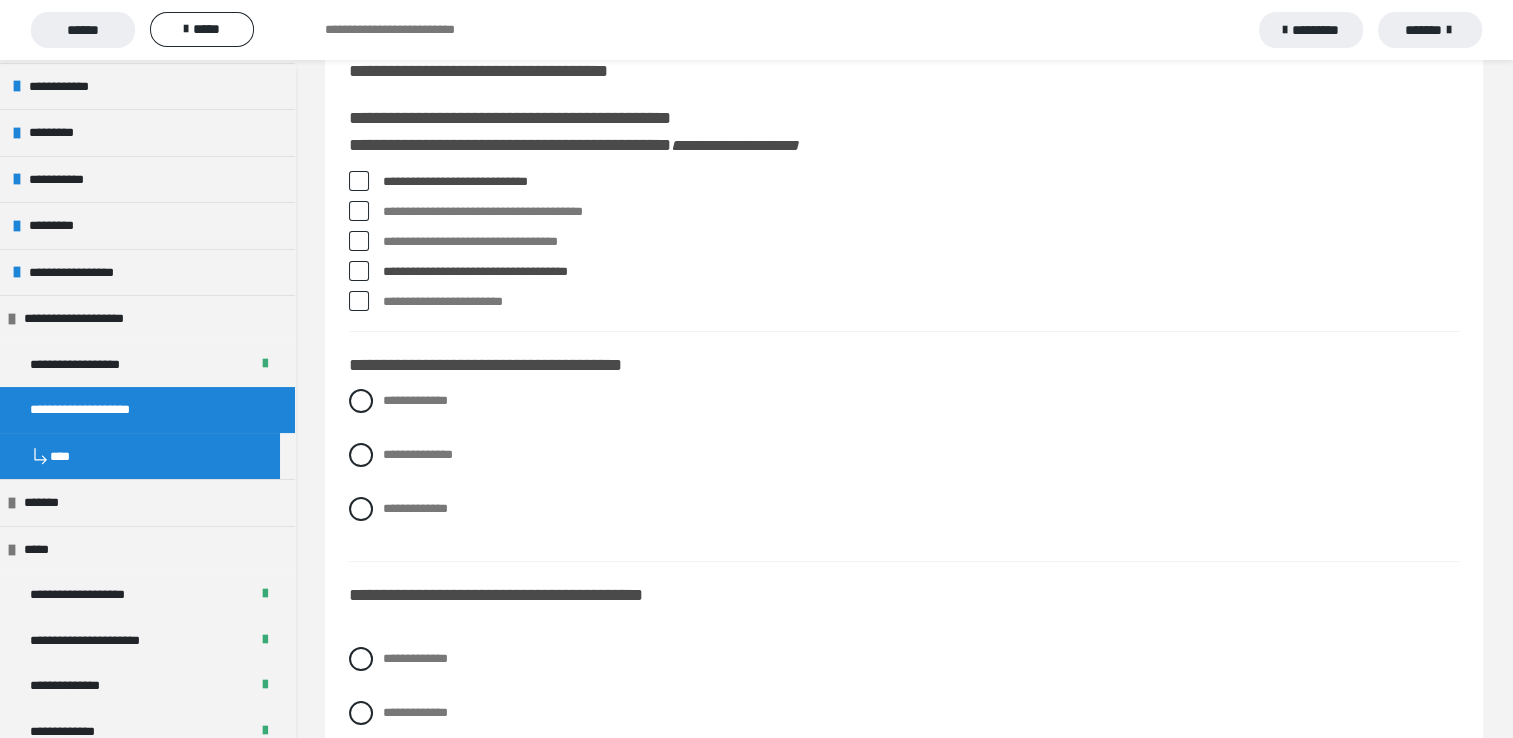scroll, scrollTop: 200, scrollLeft: 0, axis: vertical 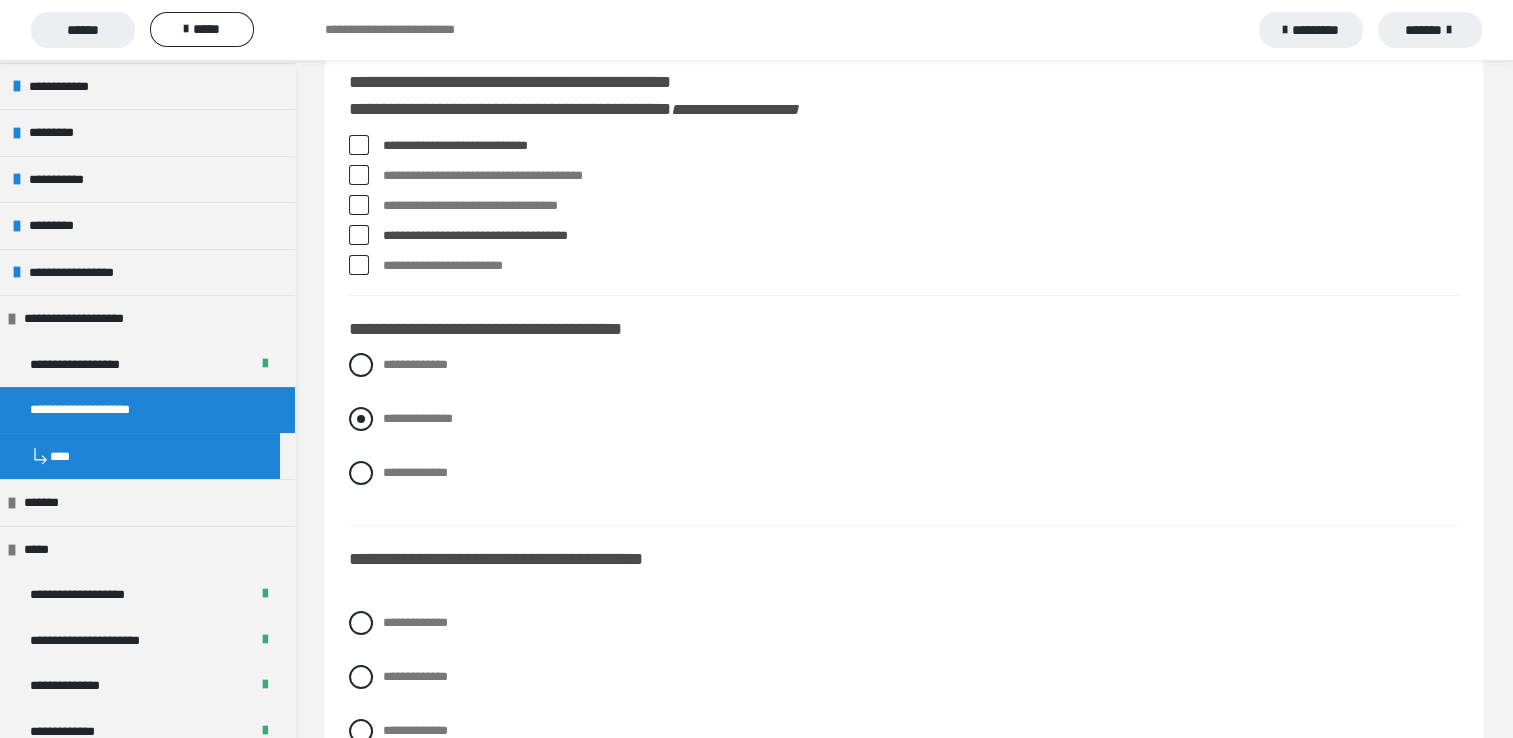 click at bounding box center (361, 419) 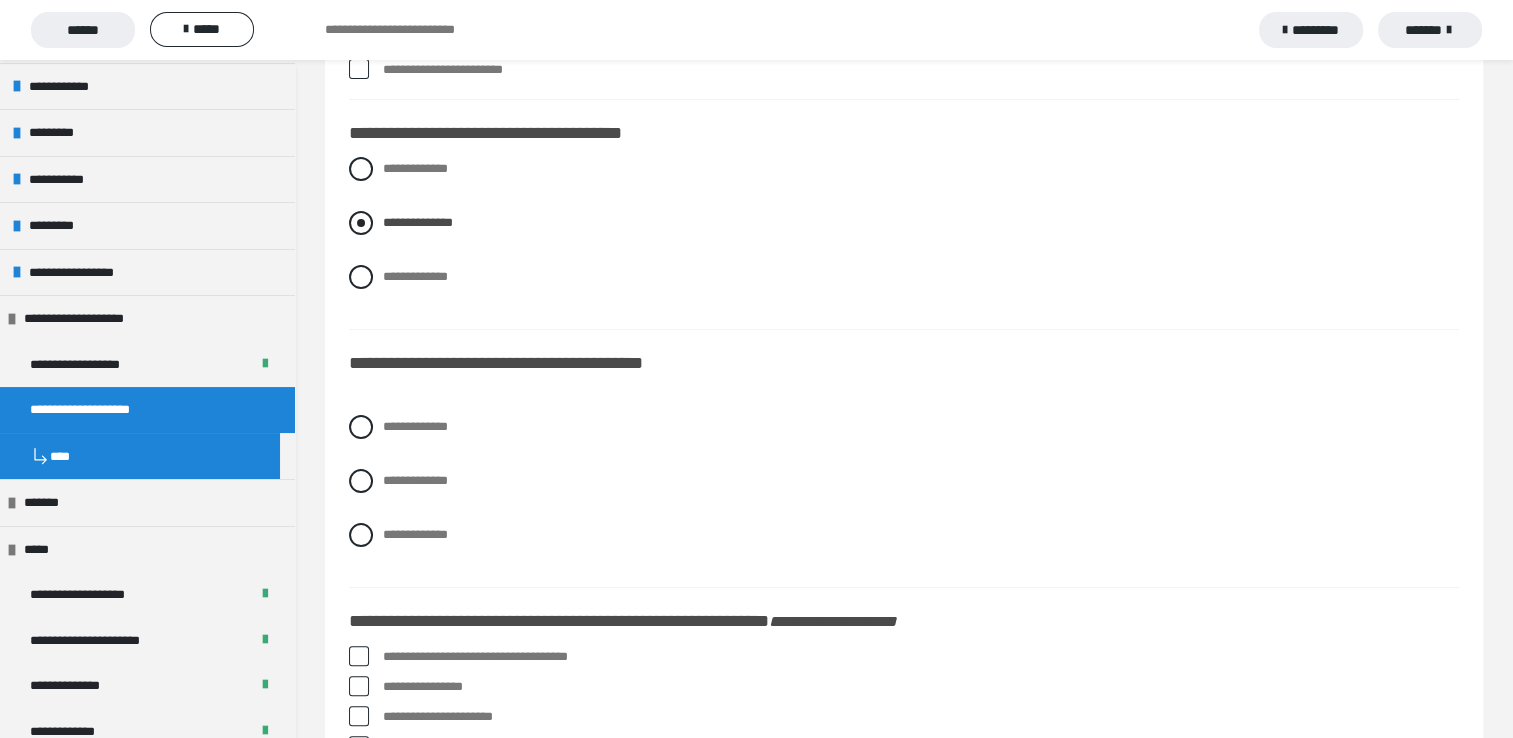 scroll, scrollTop: 400, scrollLeft: 0, axis: vertical 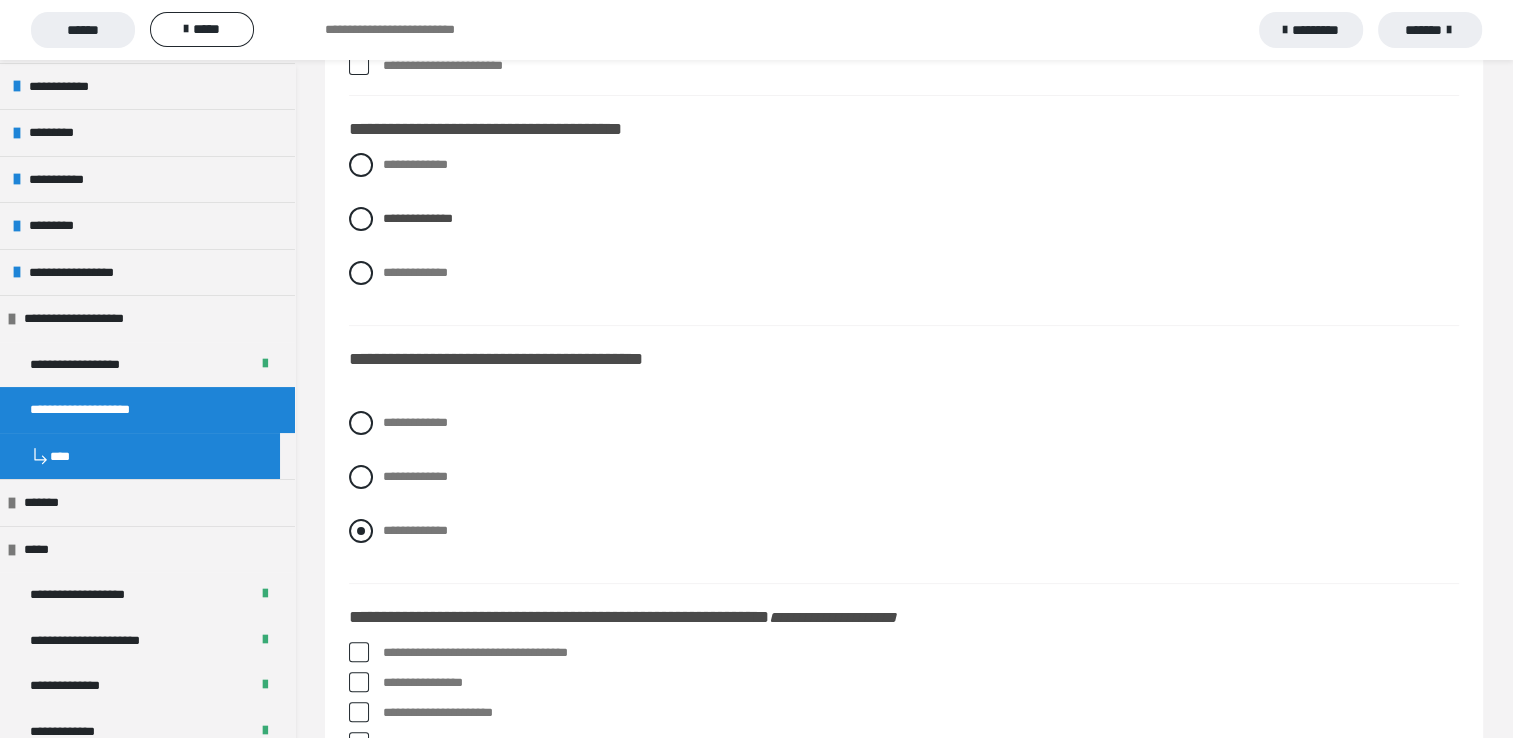 click on "**********" at bounding box center (415, 530) 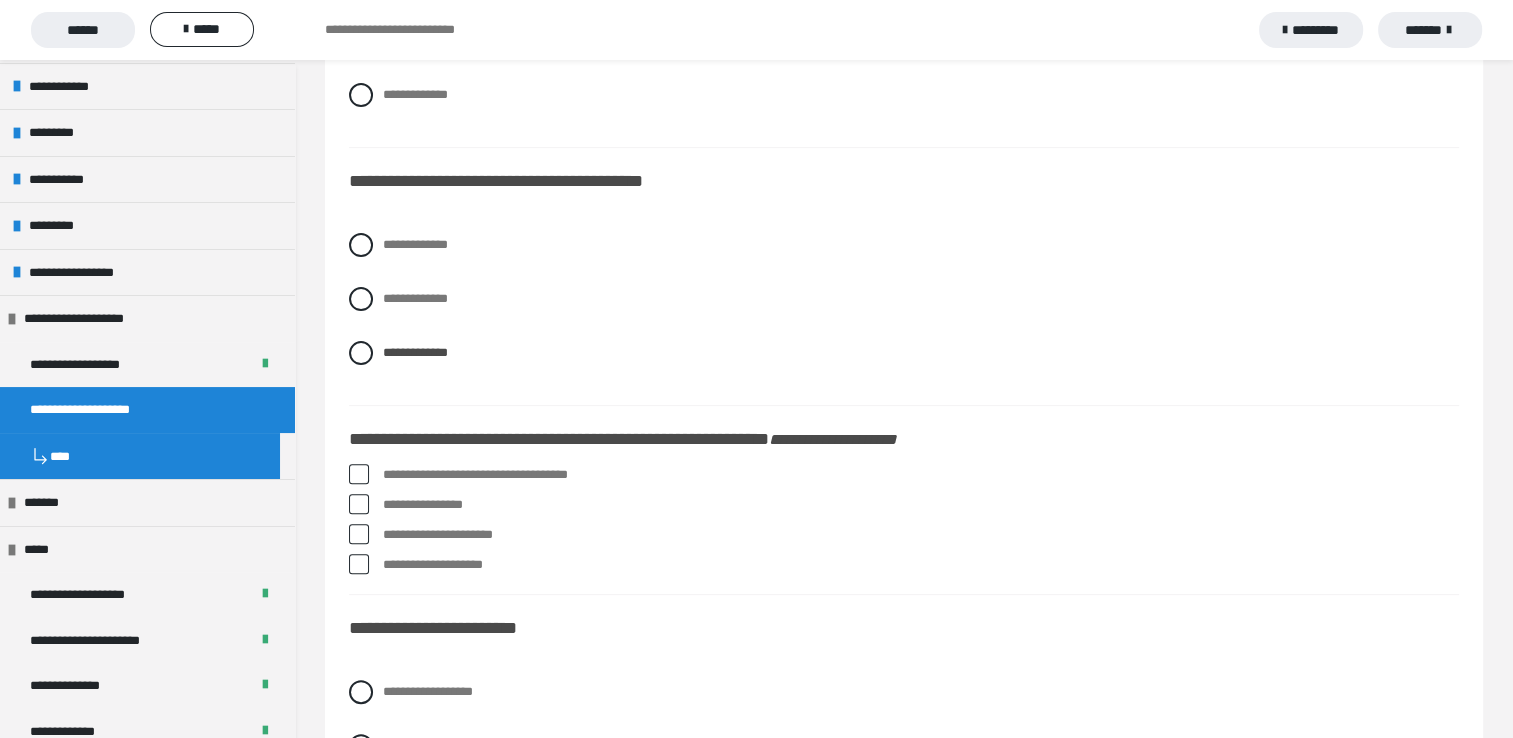 scroll, scrollTop: 700, scrollLeft: 0, axis: vertical 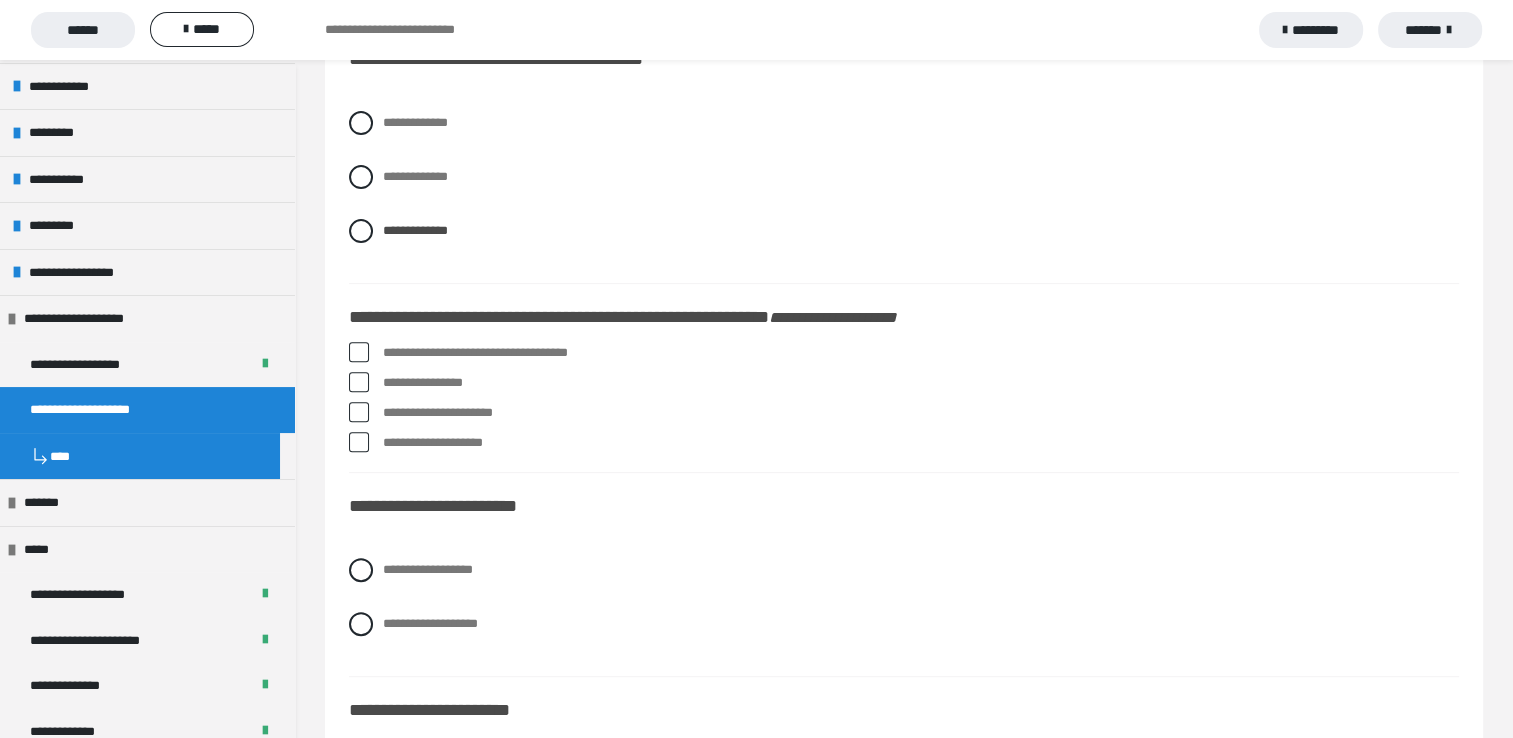 click on "**********" at bounding box center (921, 383) 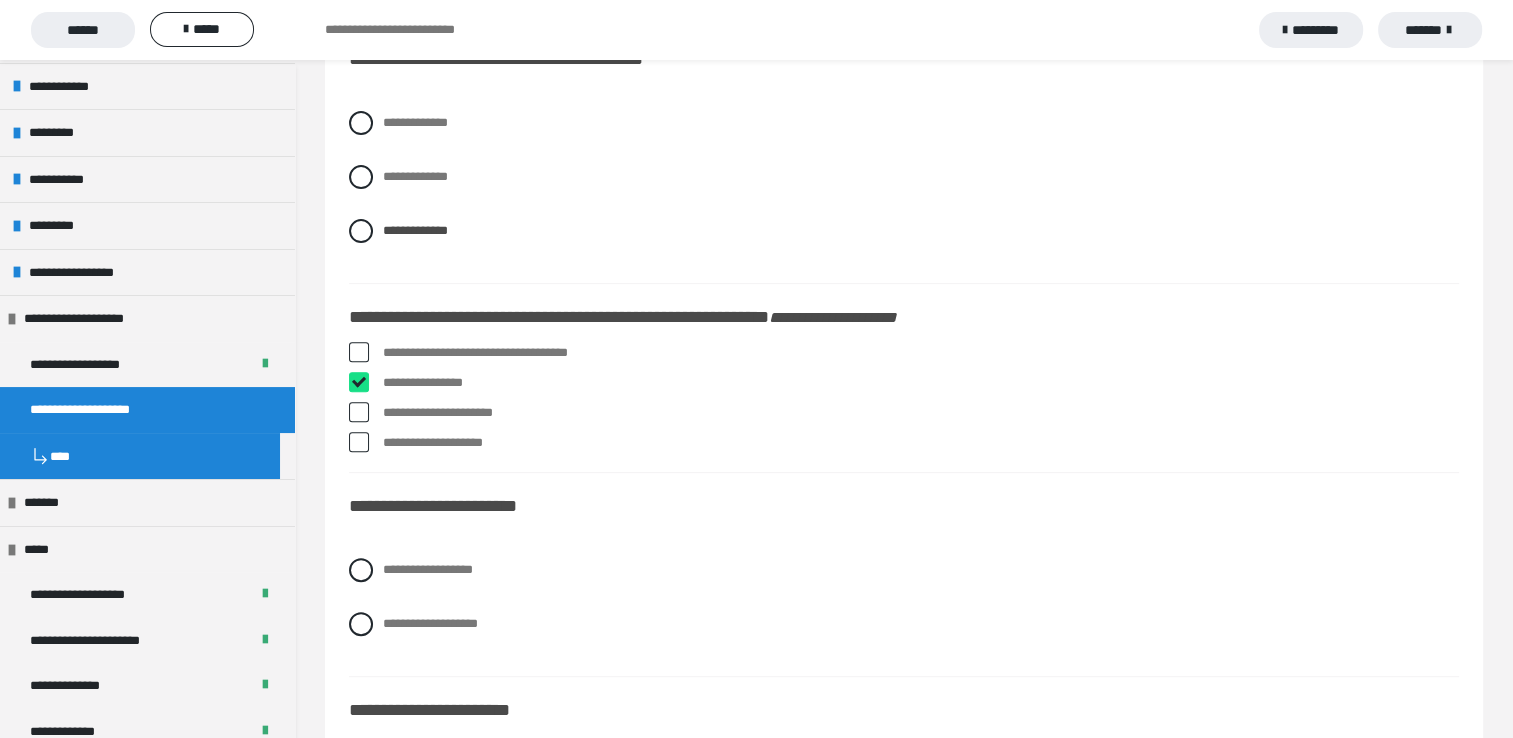 checkbox on "****" 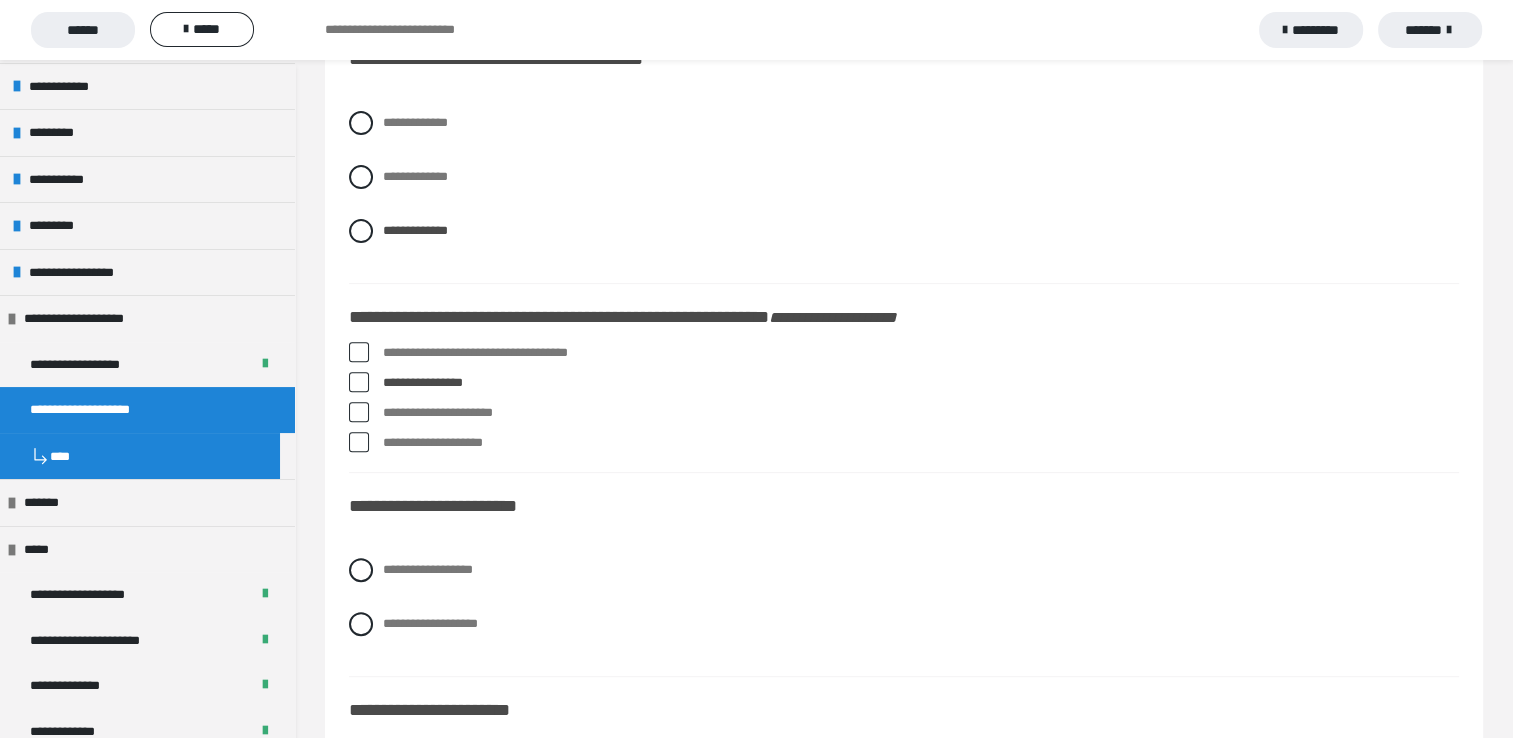 click at bounding box center [359, 442] 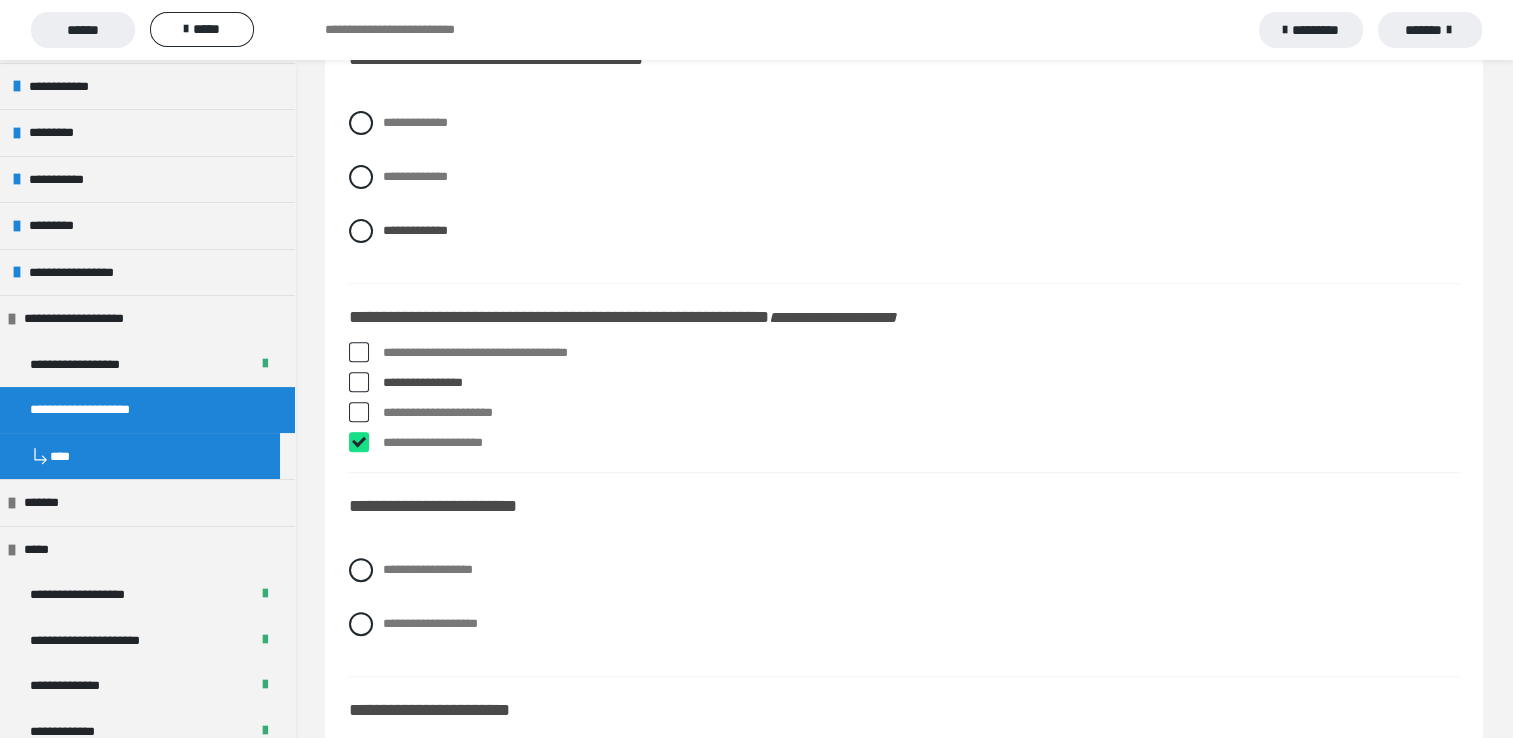 checkbox on "****" 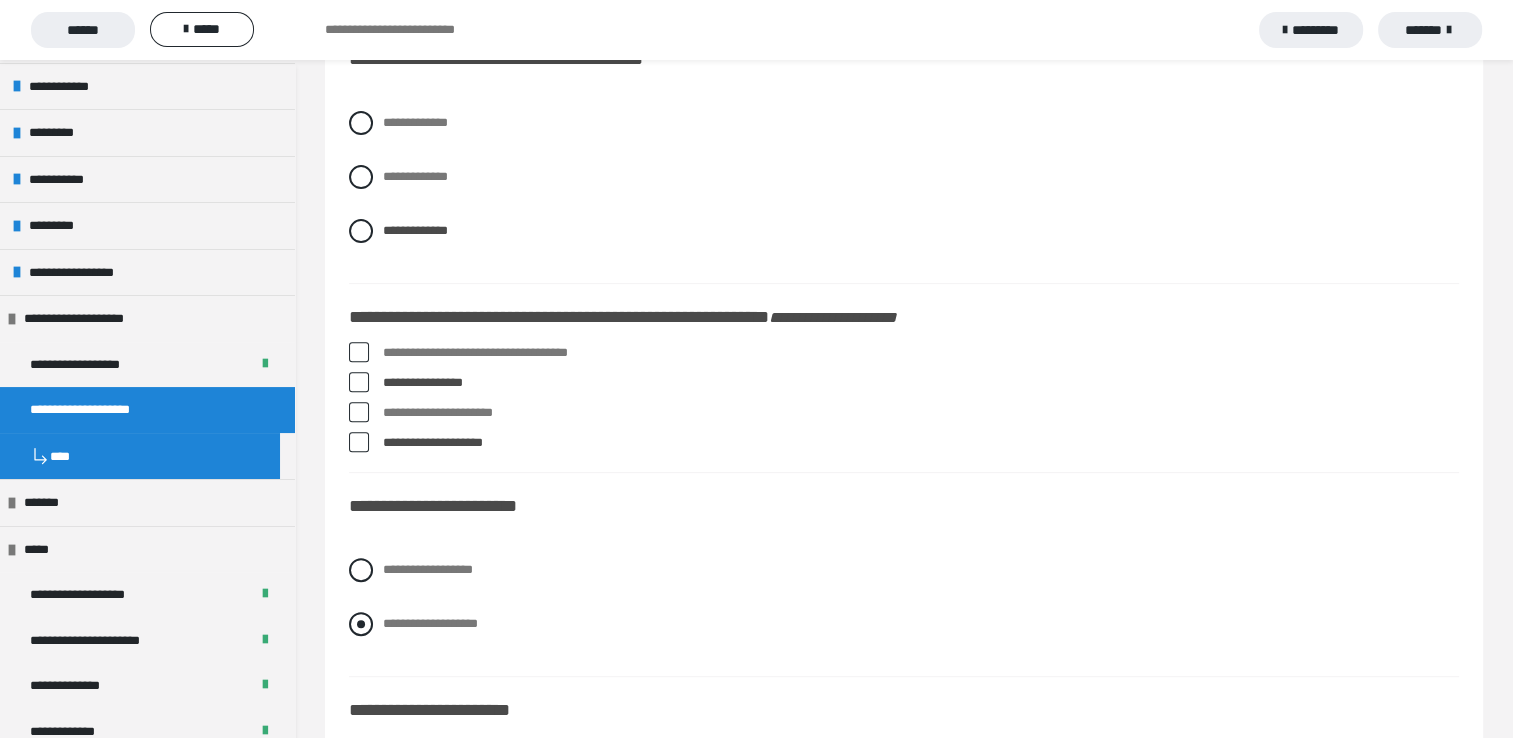 click at bounding box center (361, 624) 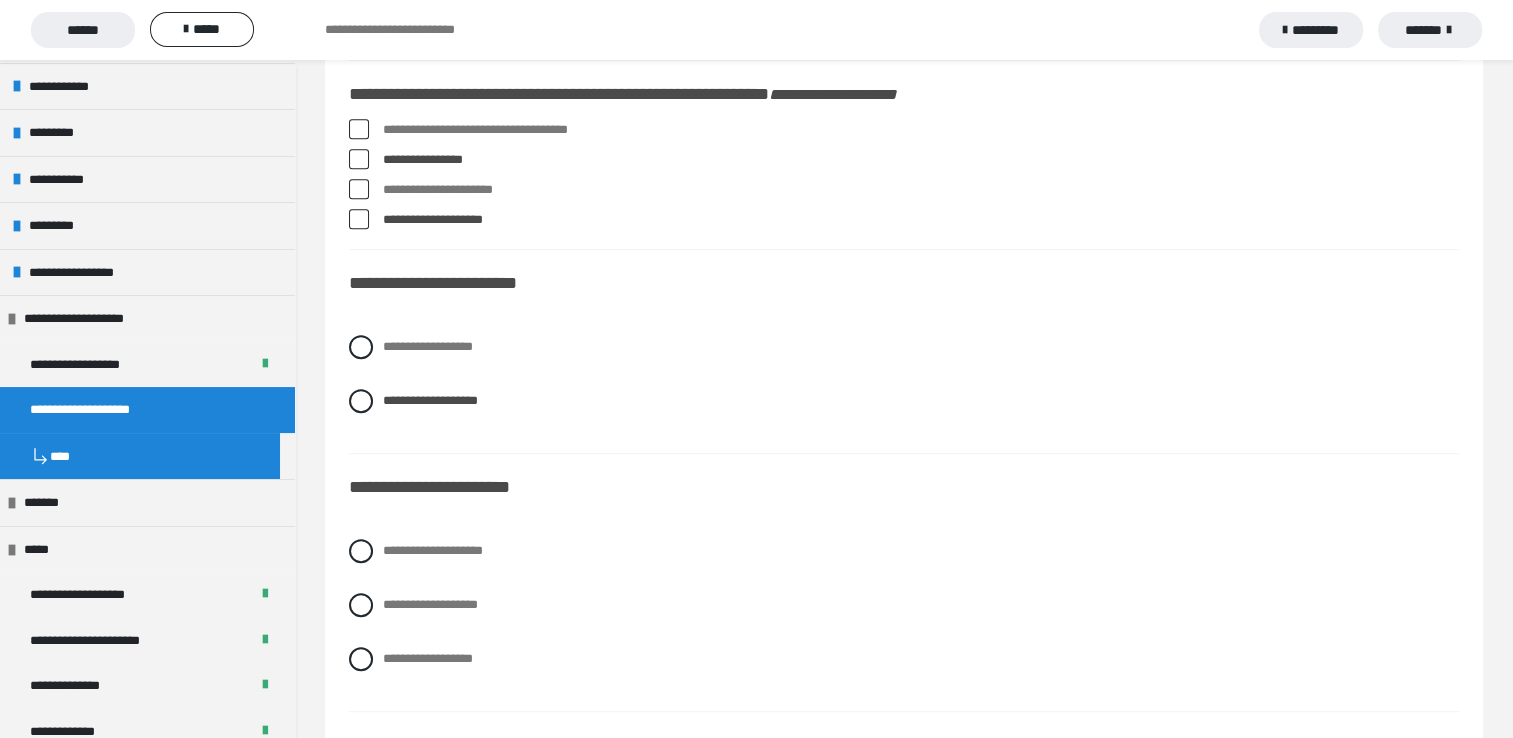 scroll, scrollTop: 1000, scrollLeft: 0, axis: vertical 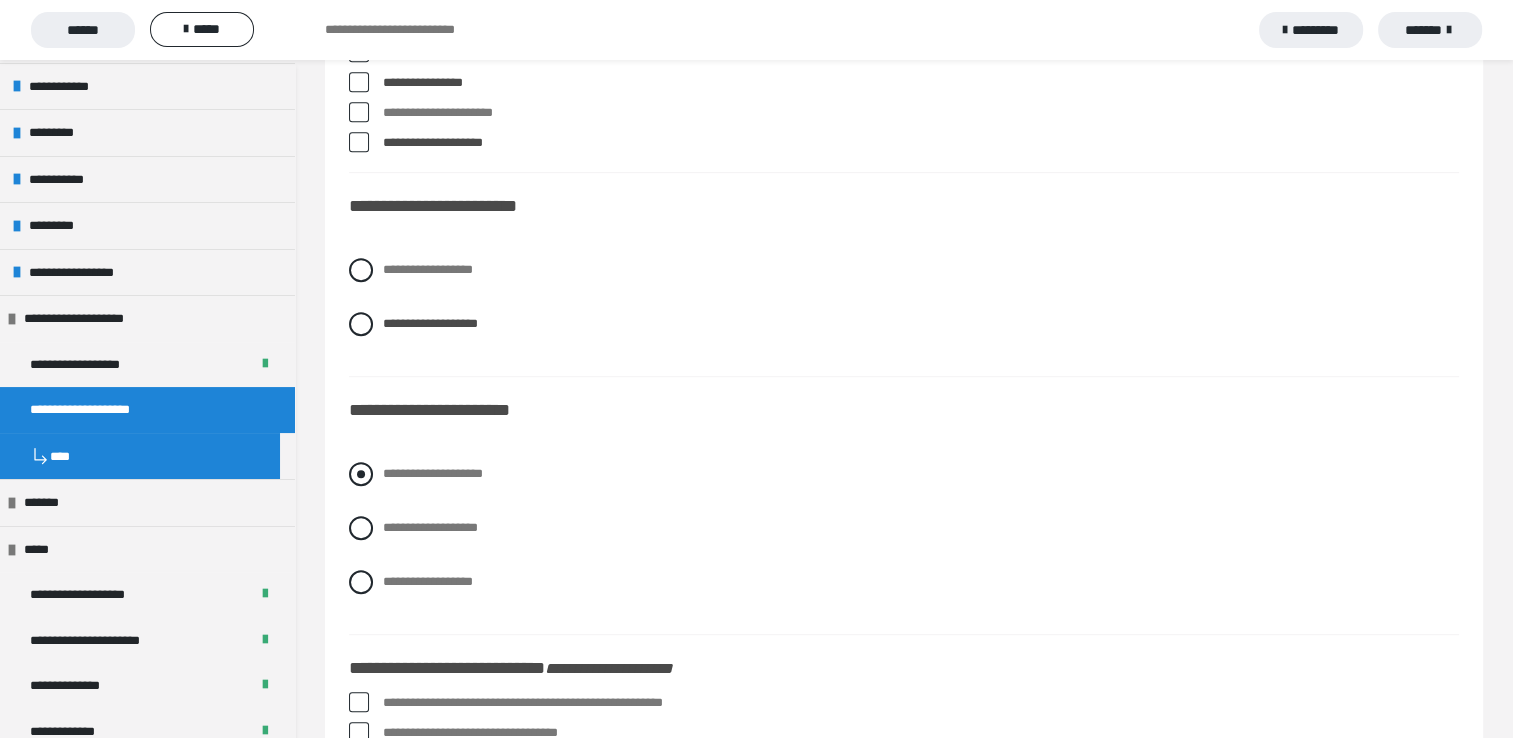 click on "**********" at bounding box center [433, 473] 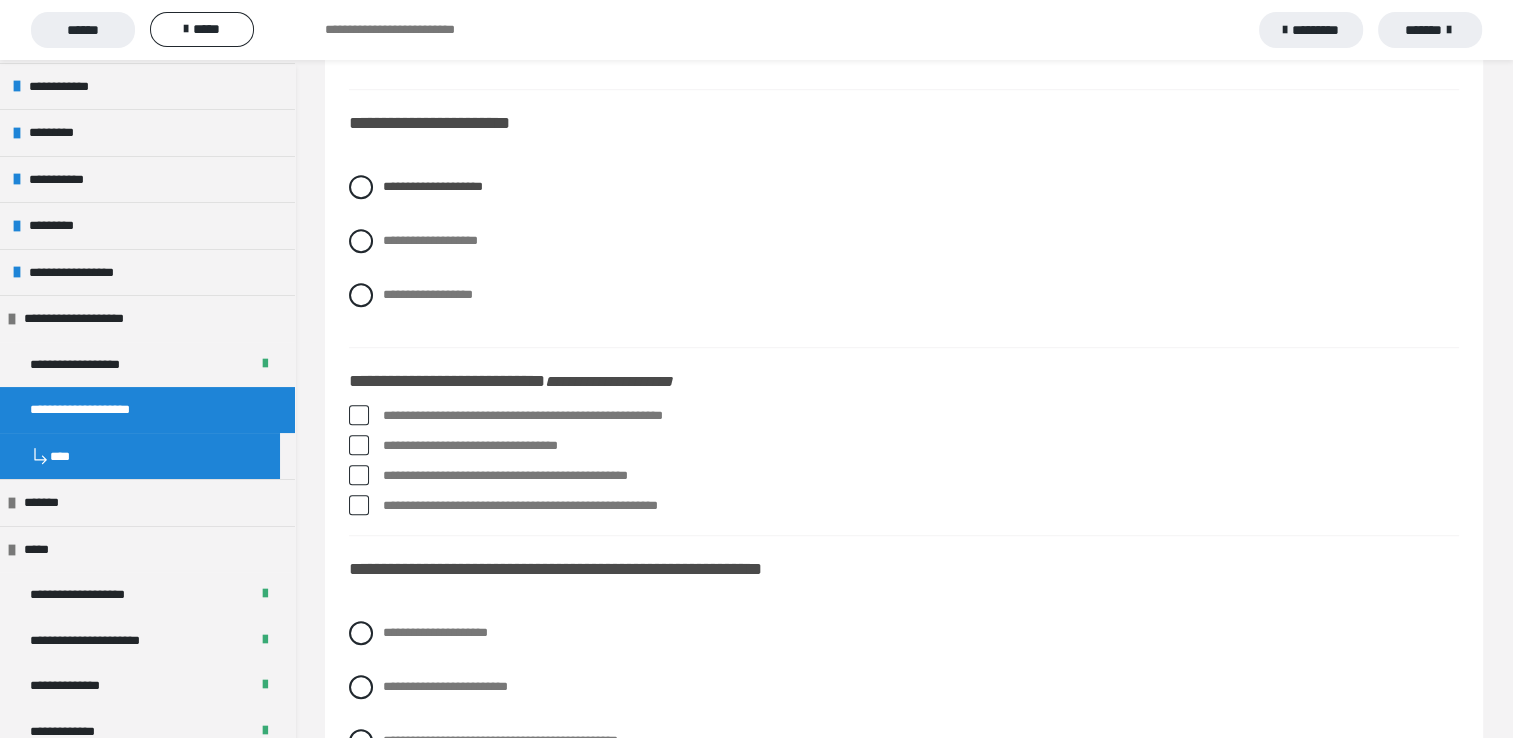 scroll, scrollTop: 1300, scrollLeft: 0, axis: vertical 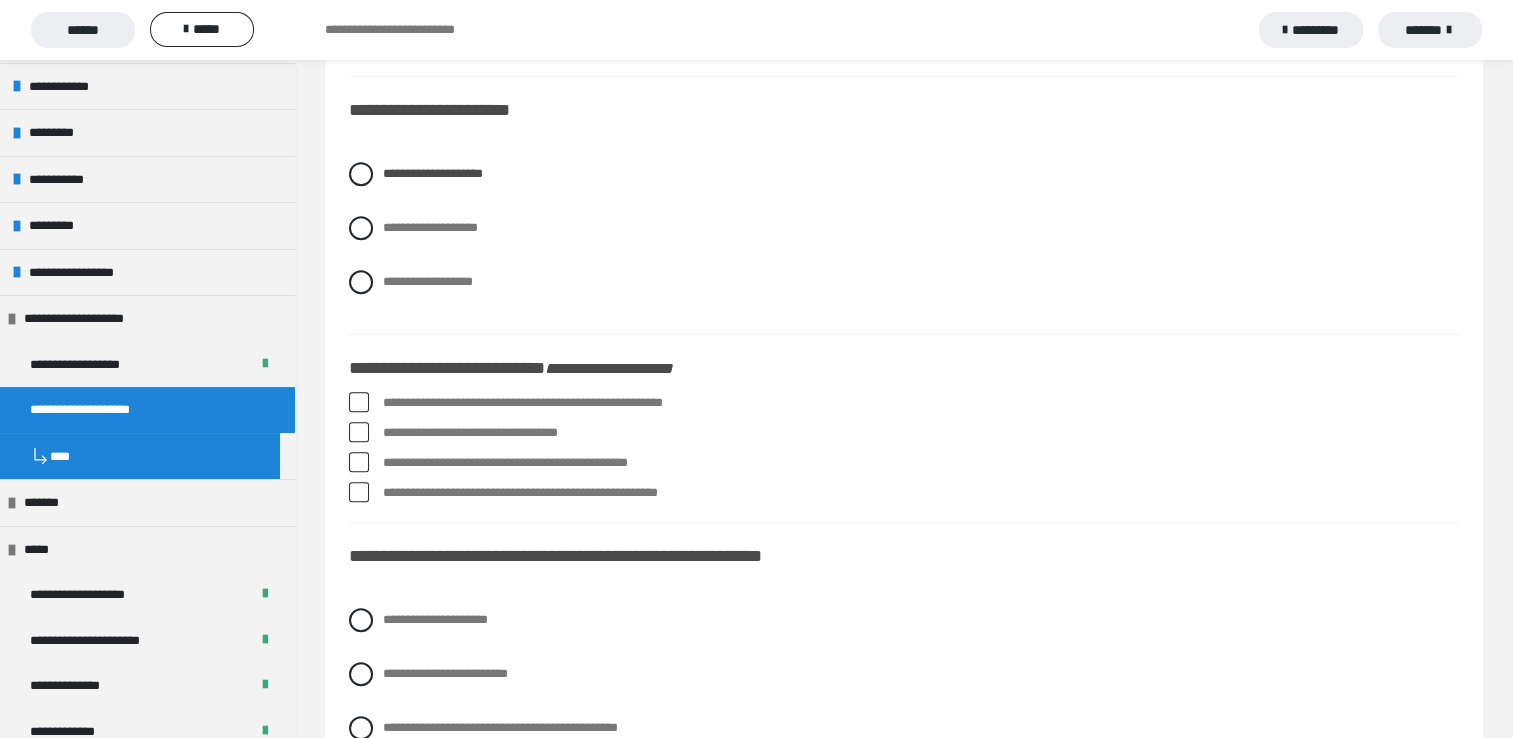 click at bounding box center [359, 402] 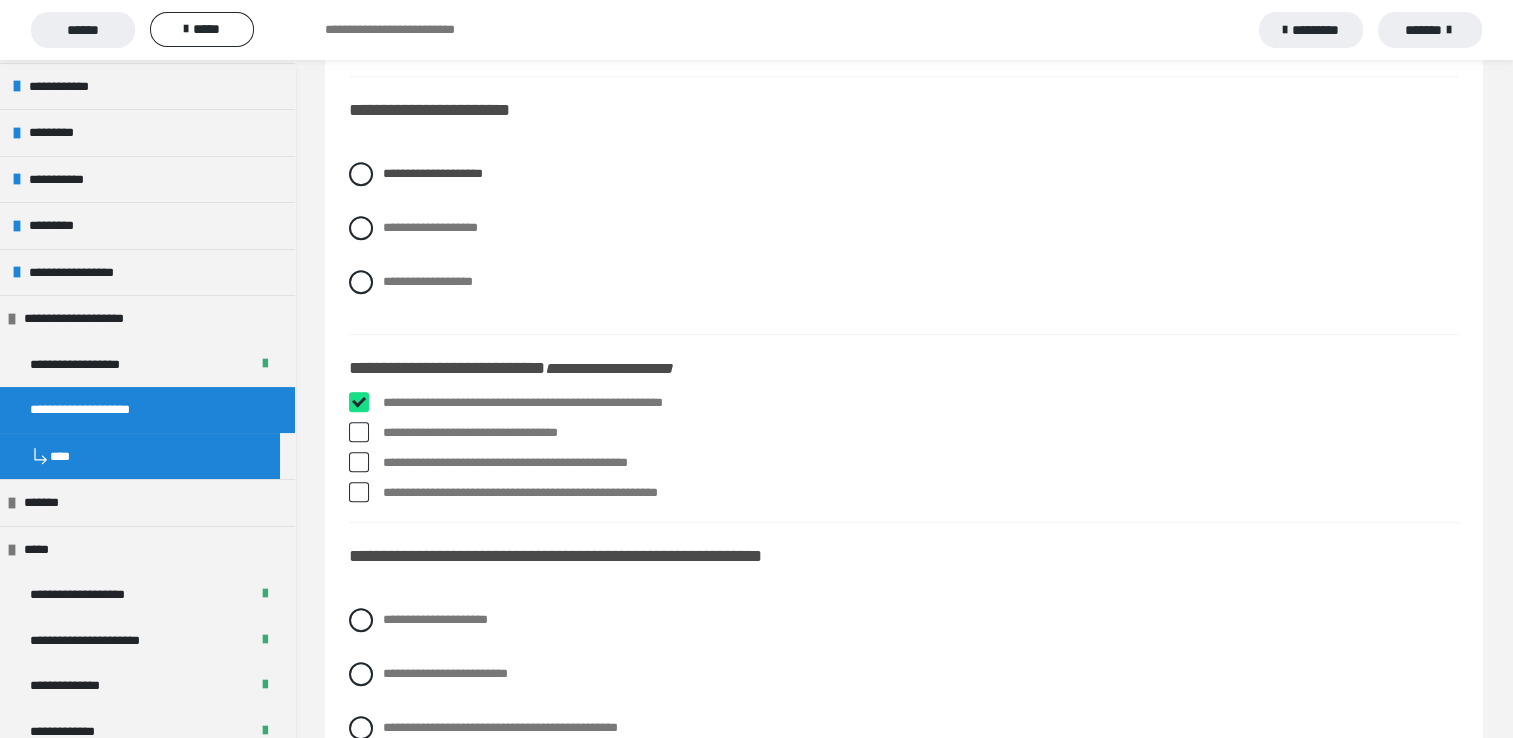 checkbox on "****" 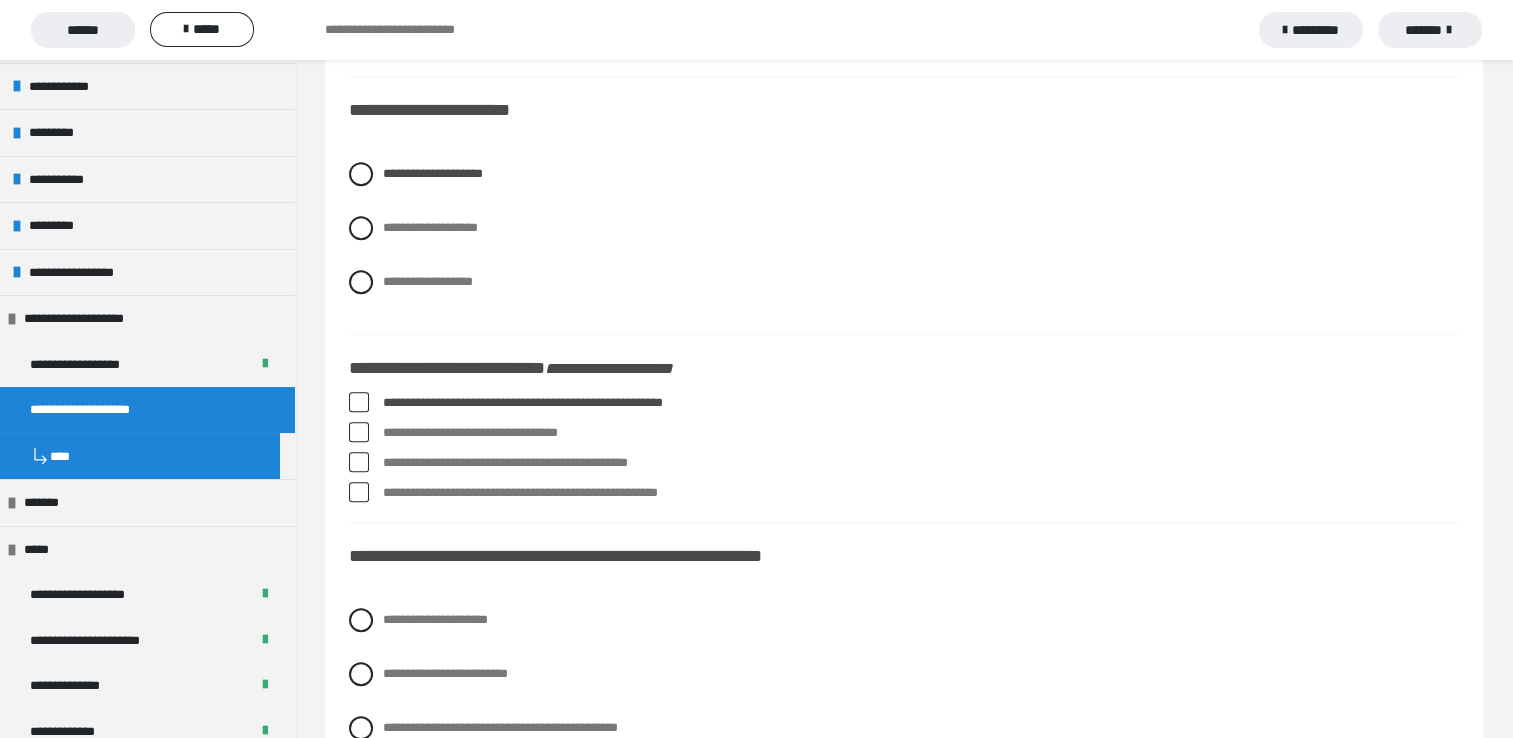 click at bounding box center [359, 432] 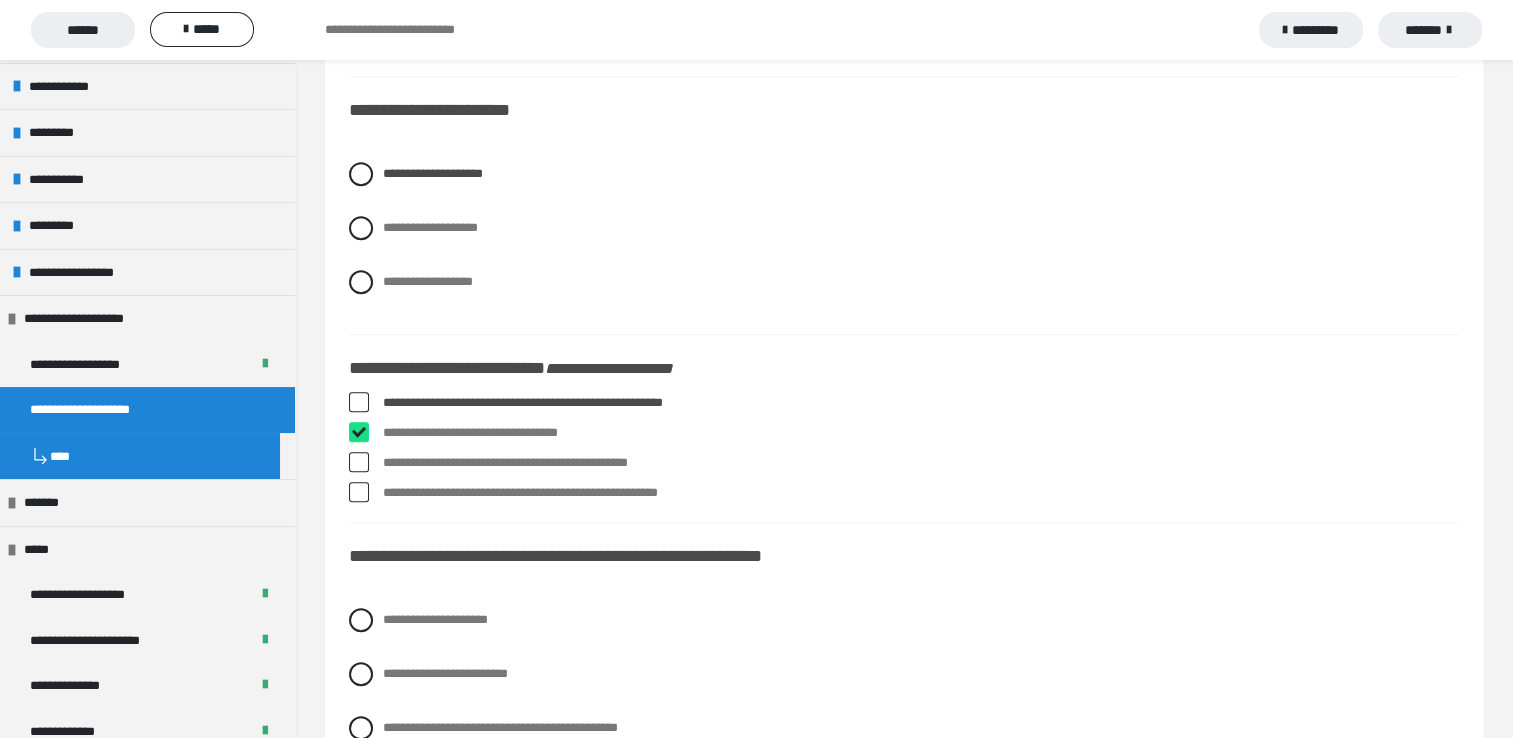 checkbox on "****" 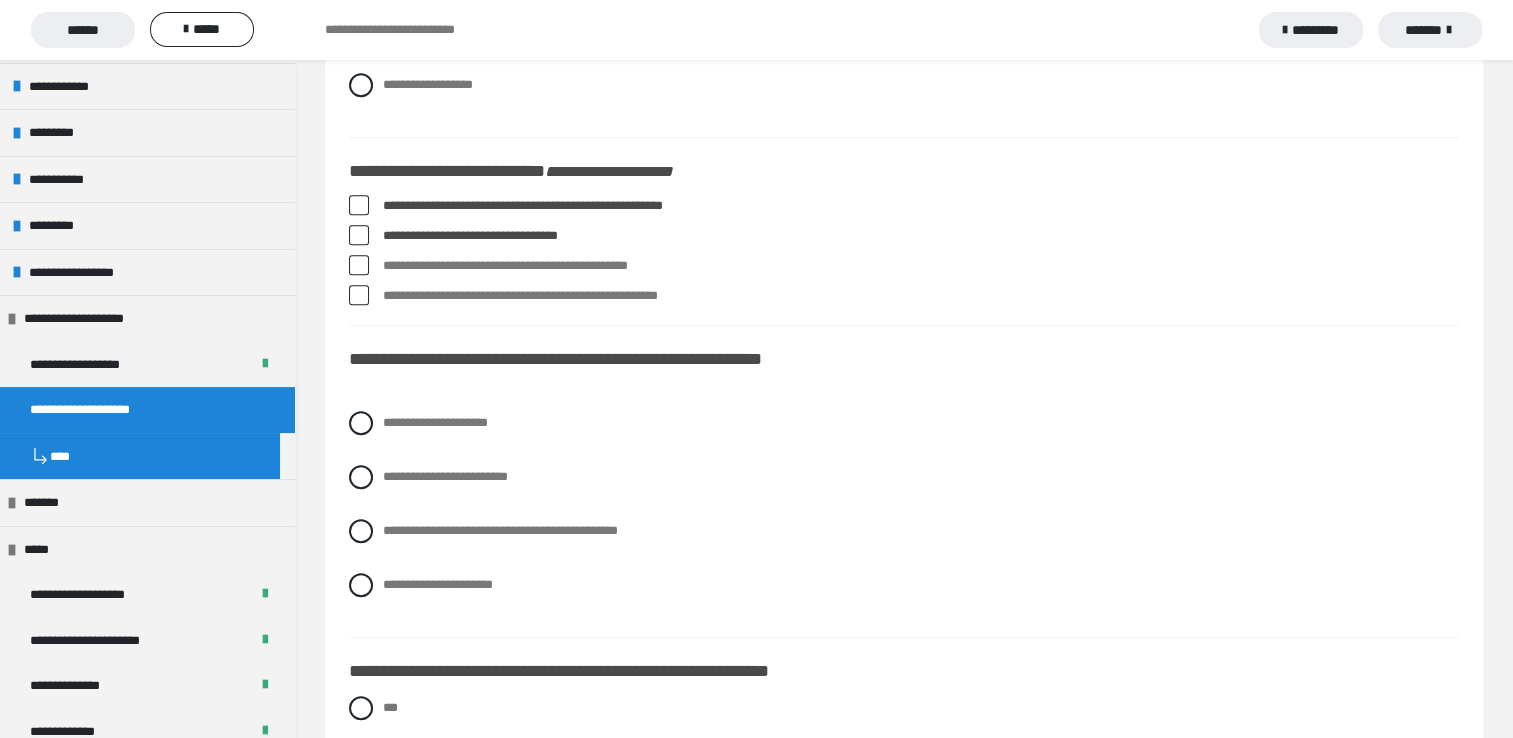 scroll, scrollTop: 1500, scrollLeft: 0, axis: vertical 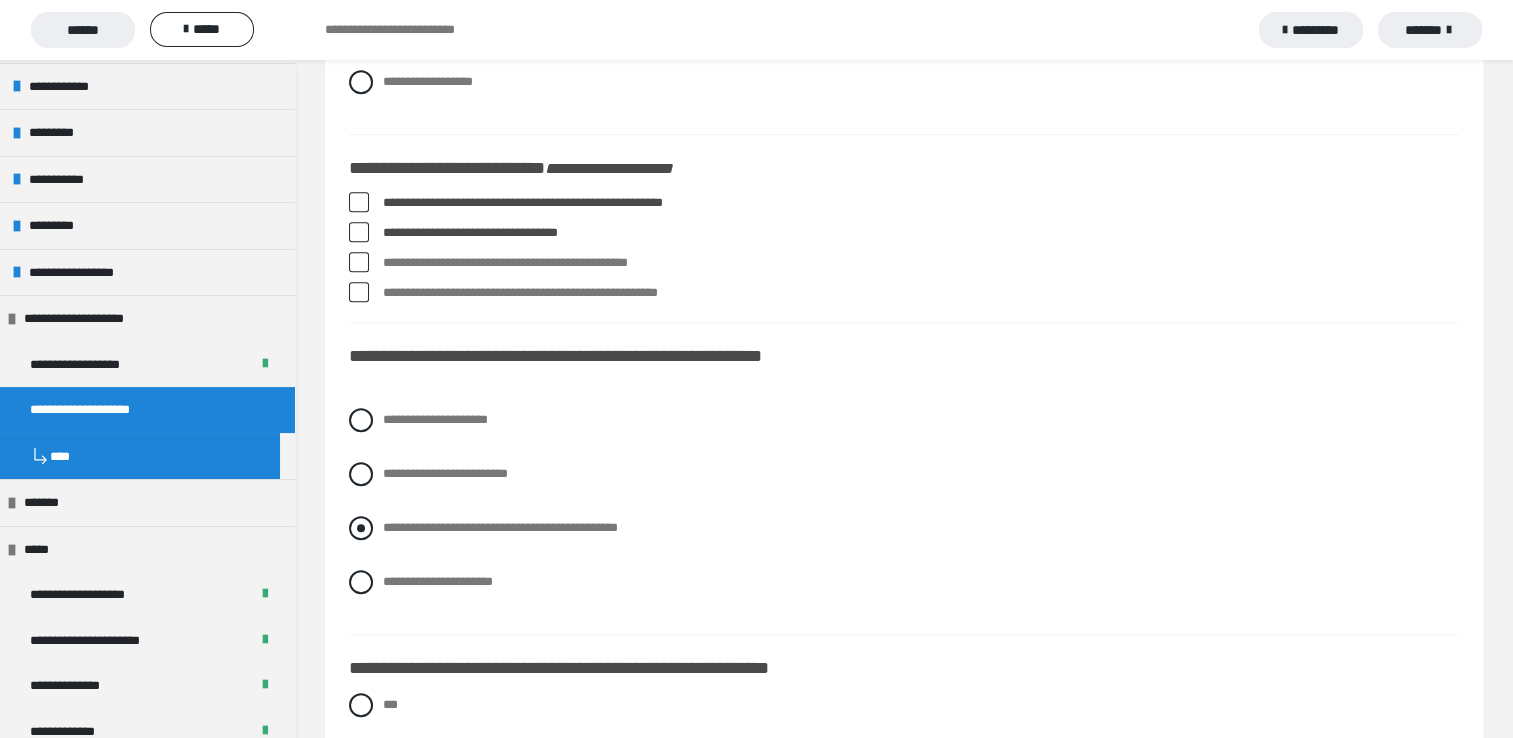 click on "**********" at bounding box center [500, 527] 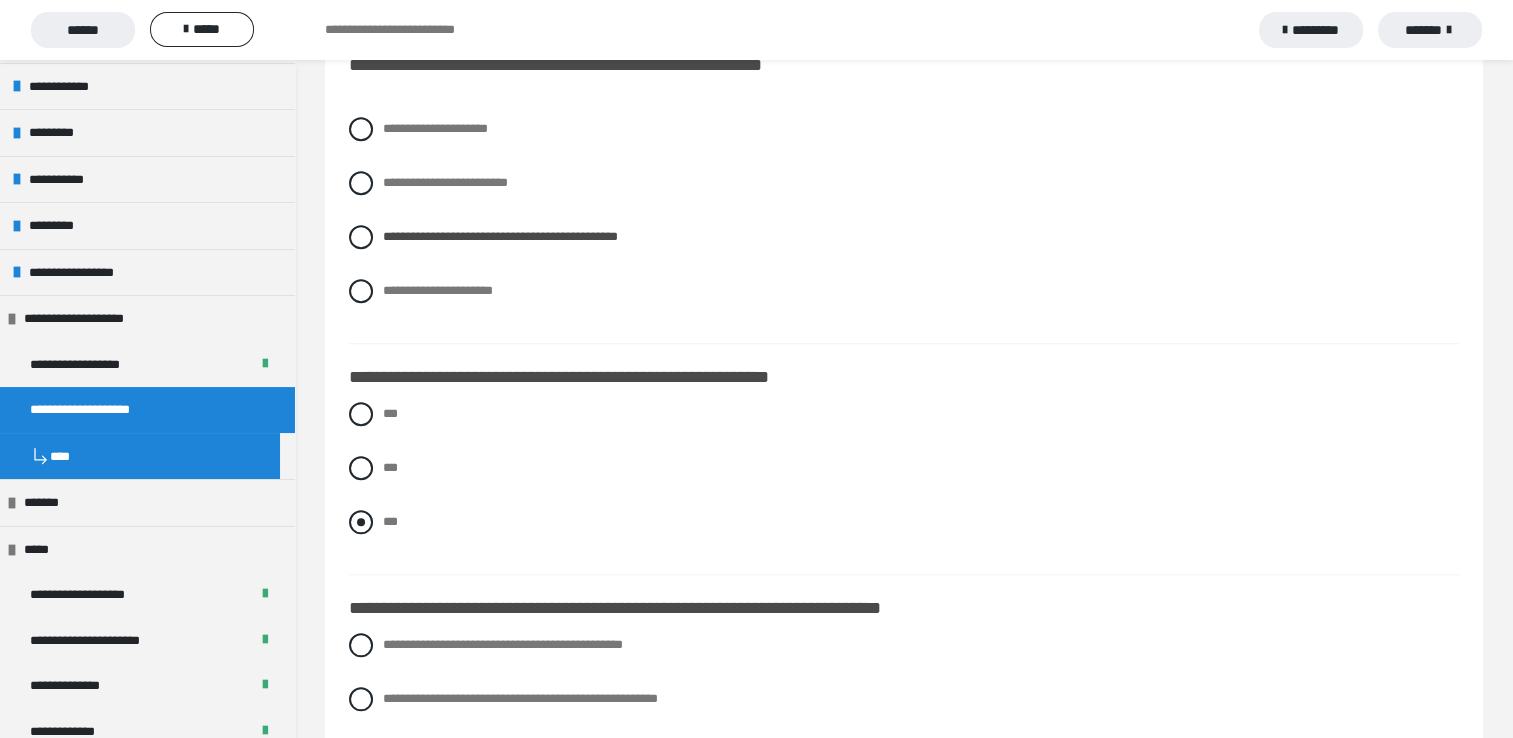 scroll, scrollTop: 1800, scrollLeft: 0, axis: vertical 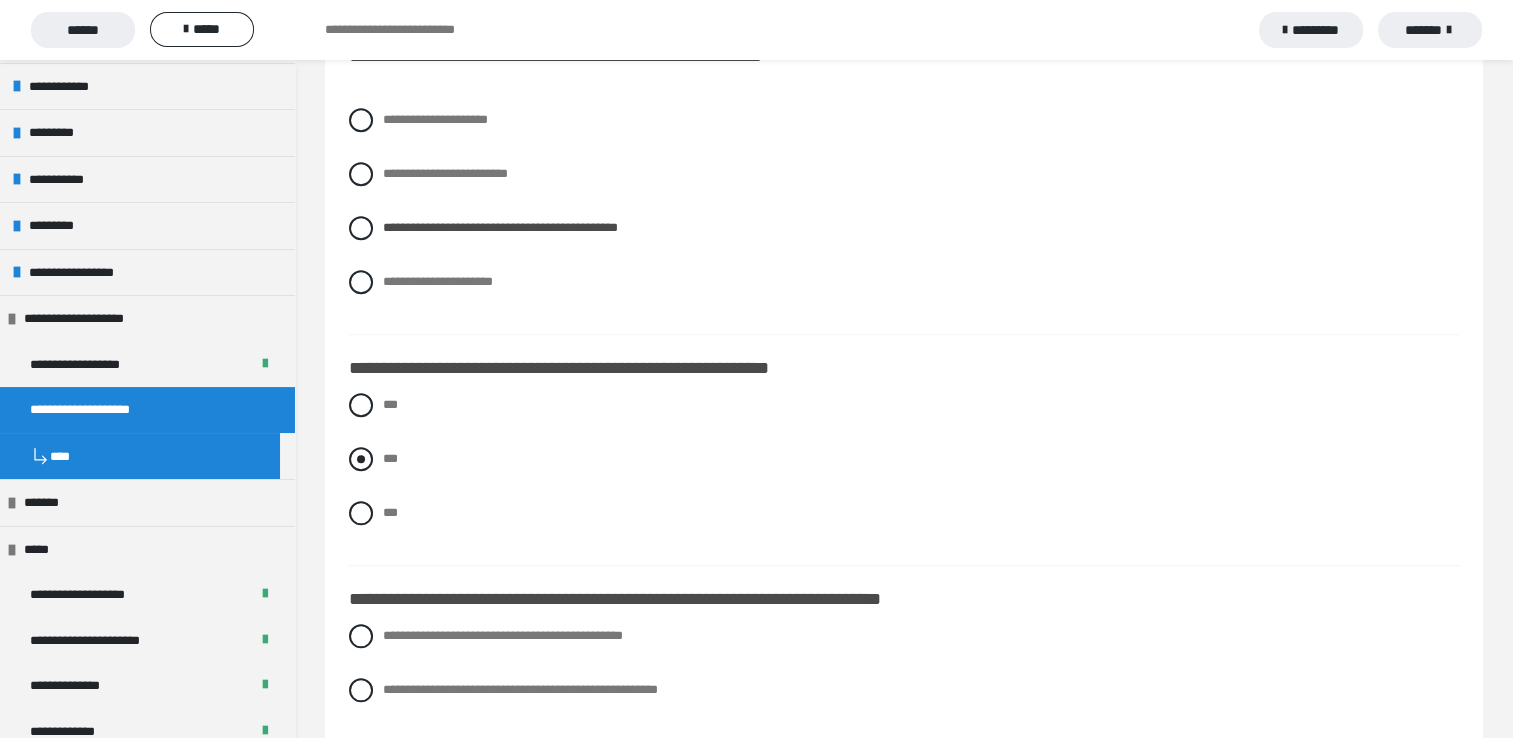 click on "***" at bounding box center [904, 459] 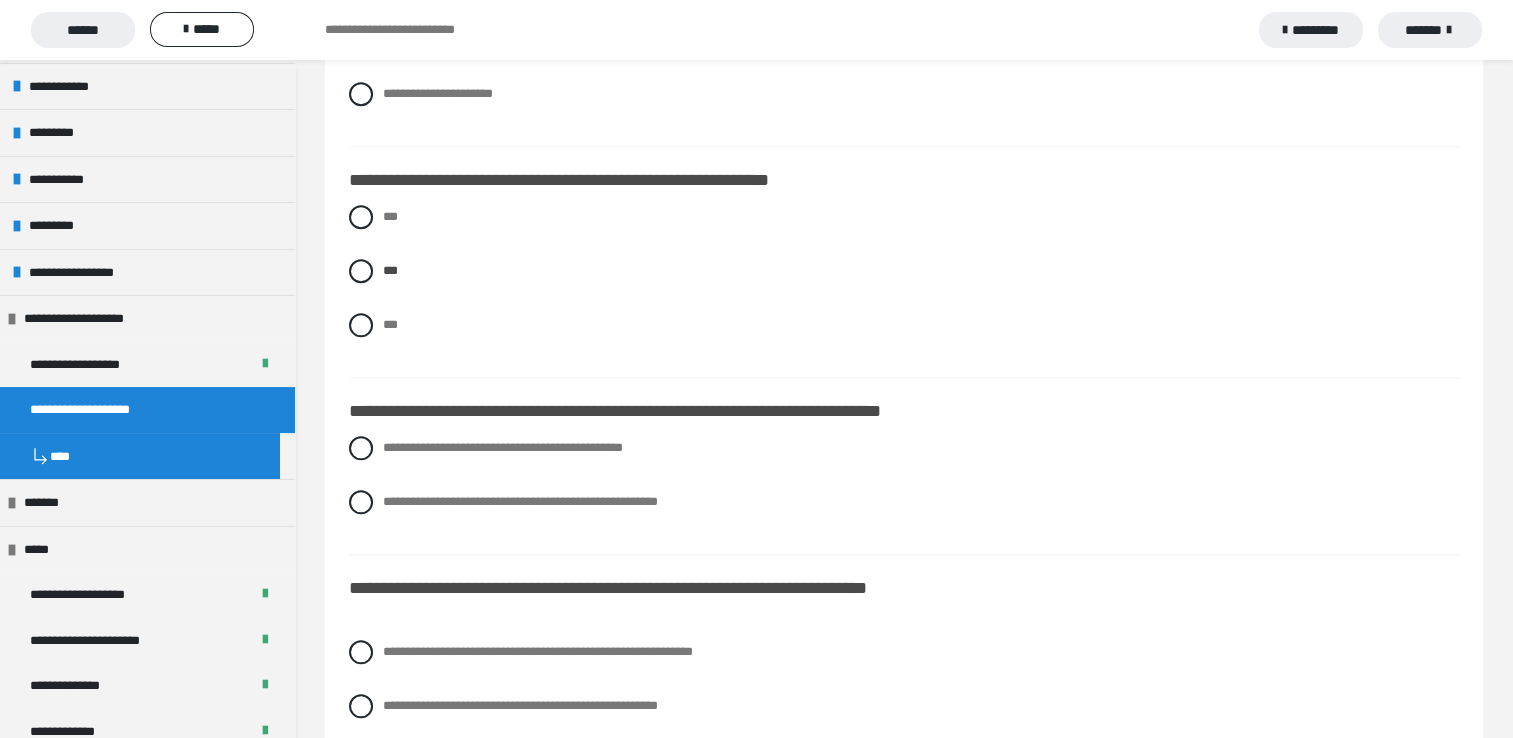scroll, scrollTop: 2000, scrollLeft: 0, axis: vertical 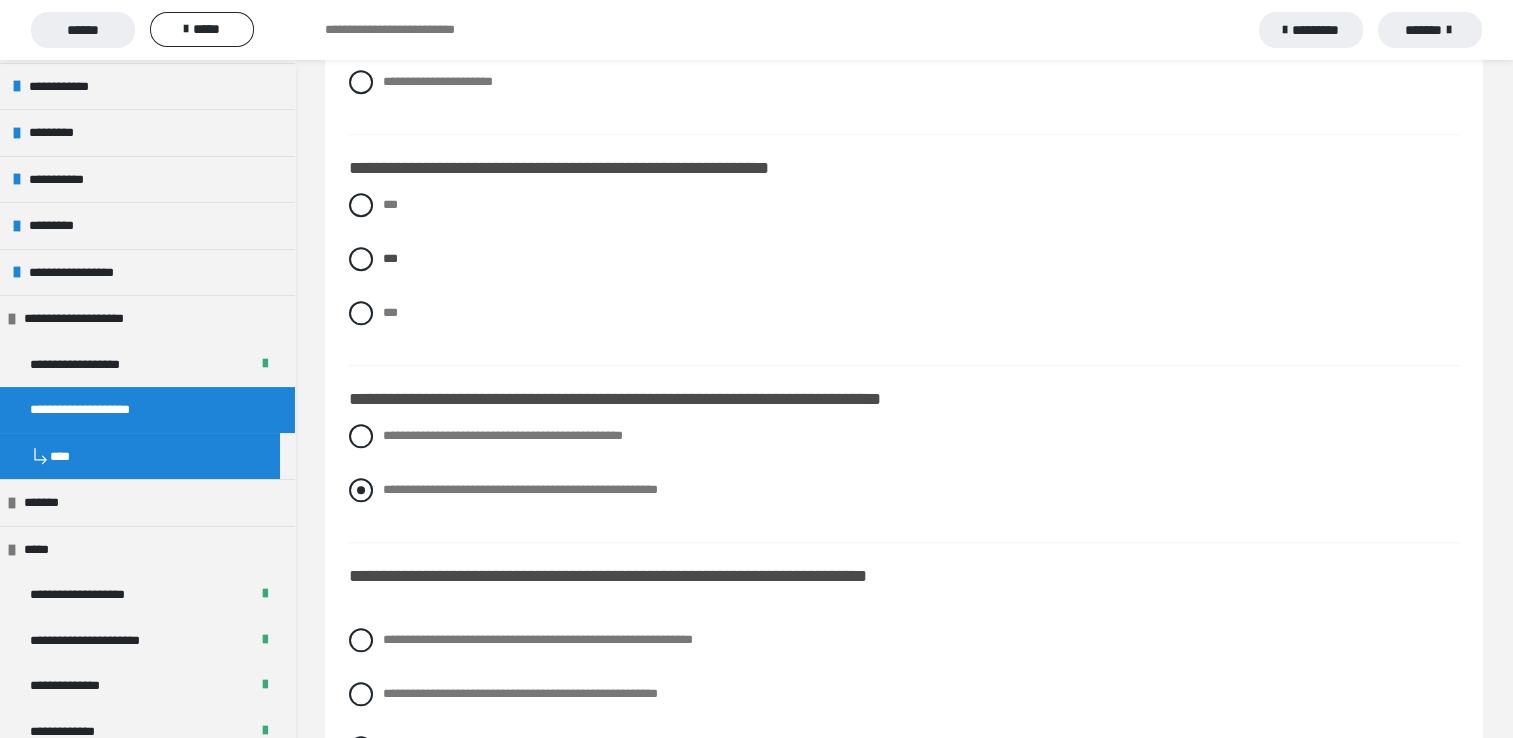 click on "**********" at bounding box center (520, 489) 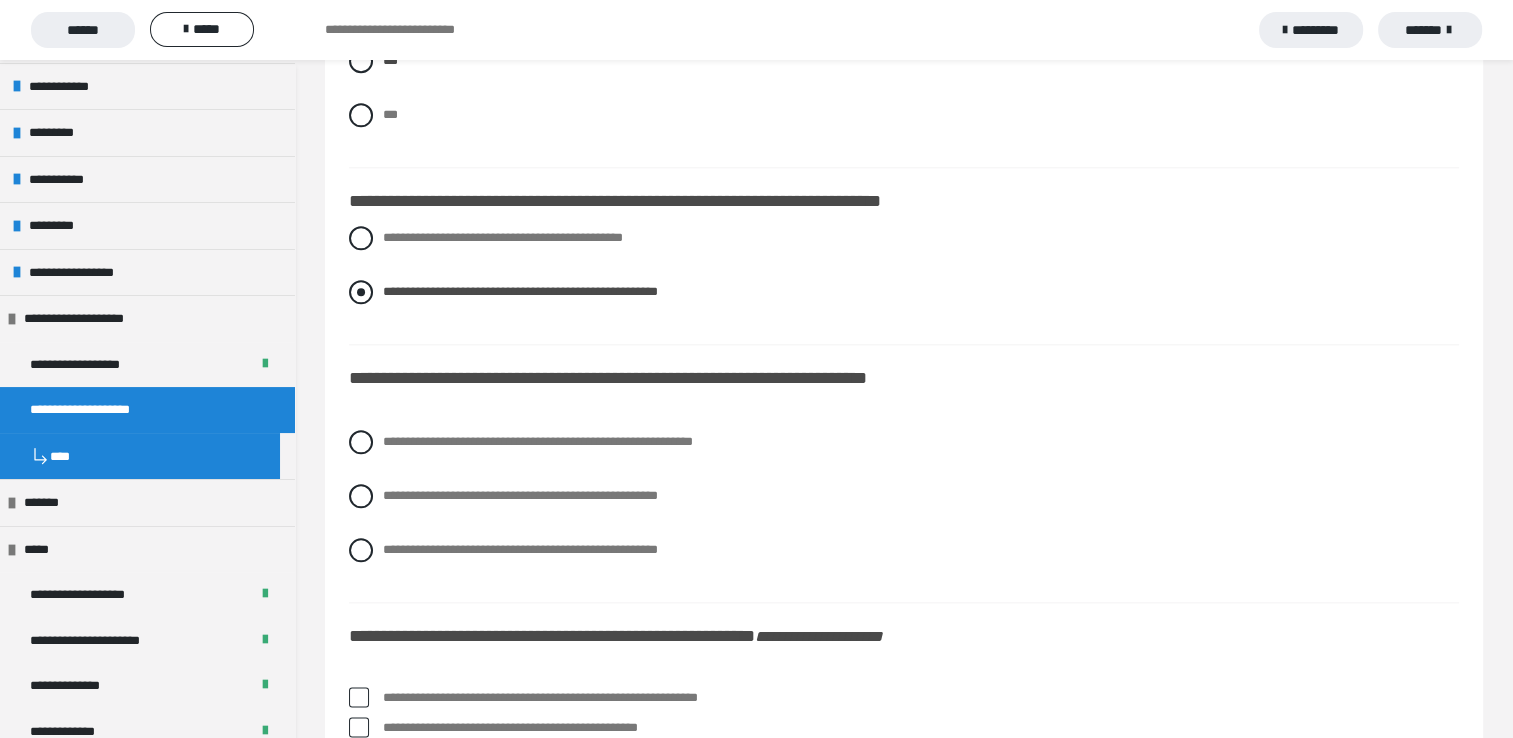 scroll, scrollTop: 2200, scrollLeft: 0, axis: vertical 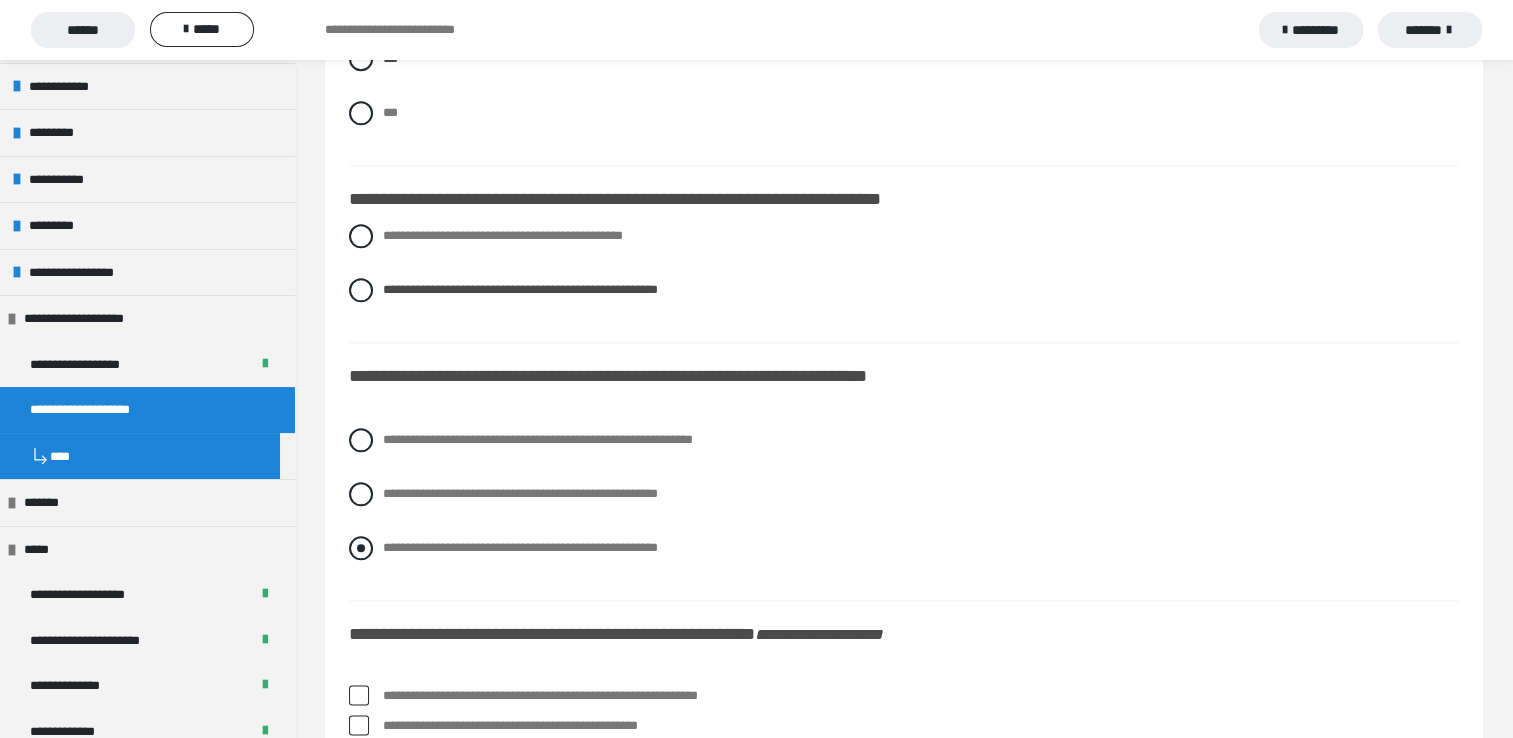 click on "**********" at bounding box center (520, 547) 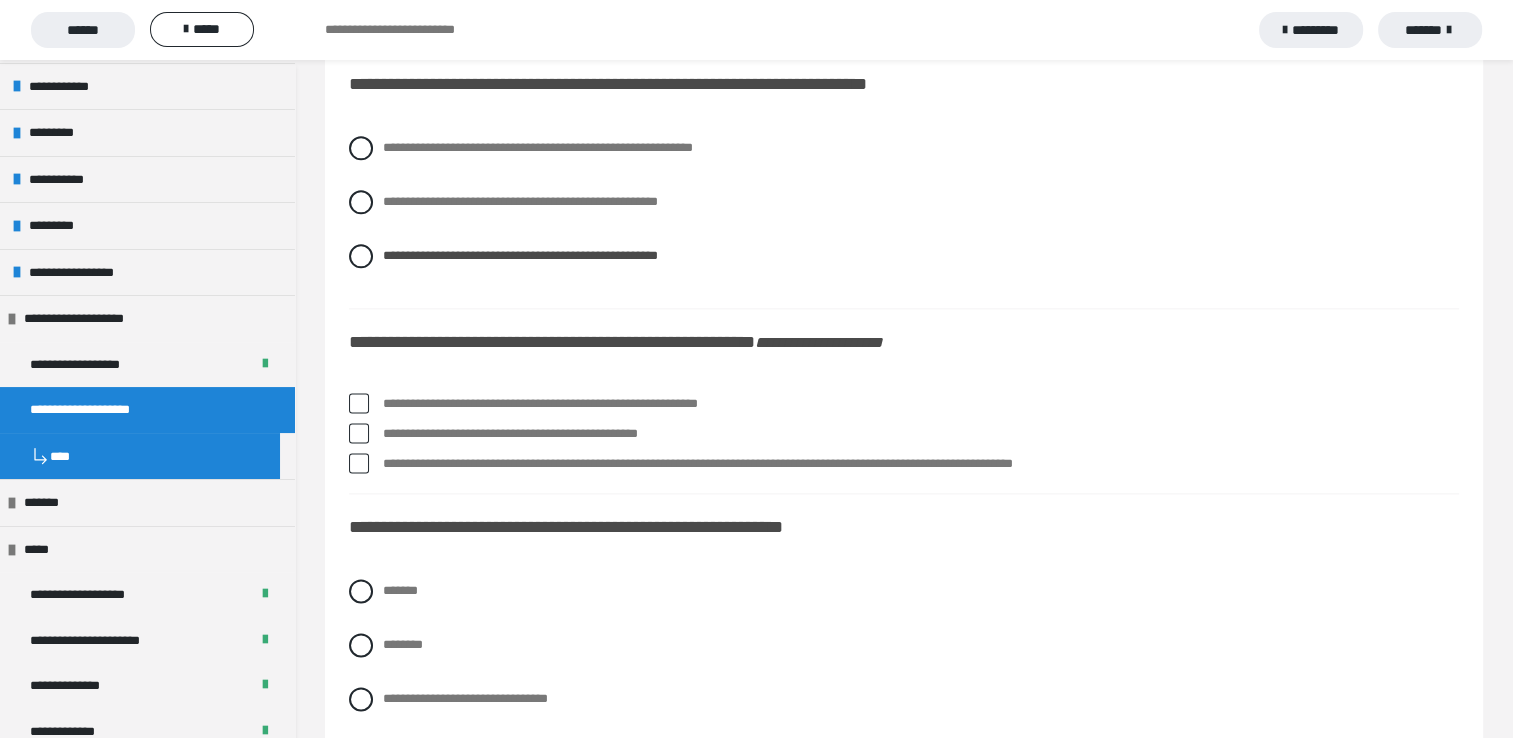 scroll, scrollTop: 2500, scrollLeft: 0, axis: vertical 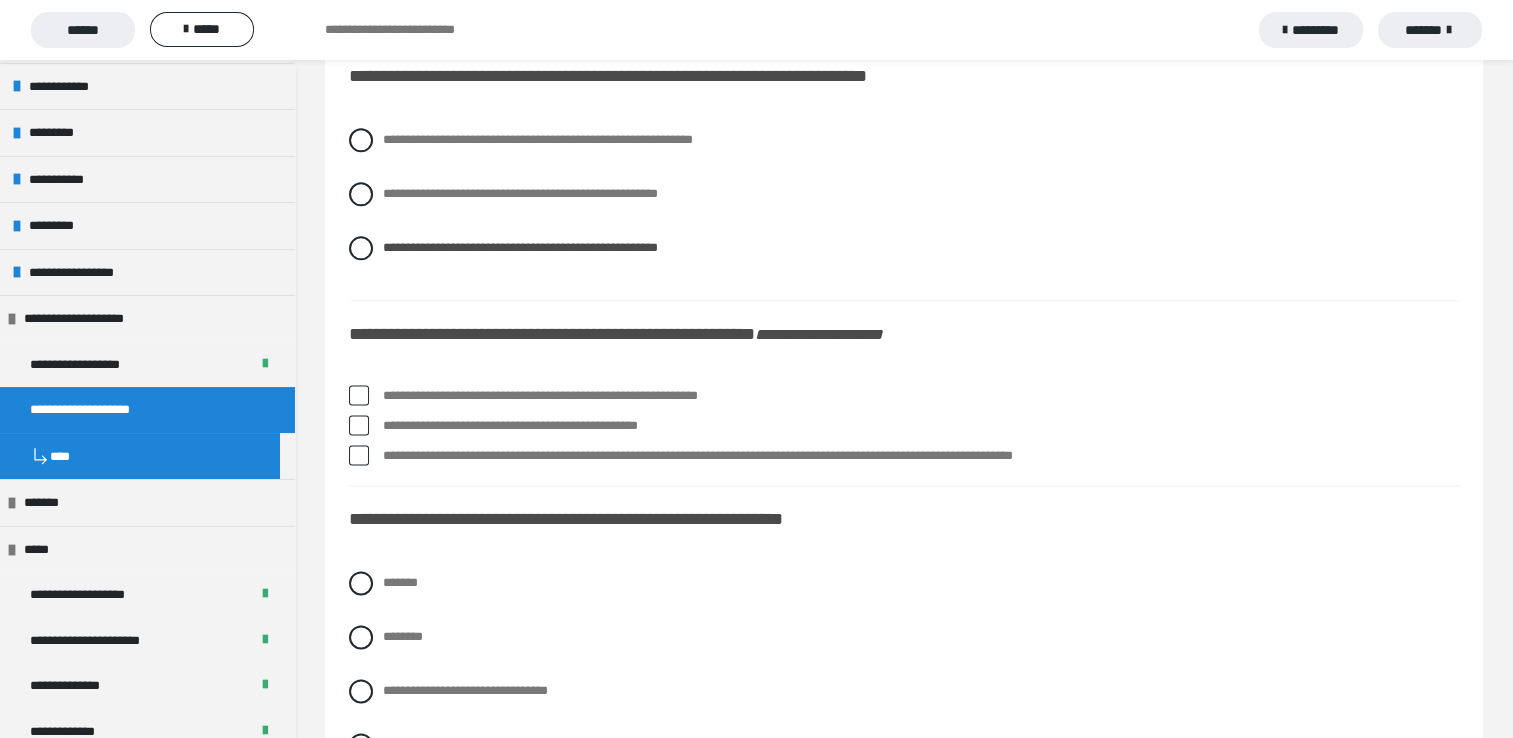 click at bounding box center [359, 395] 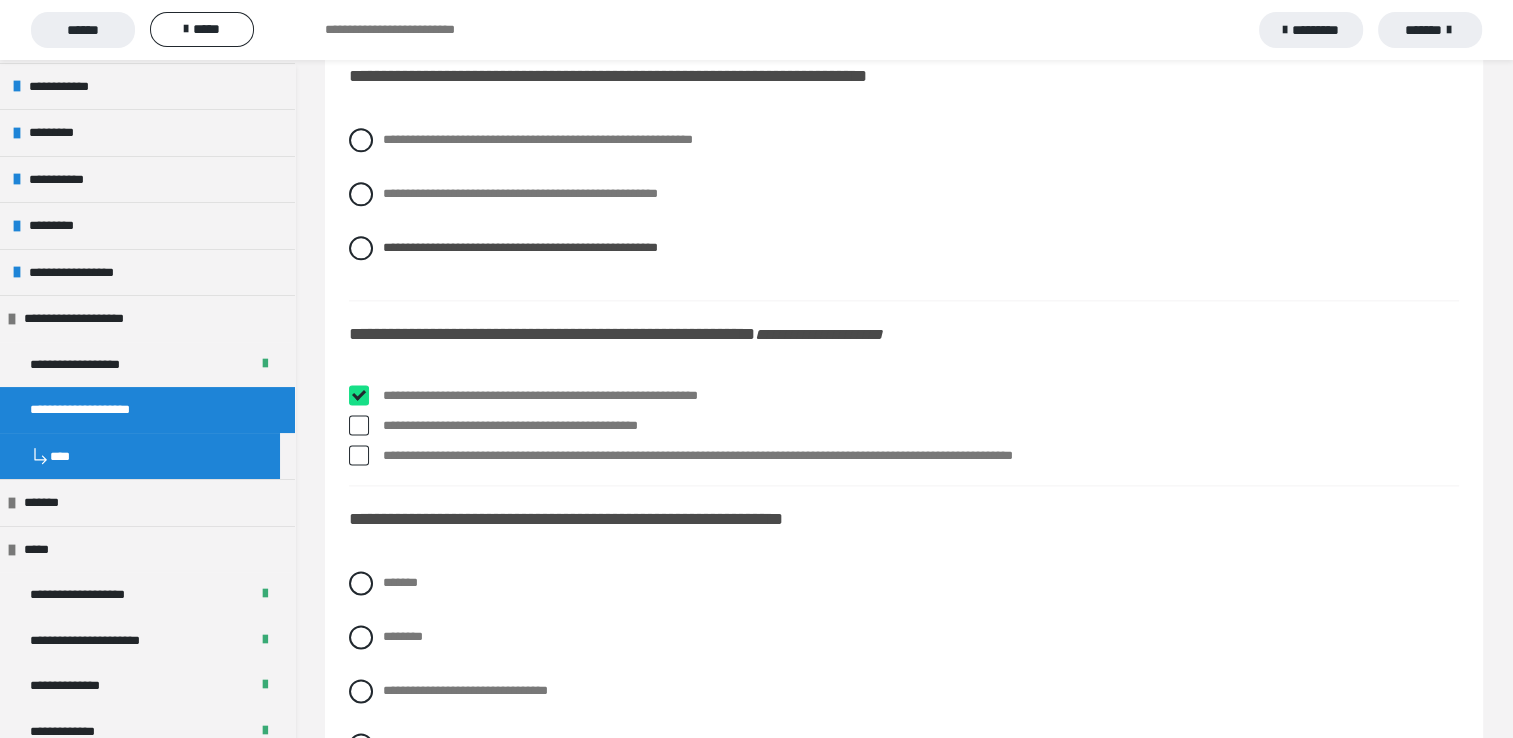 checkbox on "****" 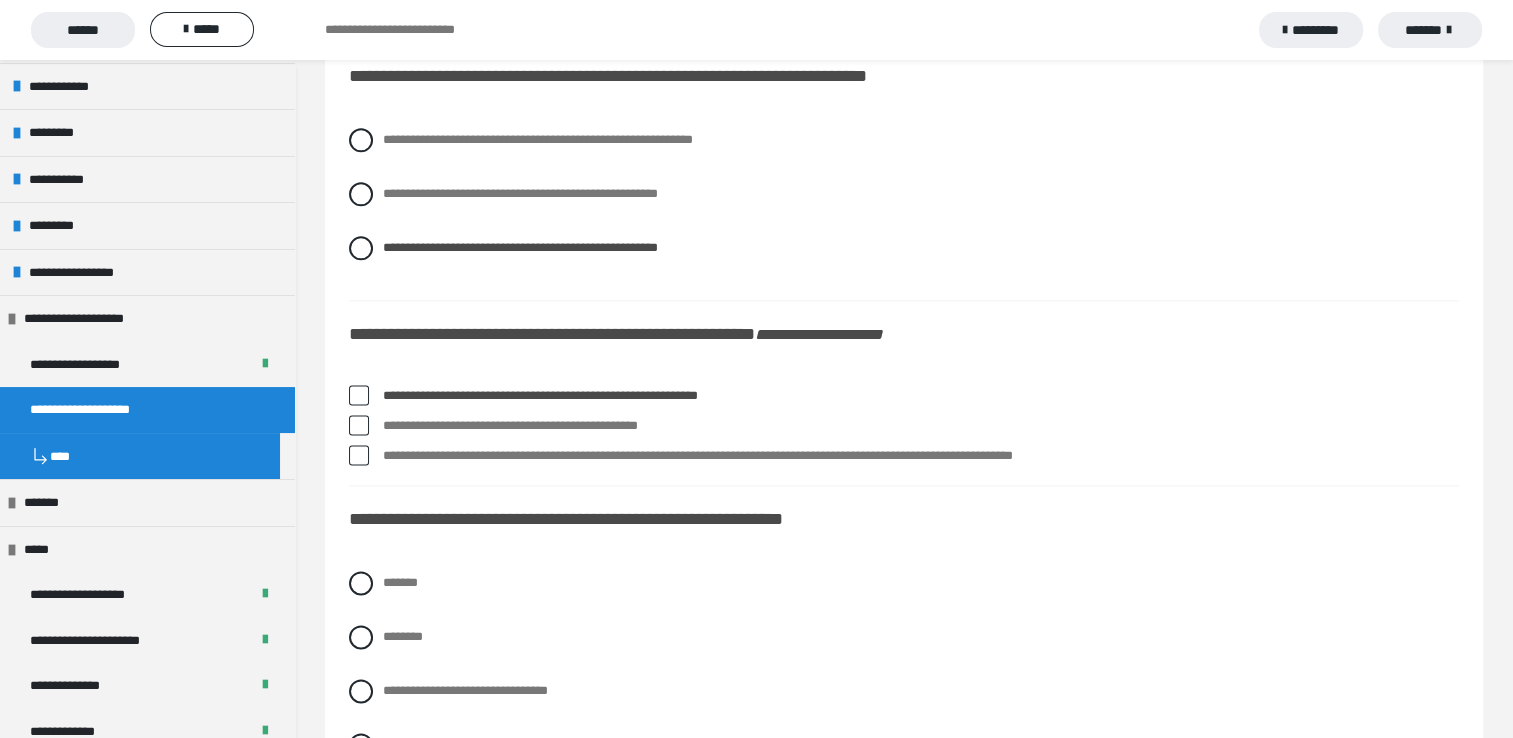 click at bounding box center (359, 425) 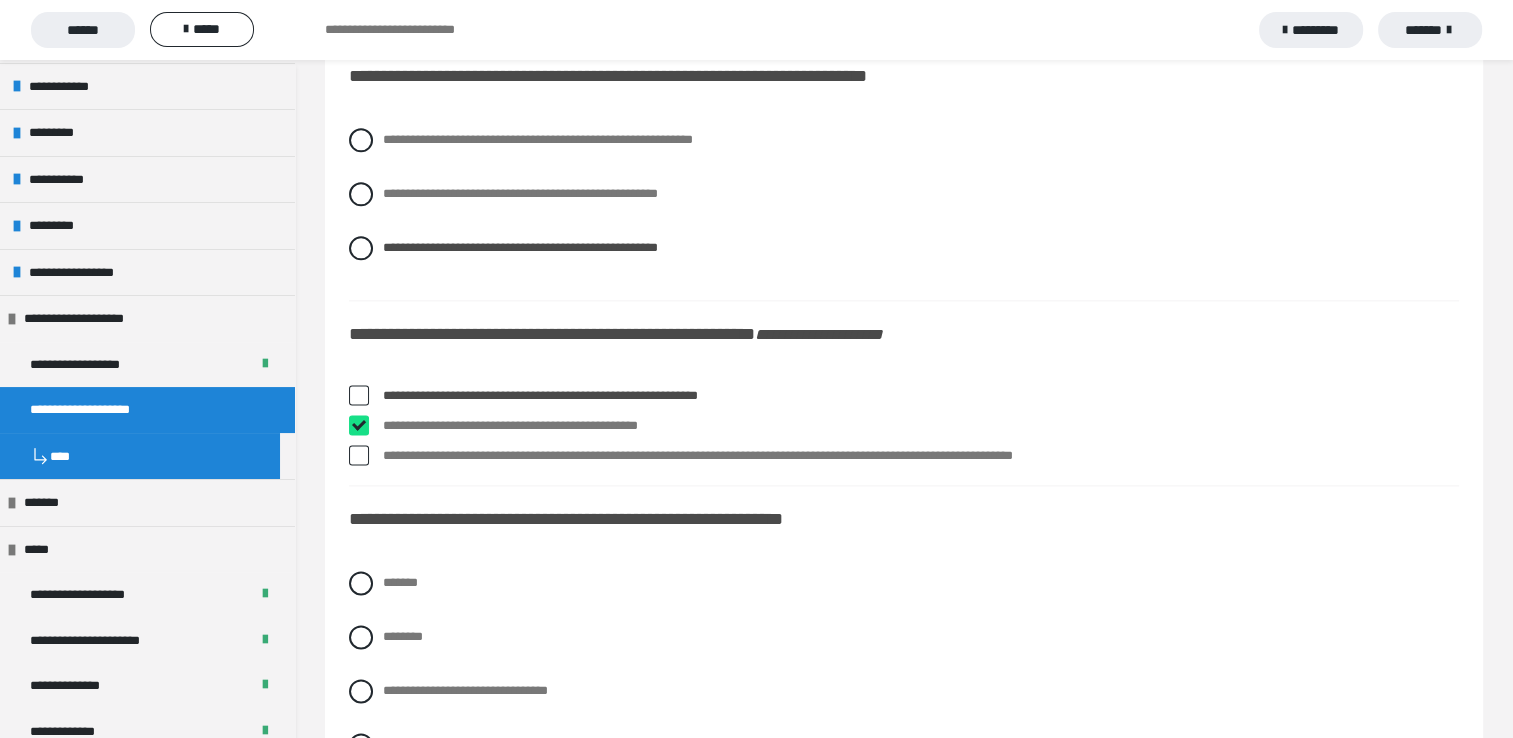 checkbox on "****" 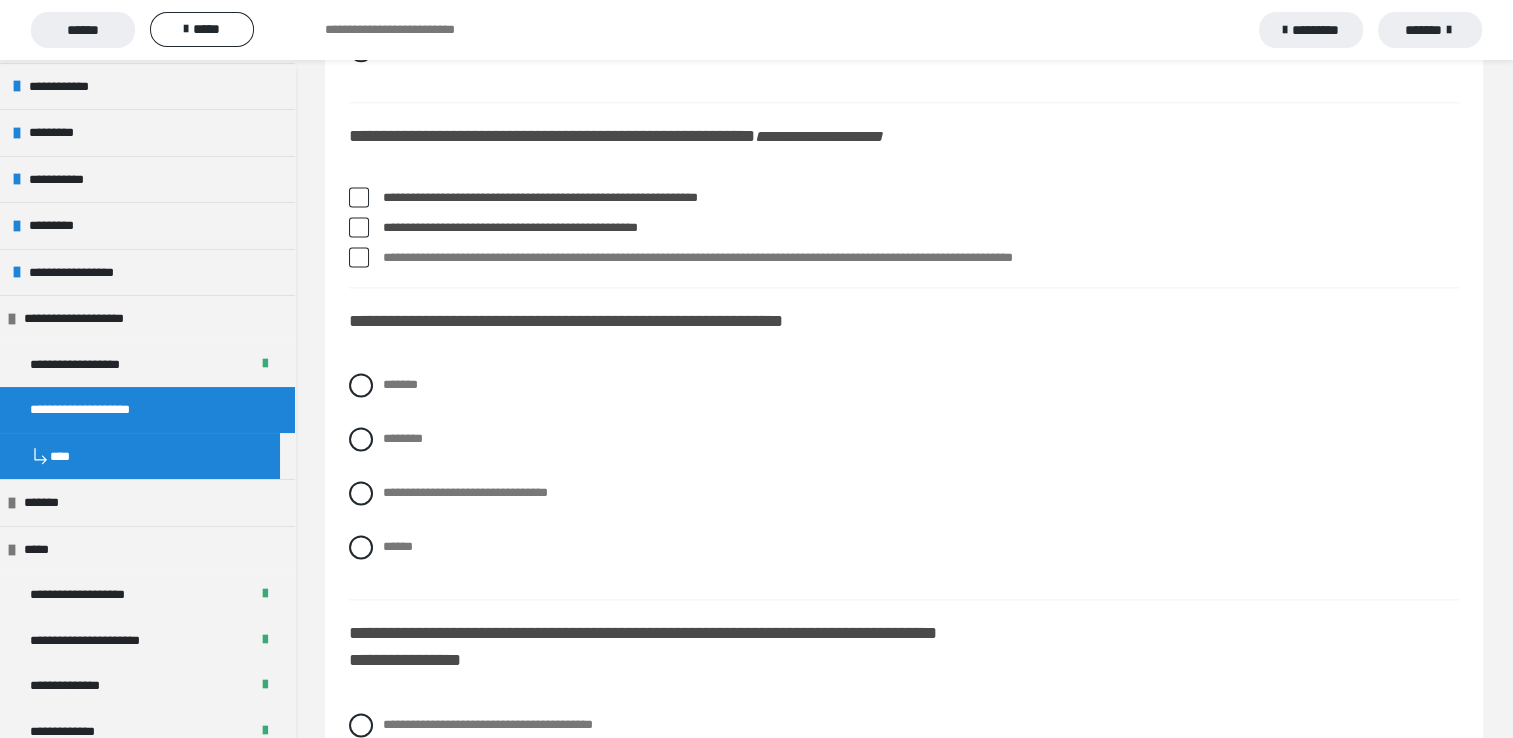scroll, scrollTop: 2700, scrollLeft: 0, axis: vertical 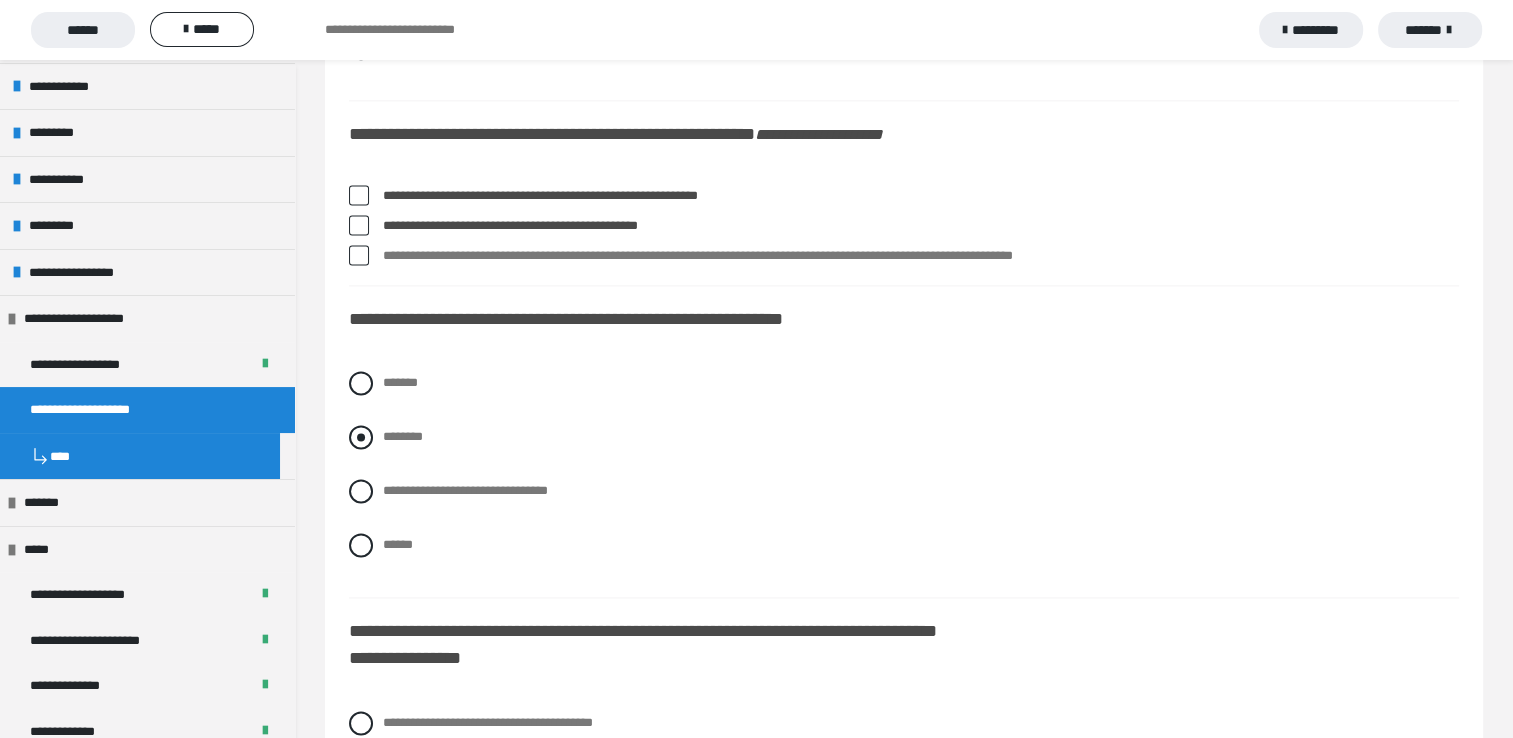 click on "********" at bounding box center [403, 436] 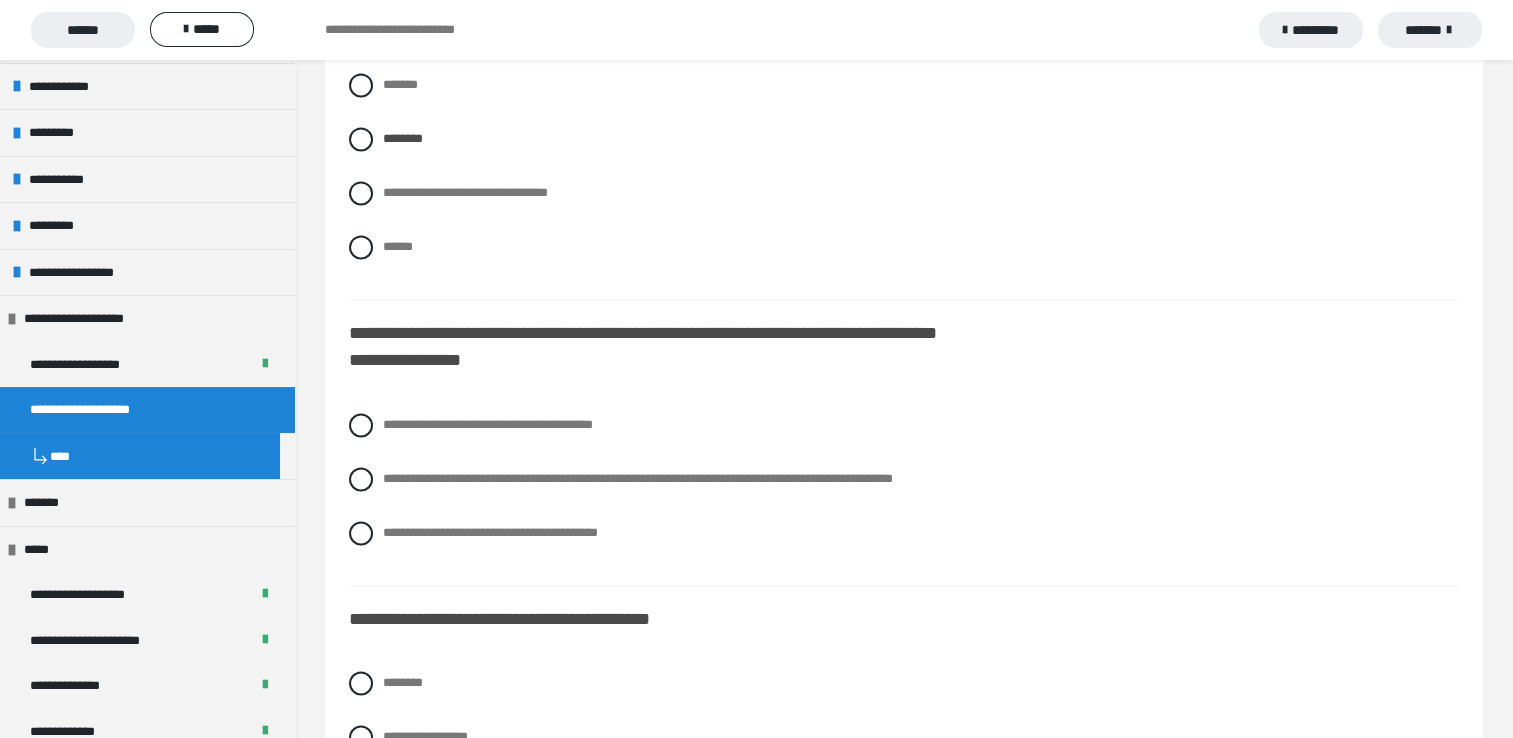 scroll, scrollTop: 3000, scrollLeft: 0, axis: vertical 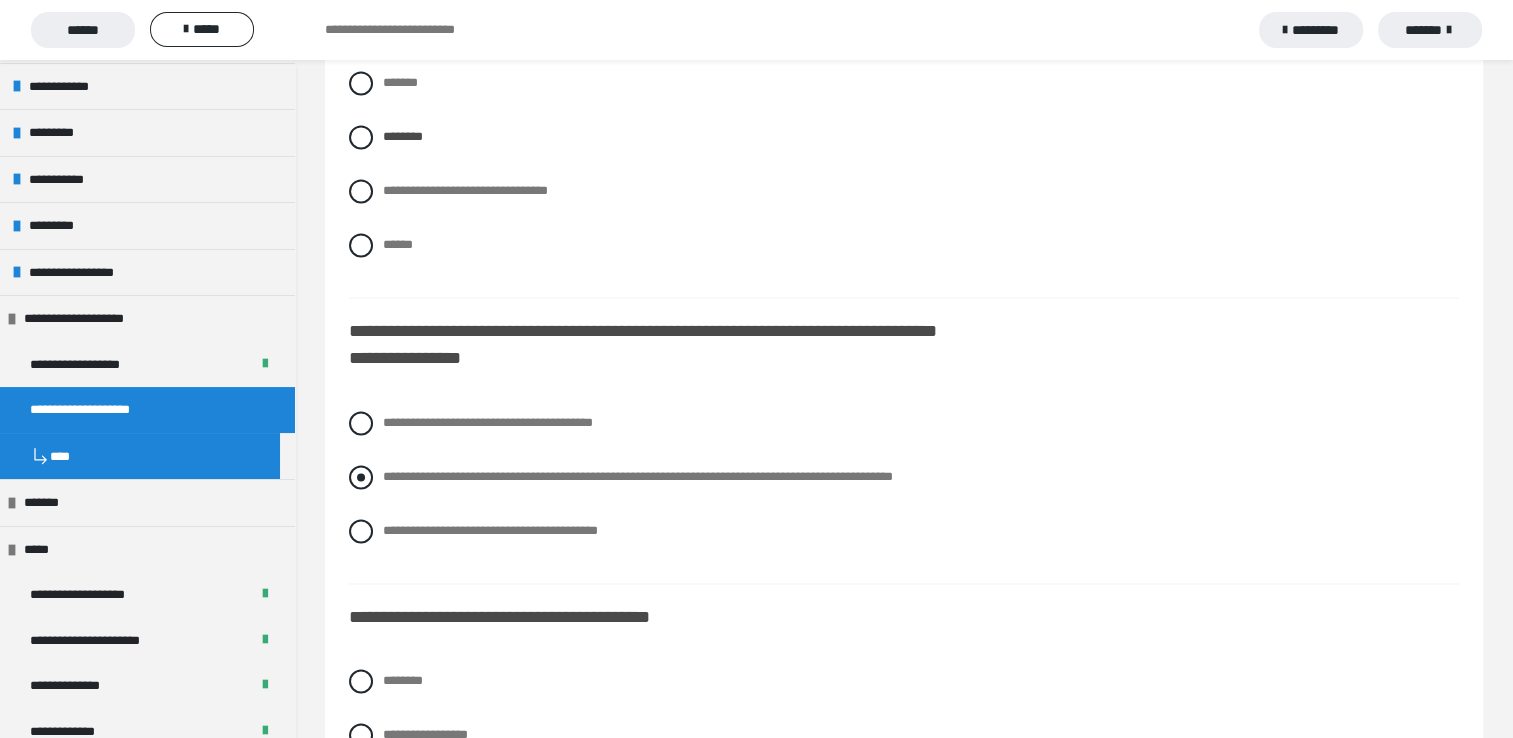 click at bounding box center (361, 477) 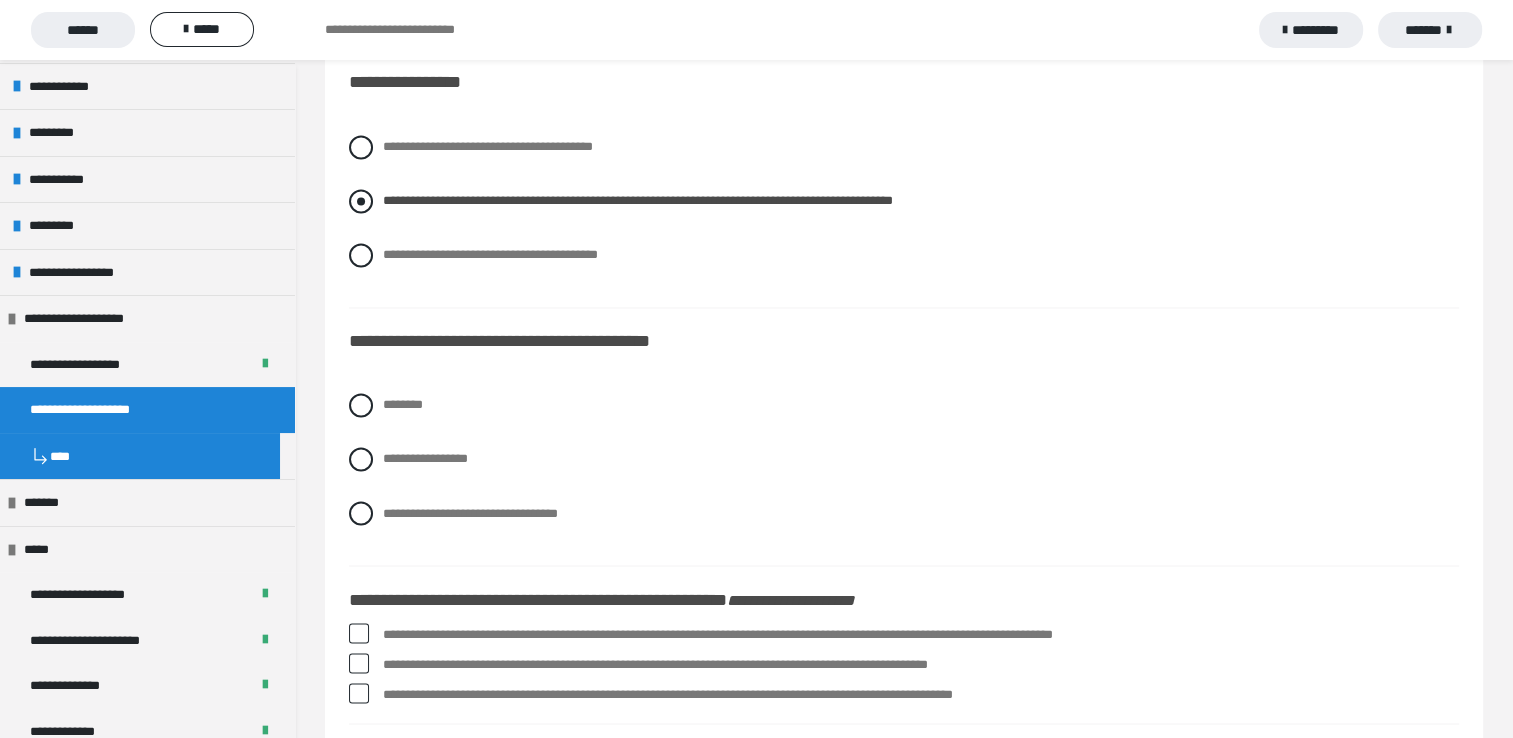 scroll, scrollTop: 3300, scrollLeft: 0, axis: vertical 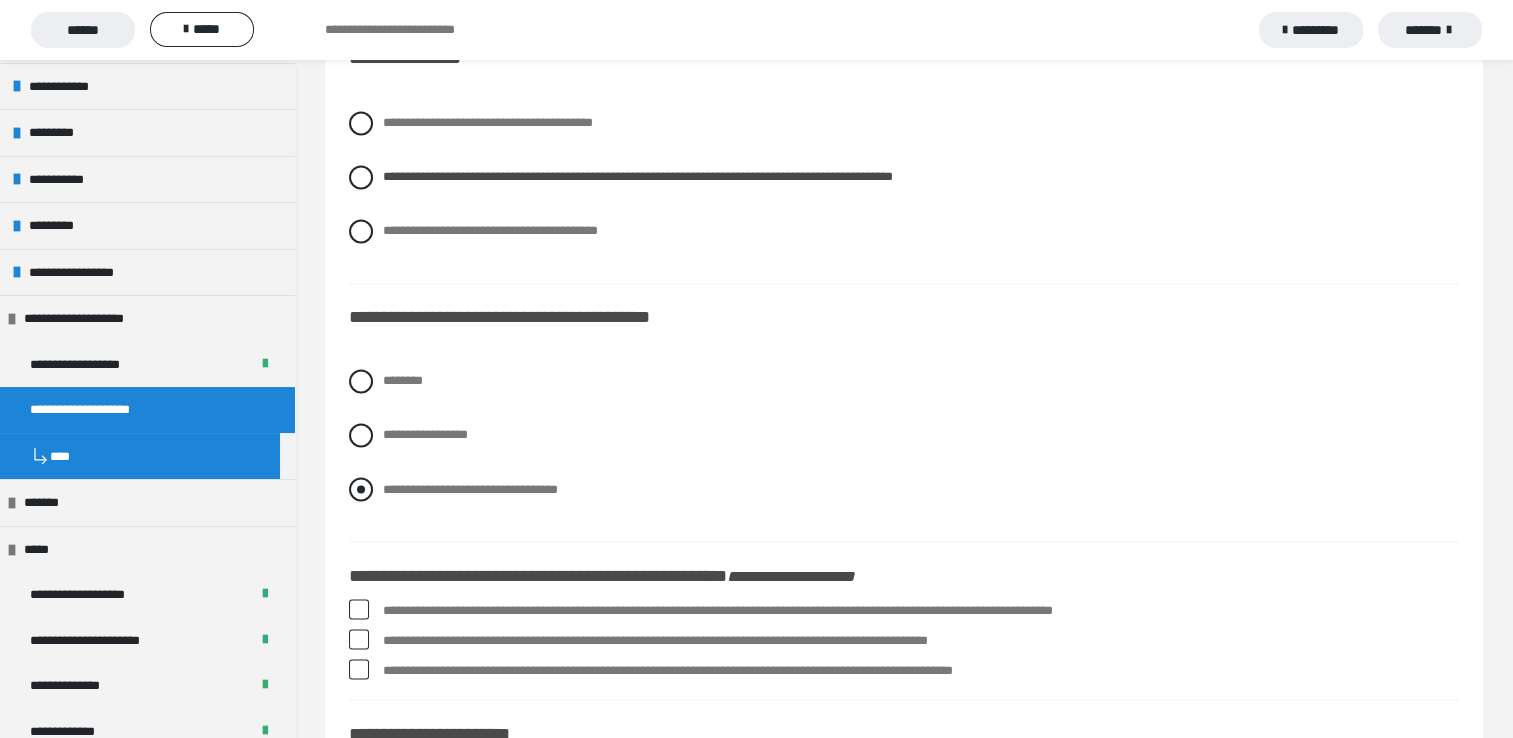 click at bounding box center (361, 489) 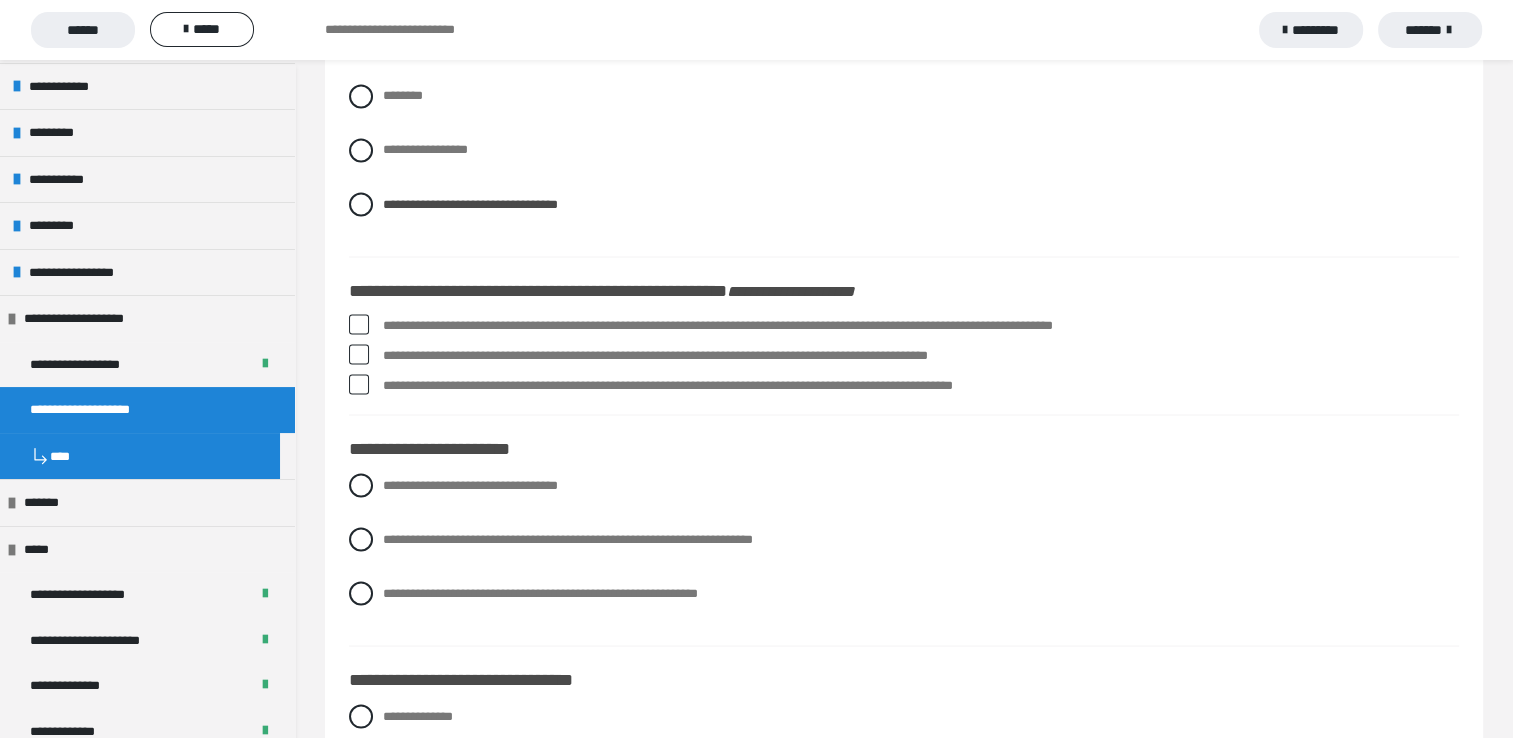 scroll, scrollTop: 3600, scrollLeft: 0, axis: vertical 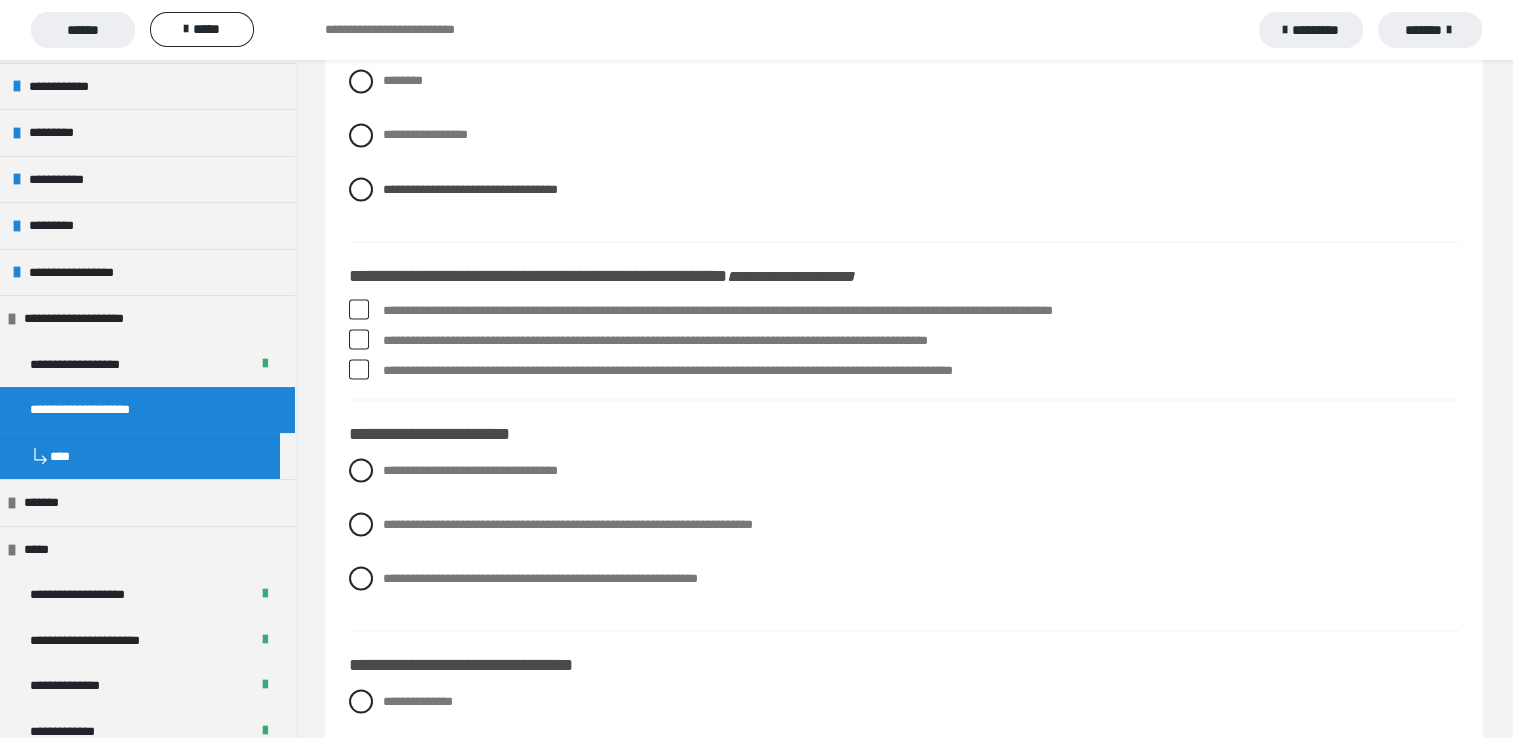 click at bounding box center (359, 369) 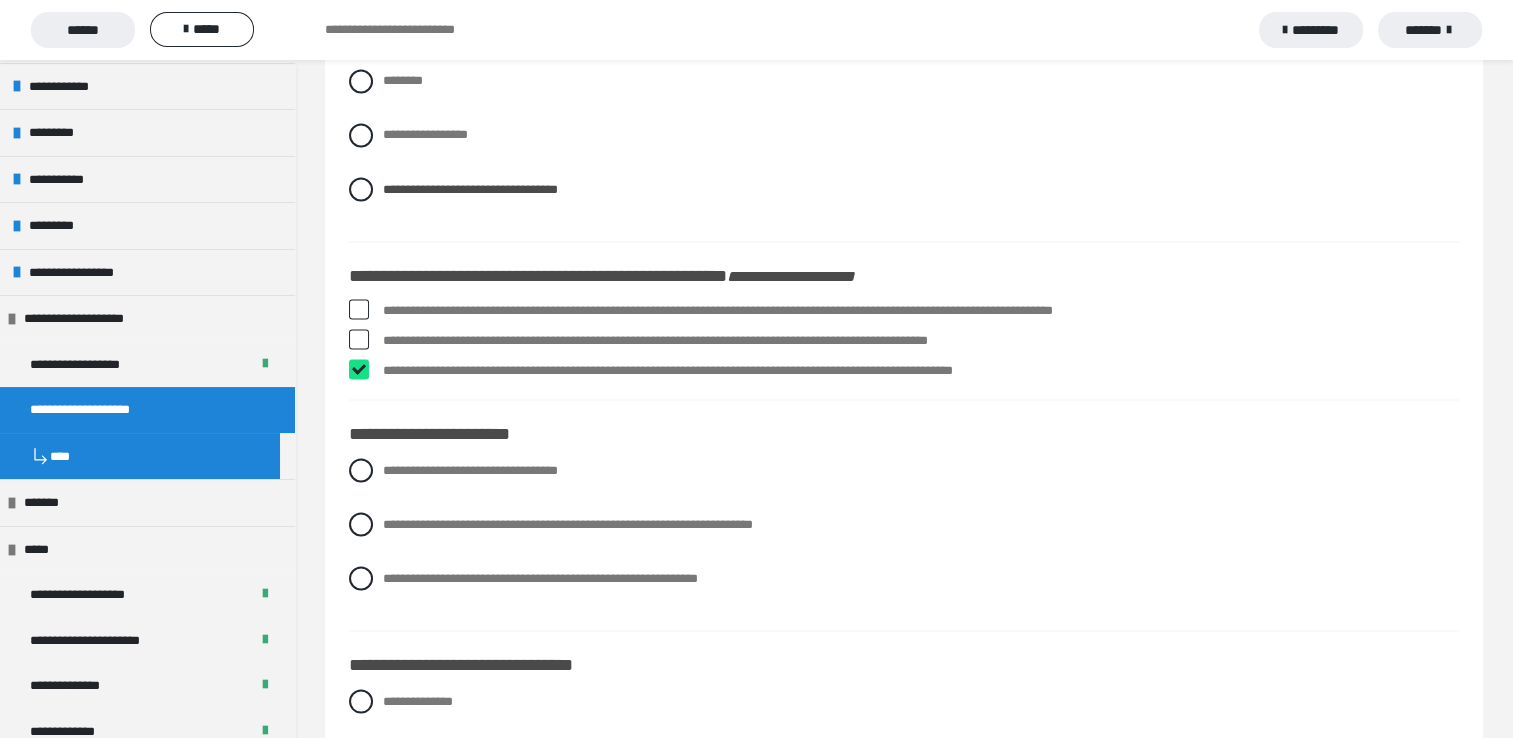 checkbox on "****" 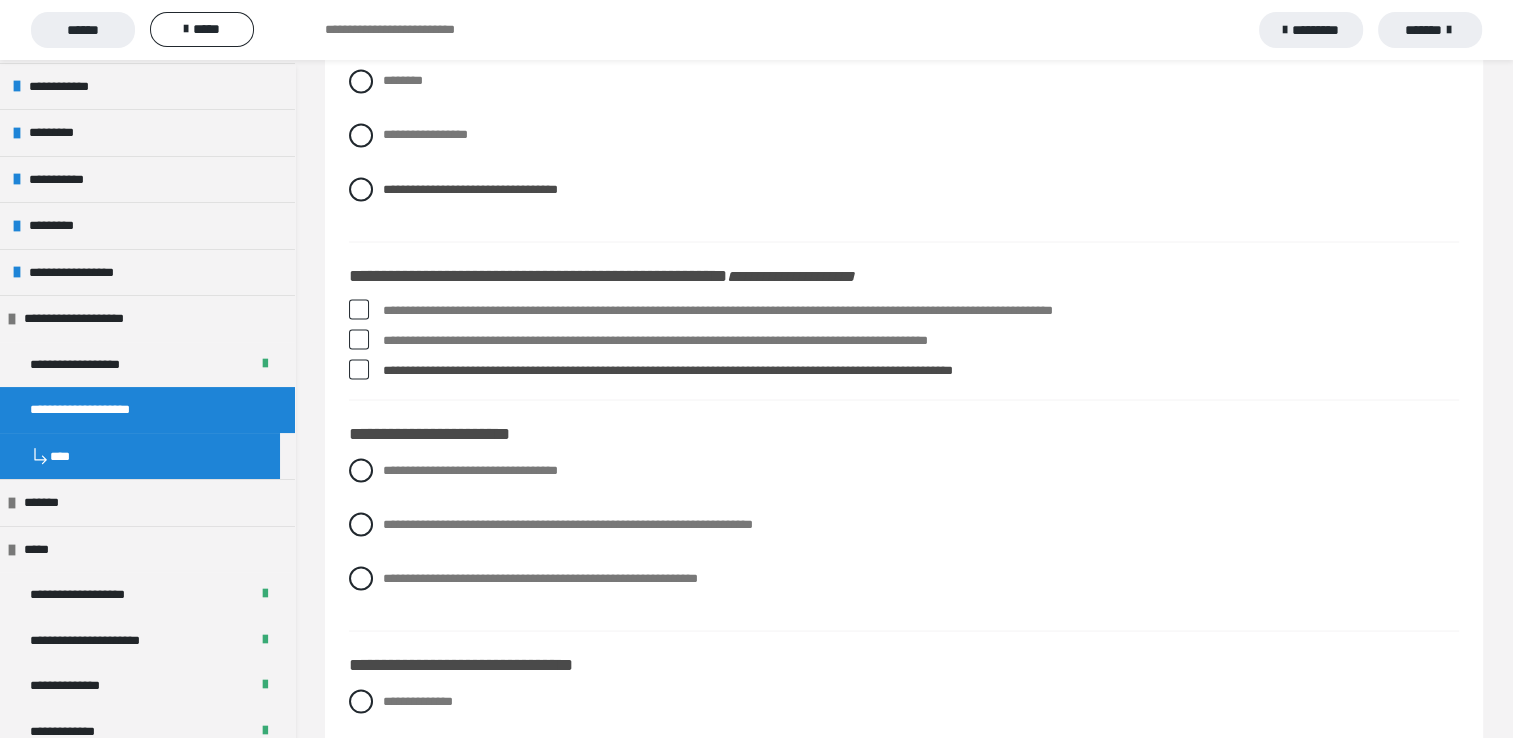click at bounding box center [359, 309] 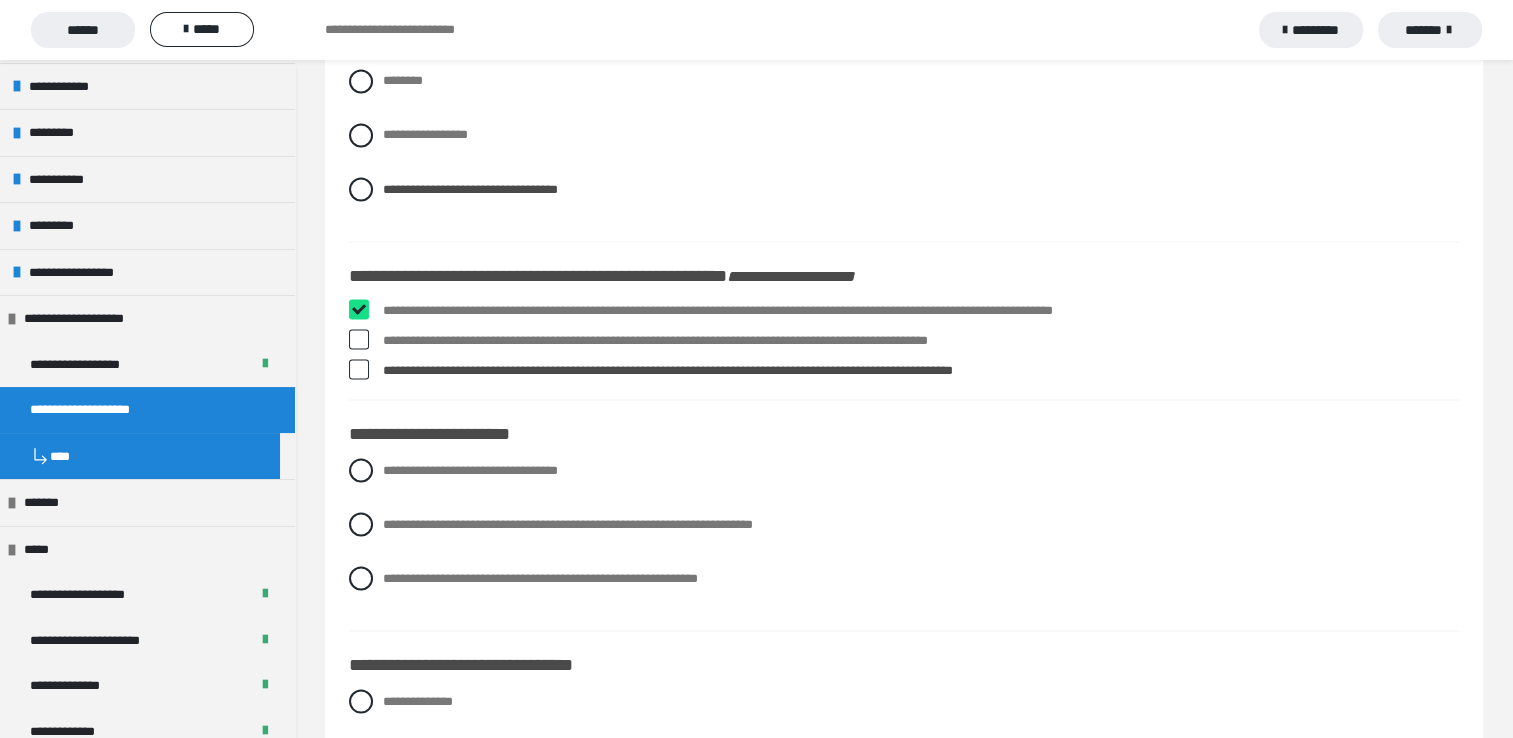 checkbox on "****" 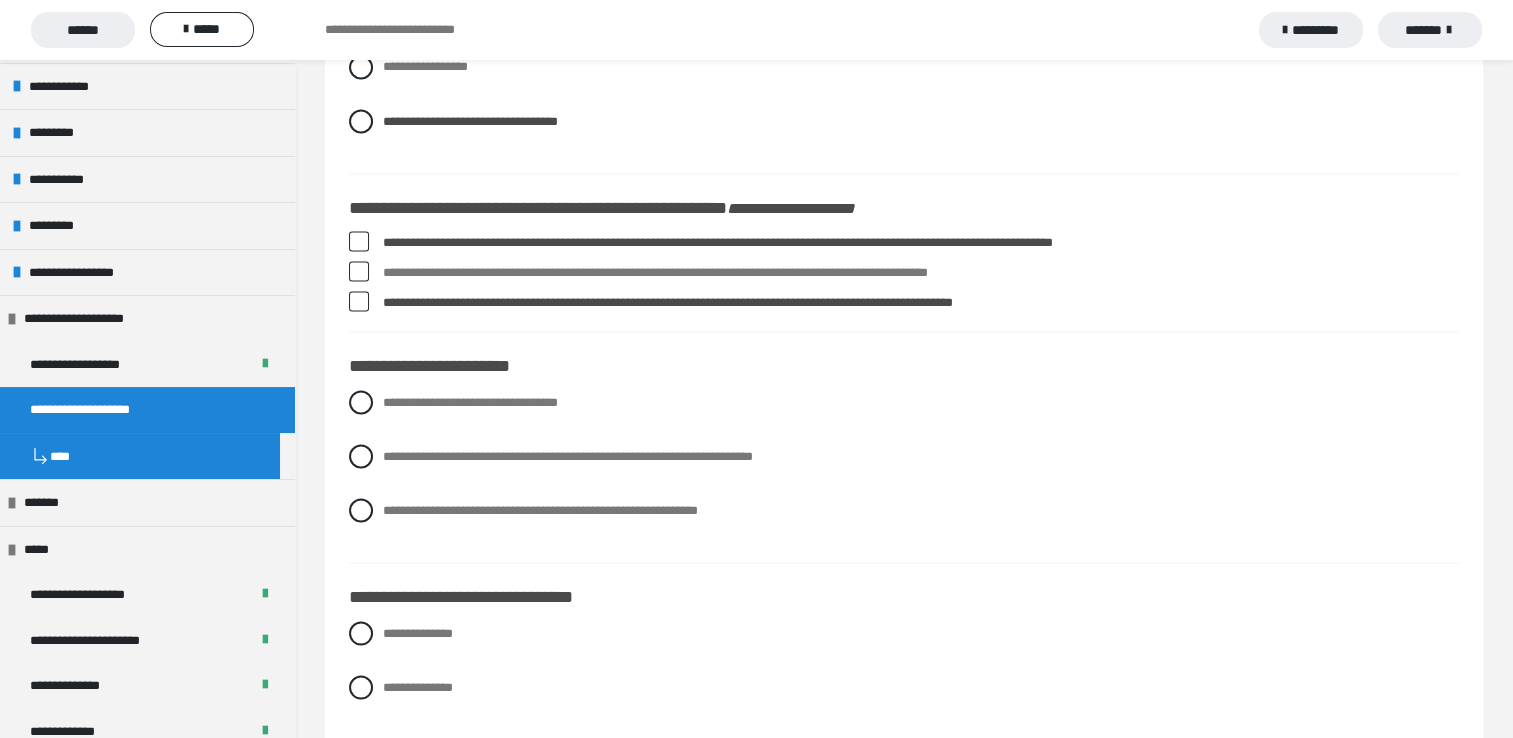 scroll, scrollTop: 3700, scrollLeft: 0, axis: vertical 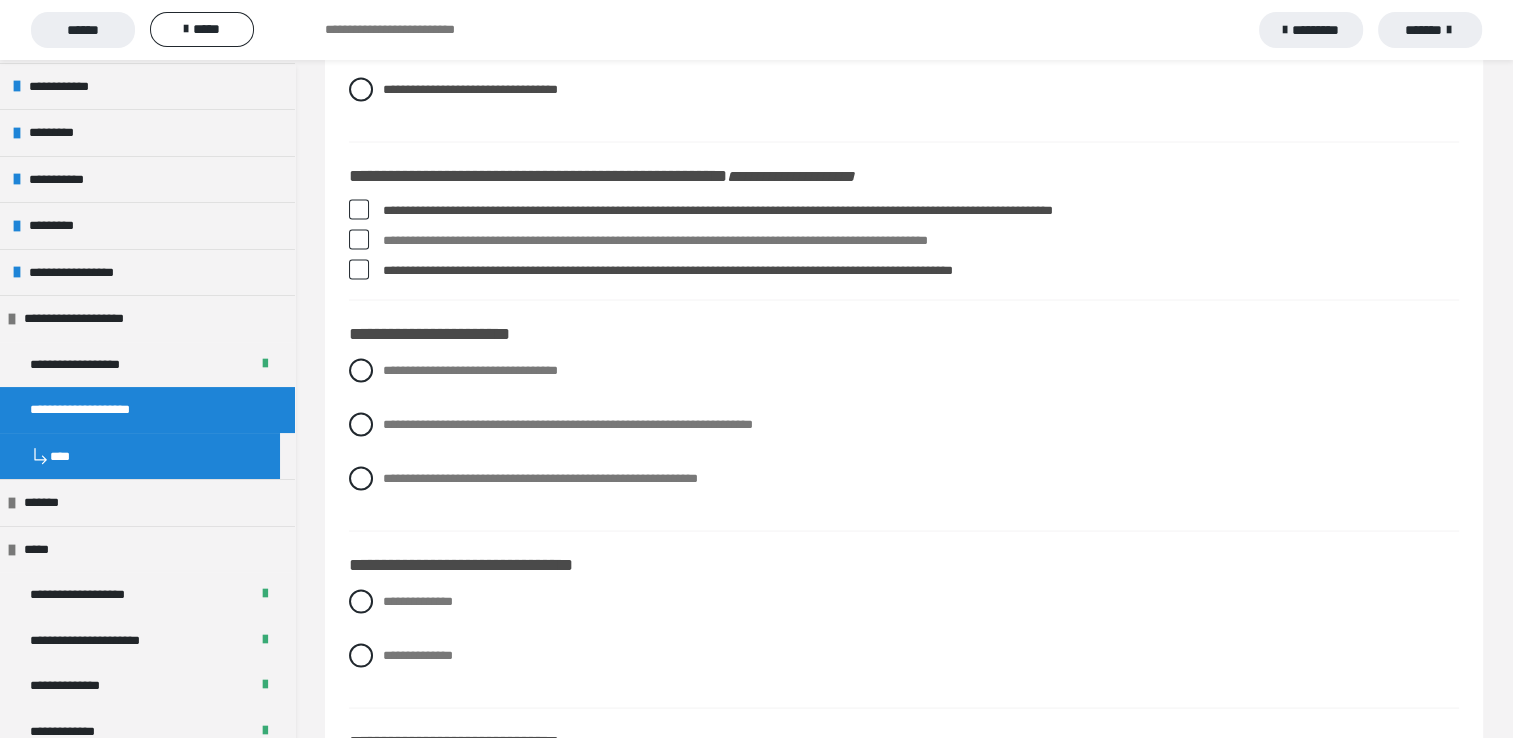 click on "**********" at bounding box center (904, 5601) 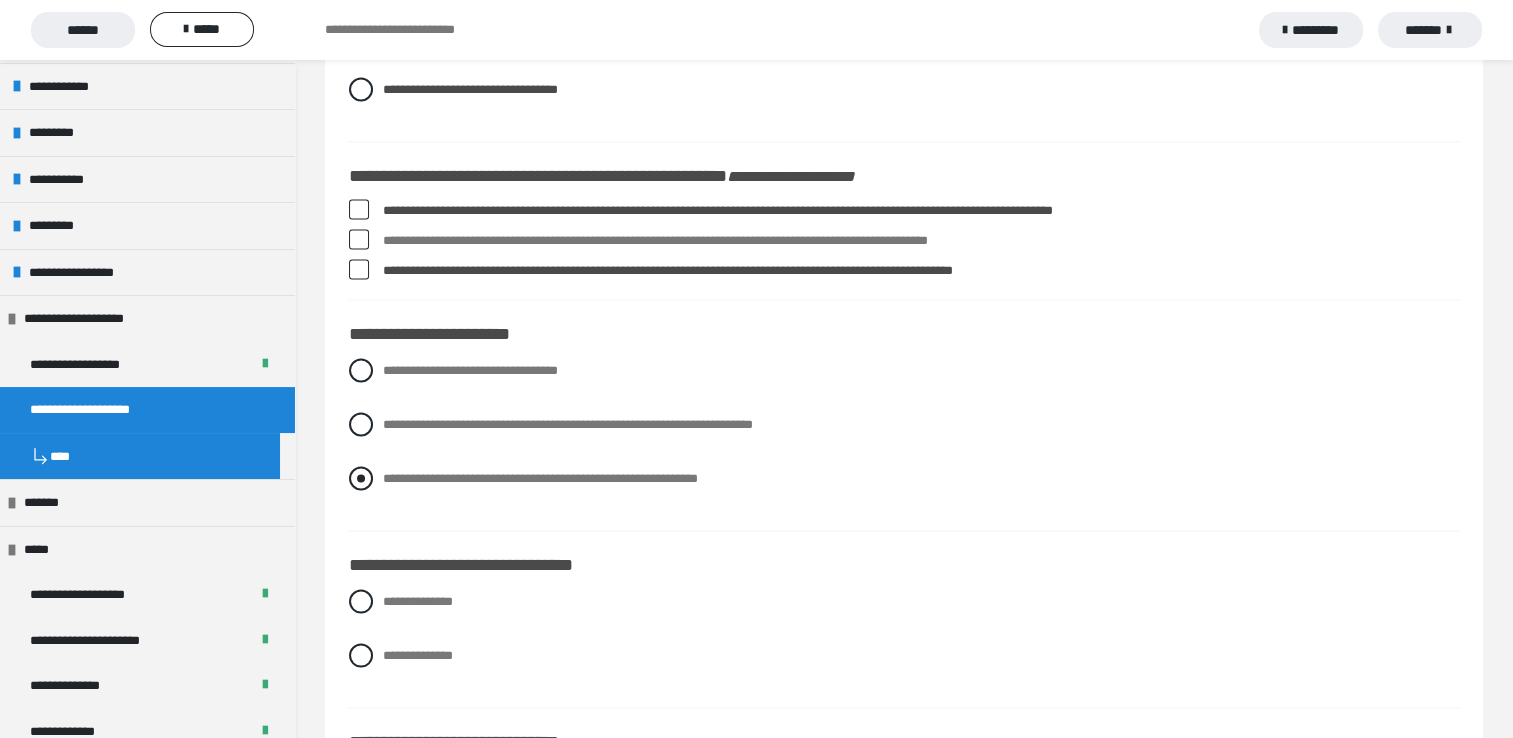 click at bounding box center (361, 478) 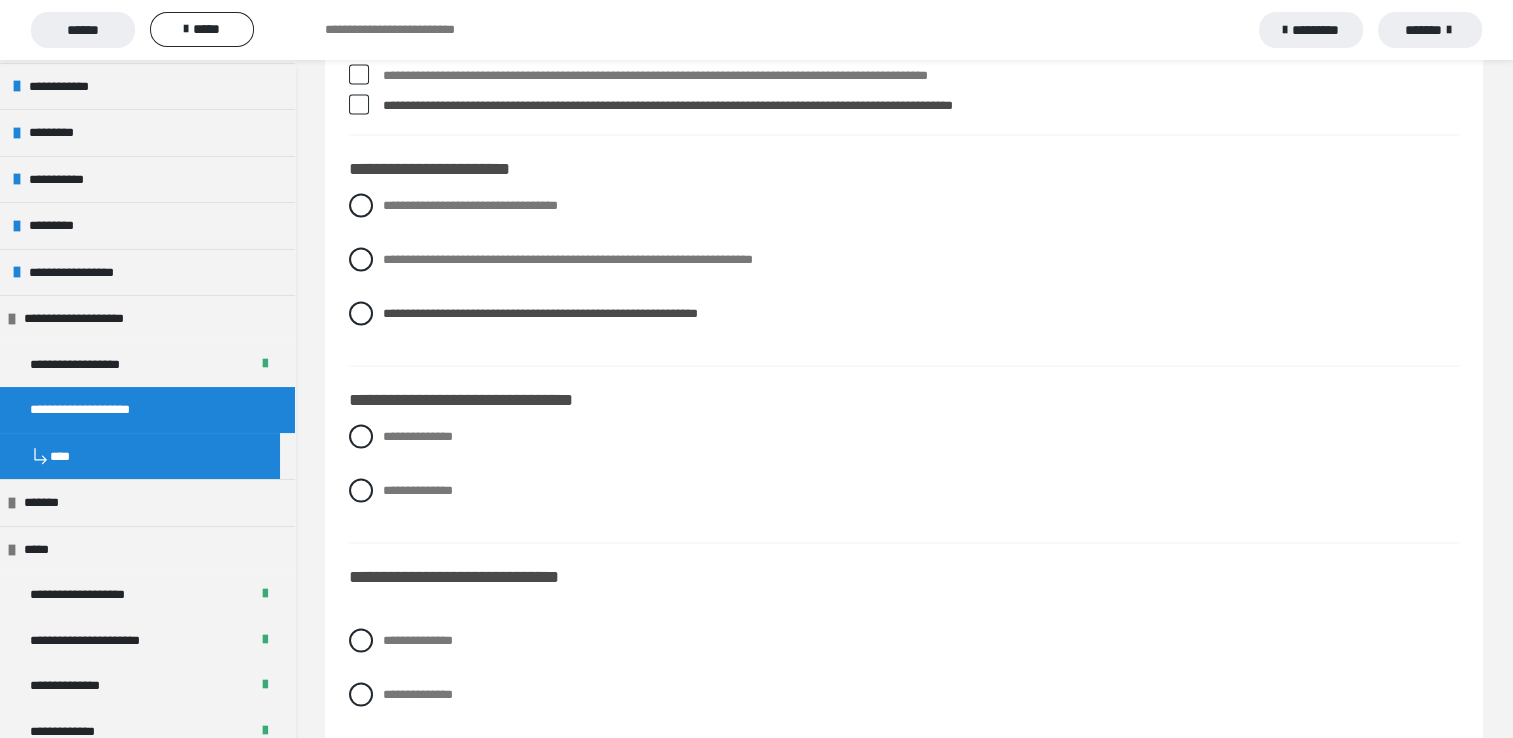 scroll, scrollTop: 3900, scrollLeft: 0, axis: vertical 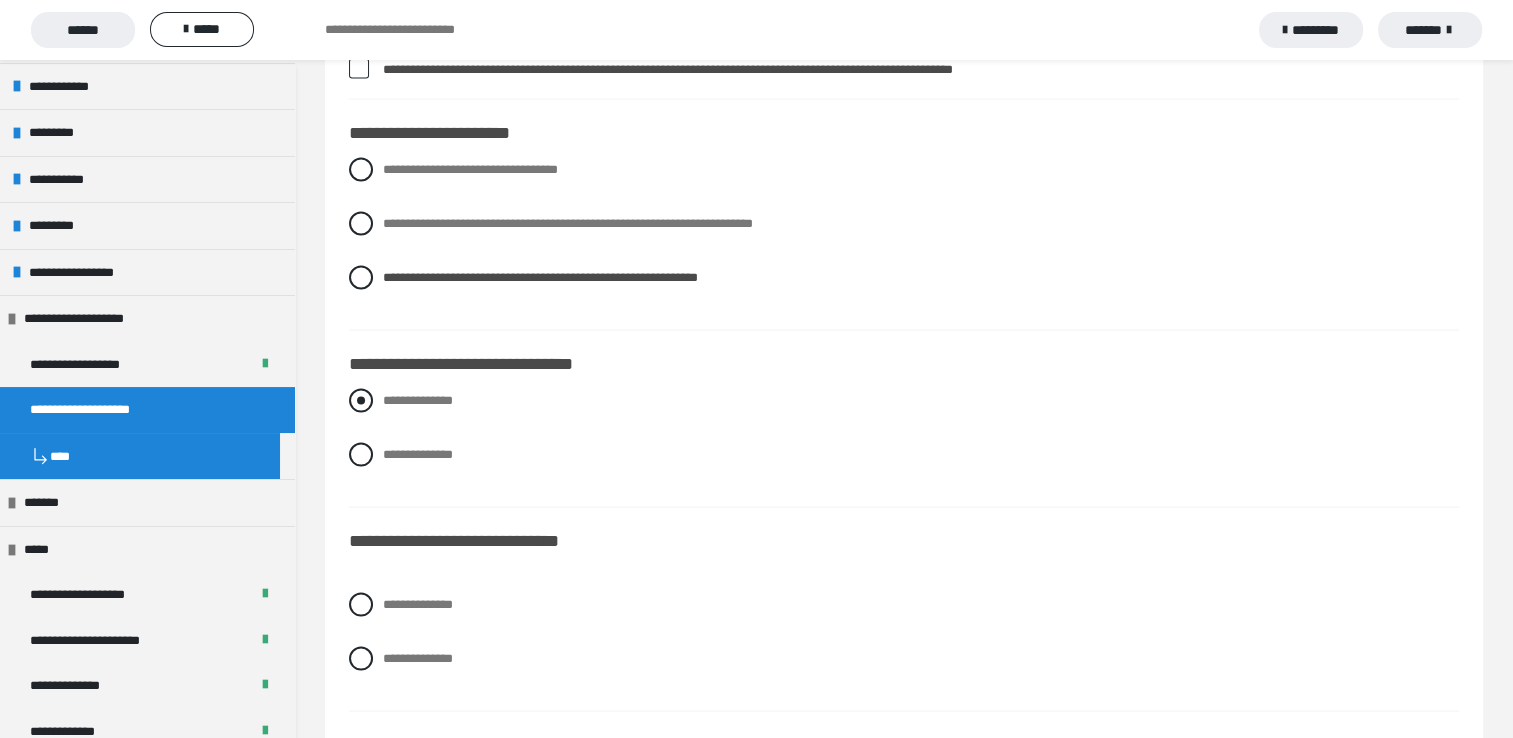 click on "**********" at bounding box center (418, 400) 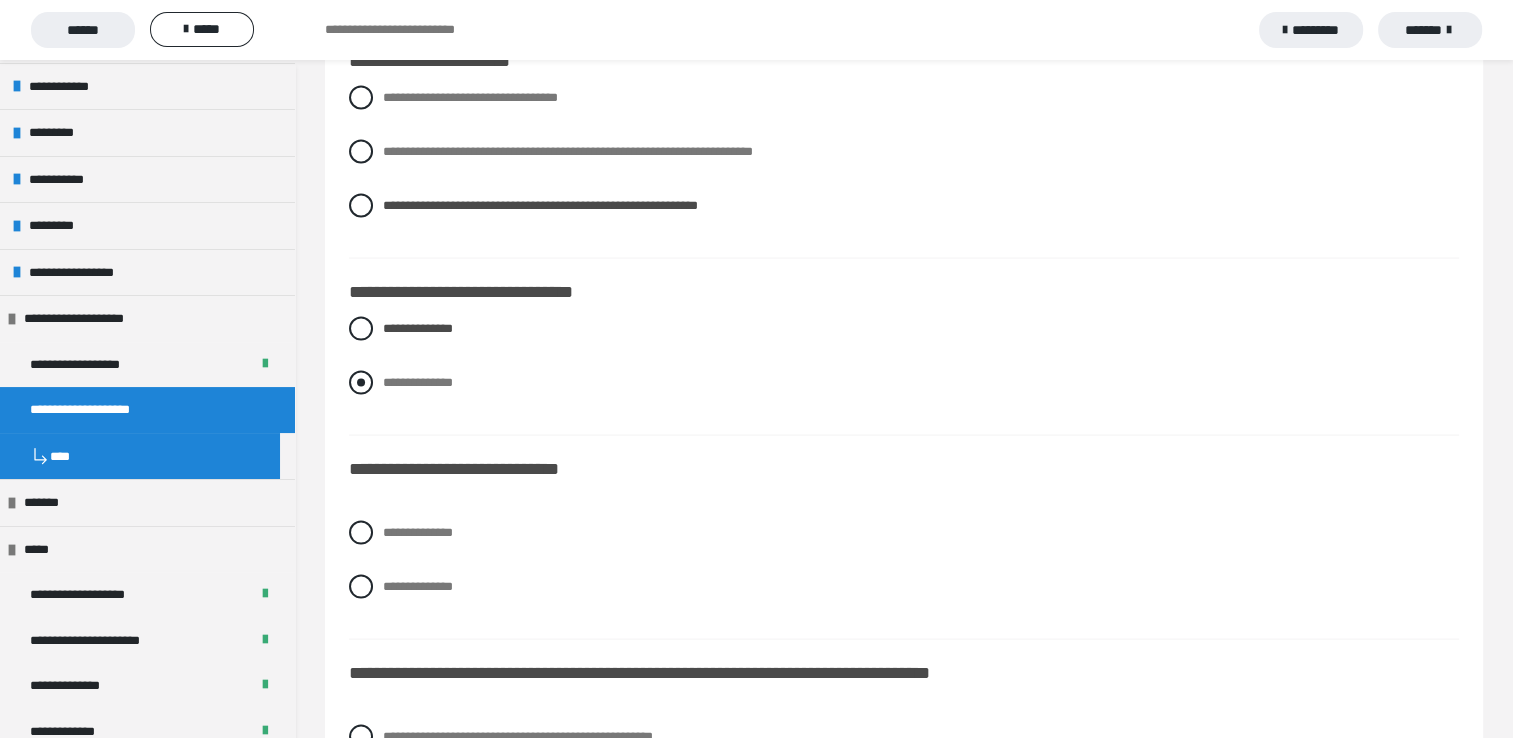 scroll, scrollTop: 4100, scrollLeft: 0, axis: vertical 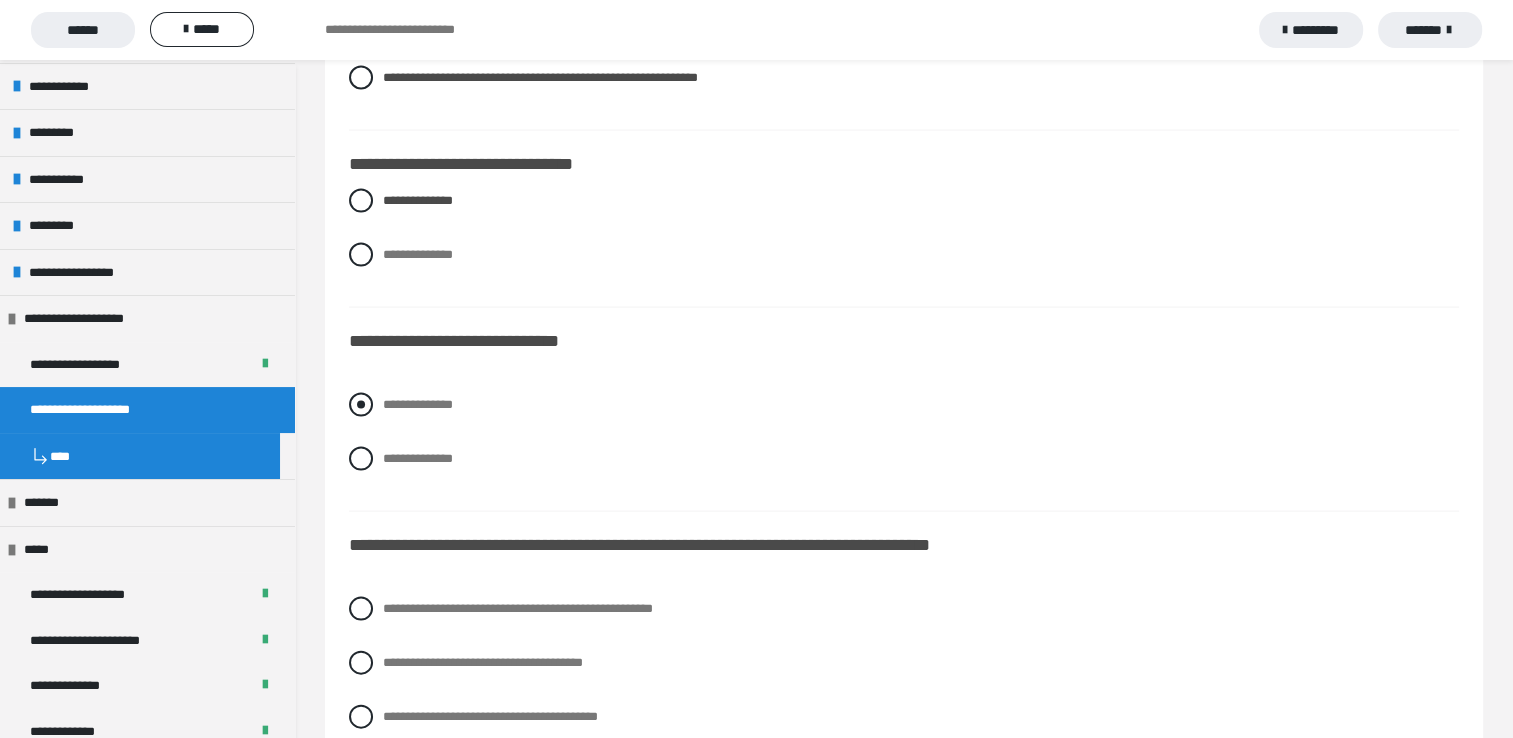 click on "**********" at bounding box center (904, 405) 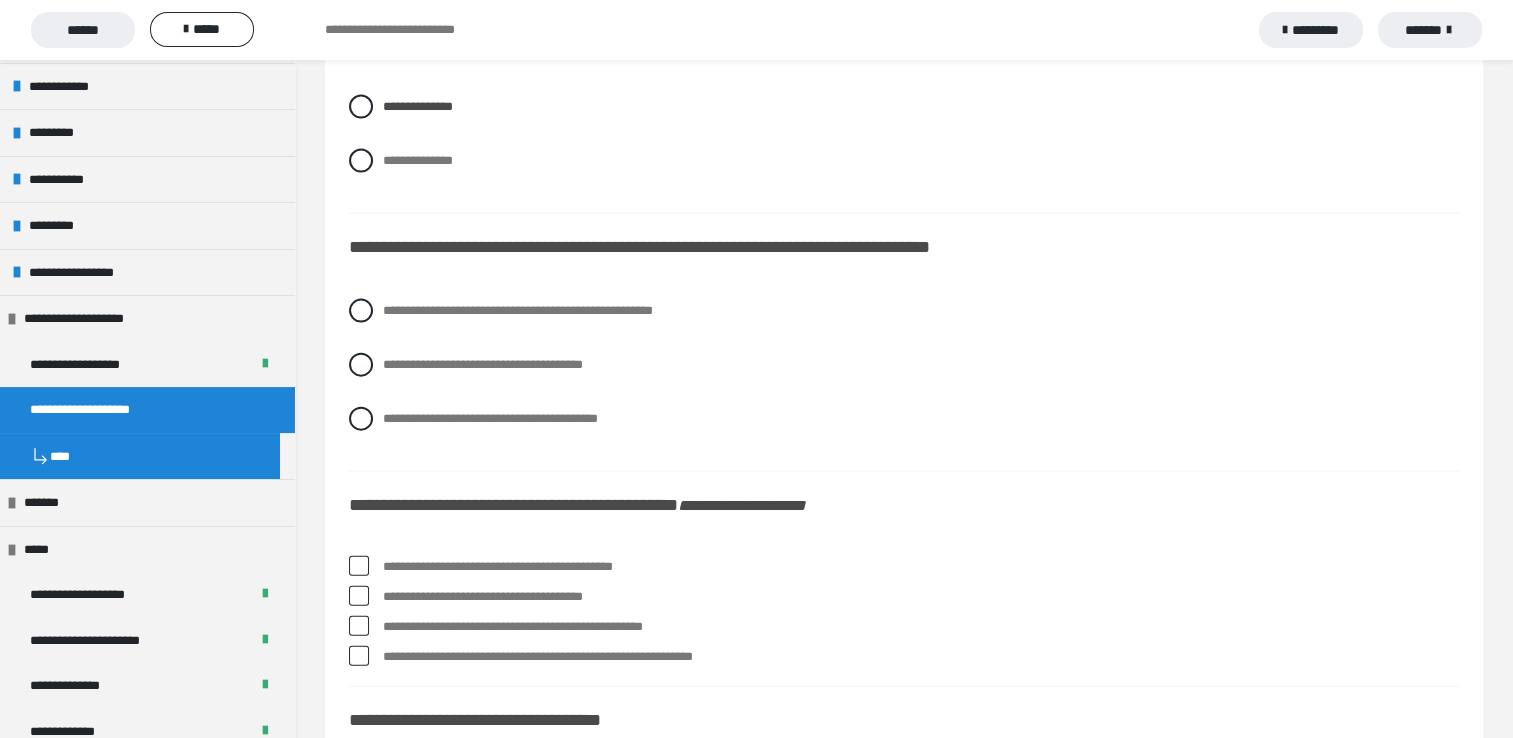 scroll, scrollTop: 4400, scrollLeft: 0, axis: vertical 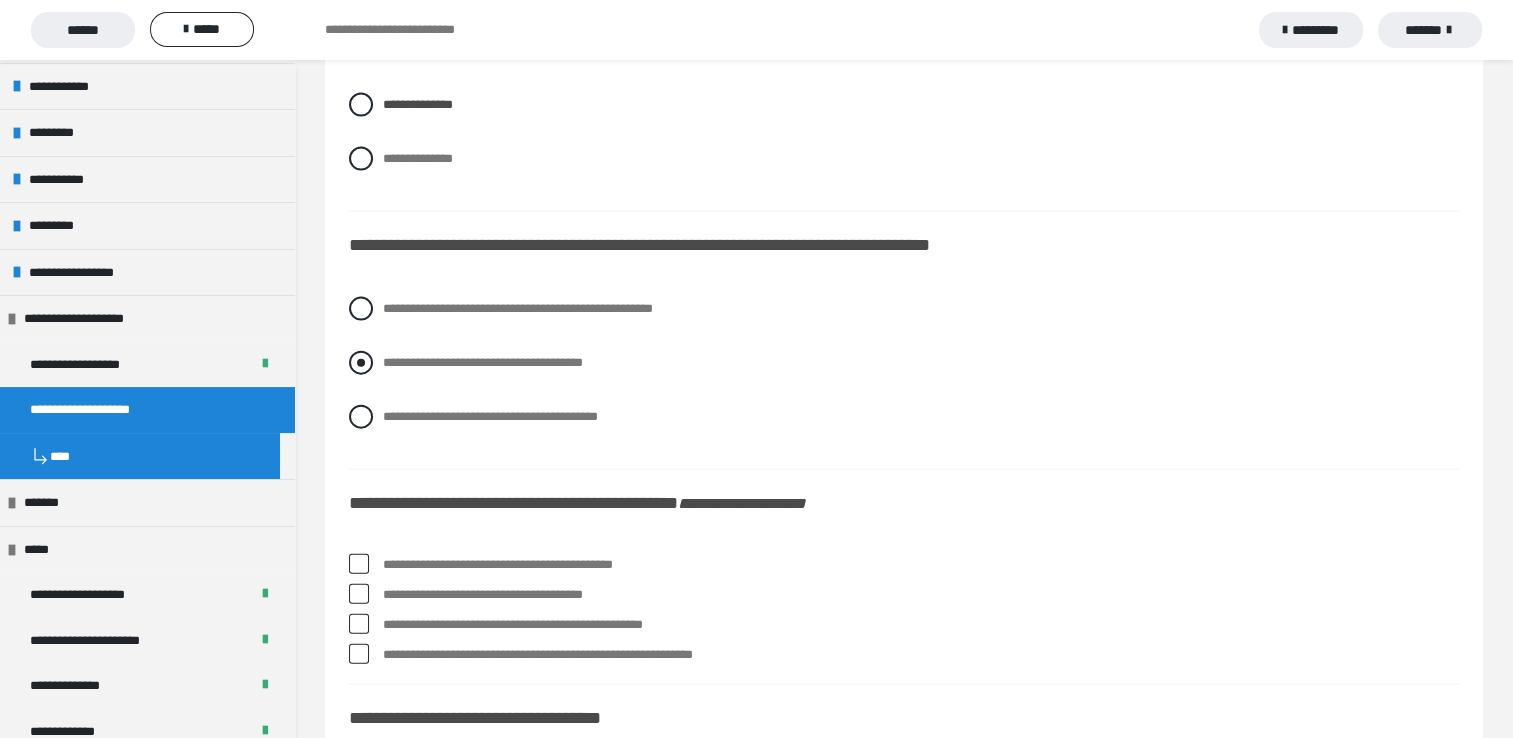 click on "**********" at bounding box center [483, 362] 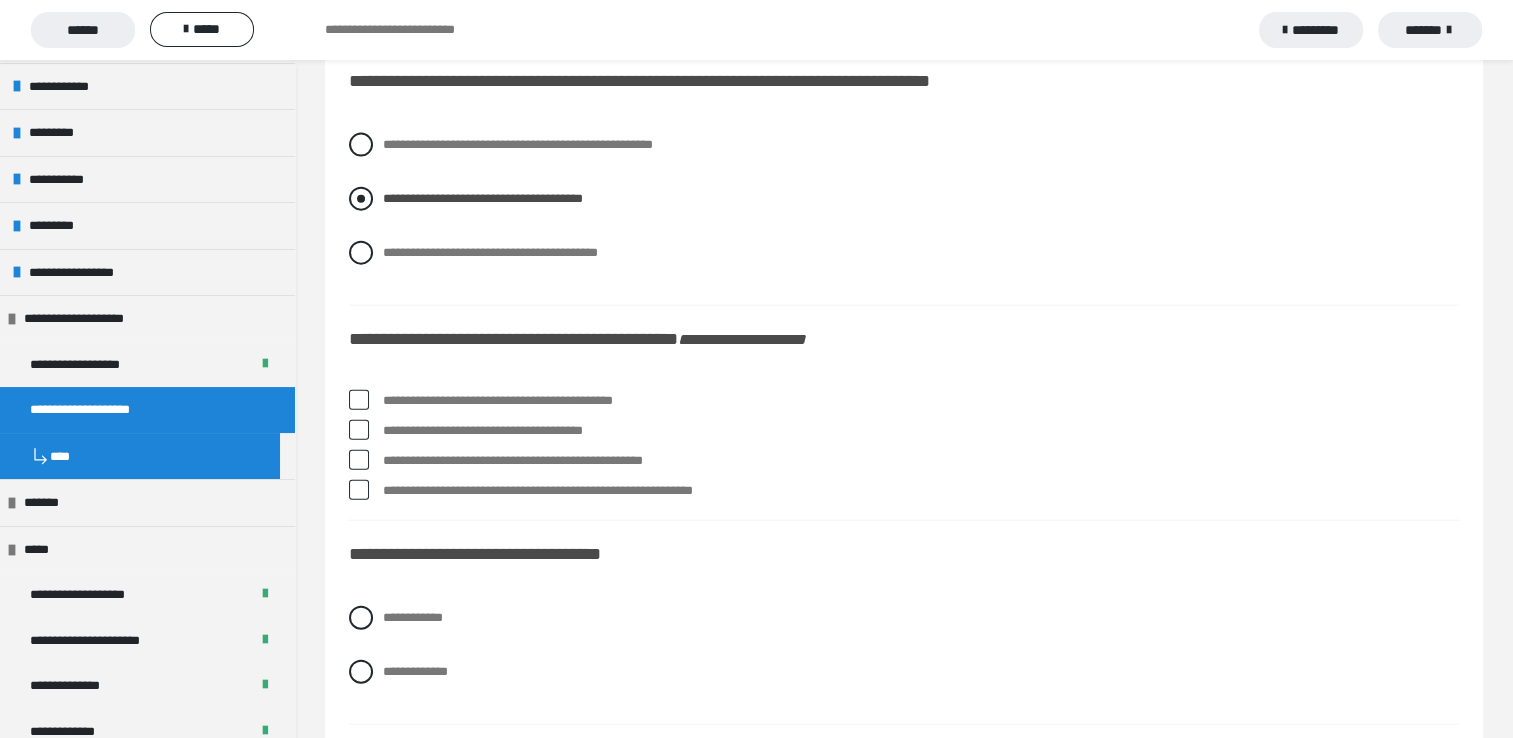 scroll, scrollTop: 4600, scrollLeft: 0, axis: vertical 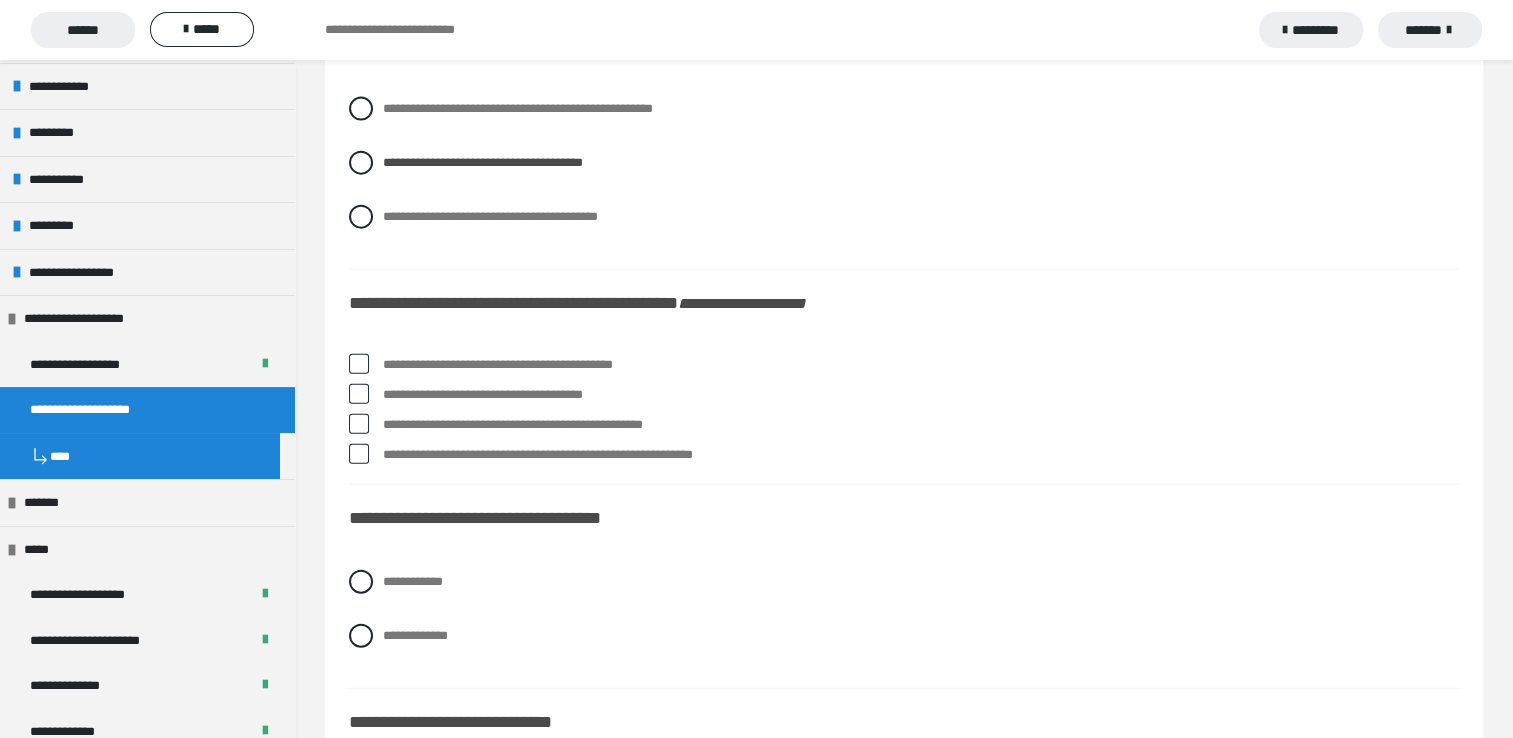 click at bounding box center (359, 394) 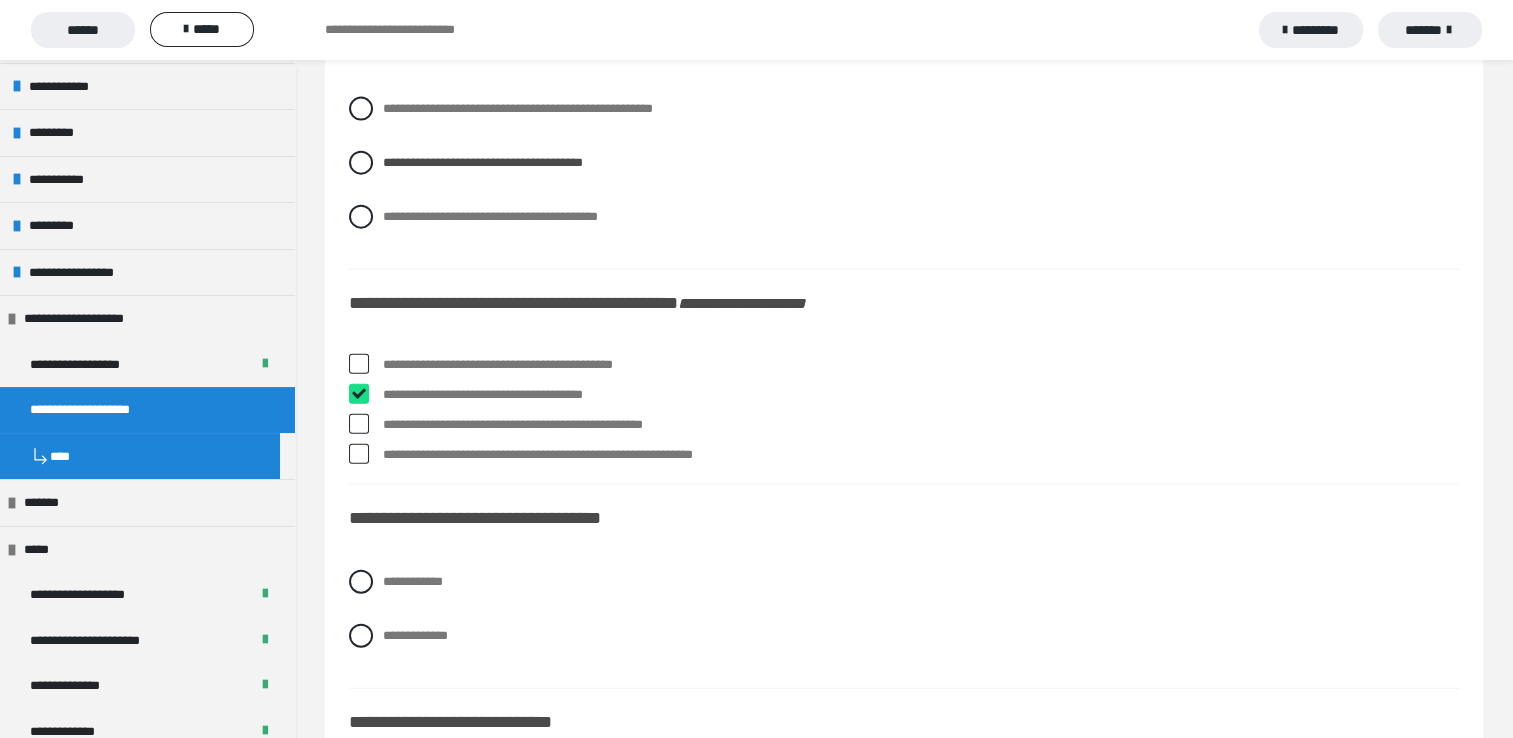 checkbox on "****" 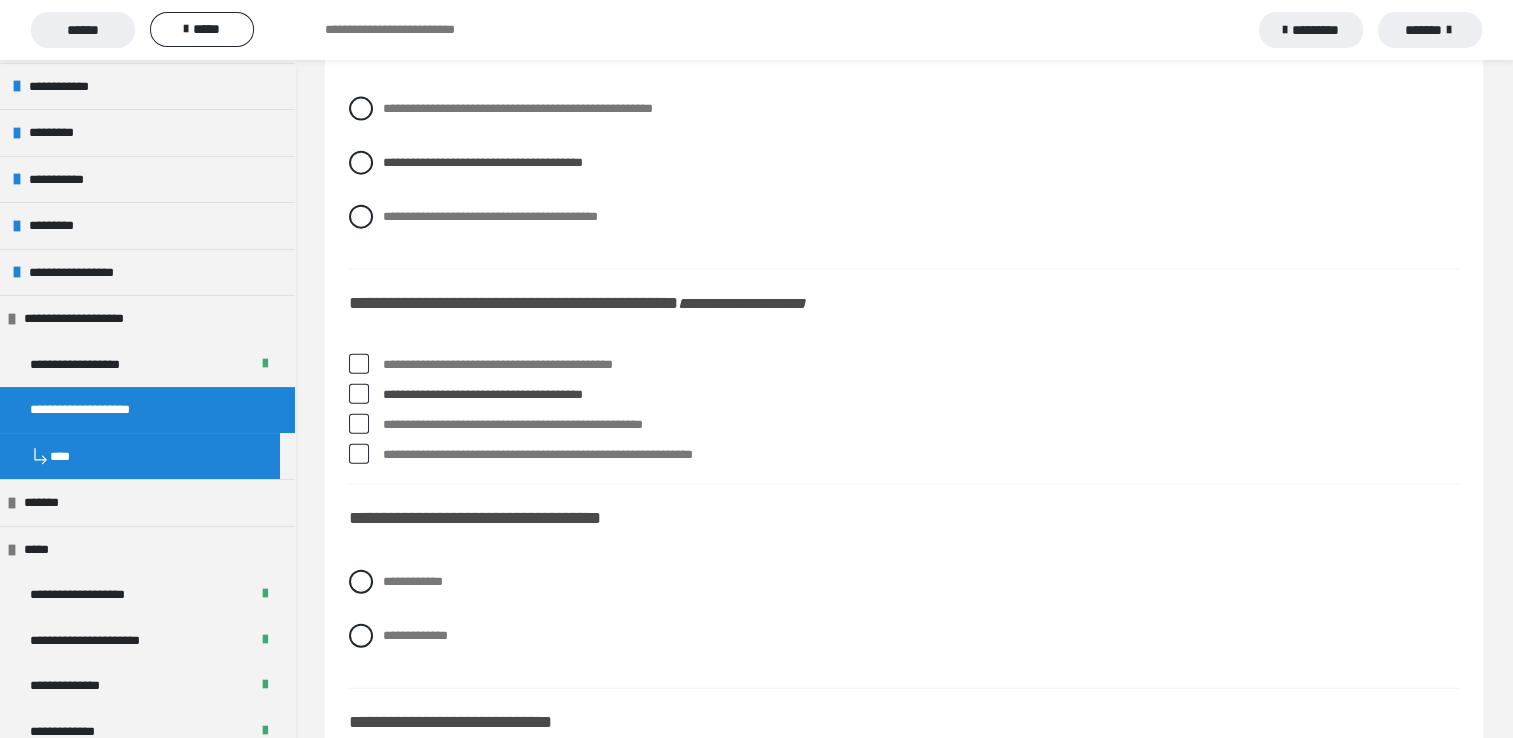 click at bounding box center (359, 424) 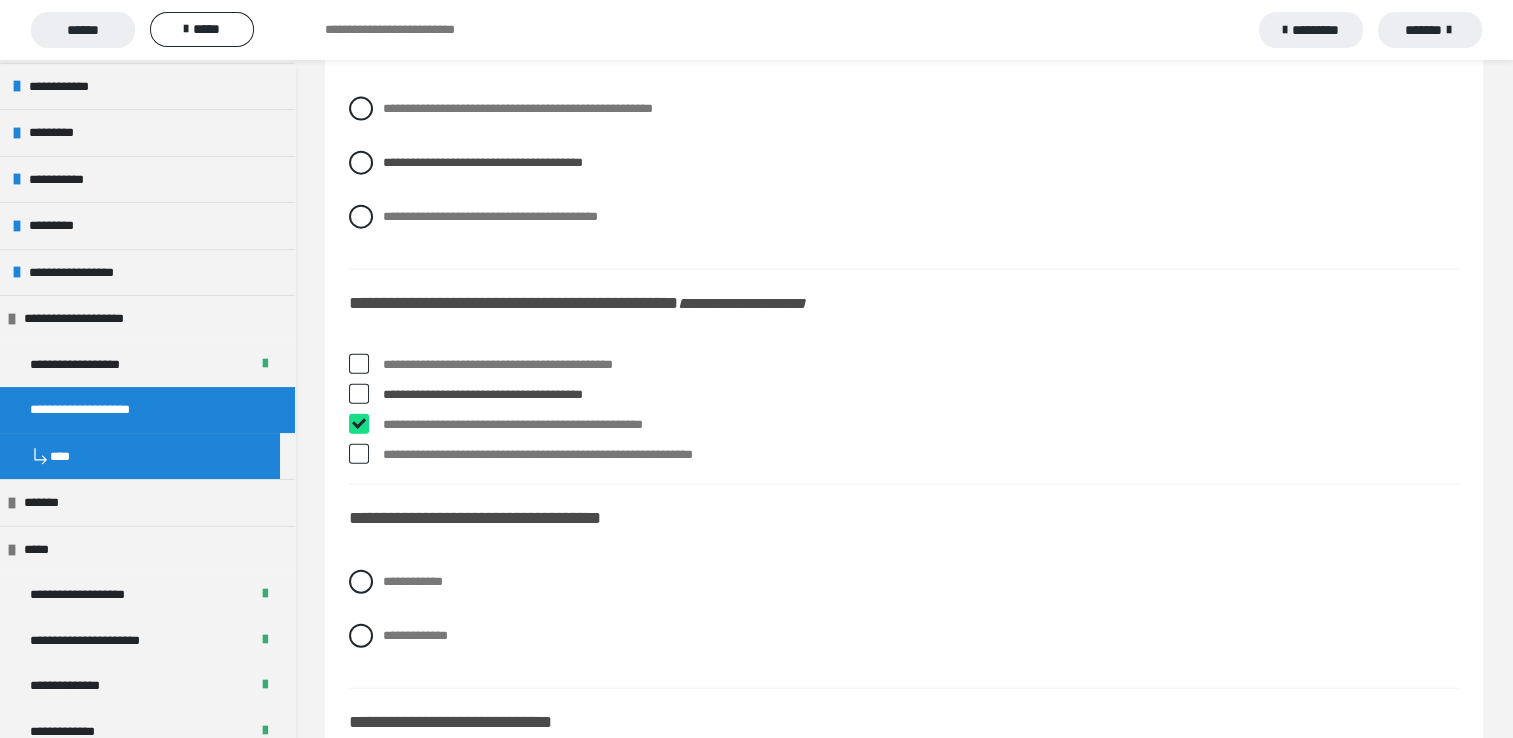 checkbox on "****" 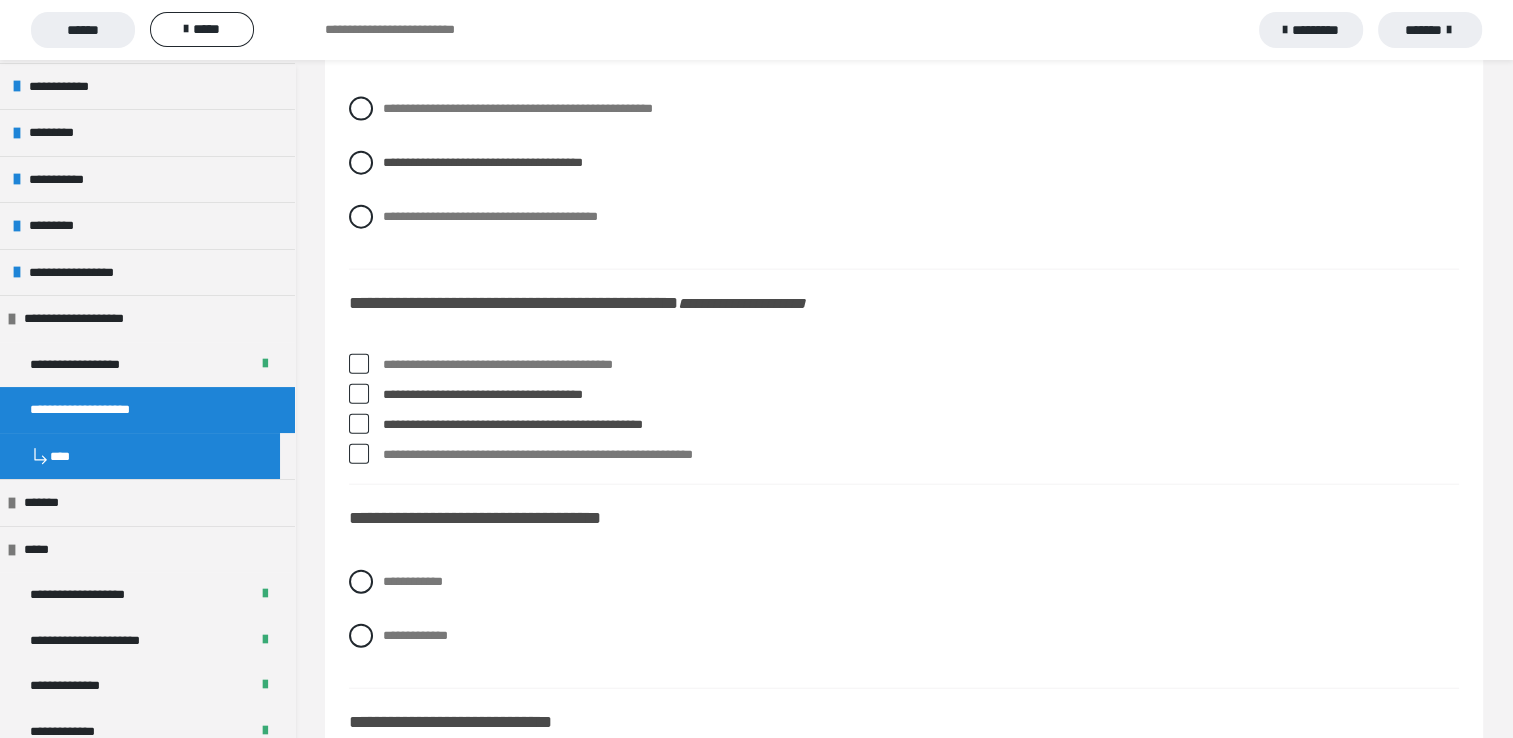 scroll, scrollTop: 4700, scrollLeft: 0, axis: vertical 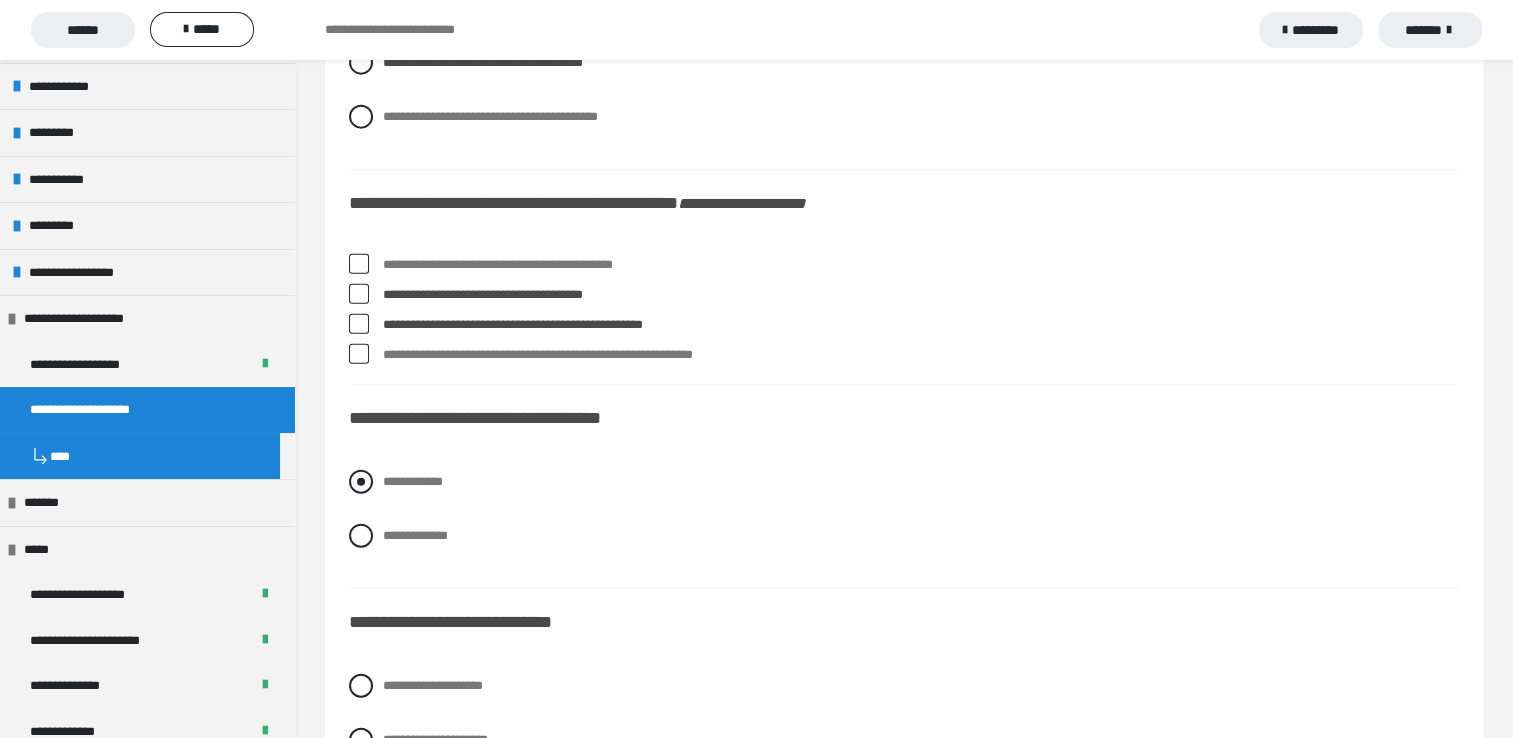 click on "**********" at bounding box center [413, 481] 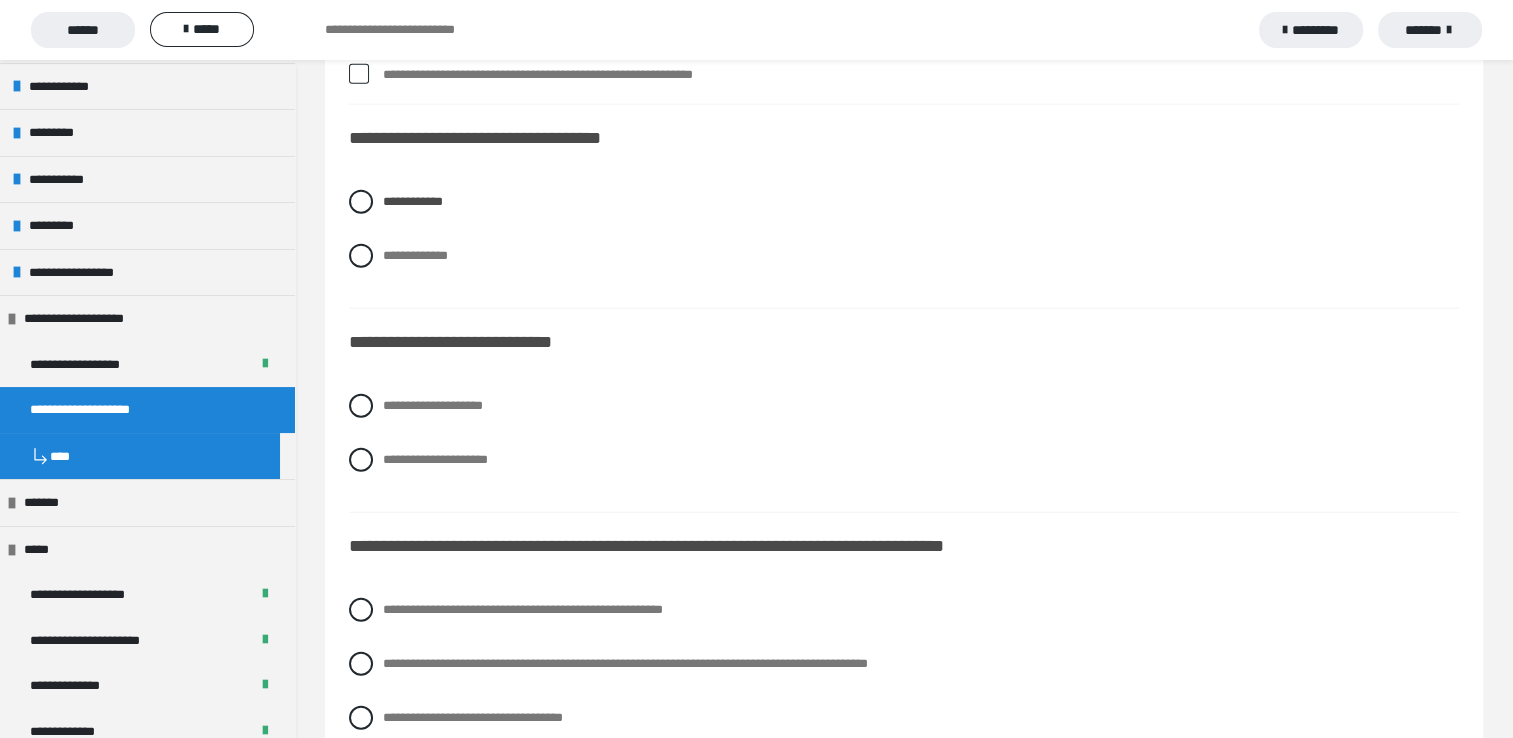 scroll, scrollTop: 5000, scrollLeft: 0, axis: vertical 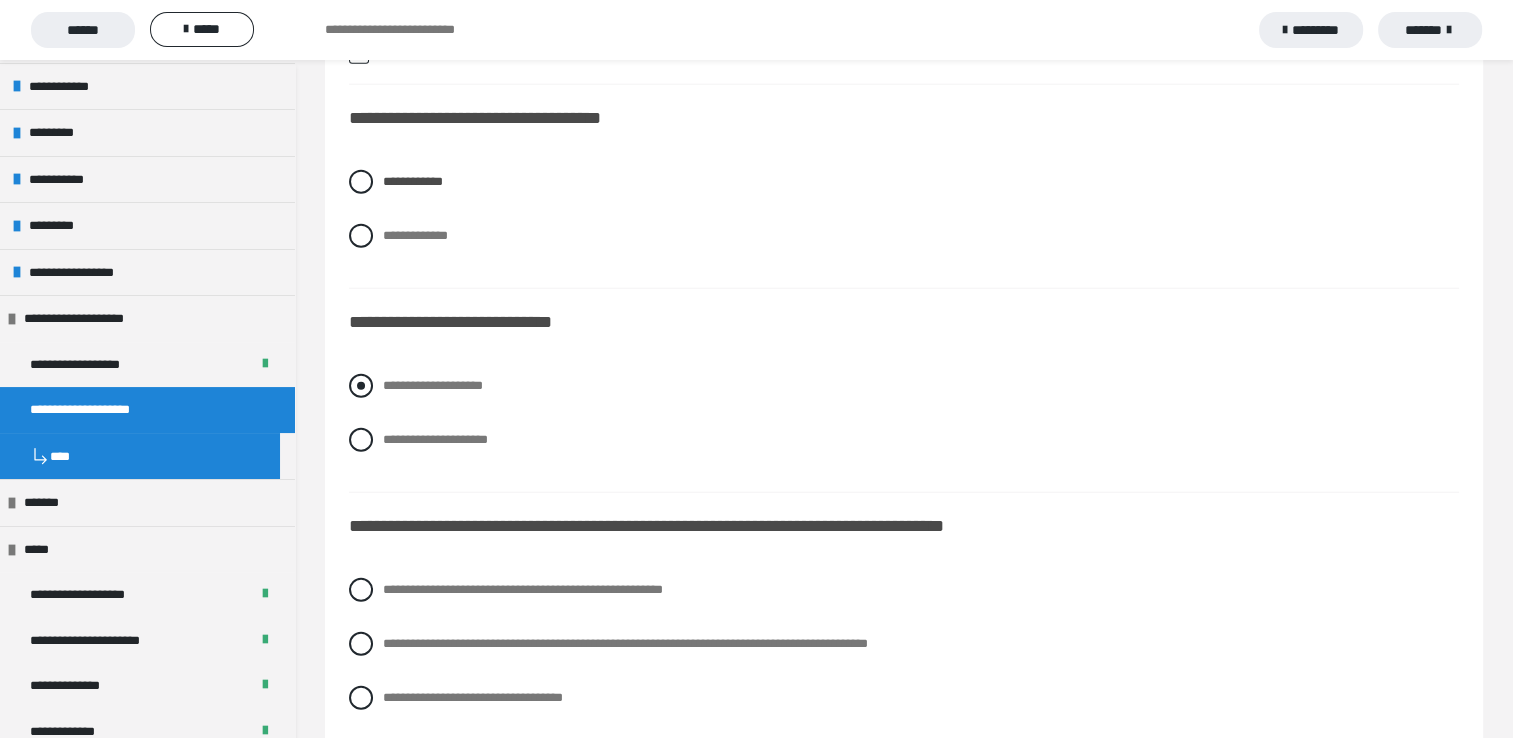 click on "**********" at bounding box center [433, 385] 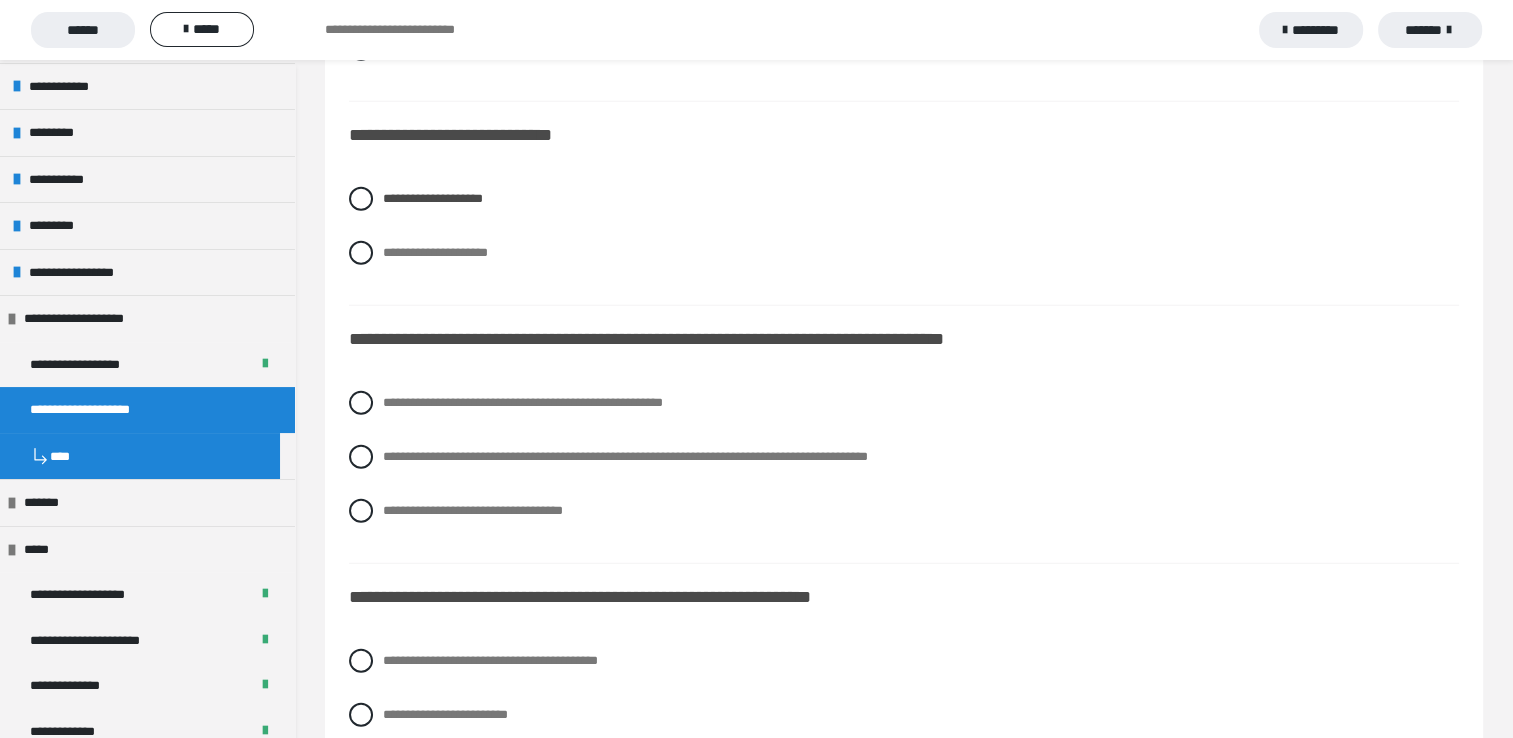 scroll, scrollTop: 5200, scrollLeft: 0, axis: vertical 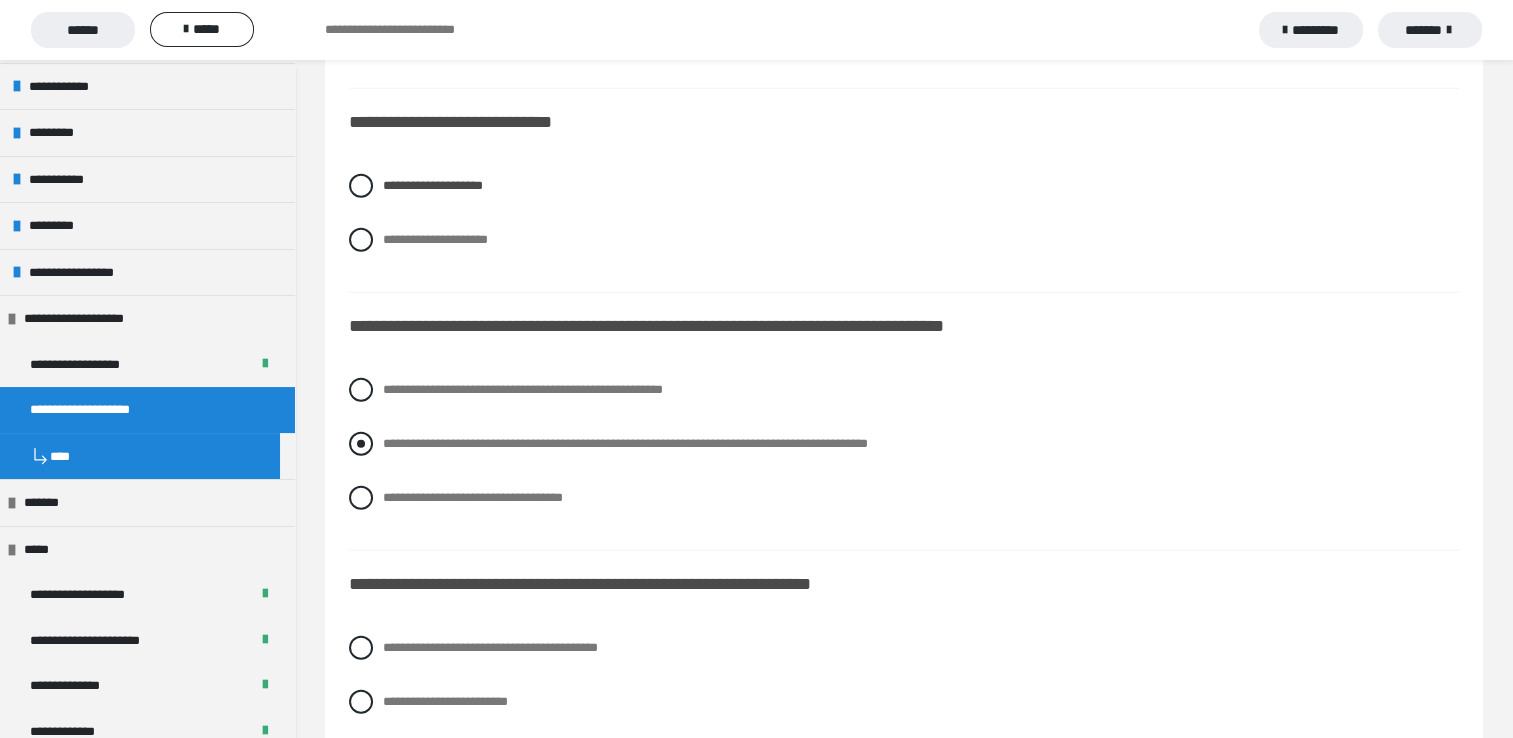 click on "**********" at bounding box center (625, 443) 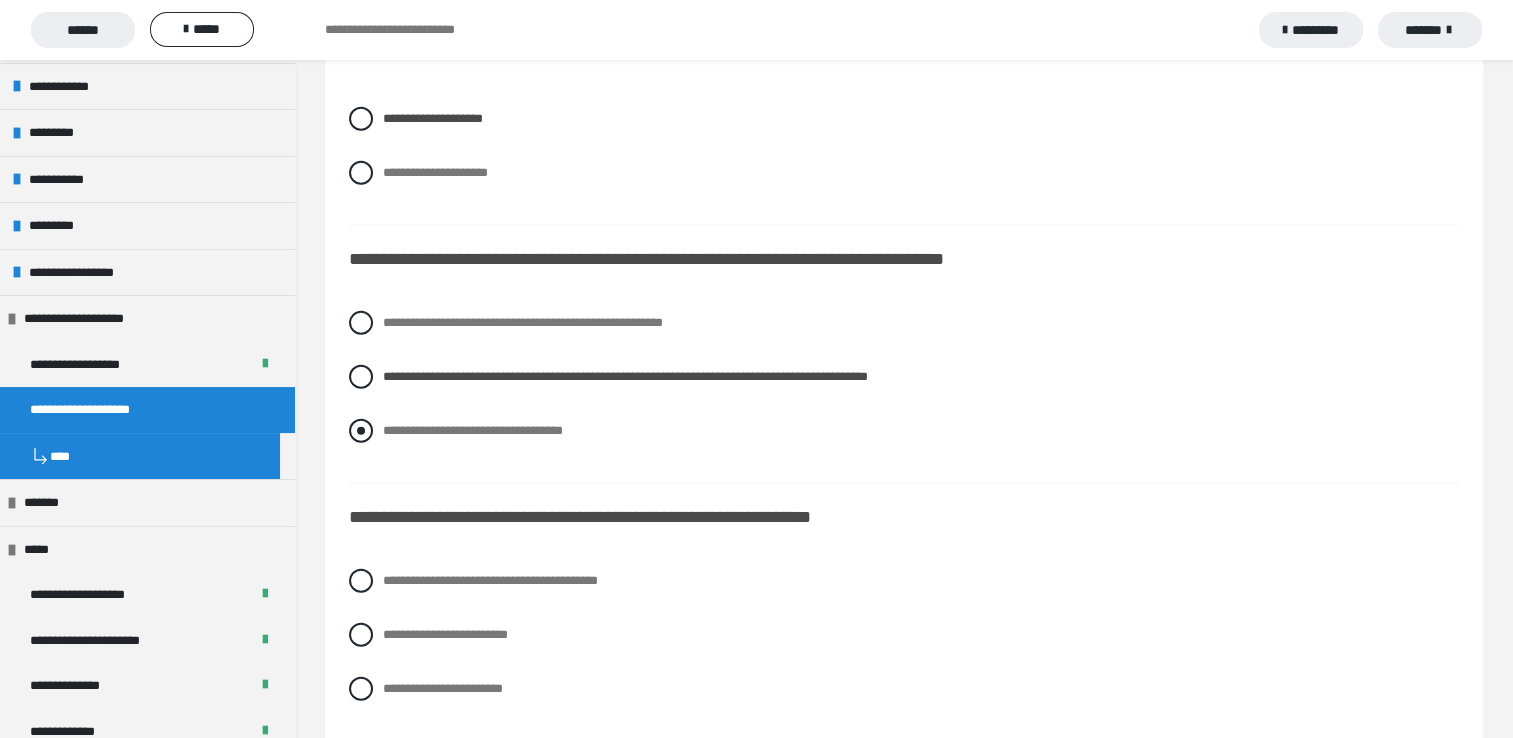 scroll, scrollTop: 5400, scrollLeft: 0, axis: vertical 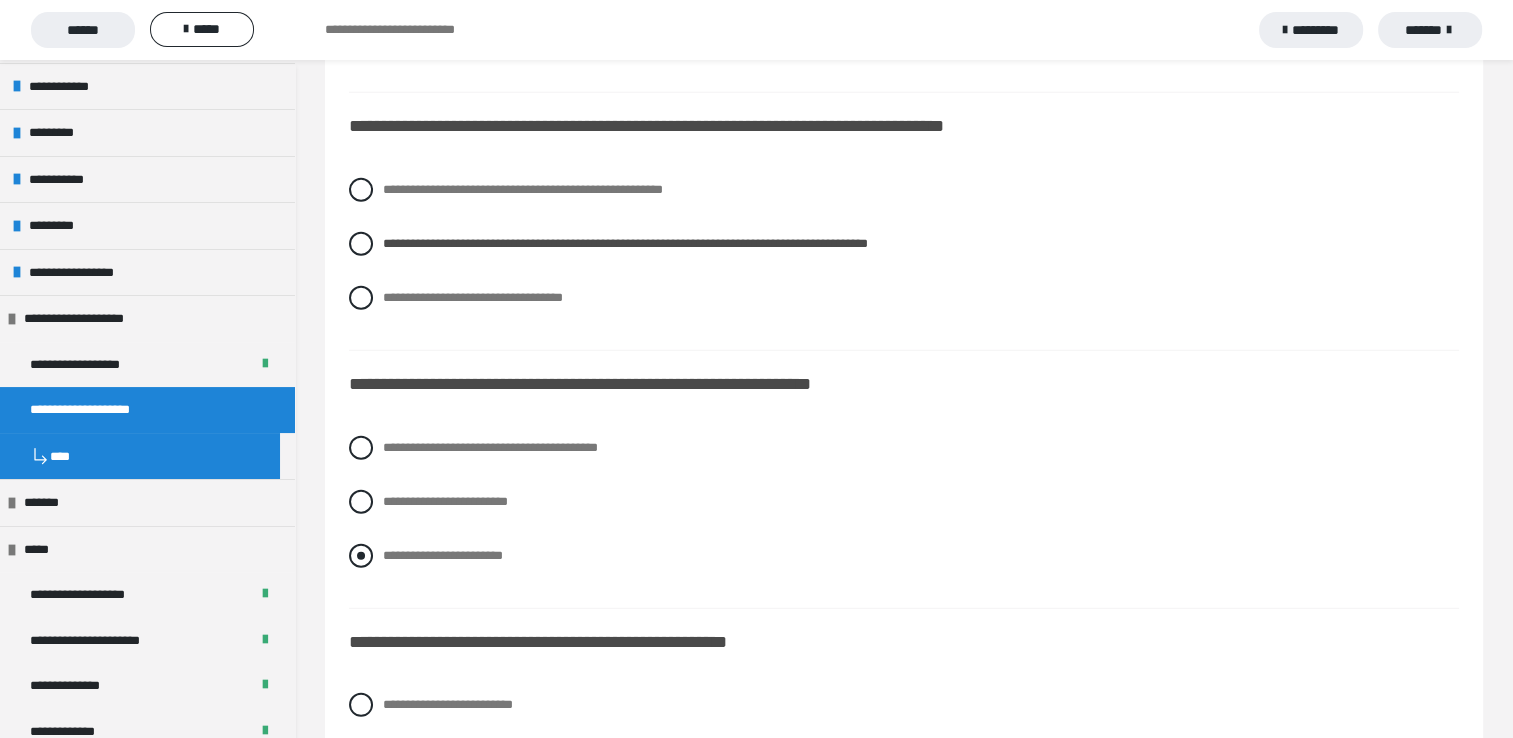 click on "**********" at bounding box center [443, 555] 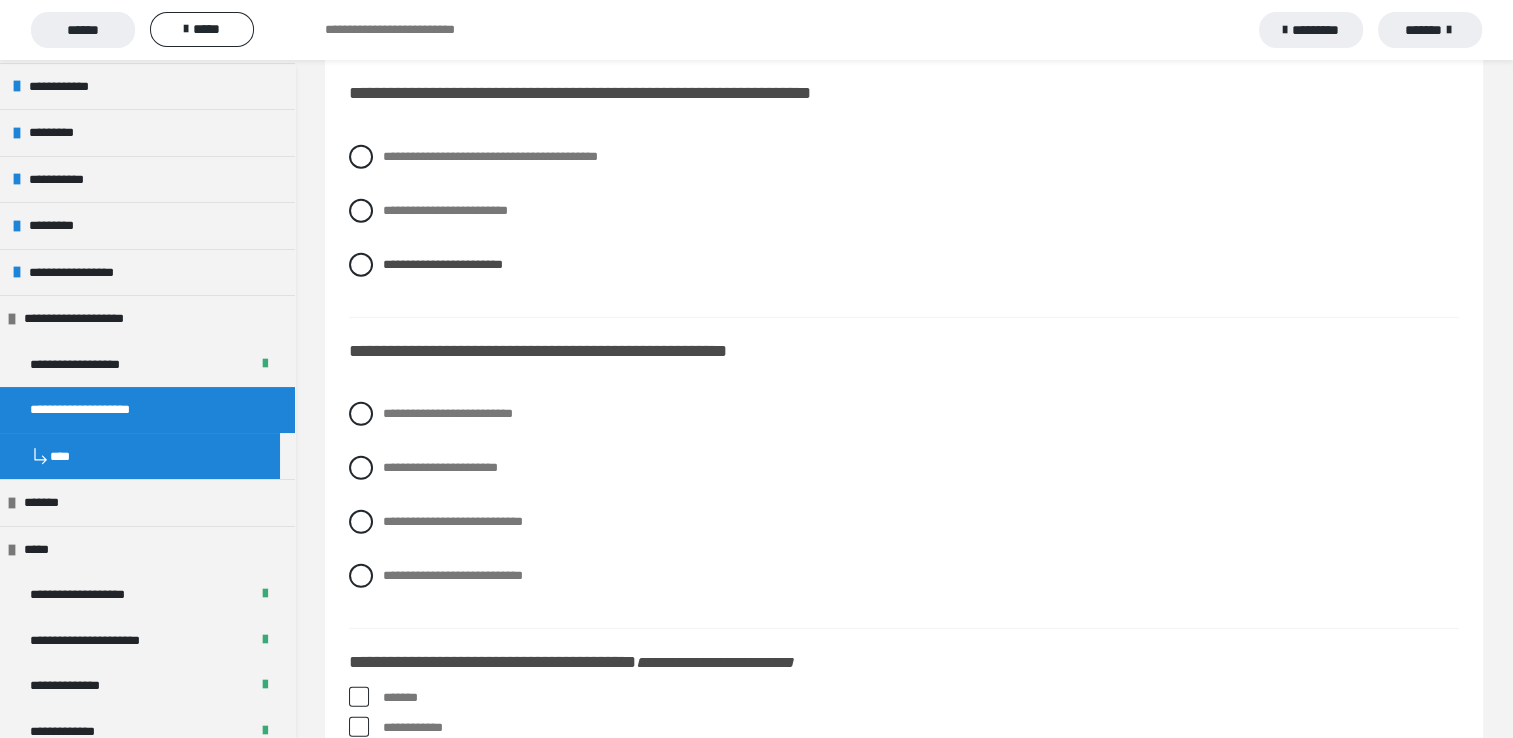 scroll, scrollTop: 5700, scrollLeft: 0, axis: vertical 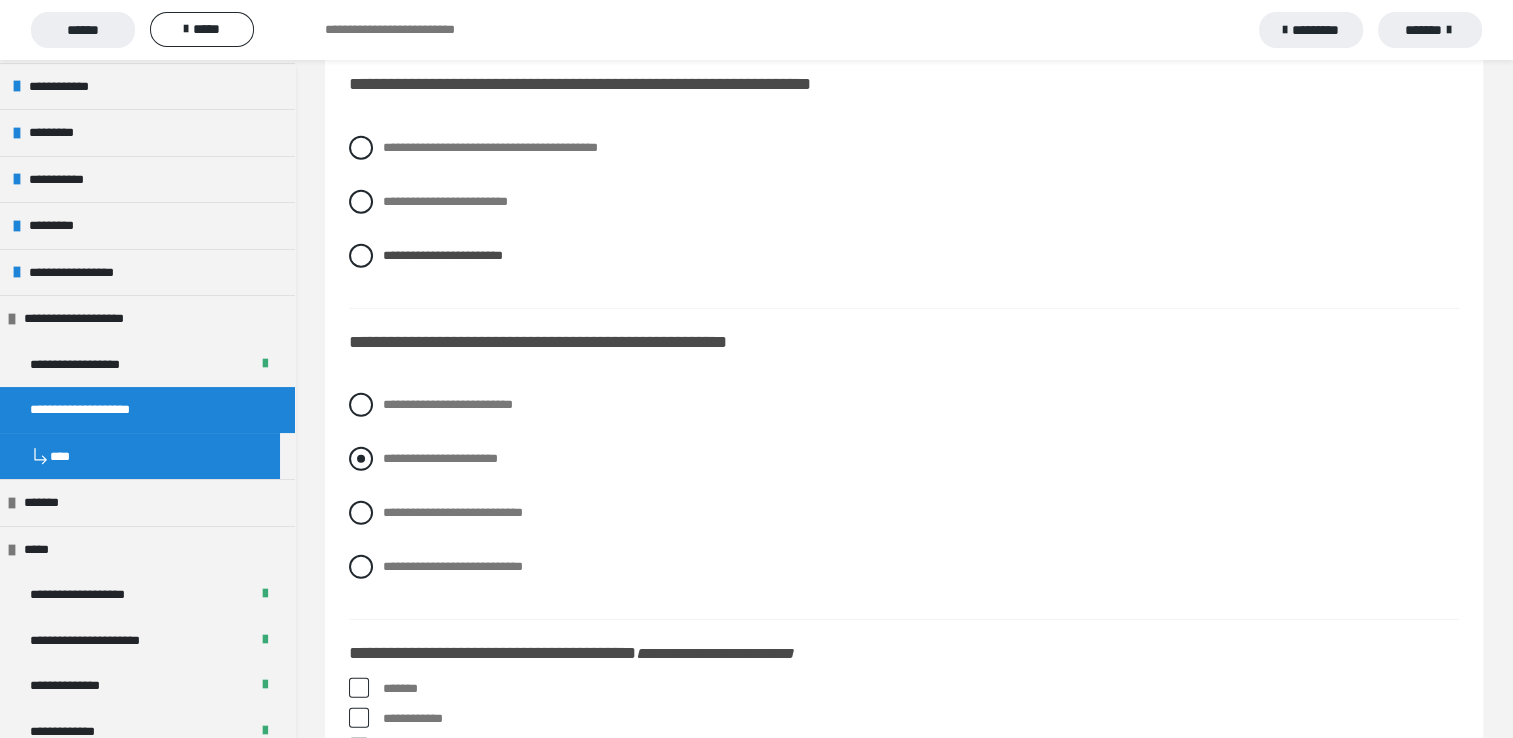 click on "**********" at bounding box center (440, 458) 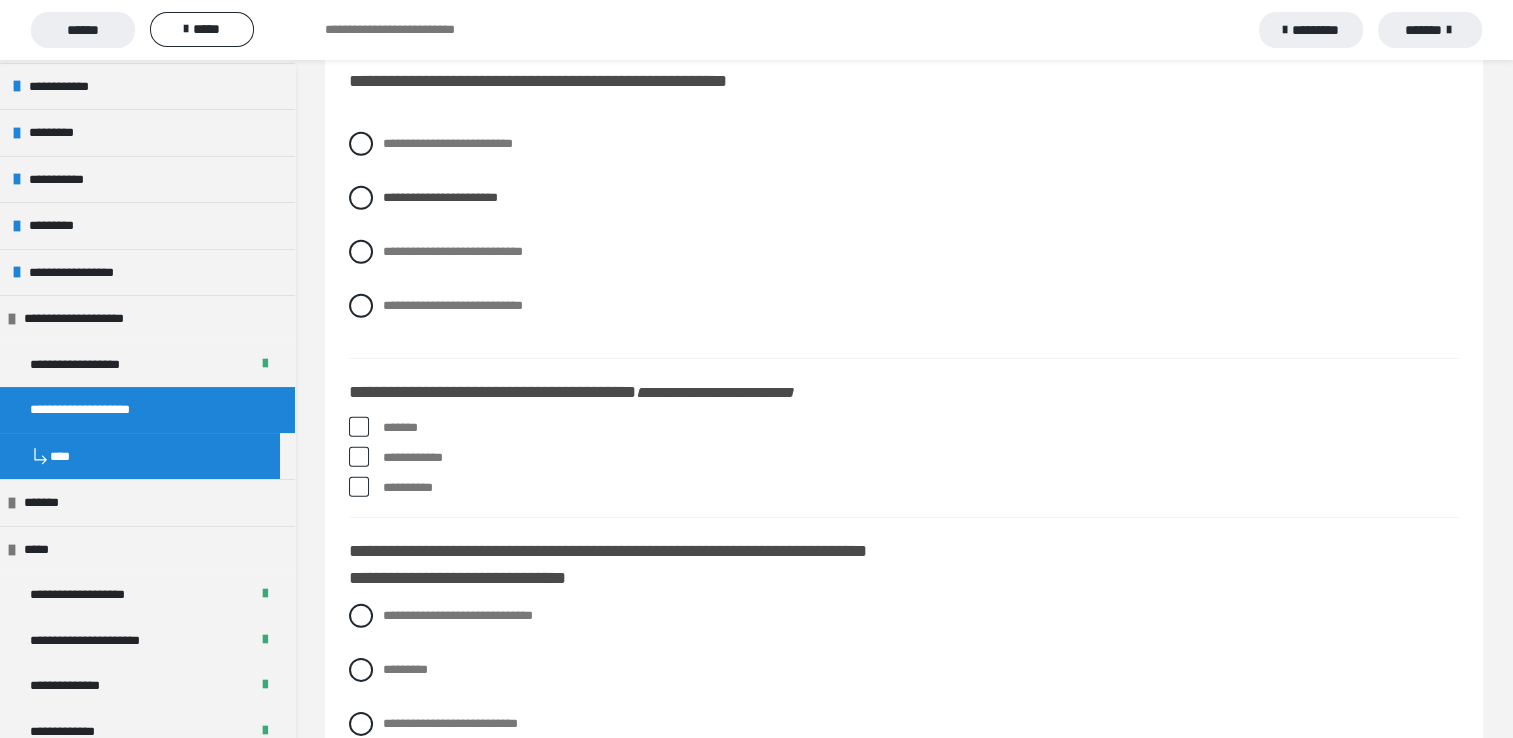 scroll, scrollTop: 6000, scrollLeft: 0, axis: vertical 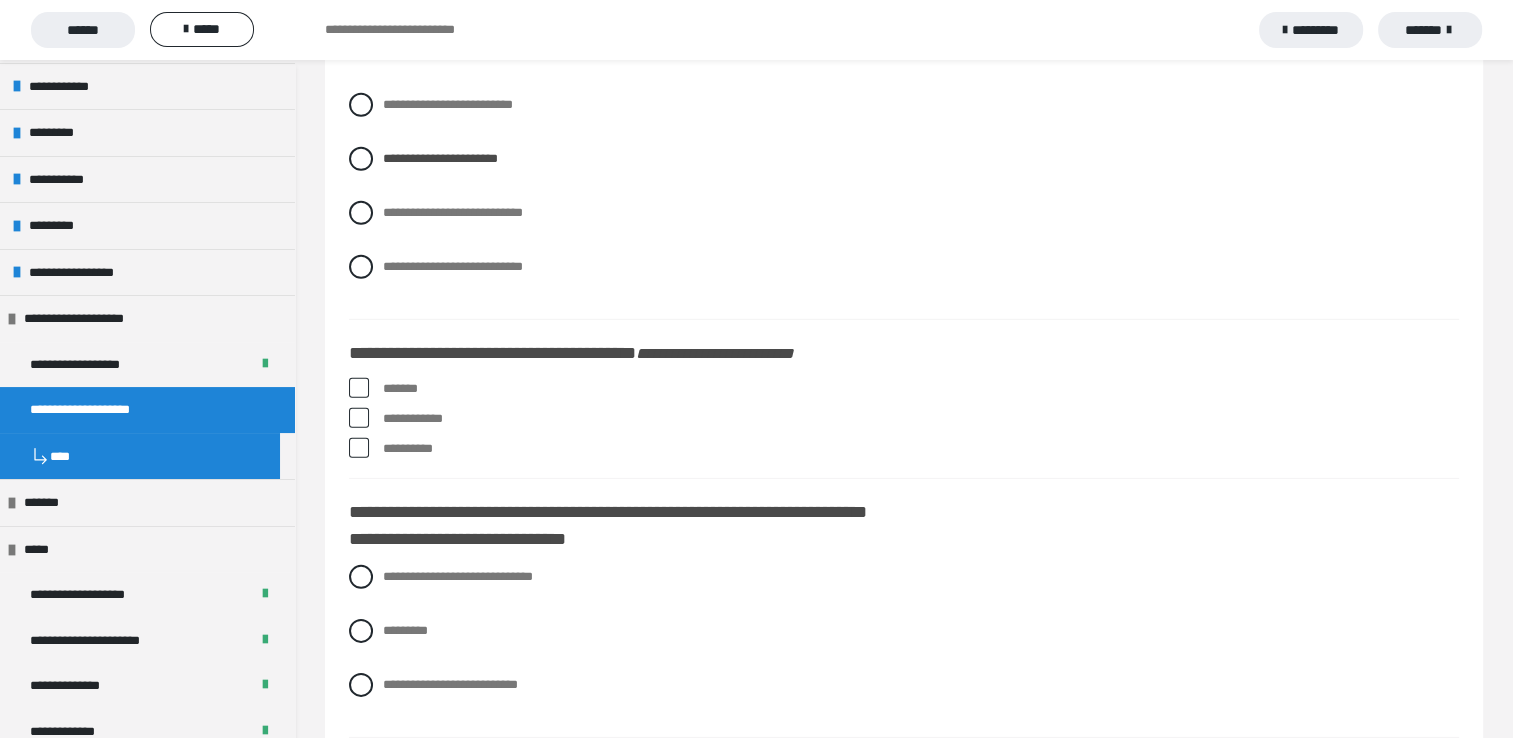 click on "*******" at bounding box center [904, 389] 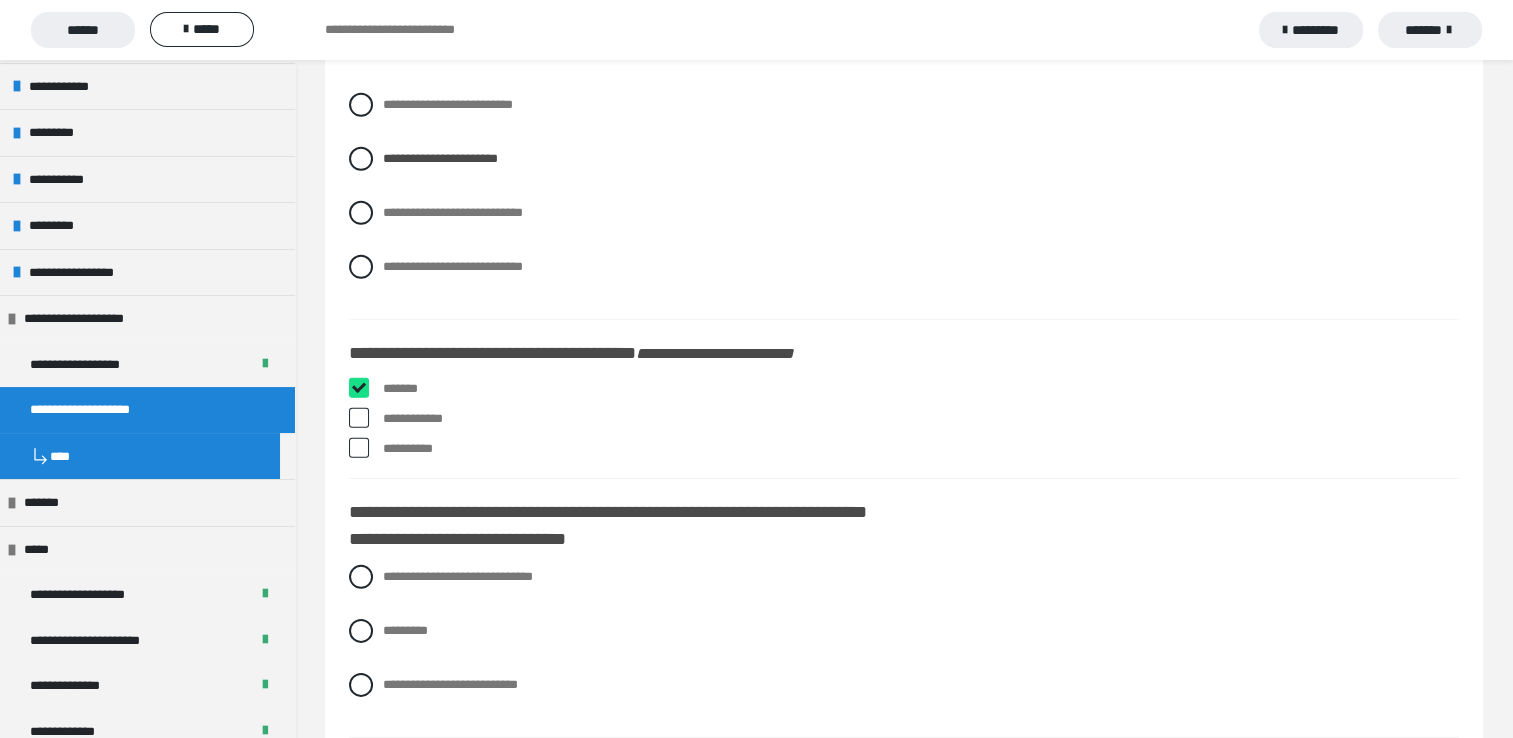 checkbox on "****" 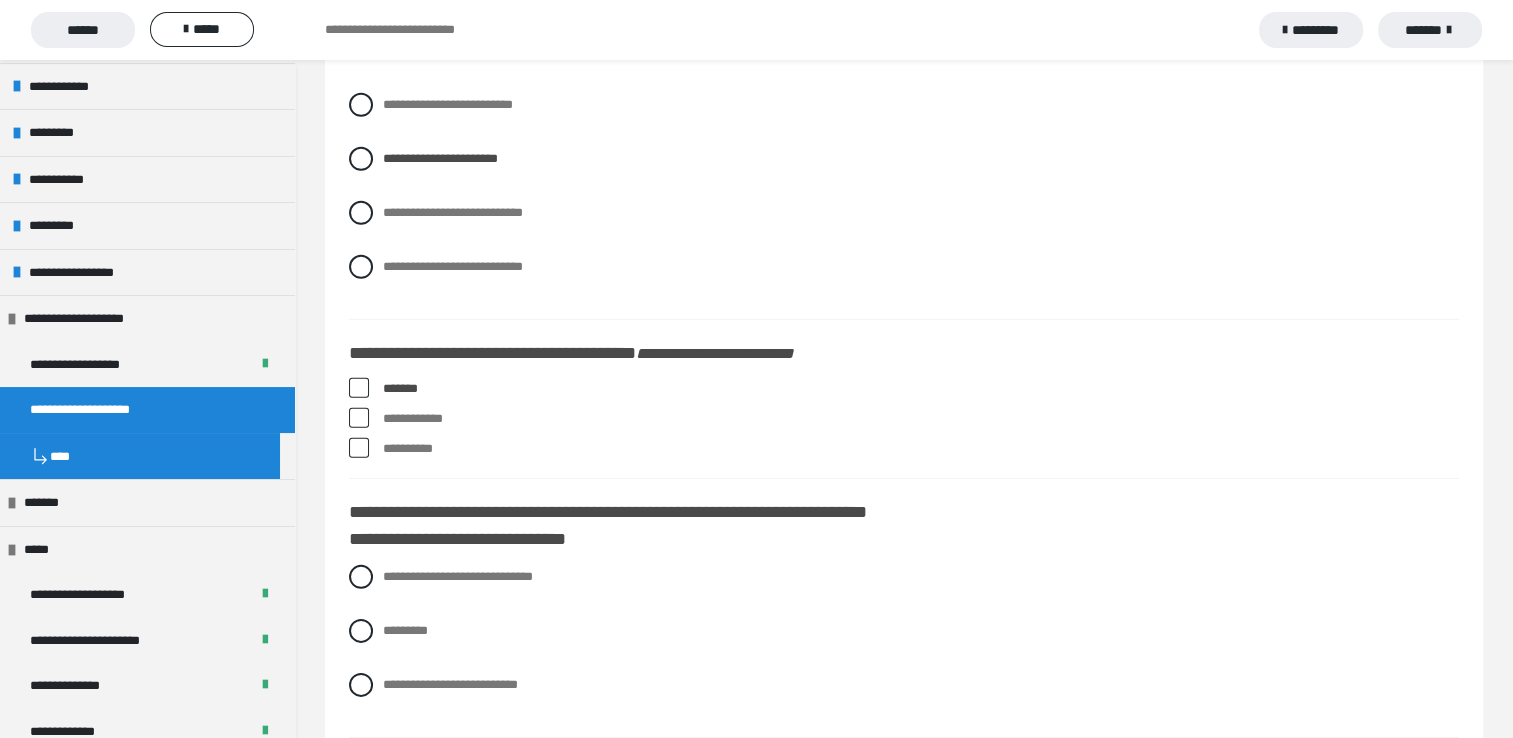 click at bounding box center [359, 448] 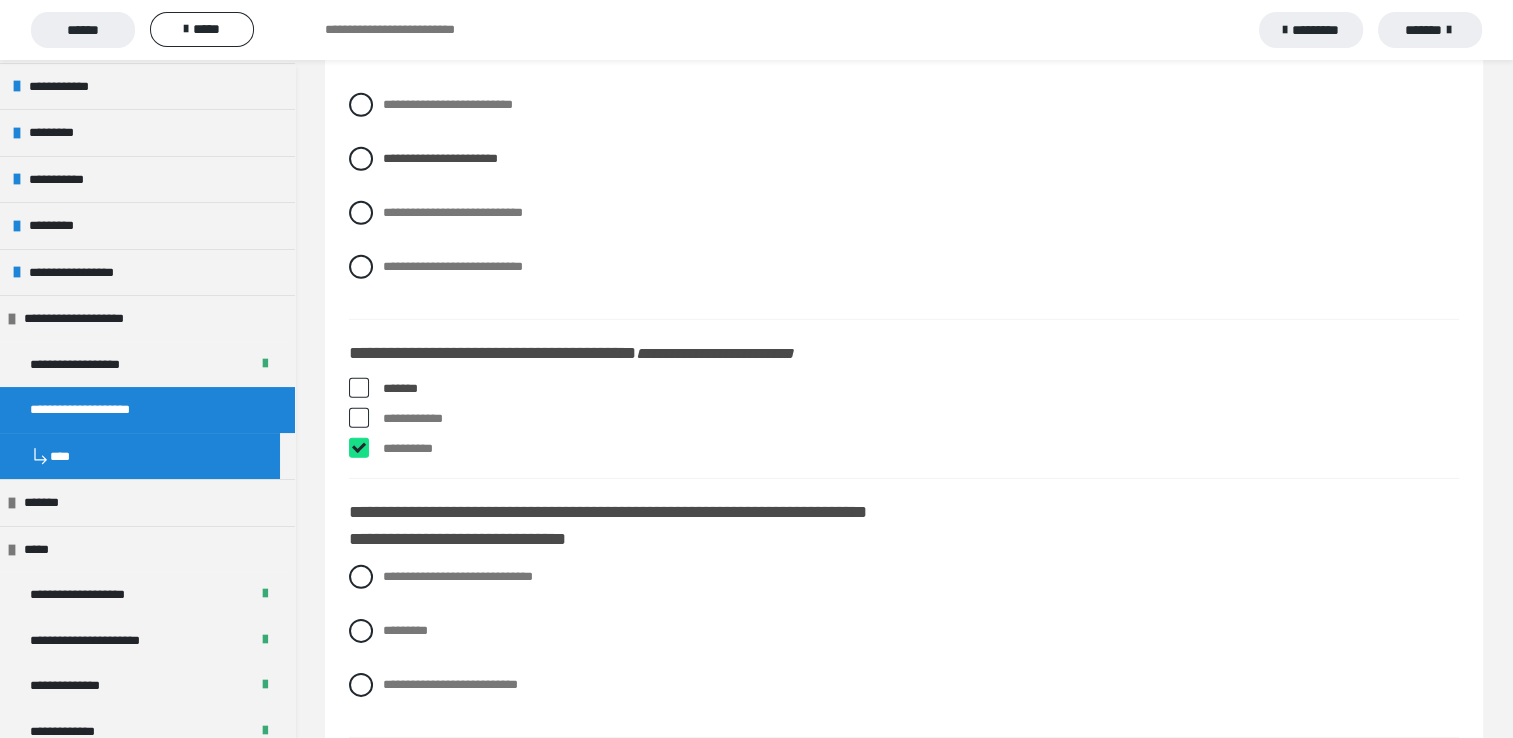 checkbox on "****" 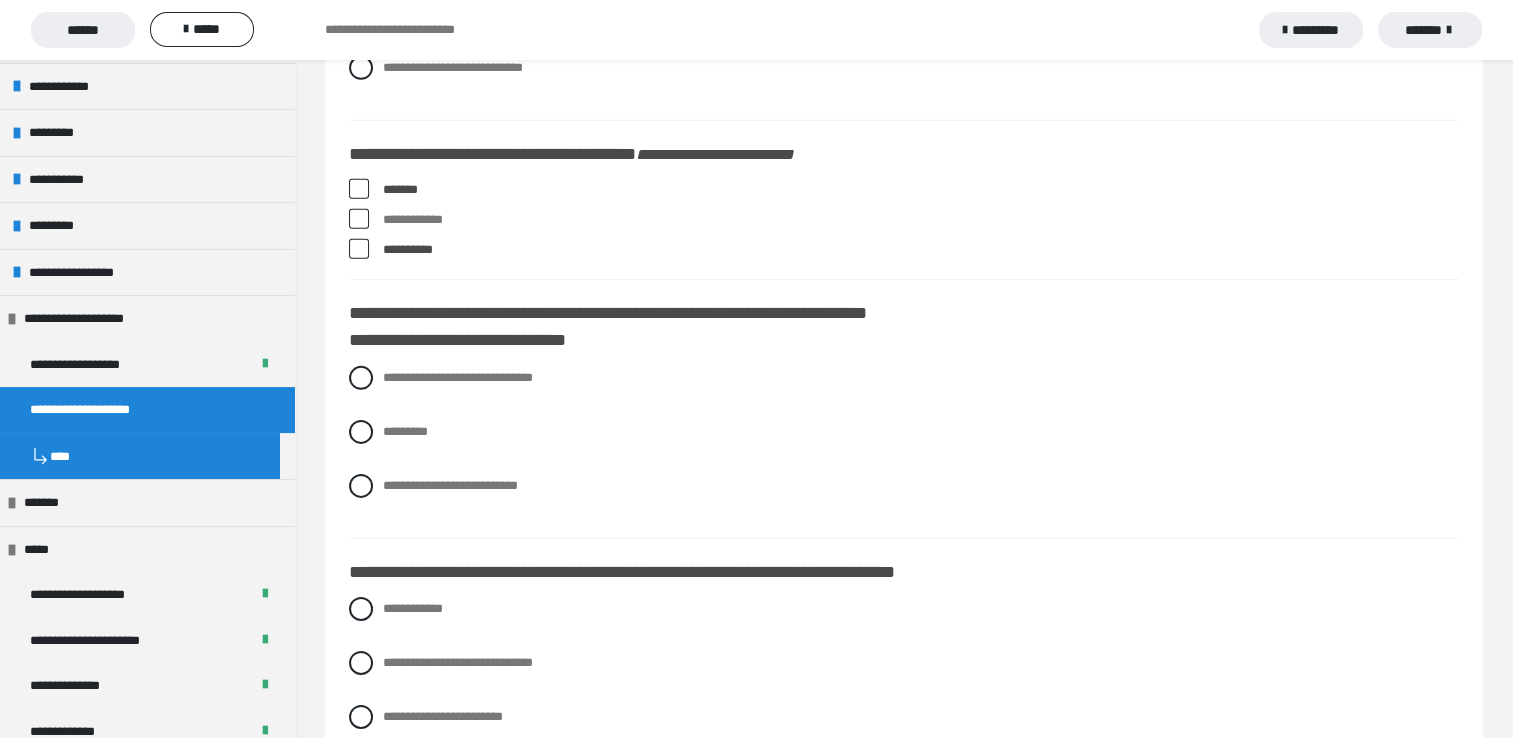 scroll, scrollTop: 6200, scrollLeft: 0, axis: vertical 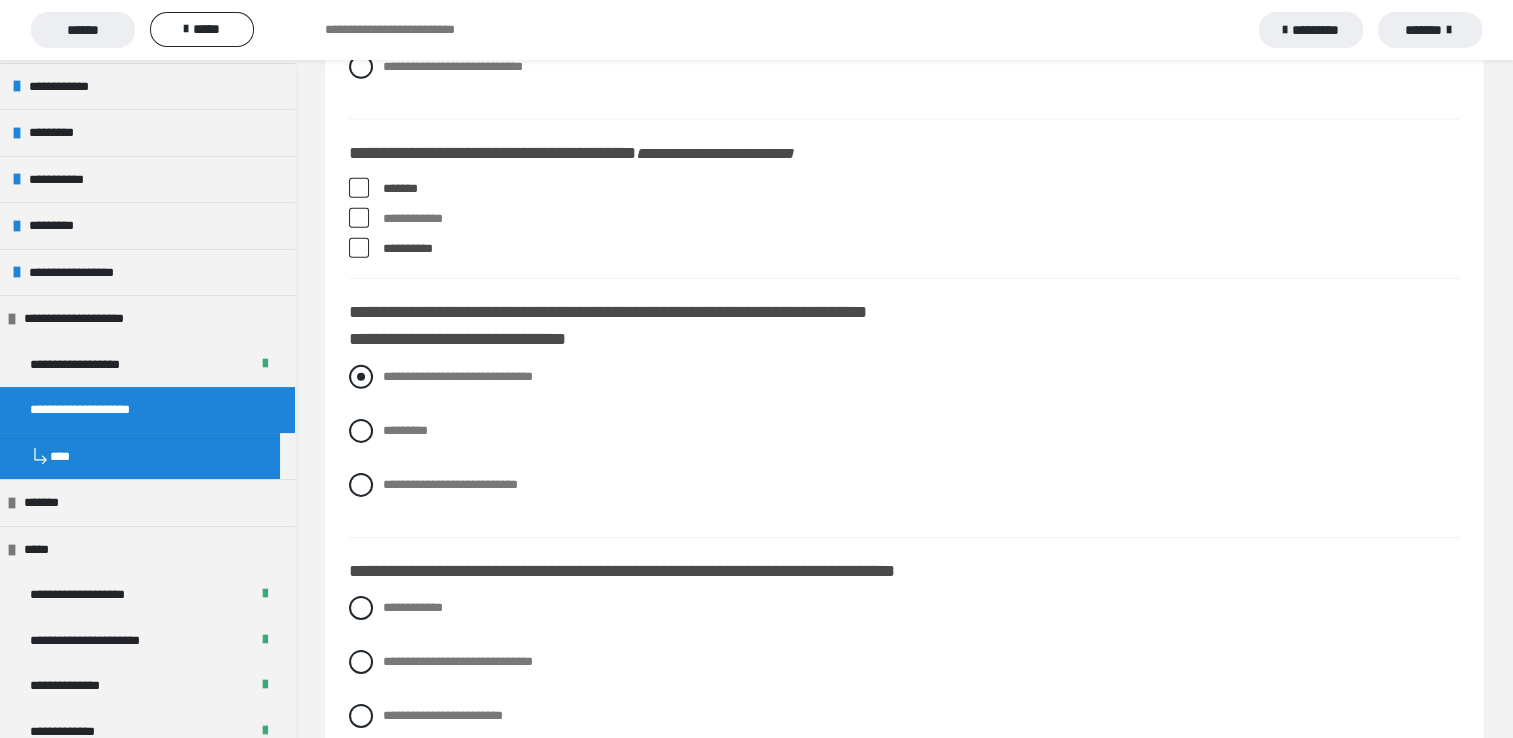 click on "**********" at bounding box center [458, 376] 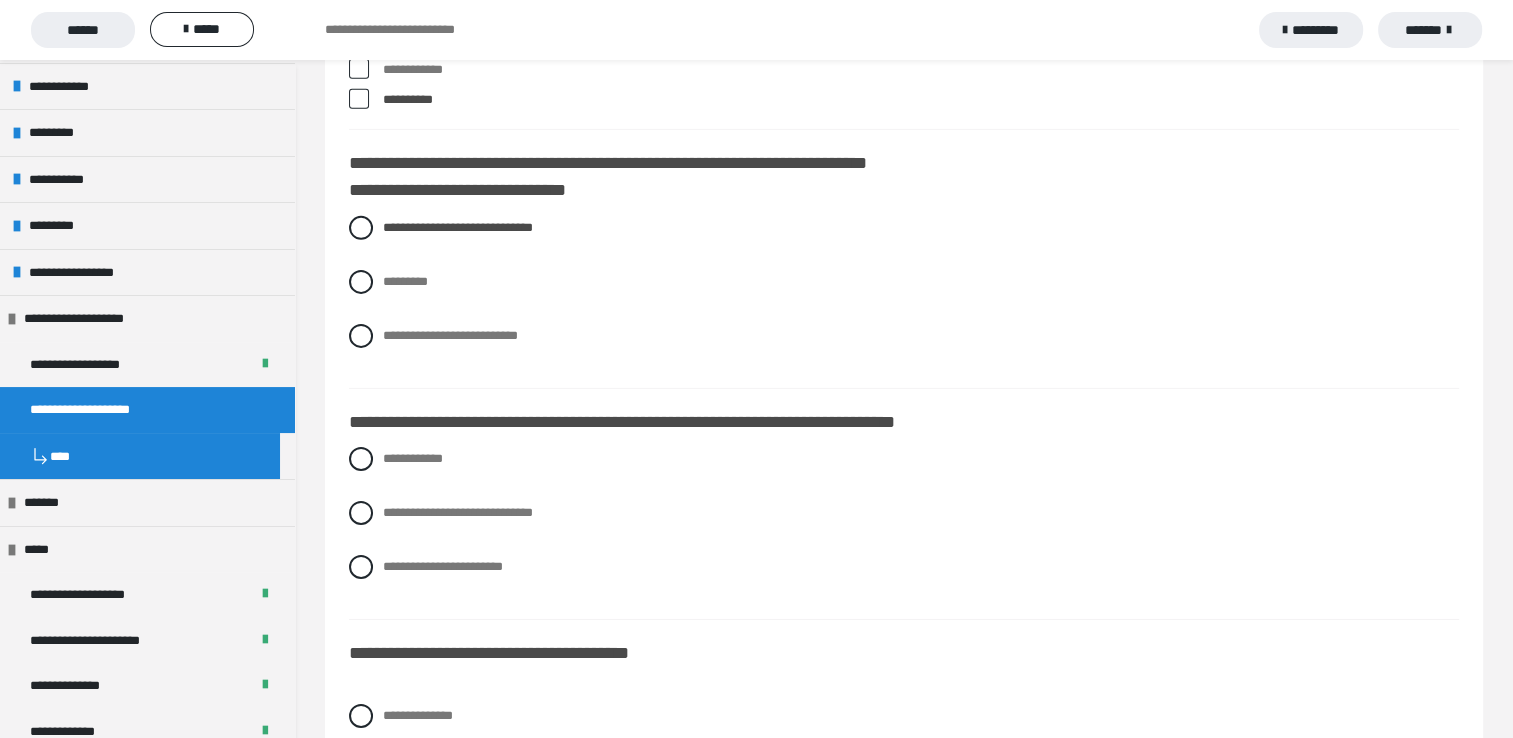 scroll, scrollTop: 6400, scrollLeft: 0, axis: vertical 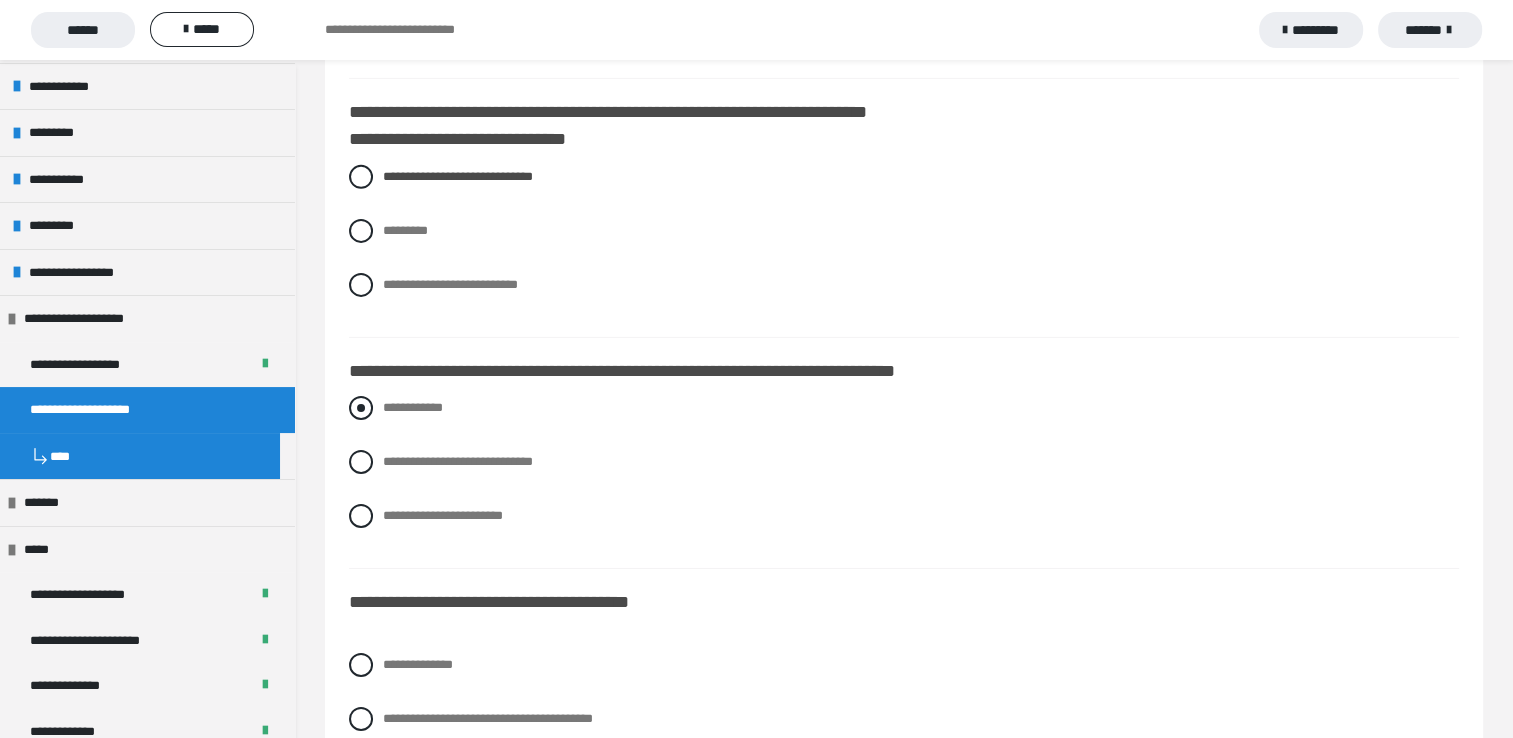 click on "**********" at bounding box center [413, 407] 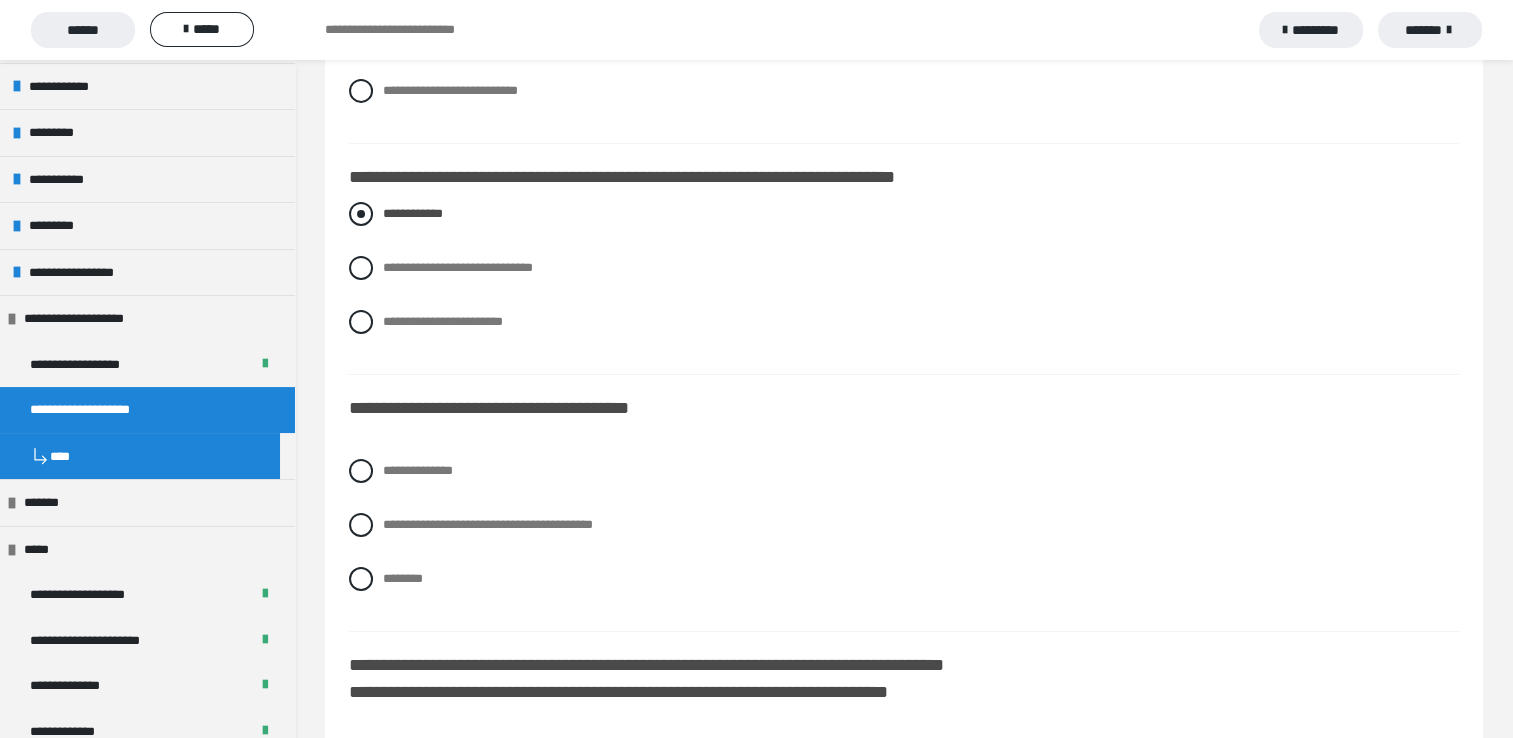 scroll, scrollTop: 6600, scrollLeft: 0, axis: vertical 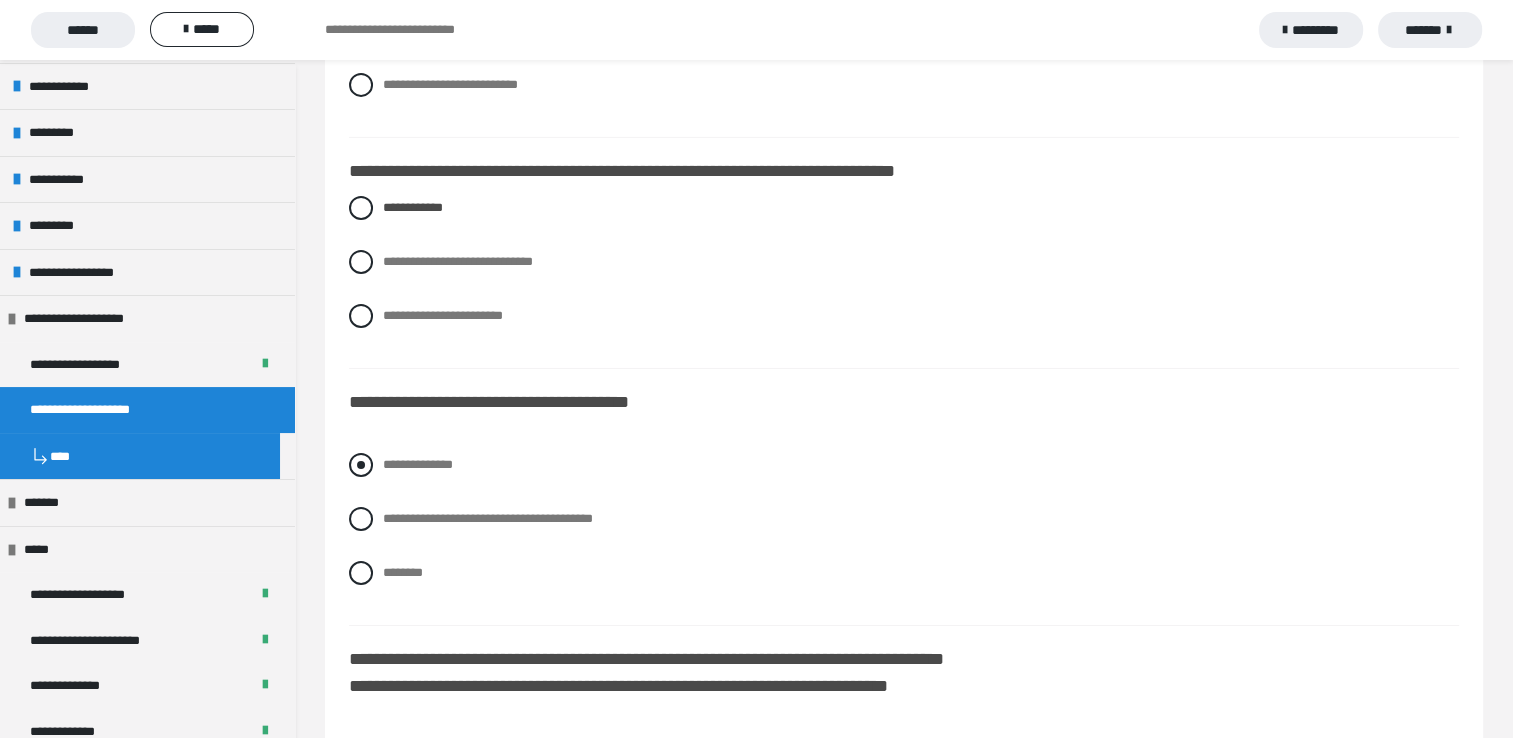 click on "**********" at bounding box center [418, 464] 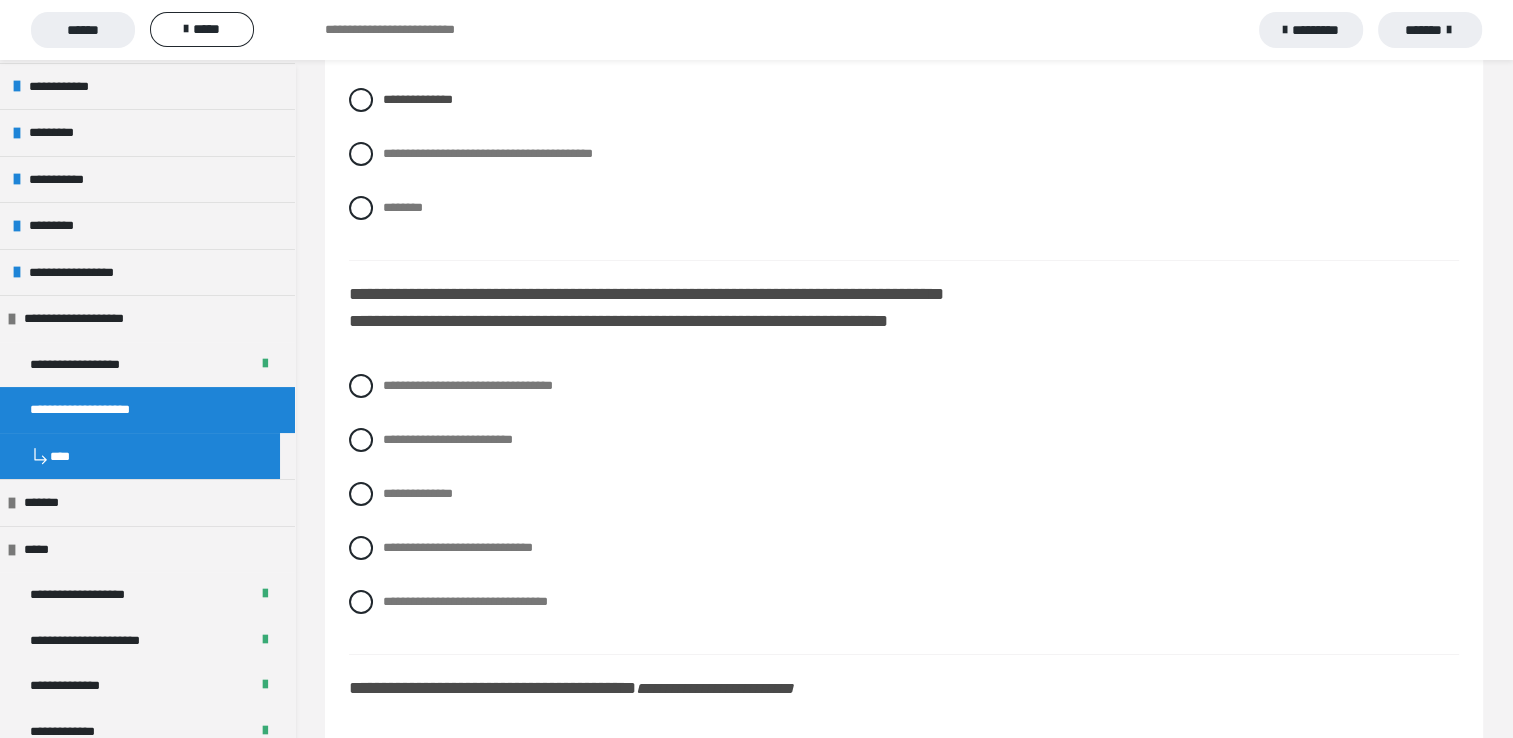 scroll, scrollTop: 7000, scrollLeft: 0, axis: vertical 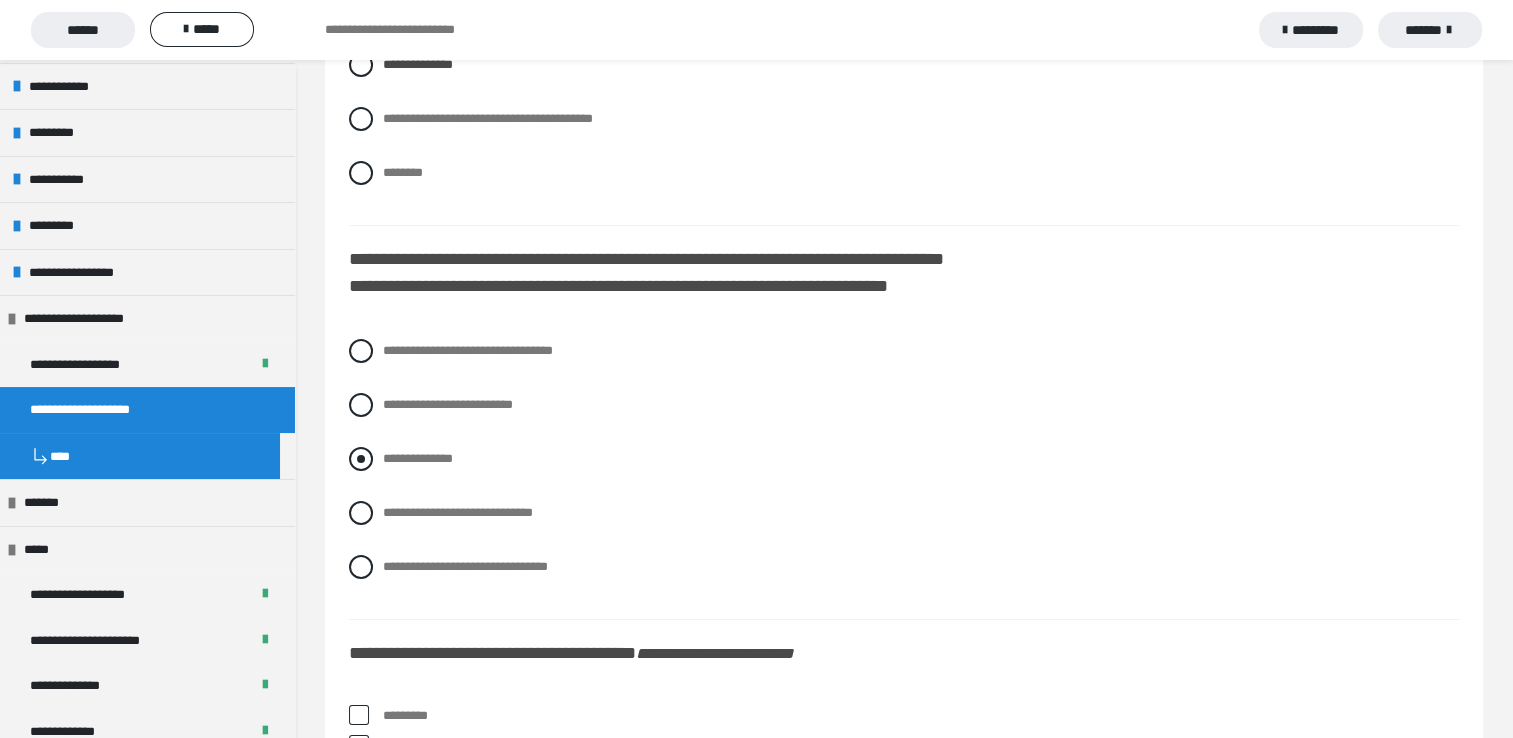 click on "**********" at bounding box center [418, 458] 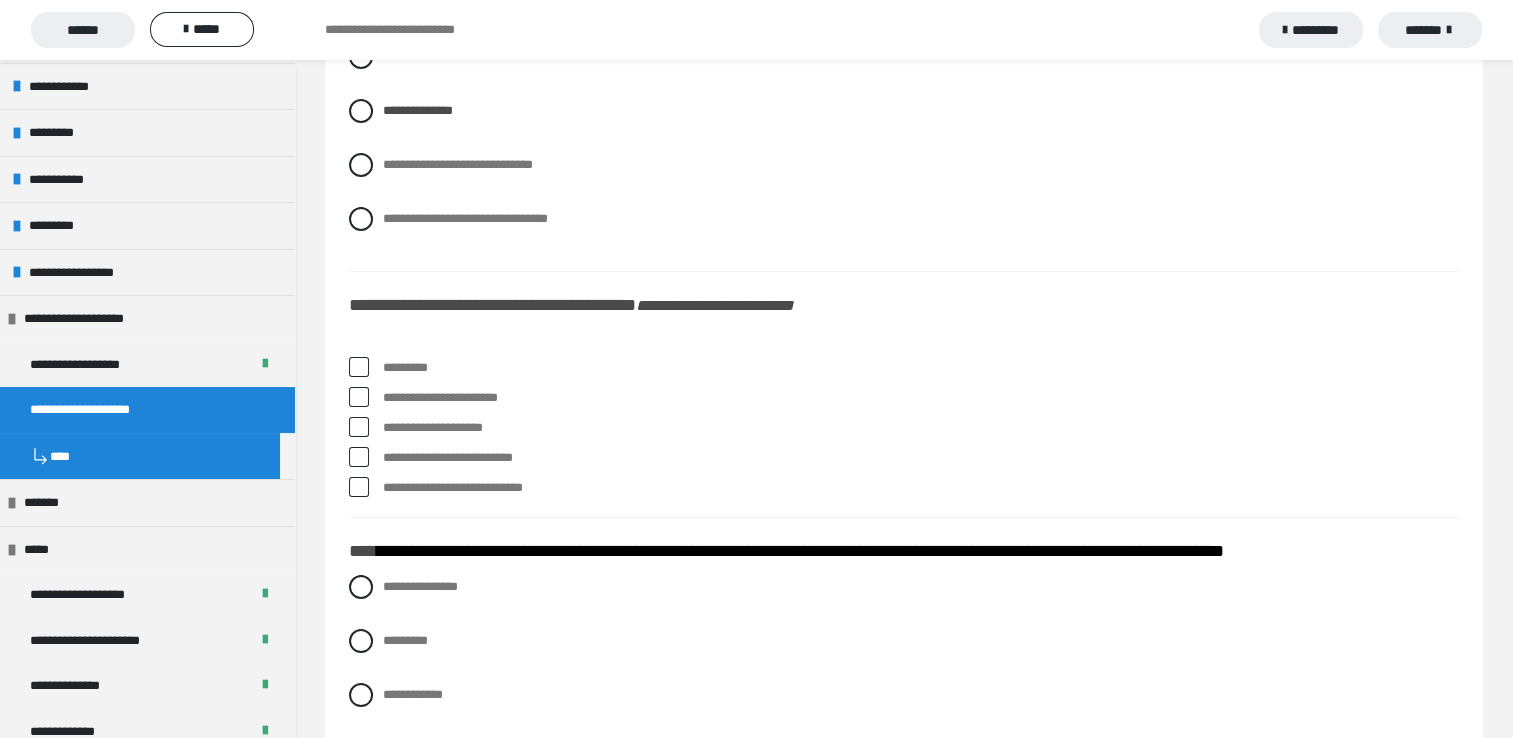 scroll, scrollTop: 7400, scrollLeft: 0, axis: vertical 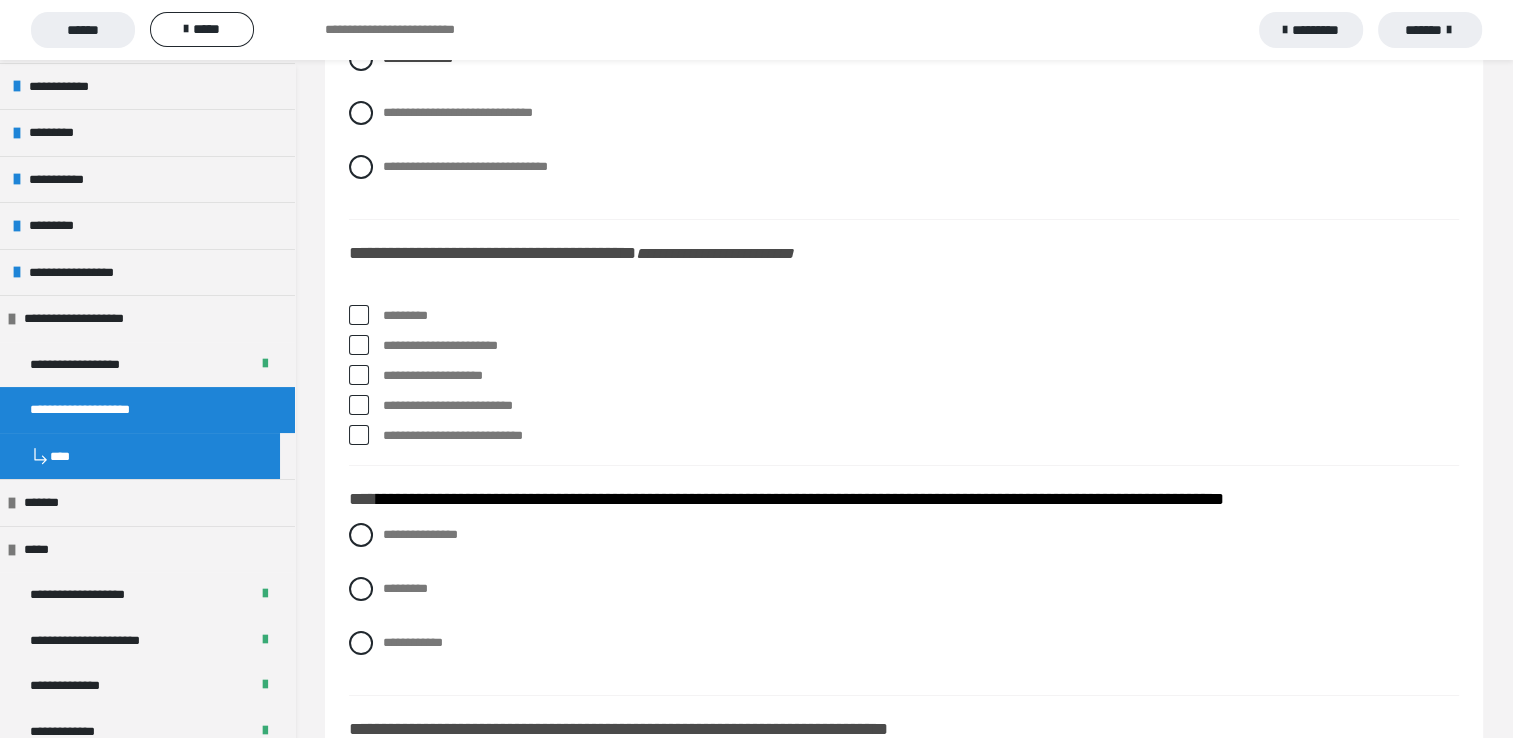 click on "*********" at bounding box center (389, 311) 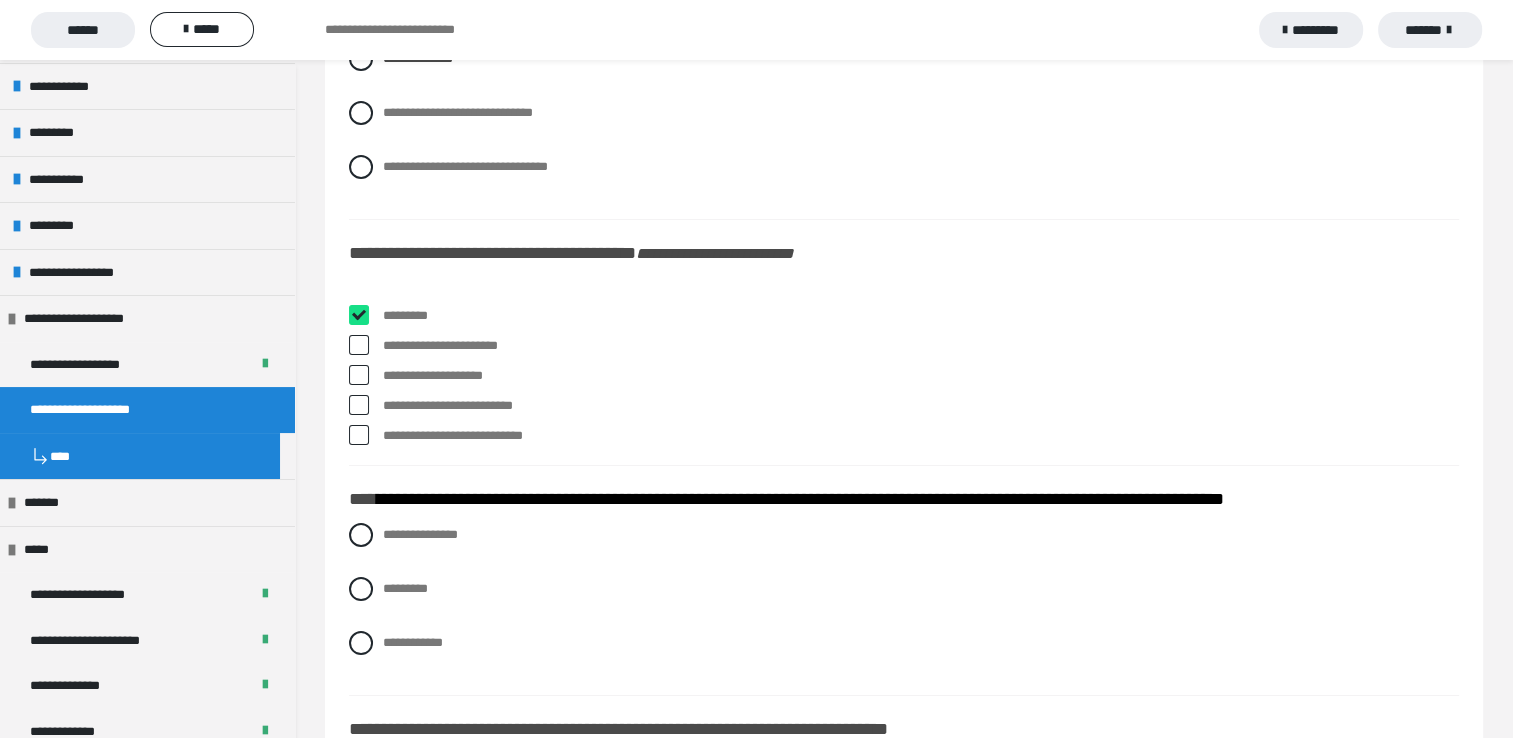 checkbox on "****" 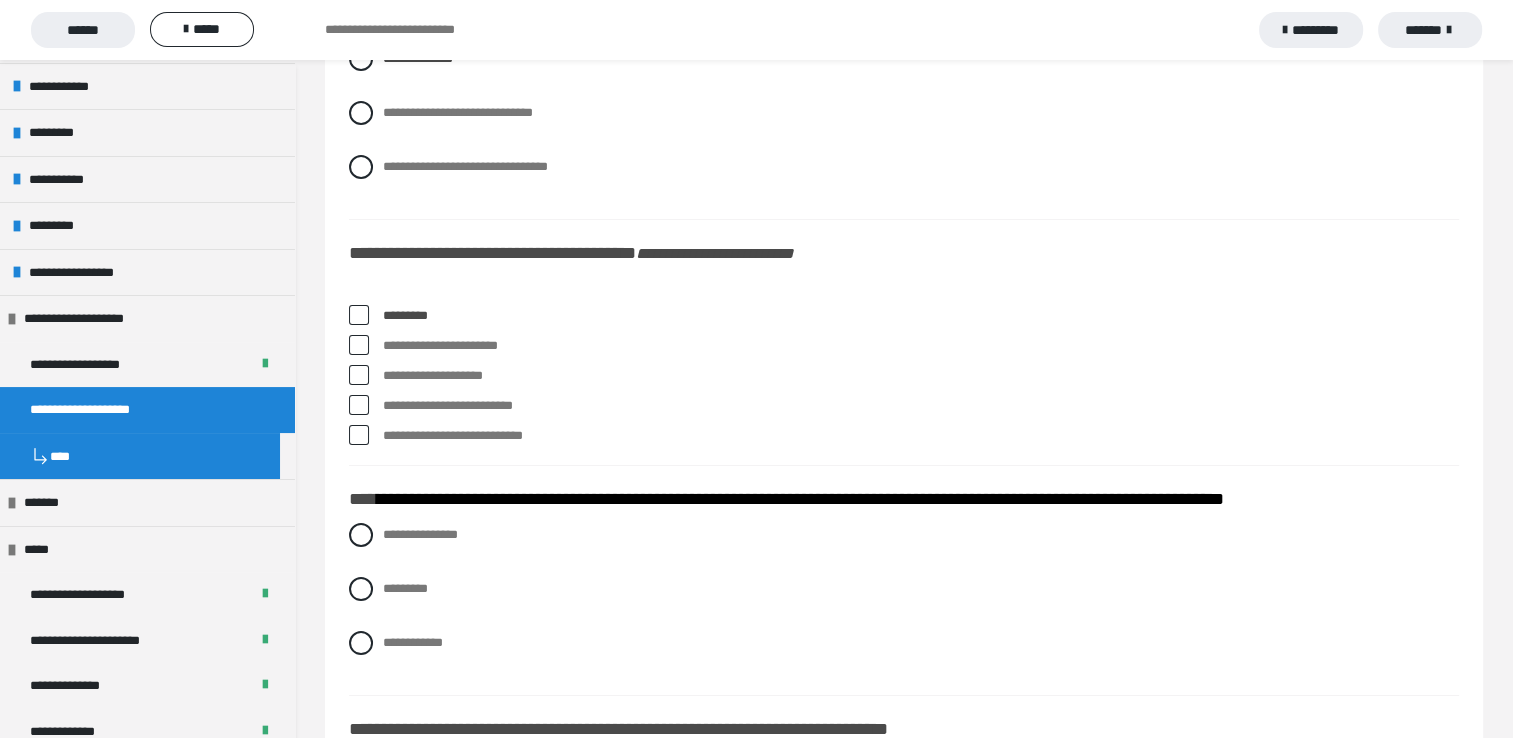 click at bounding box center (359, 345) 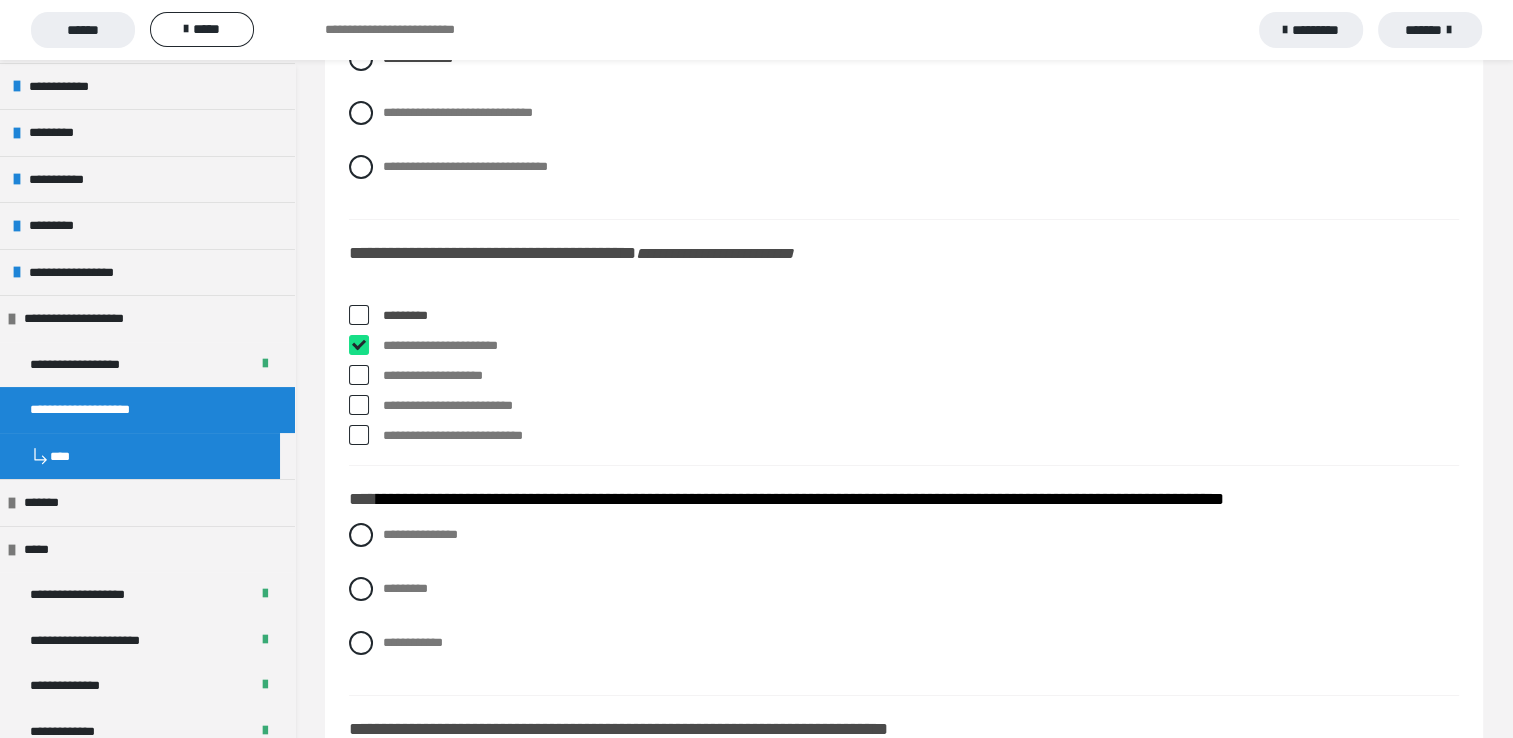 checkbox on "****" 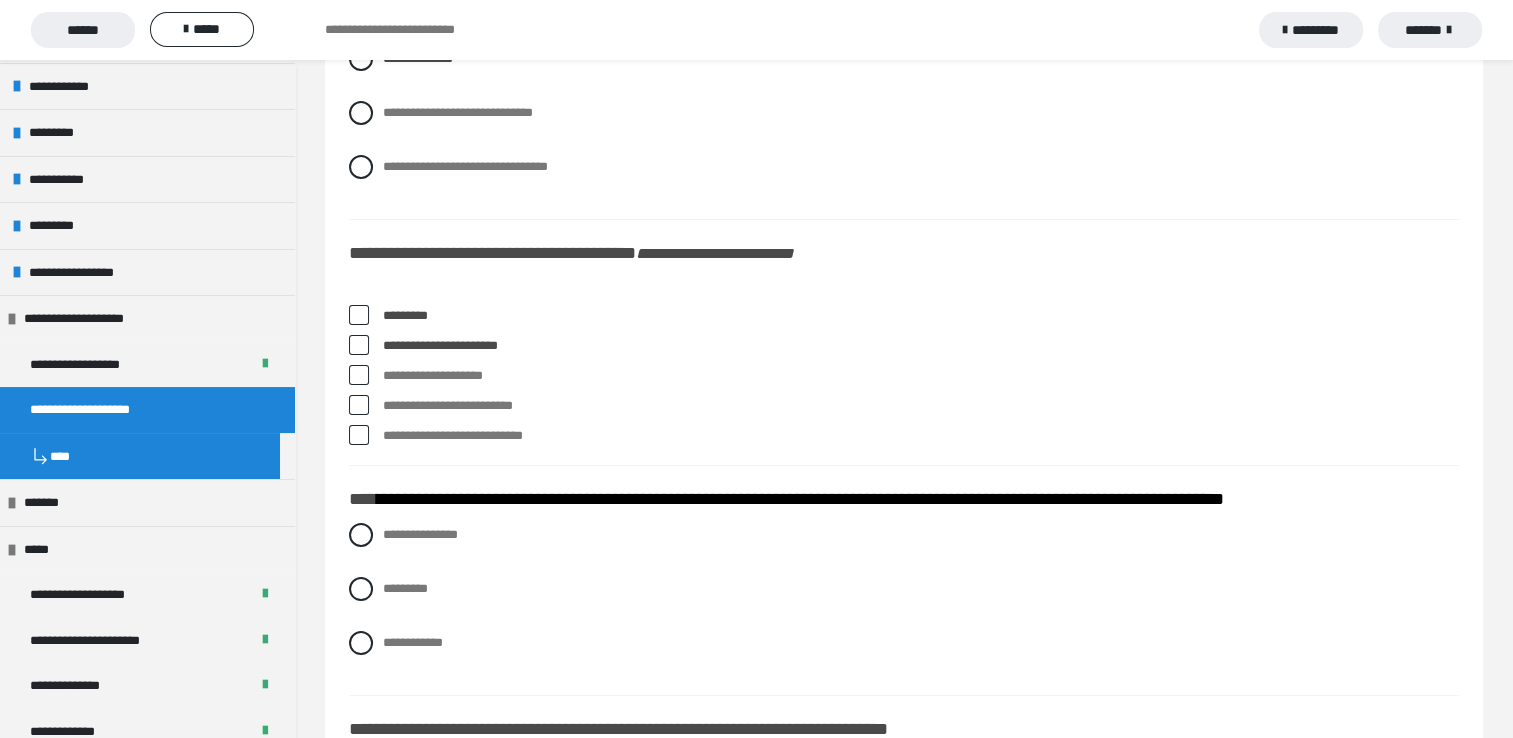 click at bounding box center (359, 405) 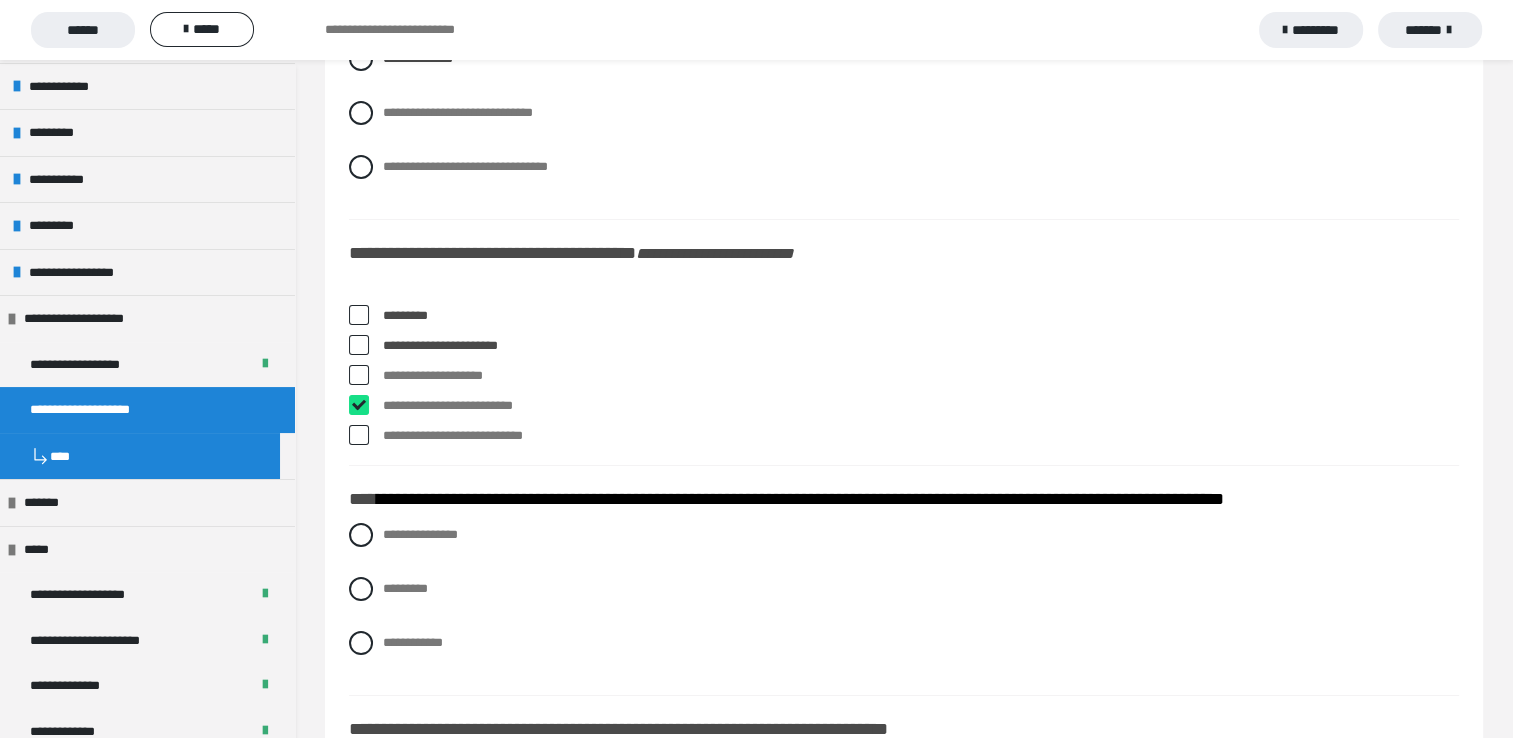 checkbox on "****" 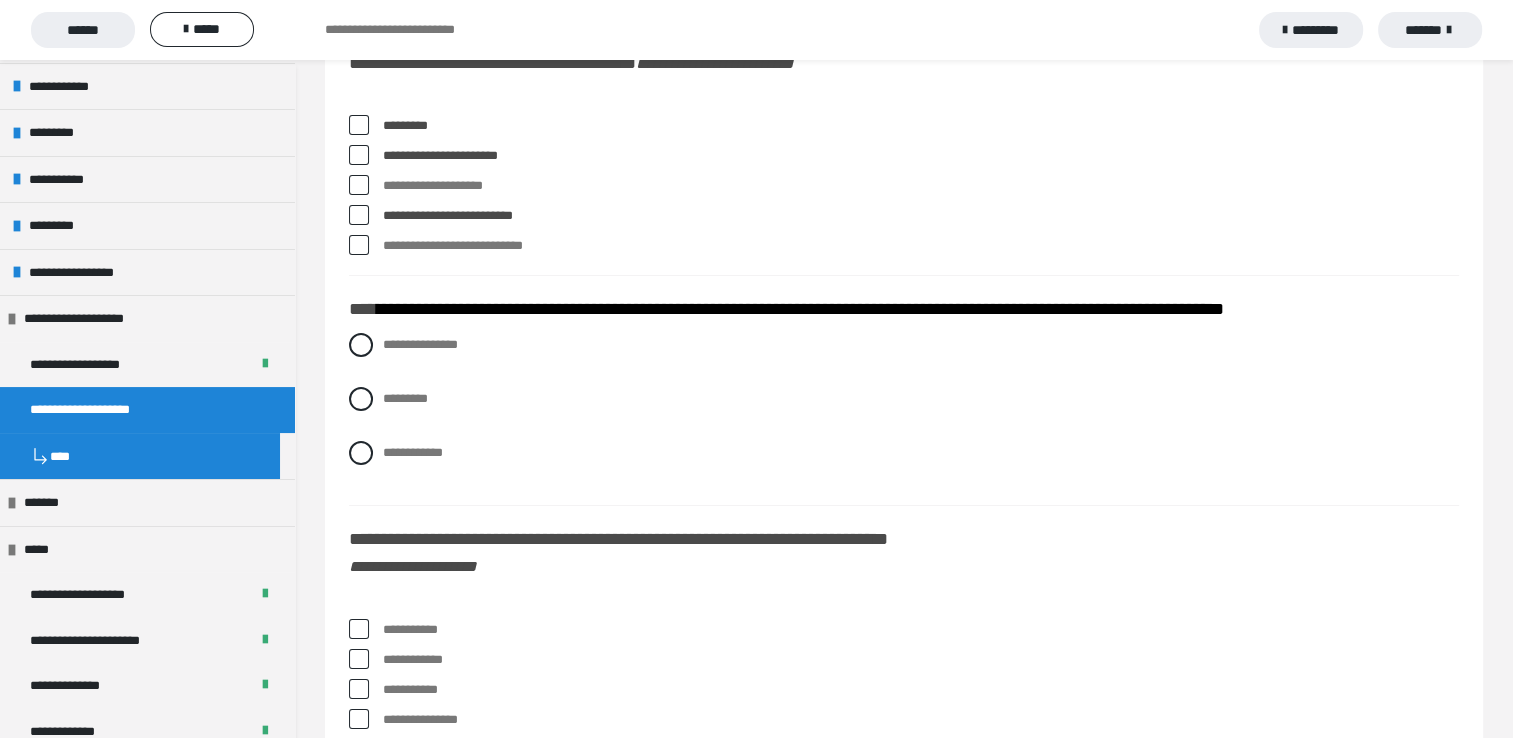 scroll, scrollTop: 7600, scrollLeft: 0, axis: vertical 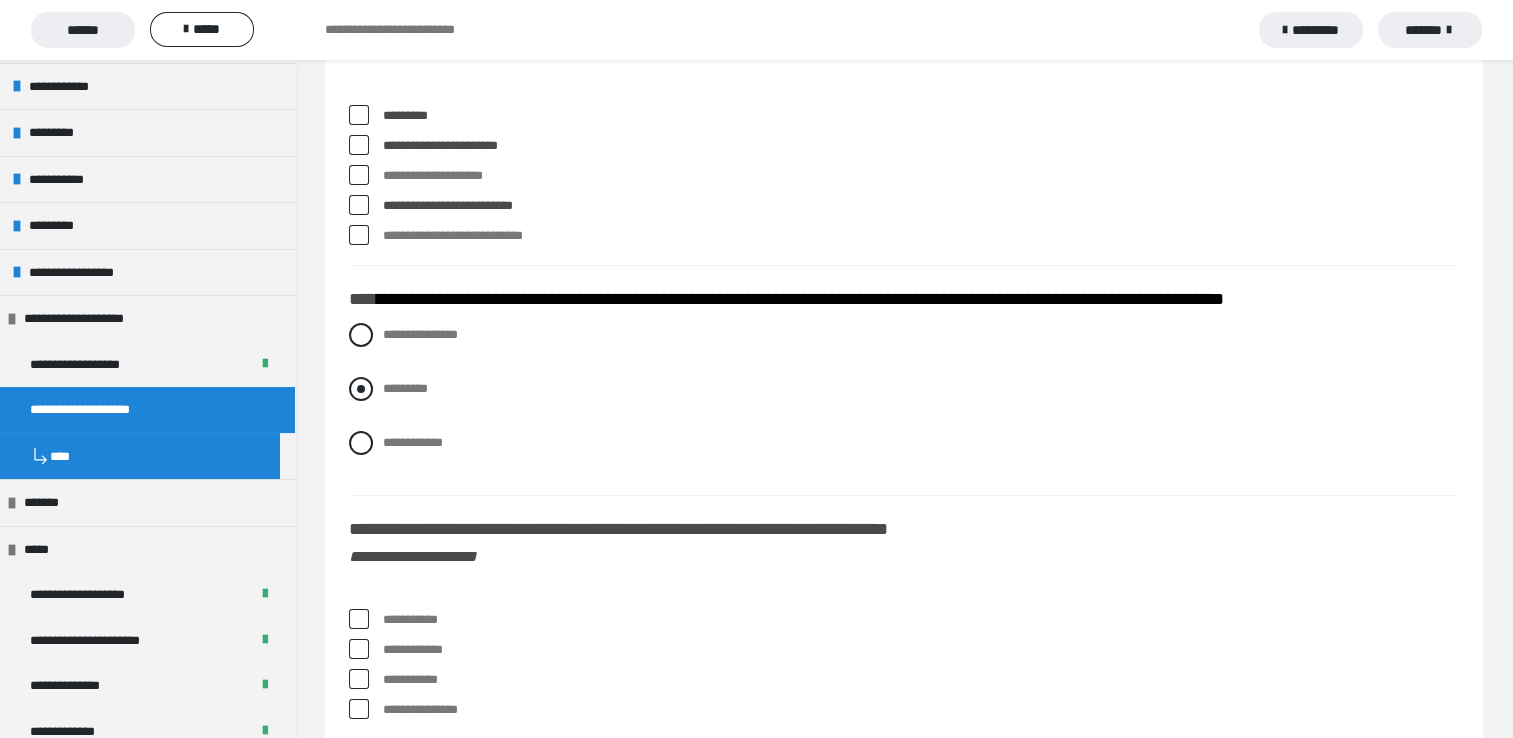click on "*********" at bounding box center (405, 388) 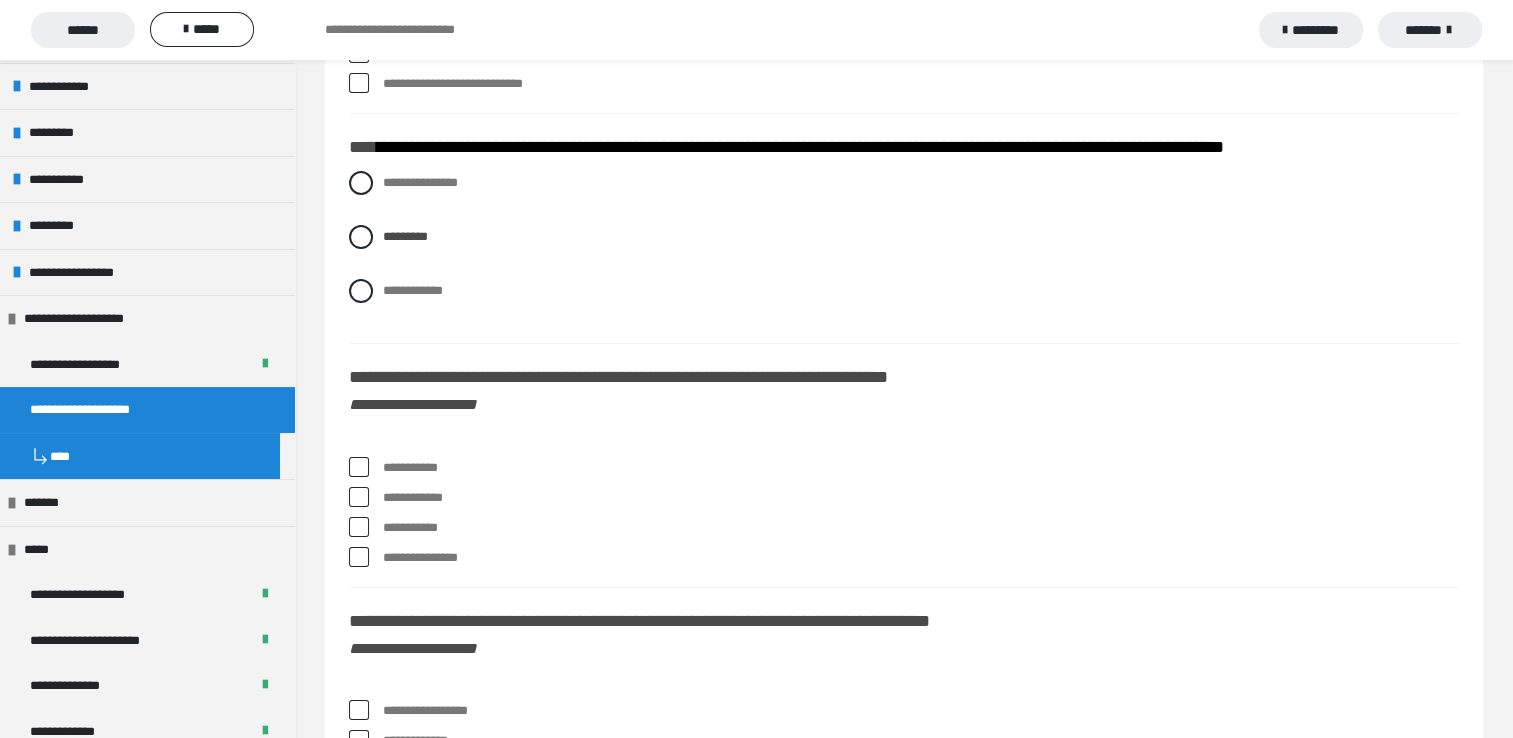 scroll, scrollTop: 7800, scrollLeft: 0, axis: vertical 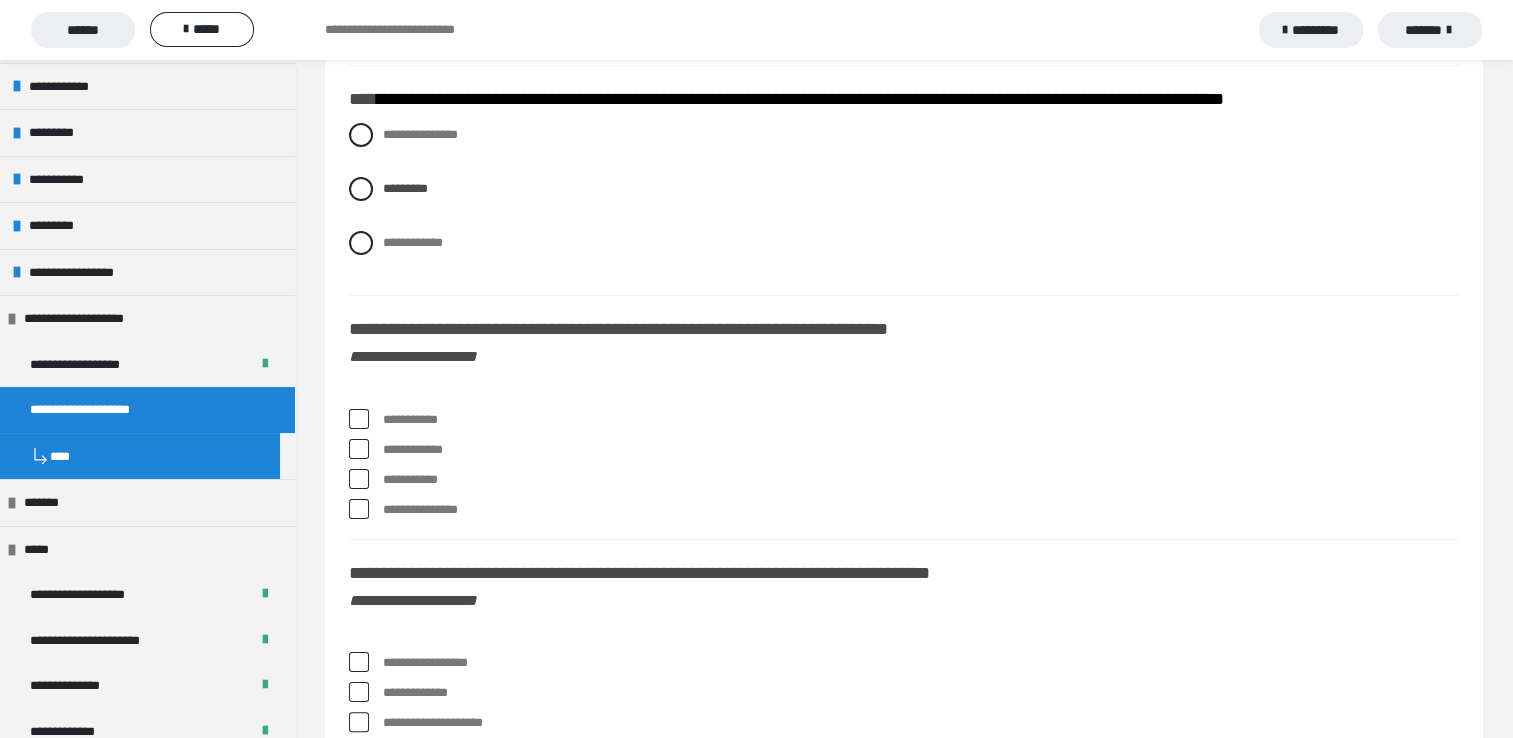 click at bounding box center (359, 419) 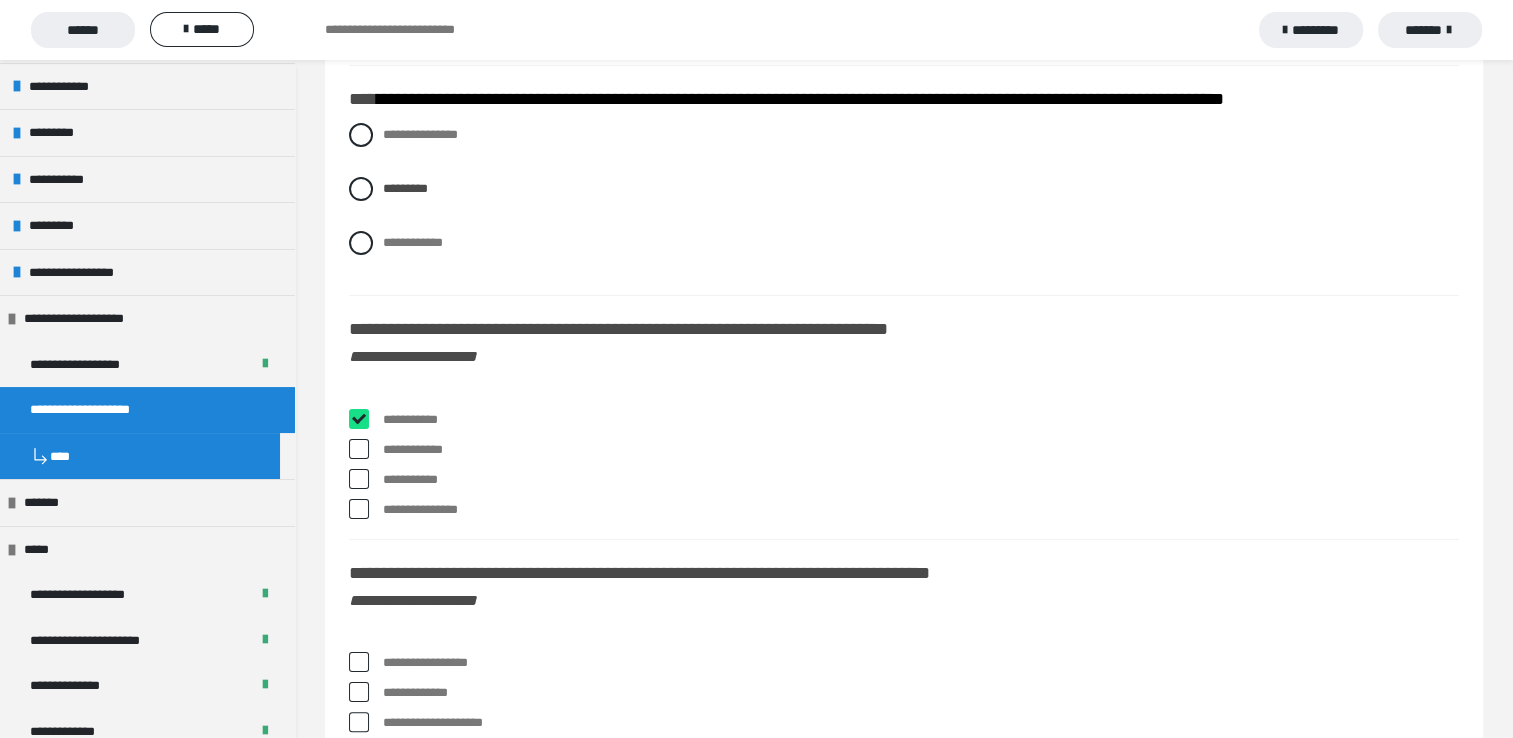 checkbox on "****" 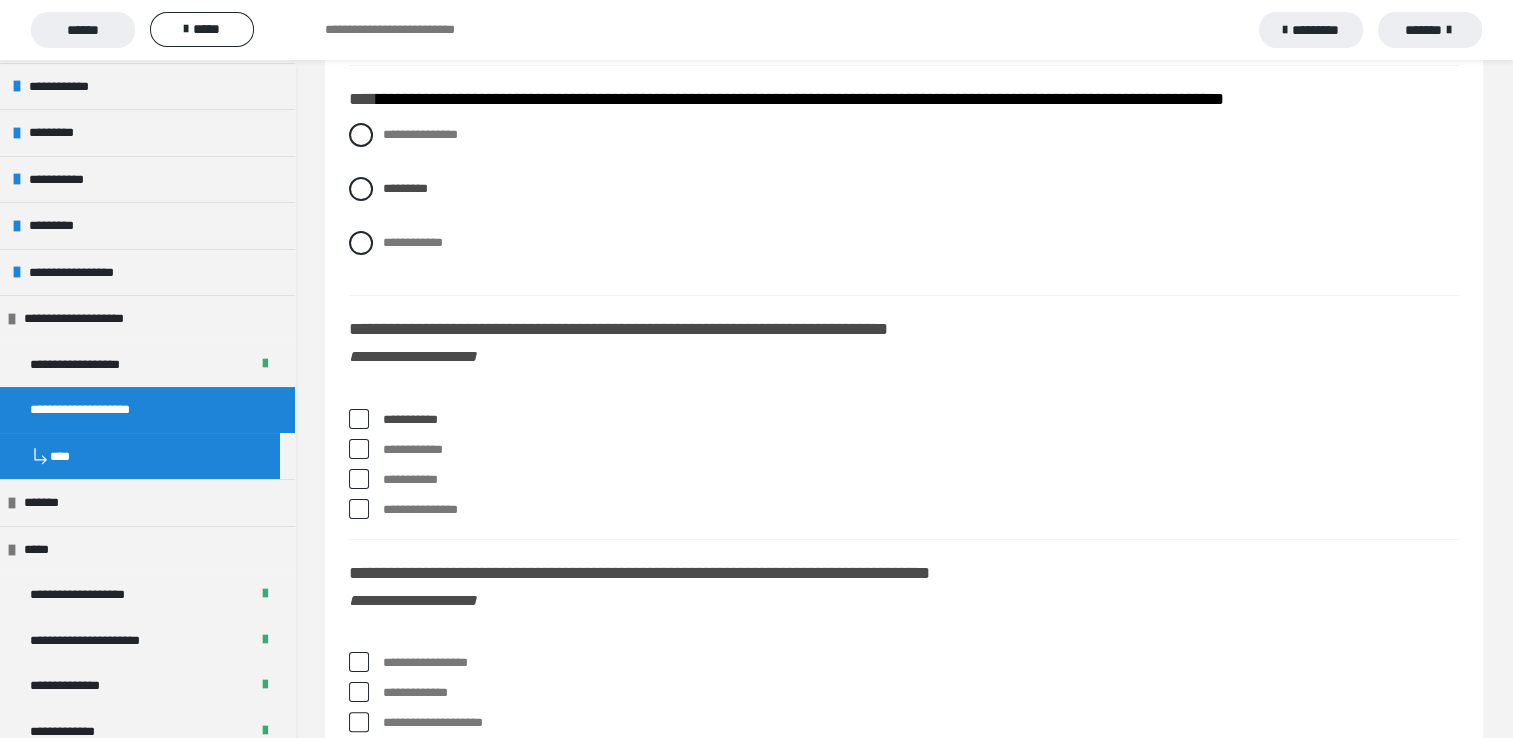 click at bounding box center (359, 479) 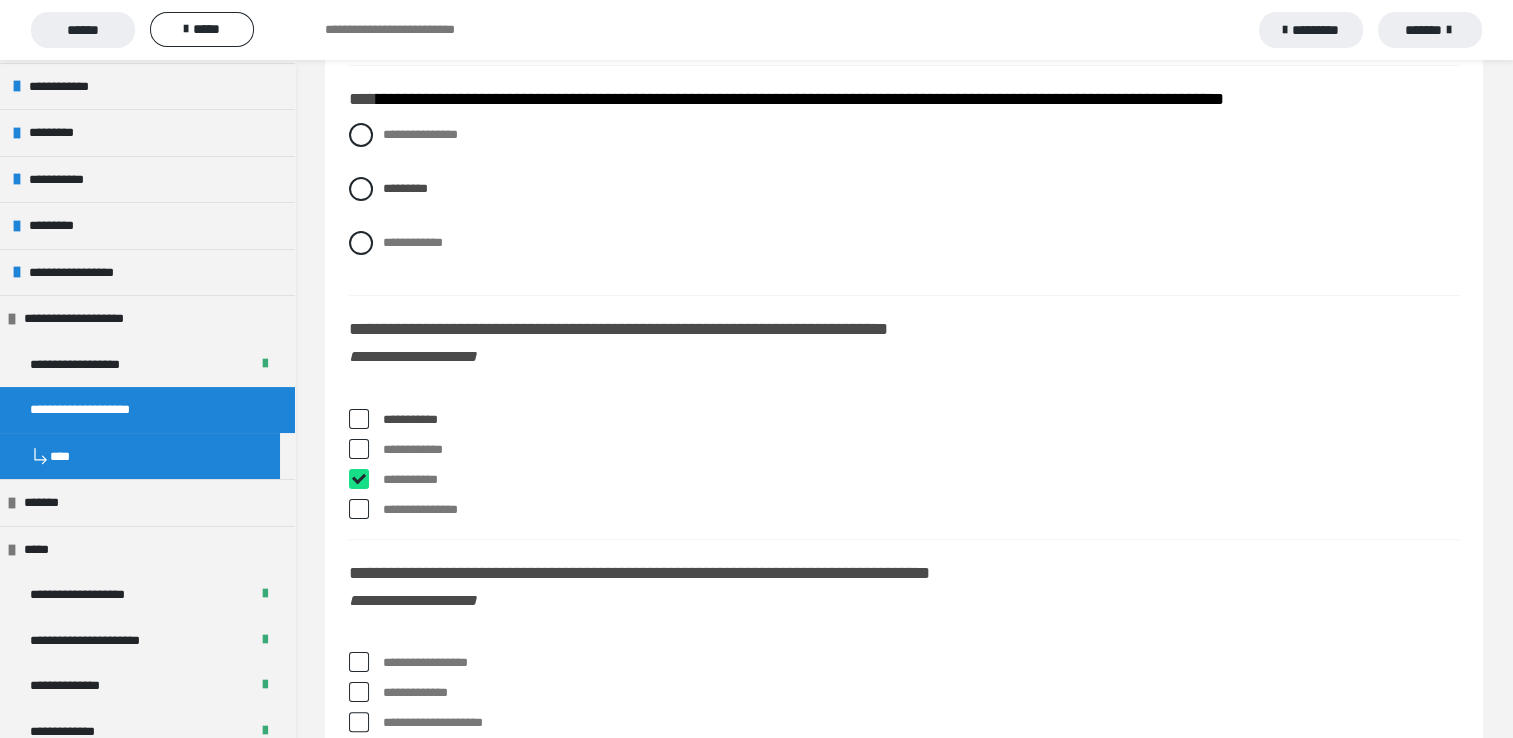 checkbox on "****" 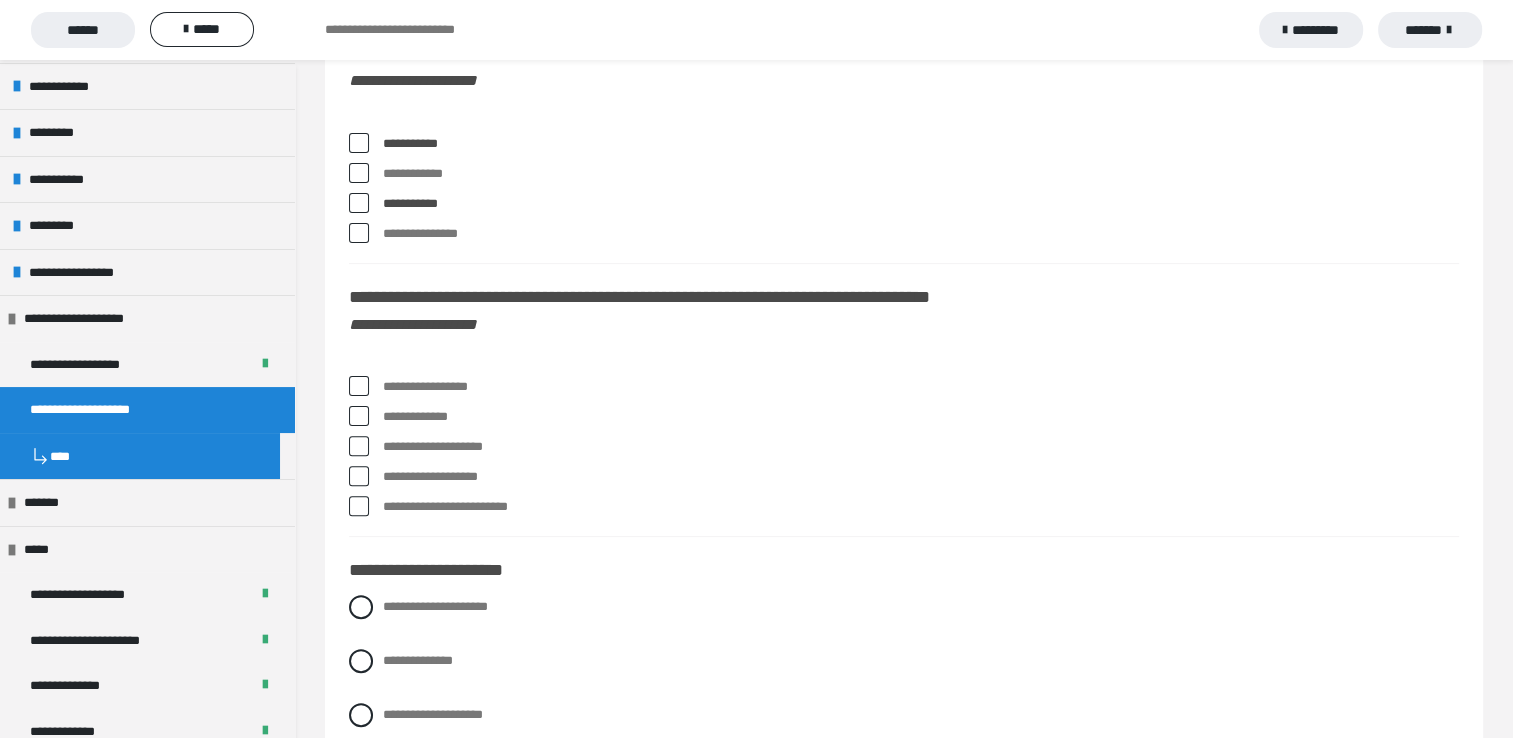 scroll, scrollTop: 8100, scrollLeft: 0, axis: vertical 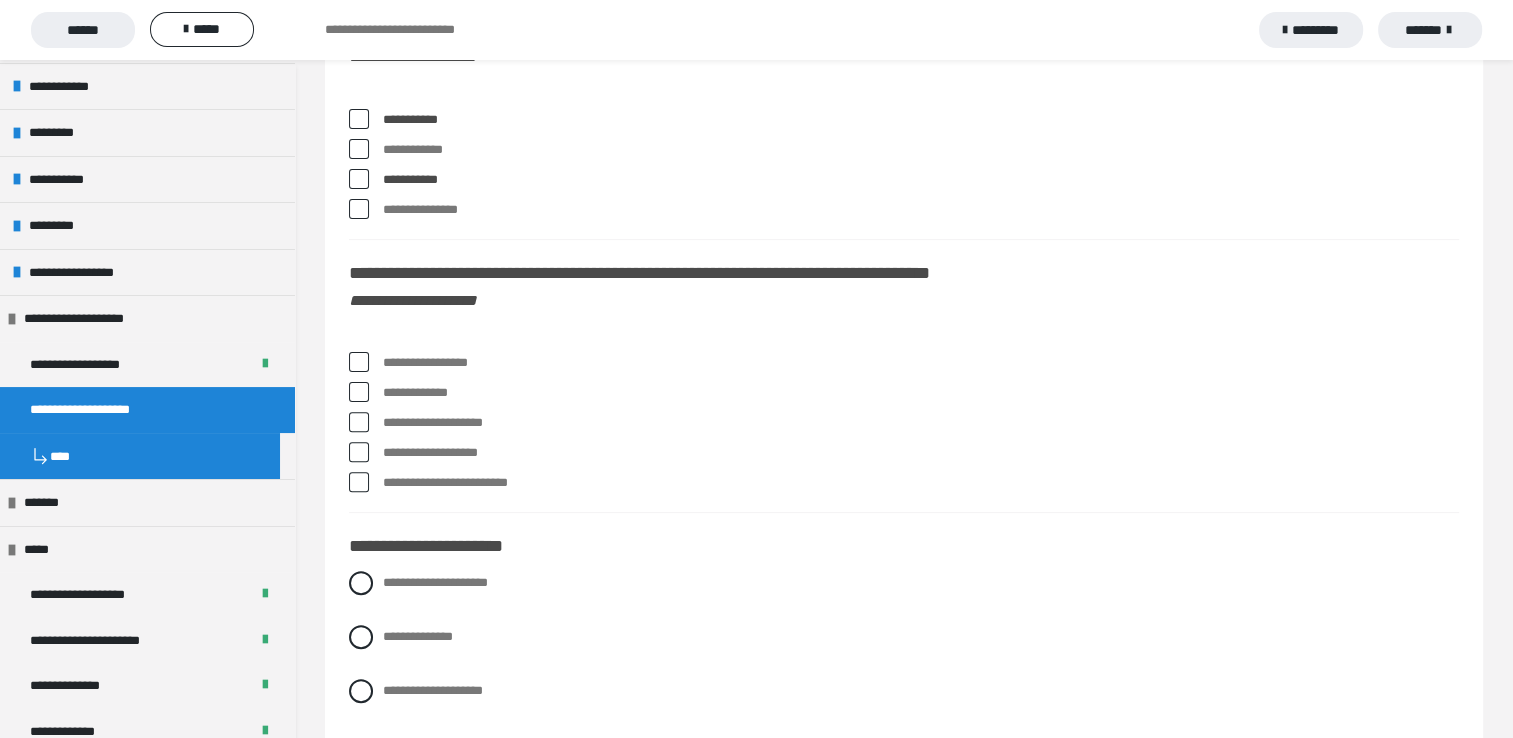 click at bounding box center (359, 362) 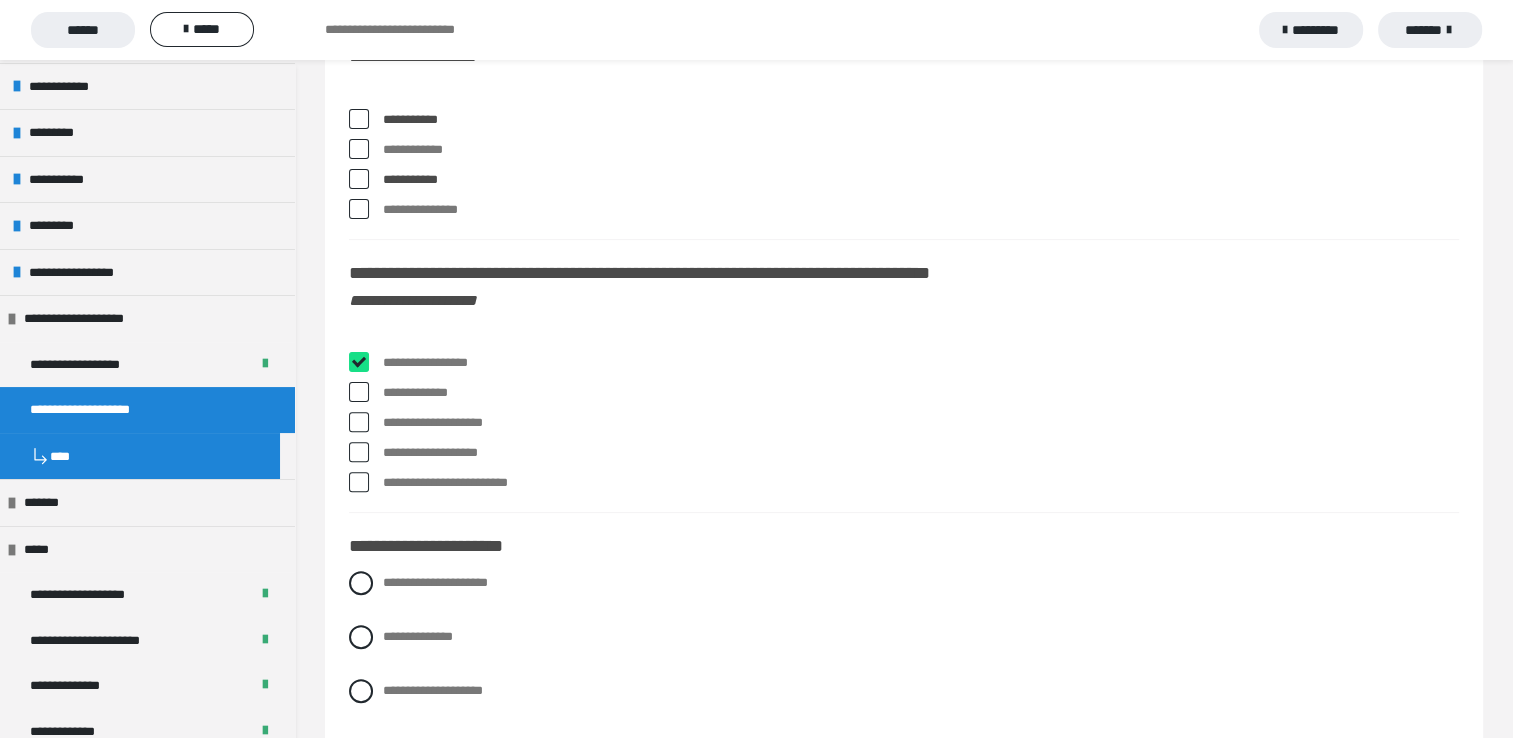 checkbox on "****" 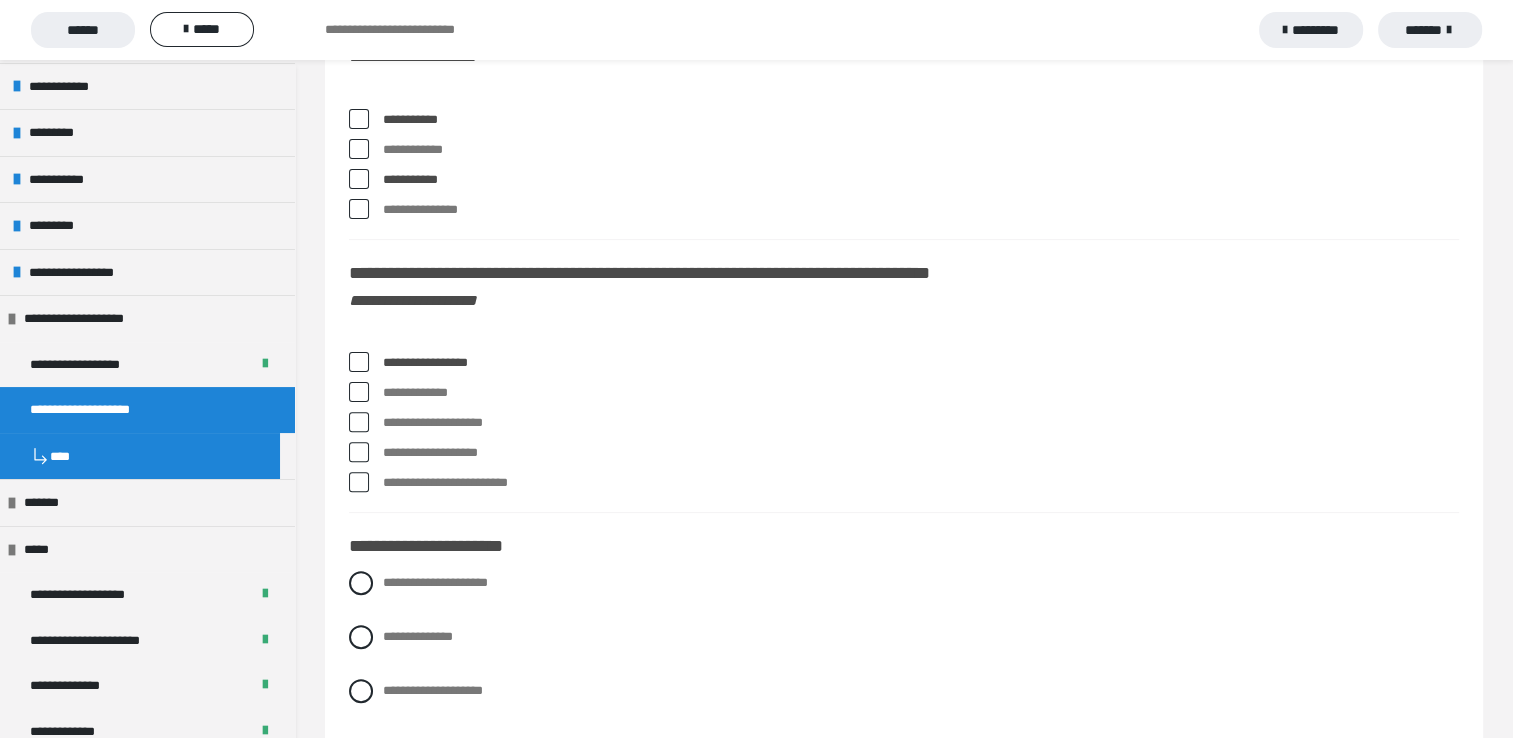 click at bounding box center [359, 422] 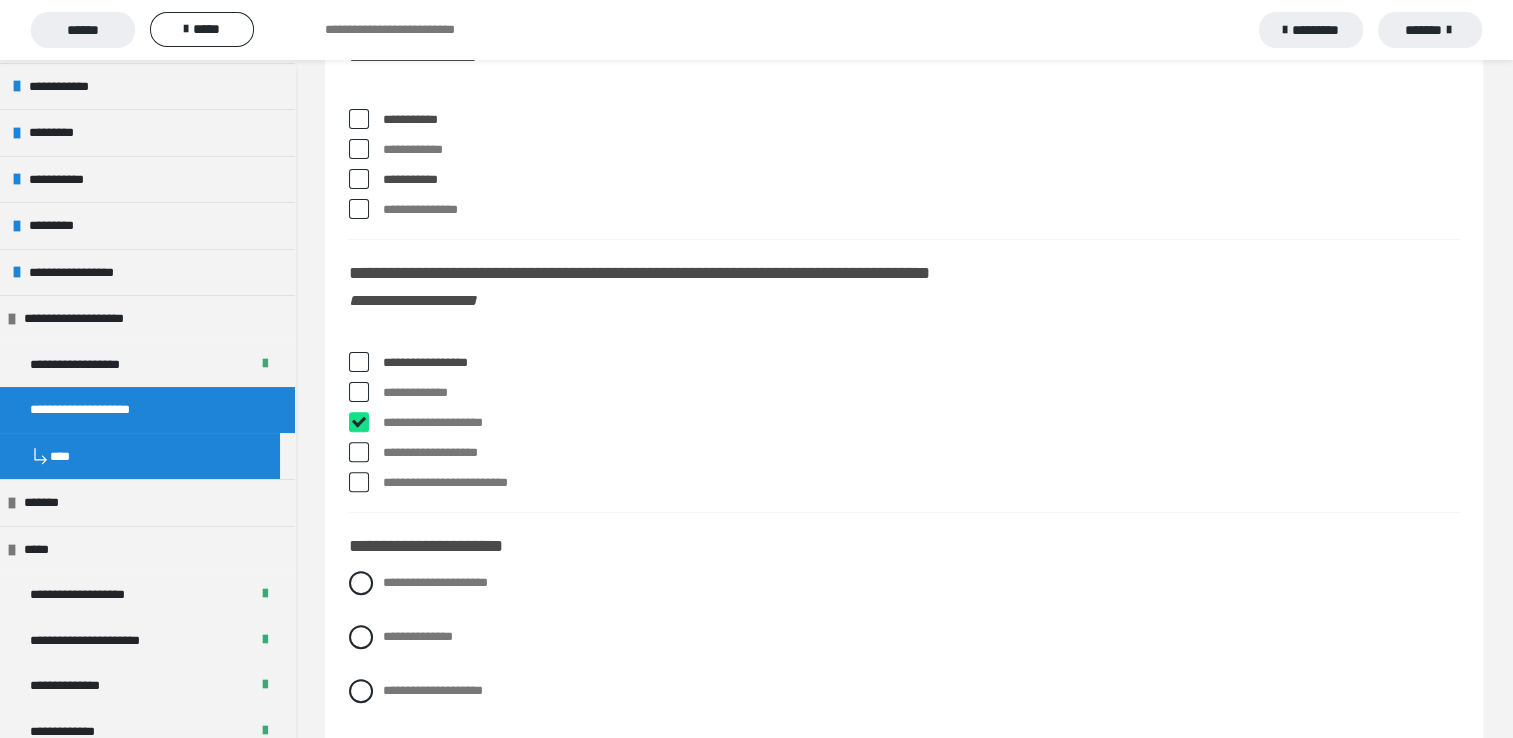 checkbox on "****" 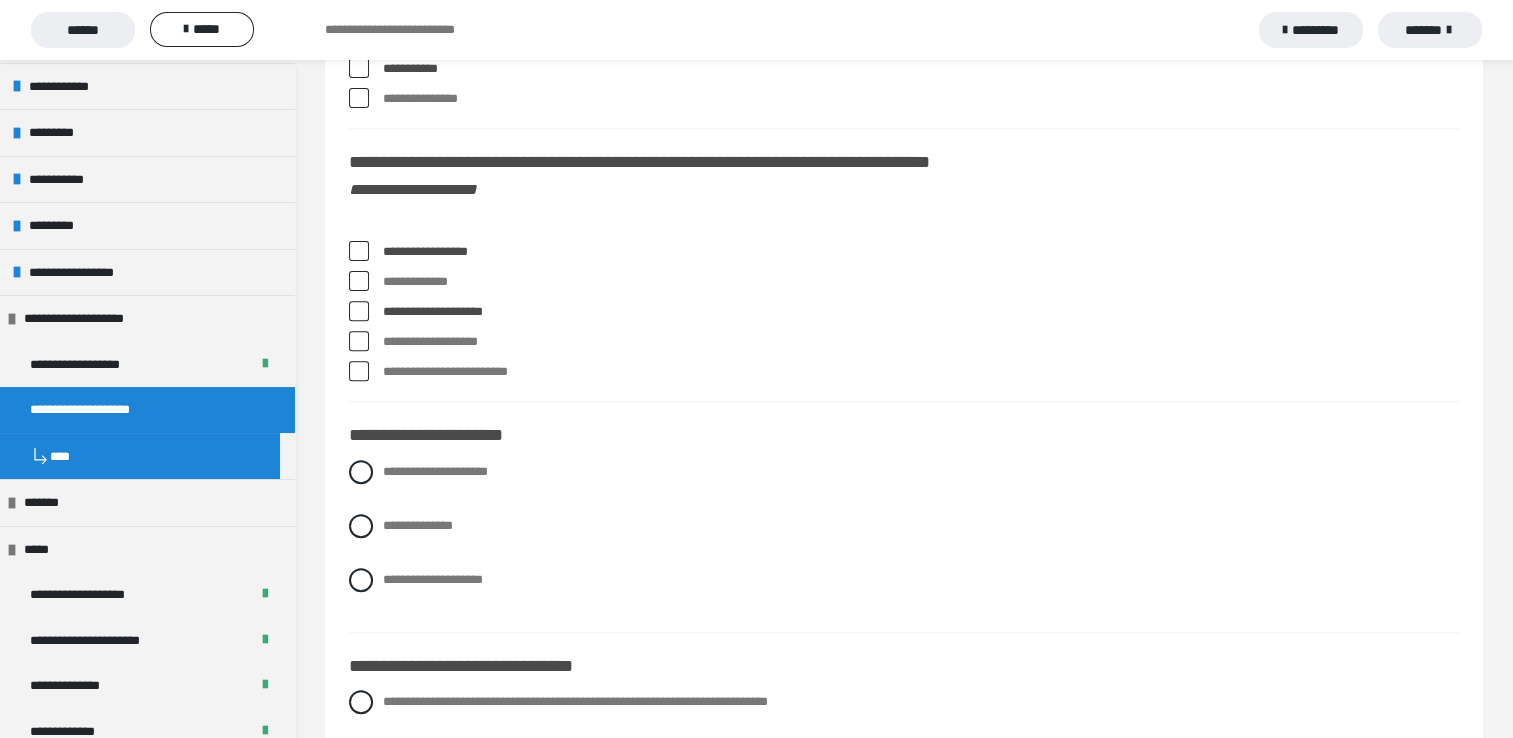 scroll, scrollTop: 8300, scrollLeft: 0, axis: vertical 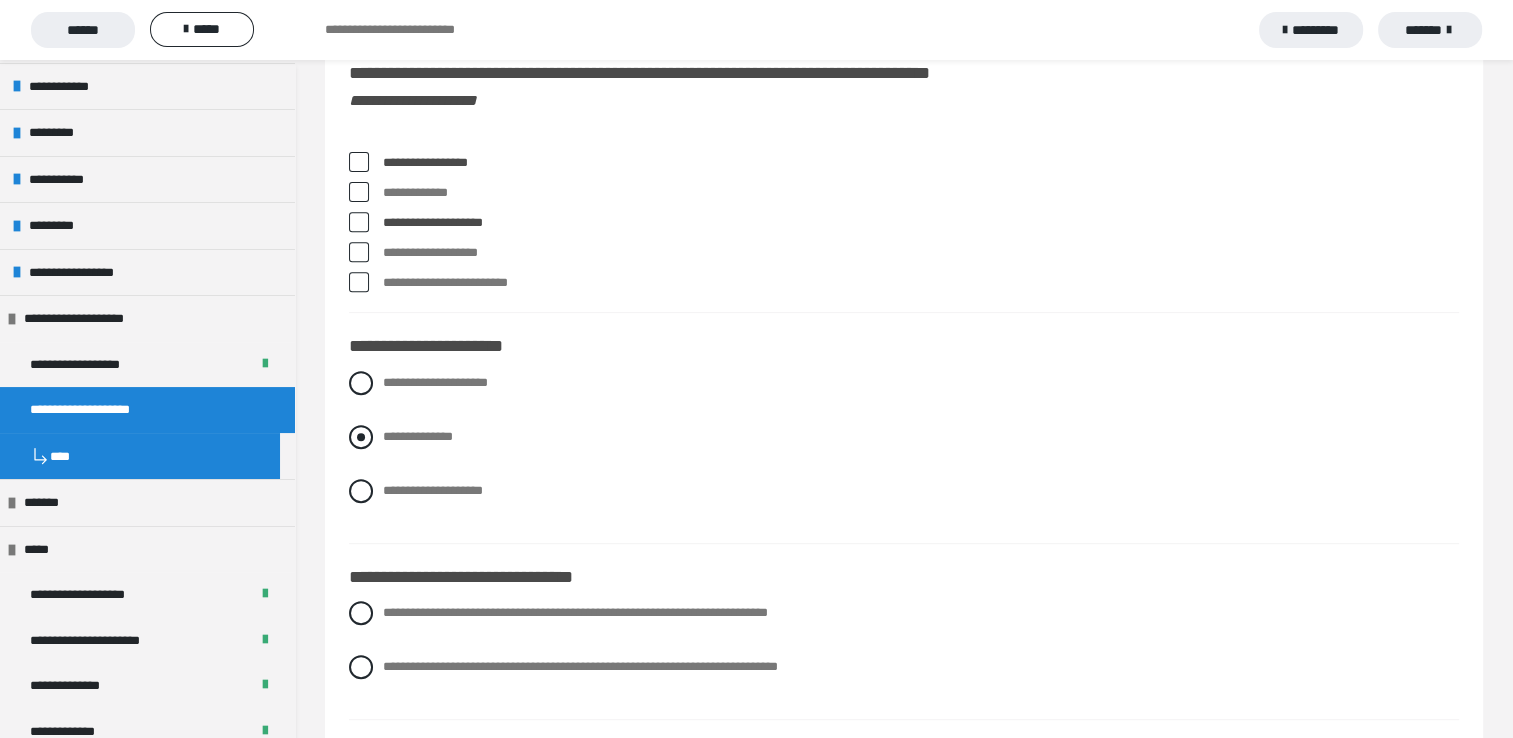 click at bounding box center (361, 437) 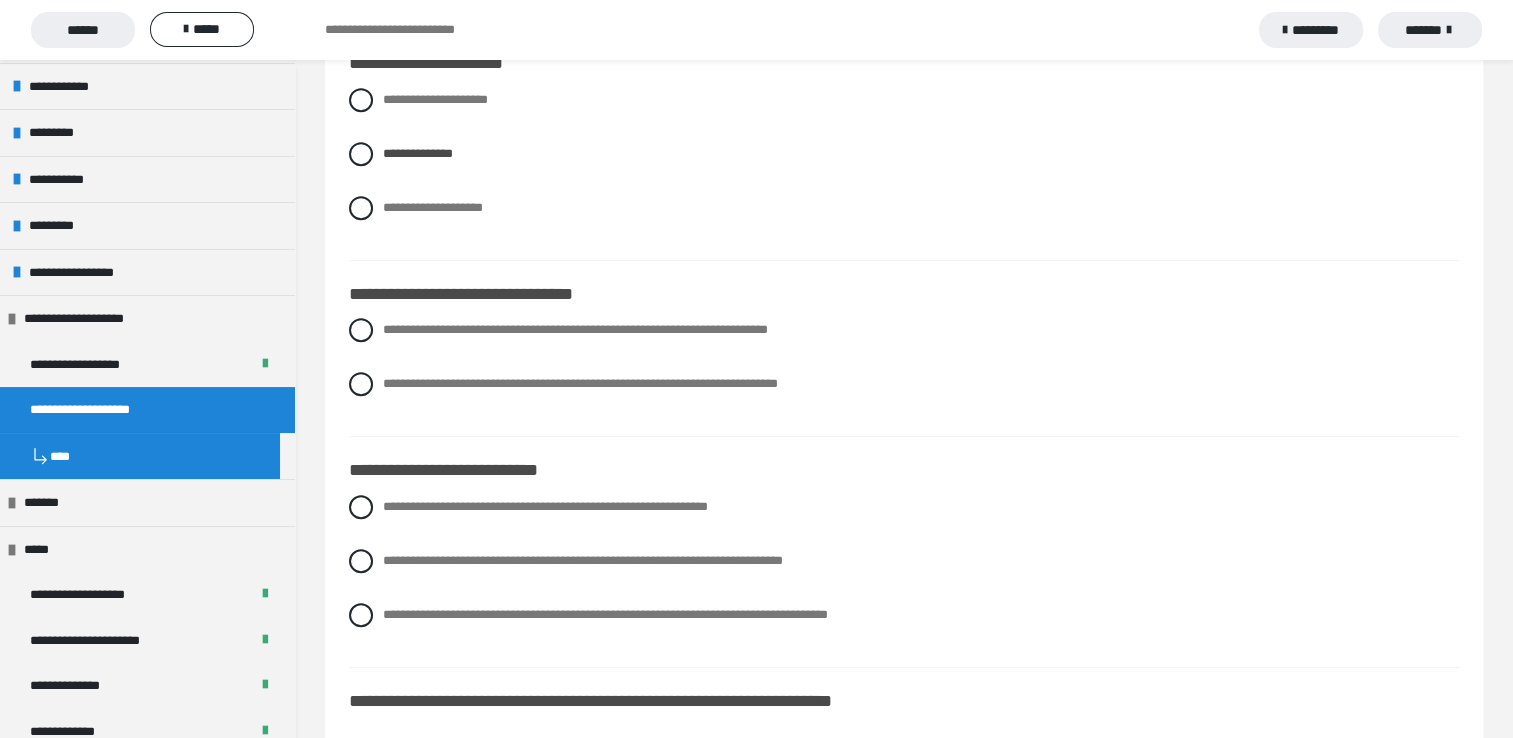 scroll, scrollTop: 8600, scrollLeft: 0, axis: vertical 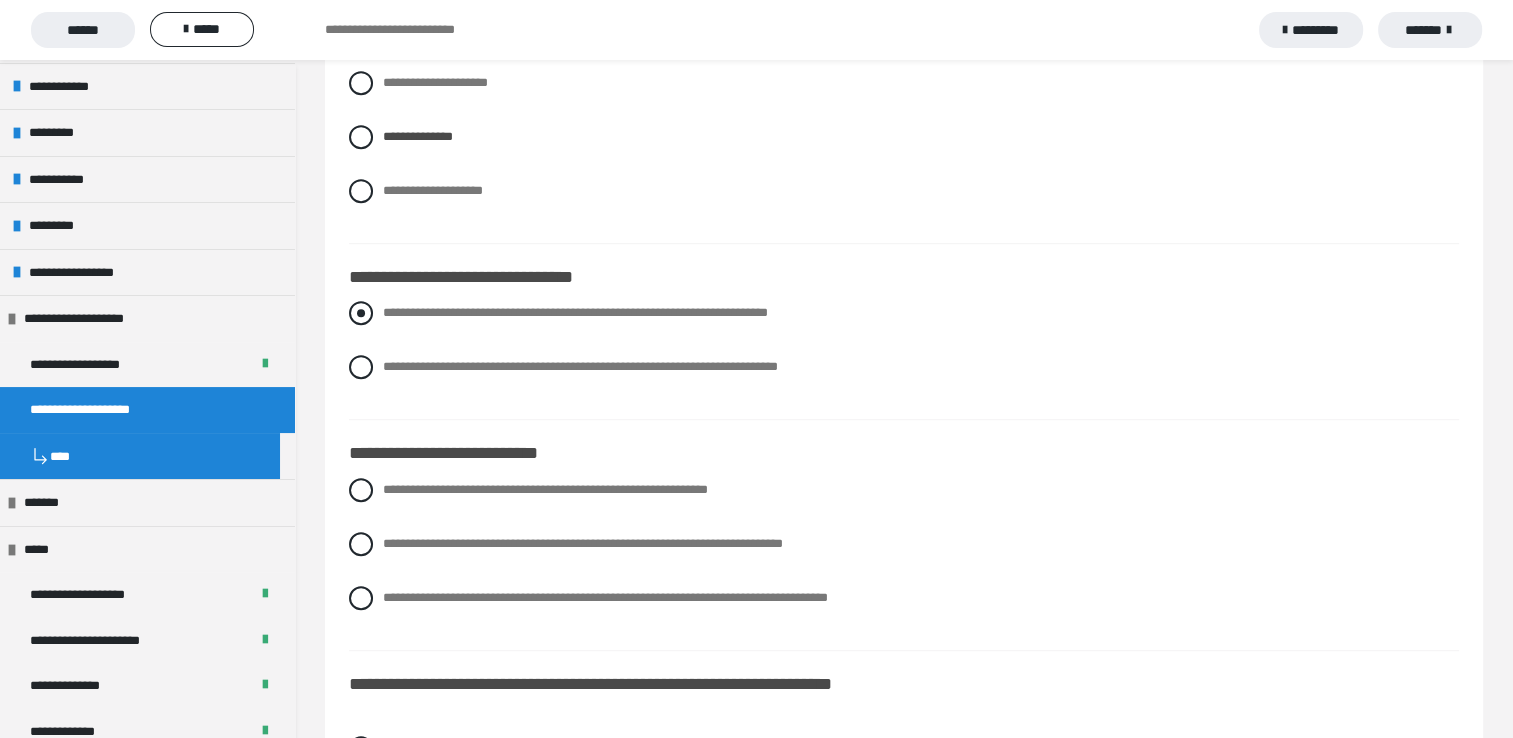 click at bounding box center [361, 313] 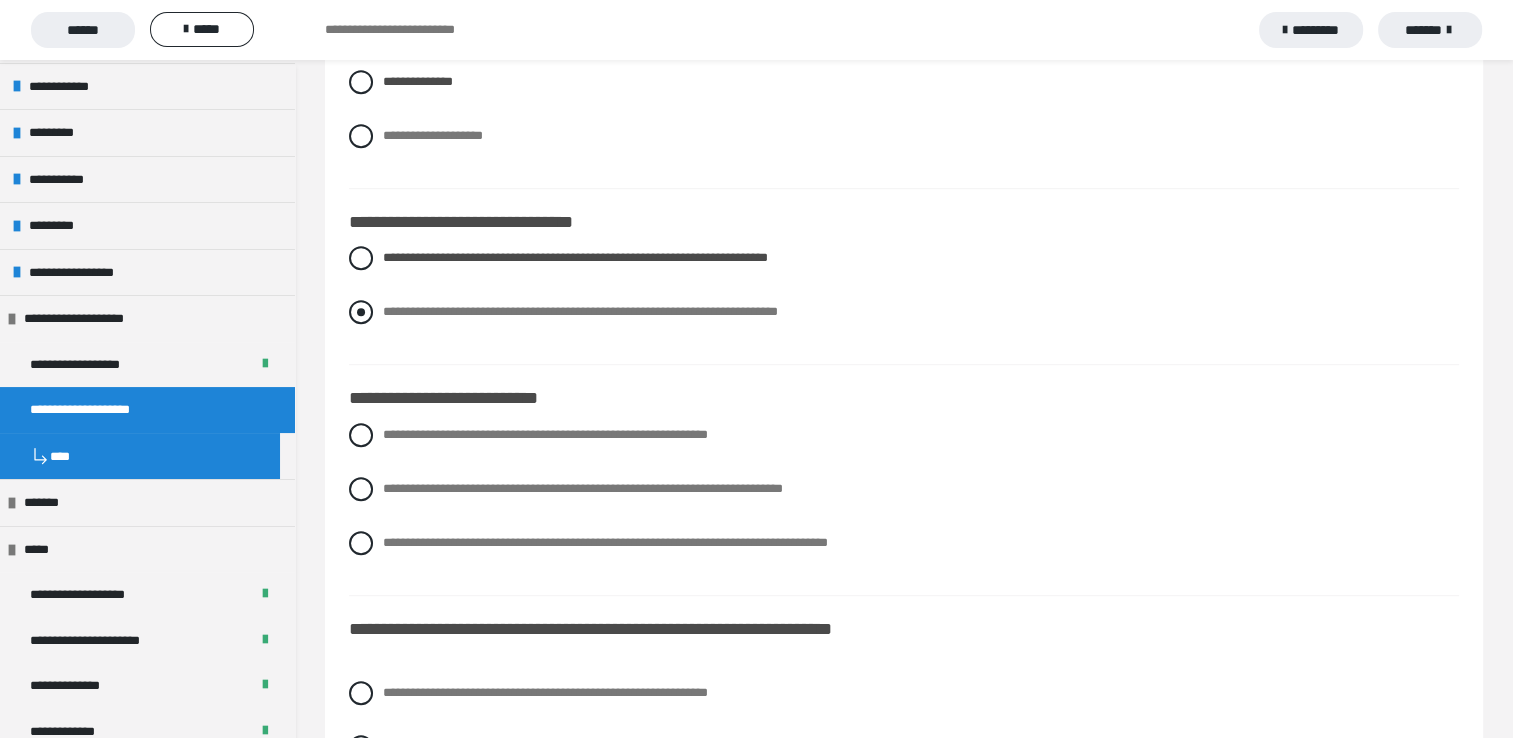 scroll, scrollTop: 8800, scrollLeft: 0, axis: vertical 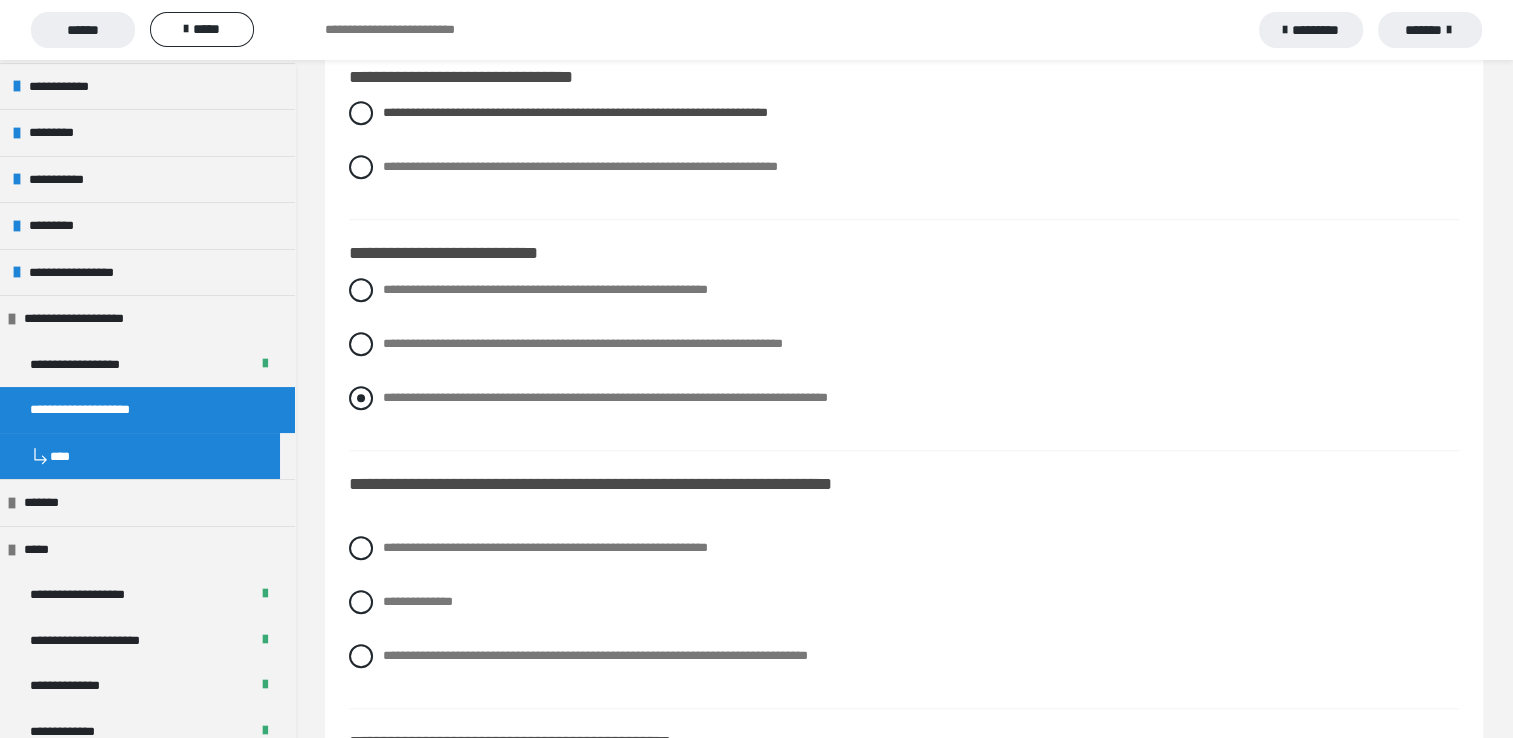 click at bounding box center [361, 398] 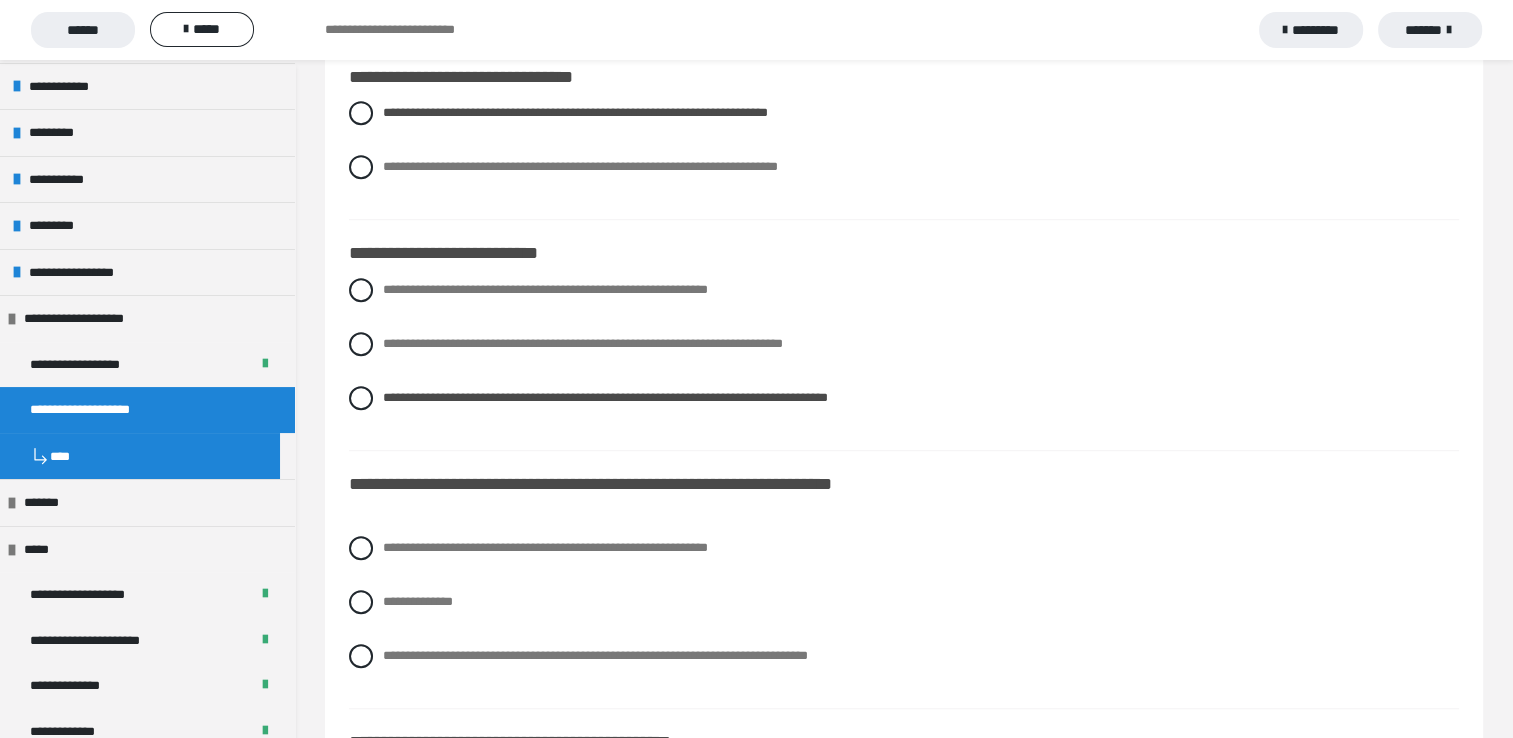 scroll, scrollTop: 8900, scrollLeft: 0, axis: vertical 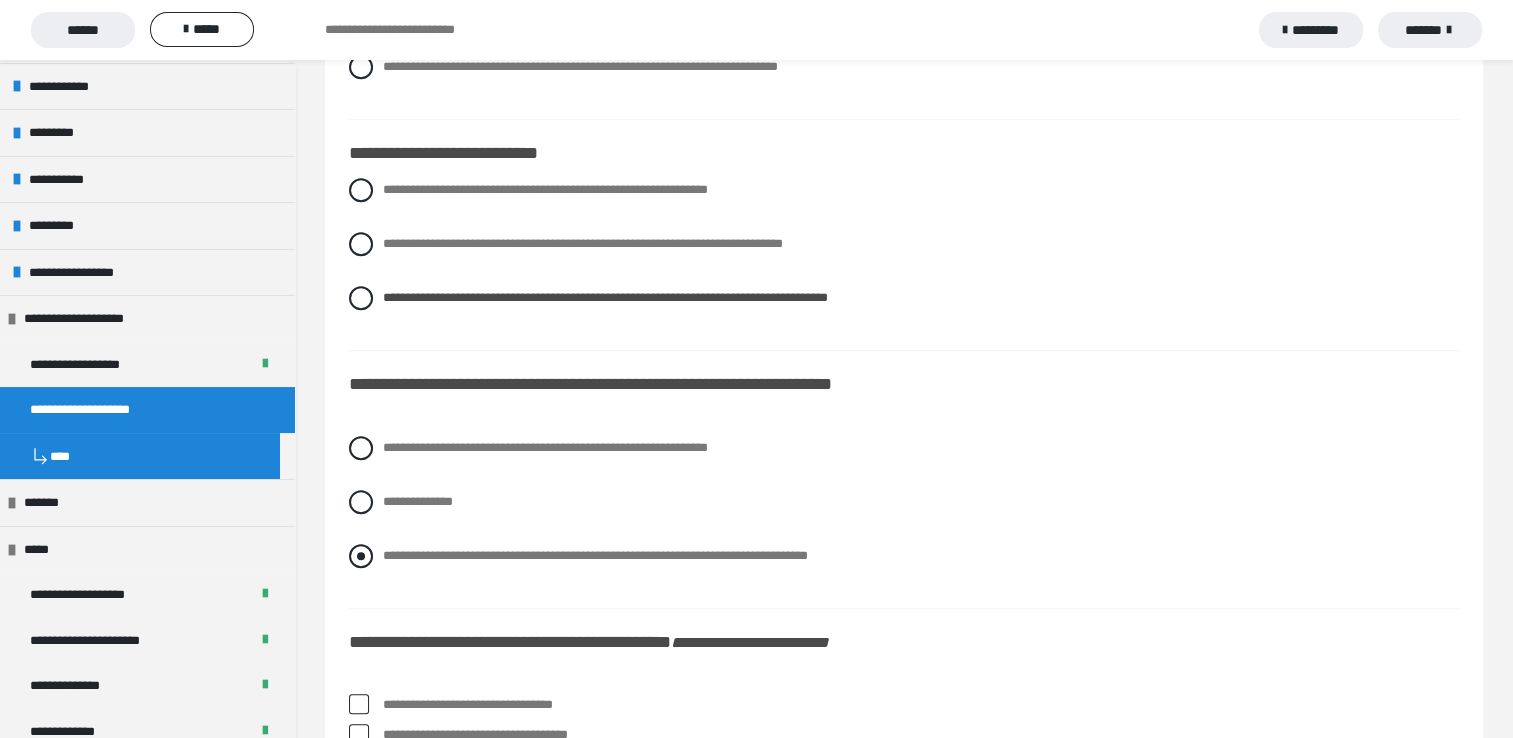 click at bounding box center (361, 556) 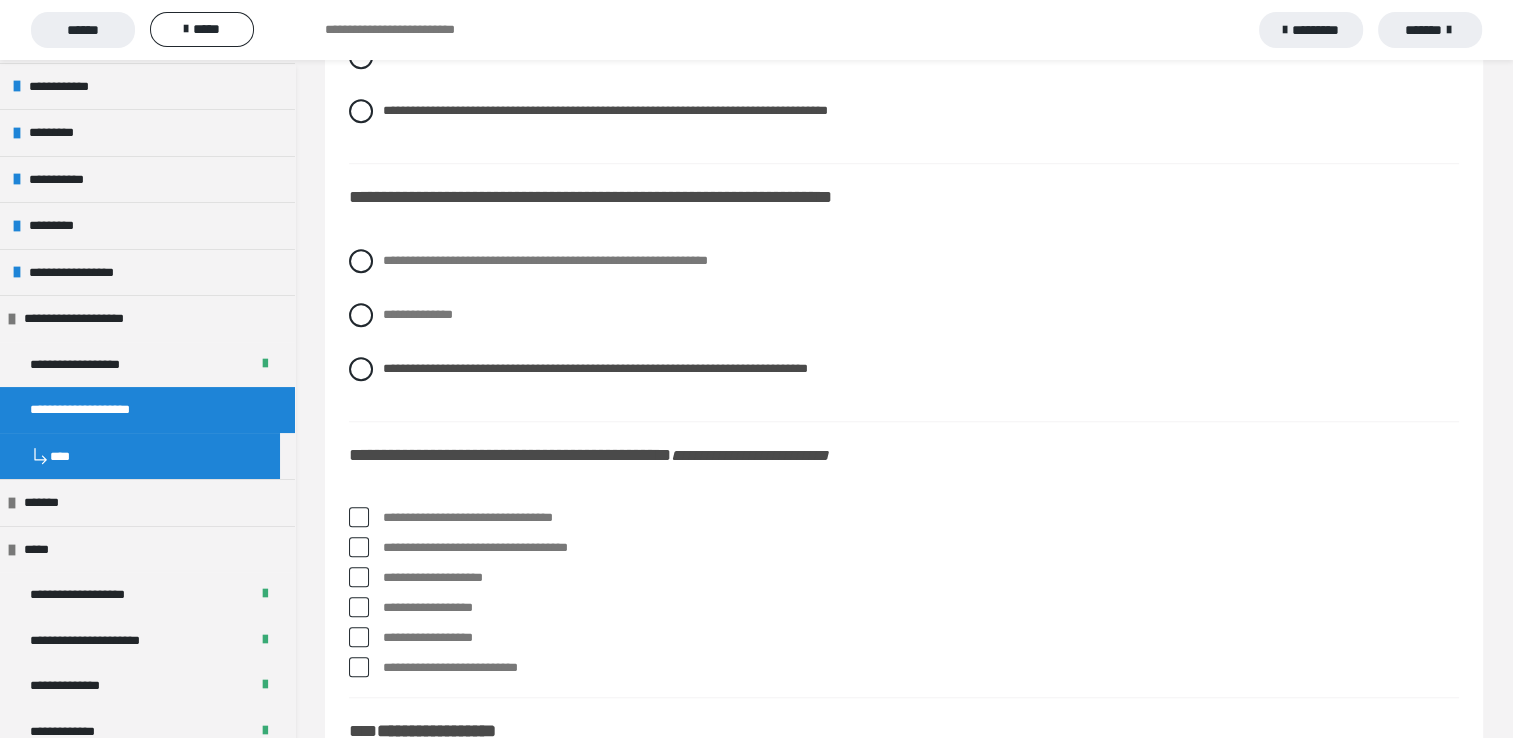 scroll, scrollTop: 9100, scrollLeft: 0, axis: vertical 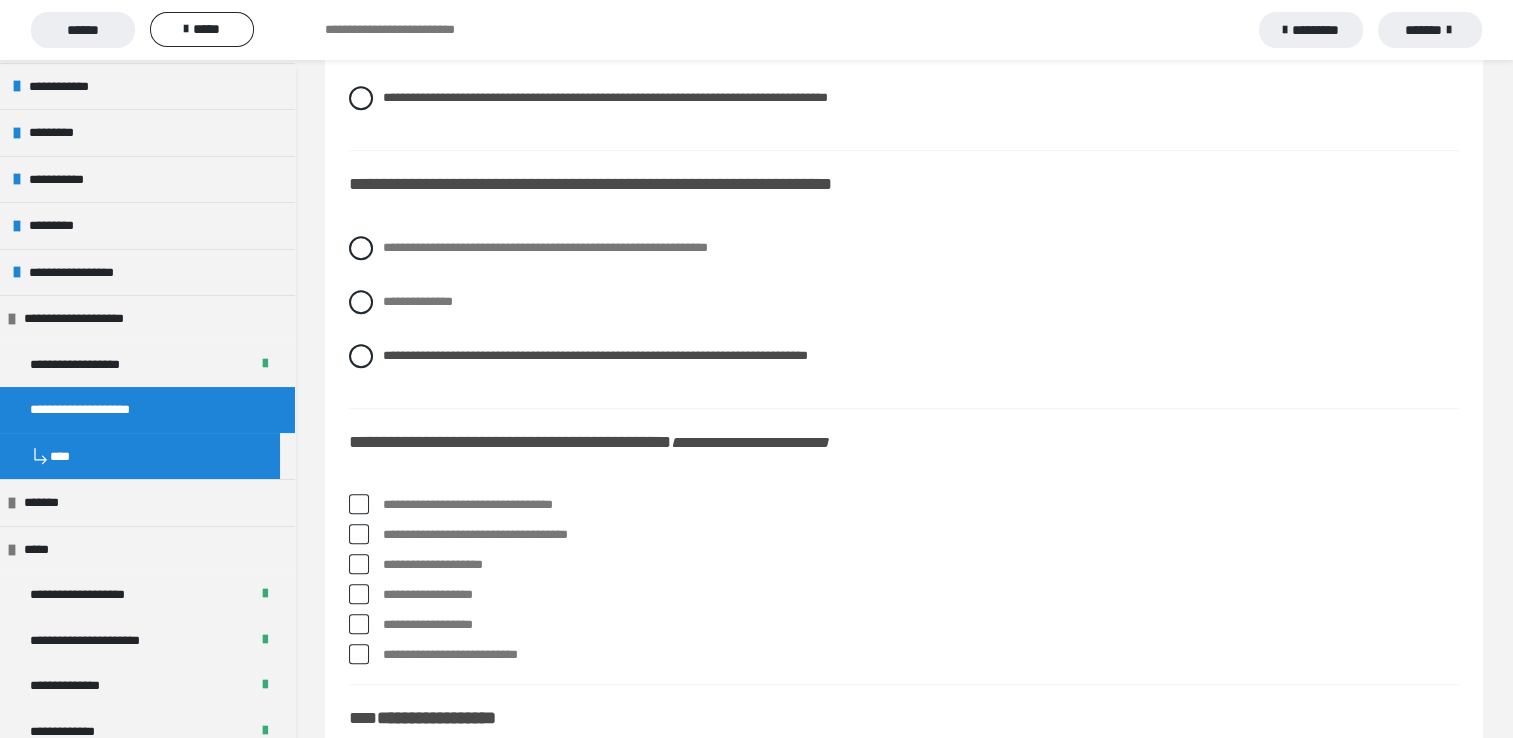 click at bounding box center (359, 504) 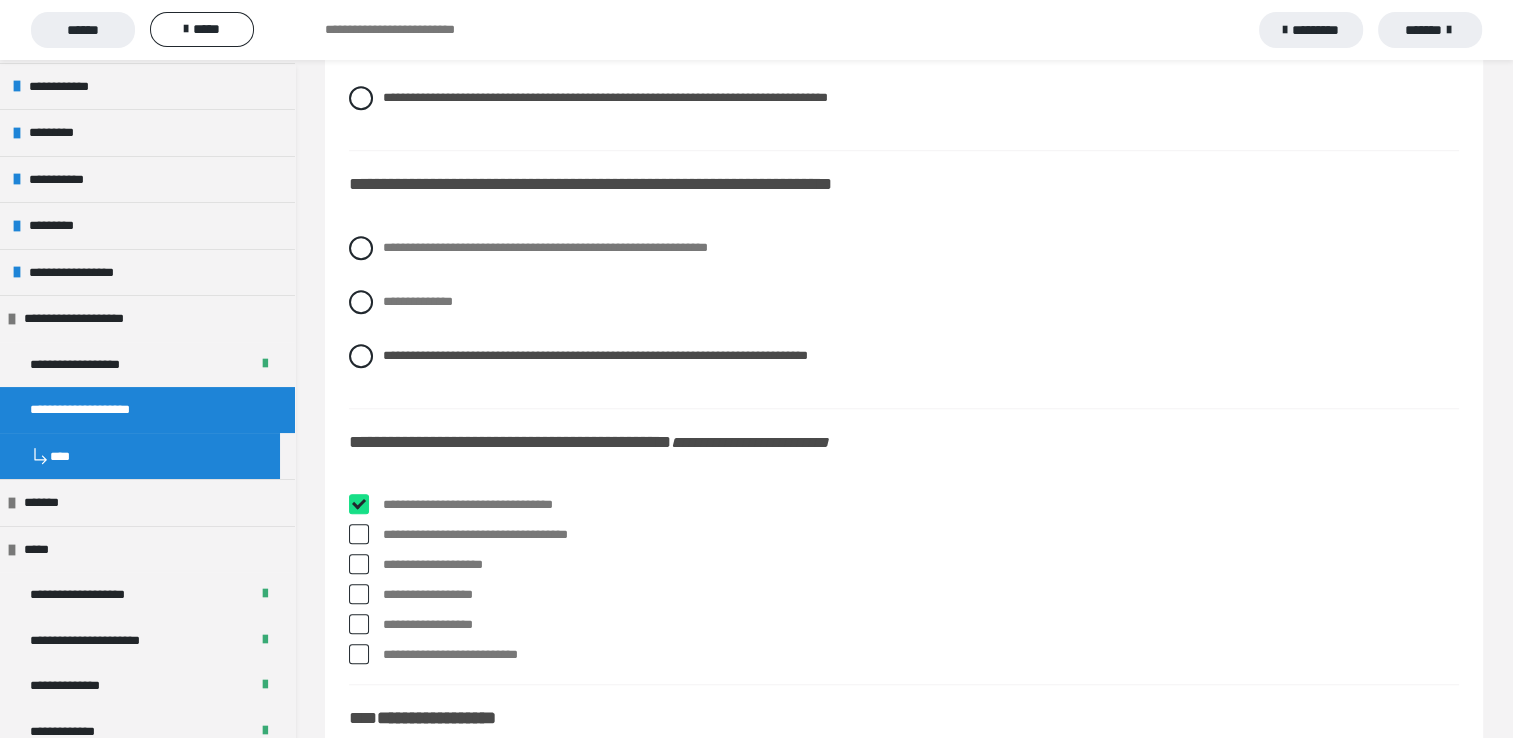 checkbox on "****" 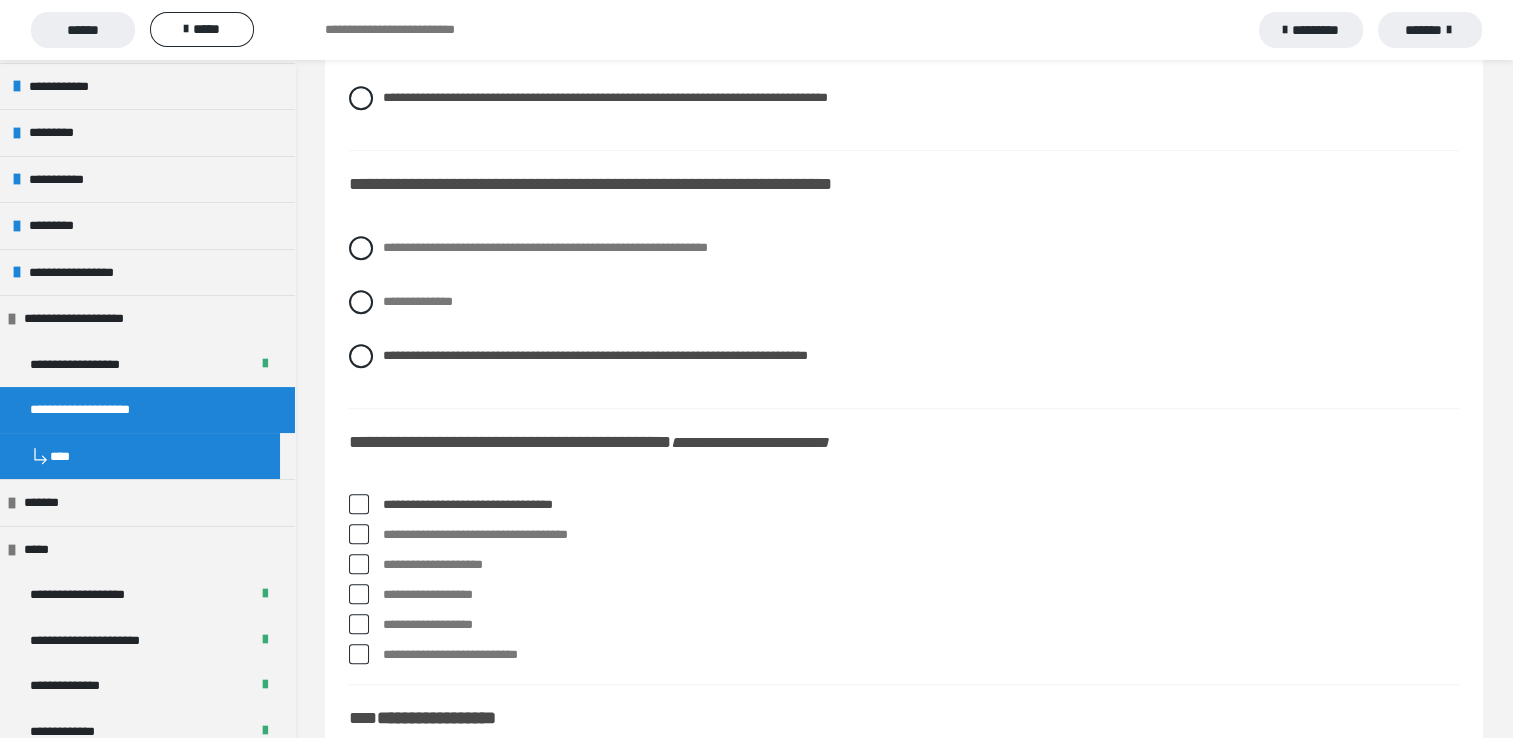 click at bounding box center (359, 534) 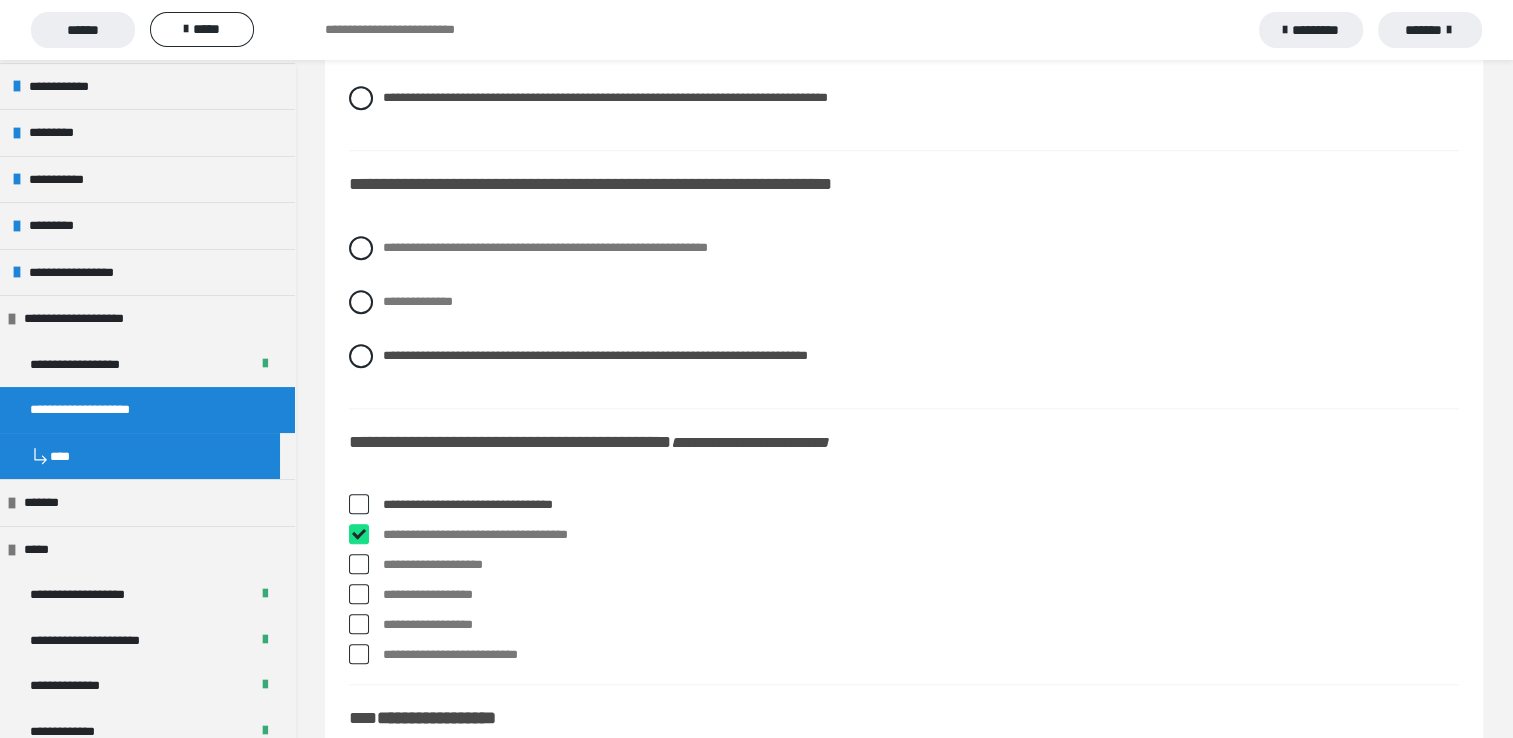 checkbox on "****" 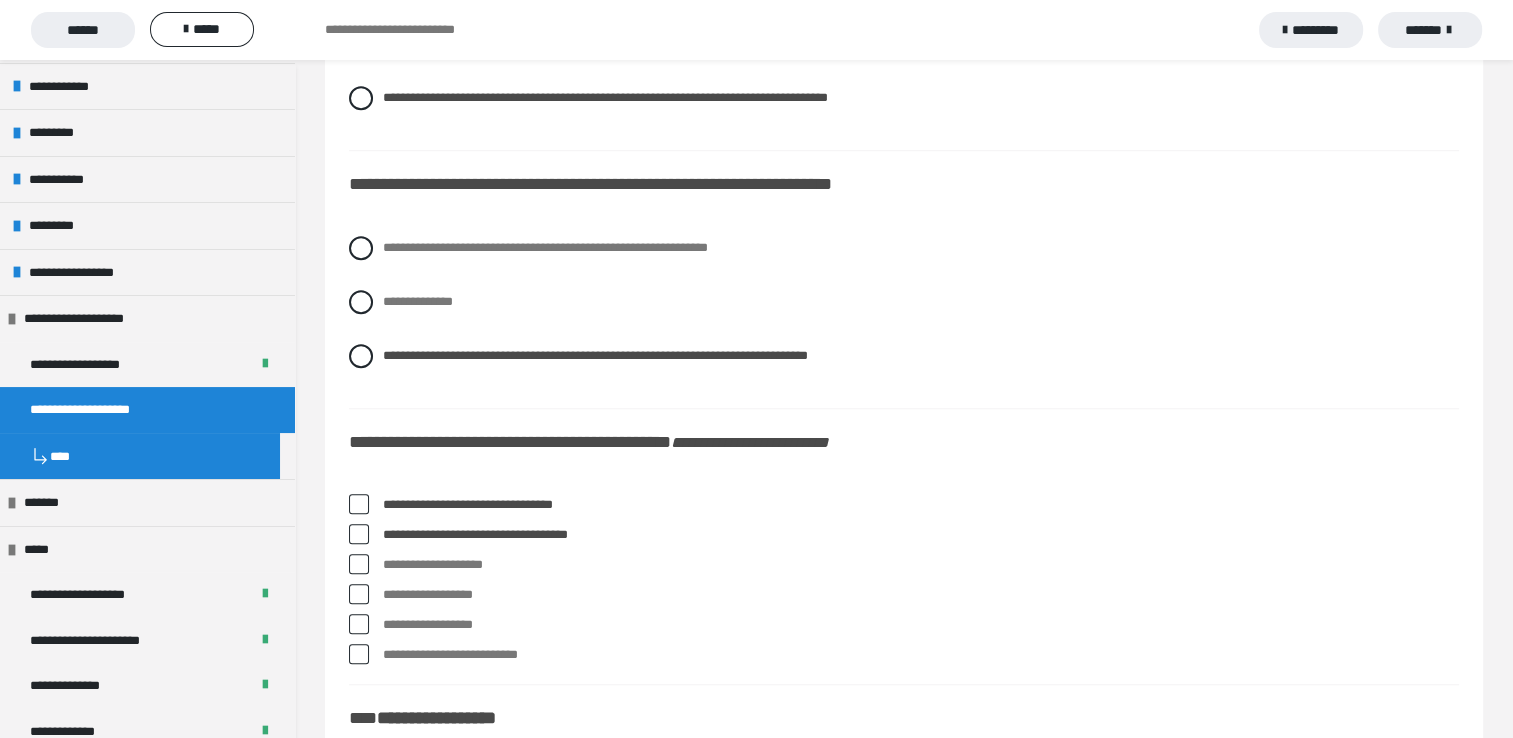 click at bounding box center (359, 624) 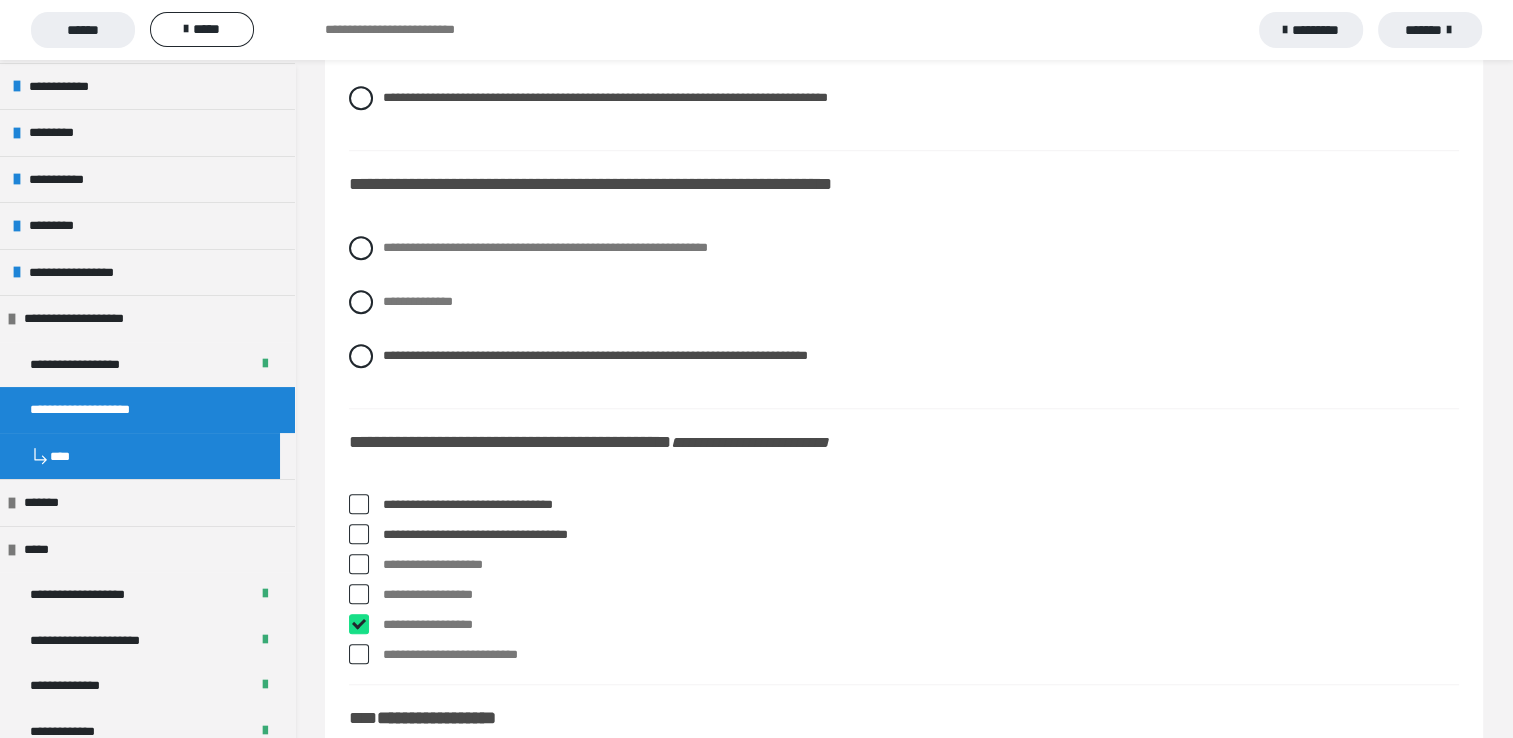 checkbox on "****" 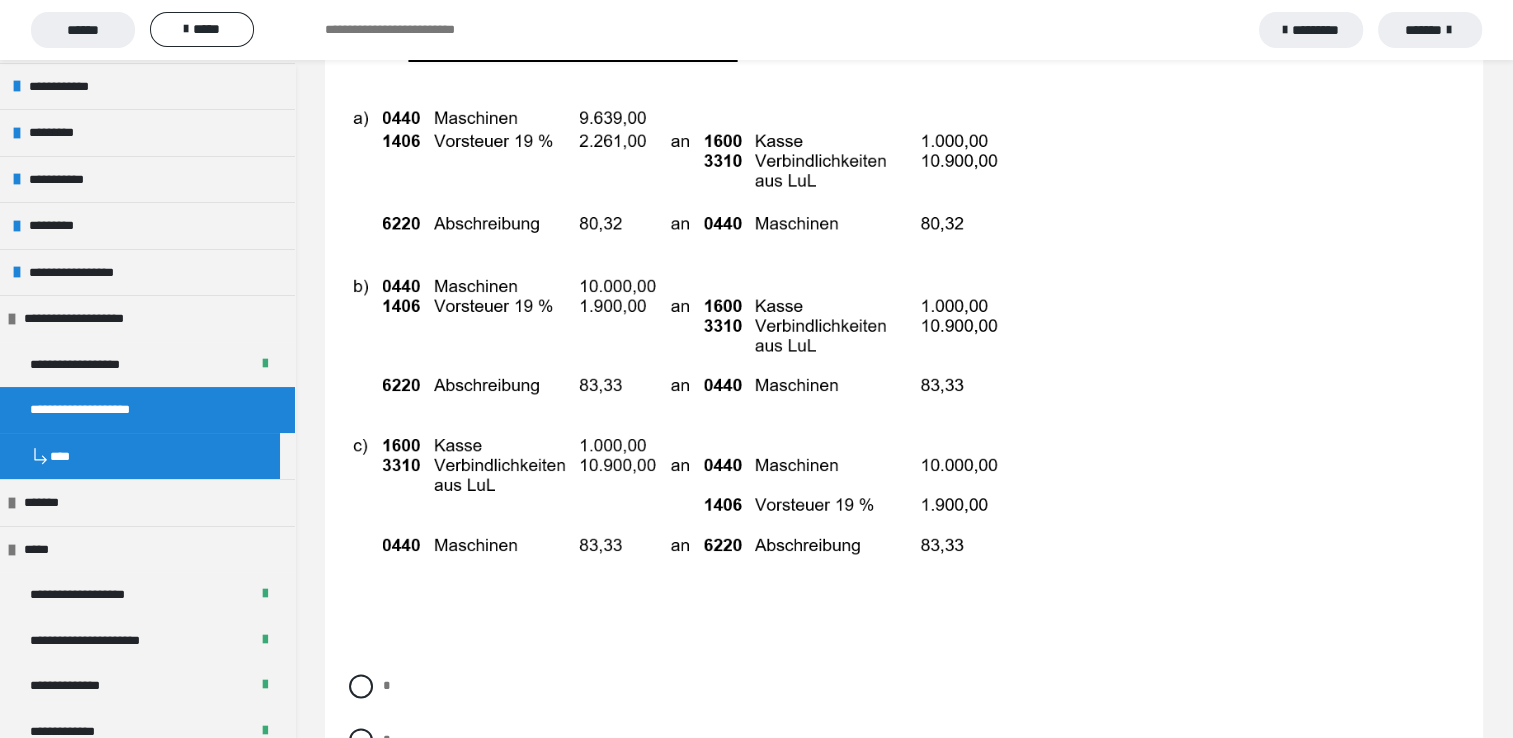 scroll, scrollTop: 10000, scrollLeft: 0, axis: vertical 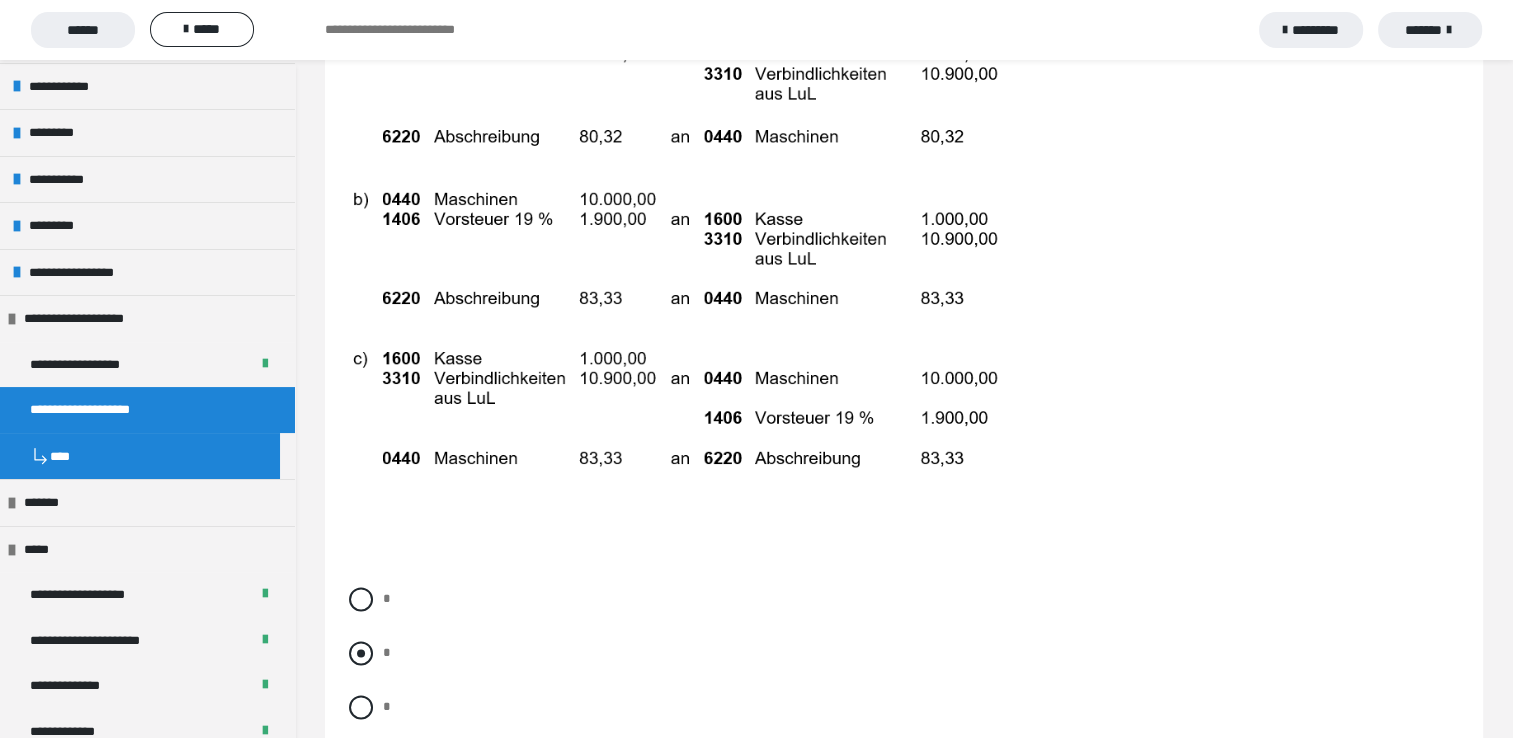 click at bounding box center [361, 653] 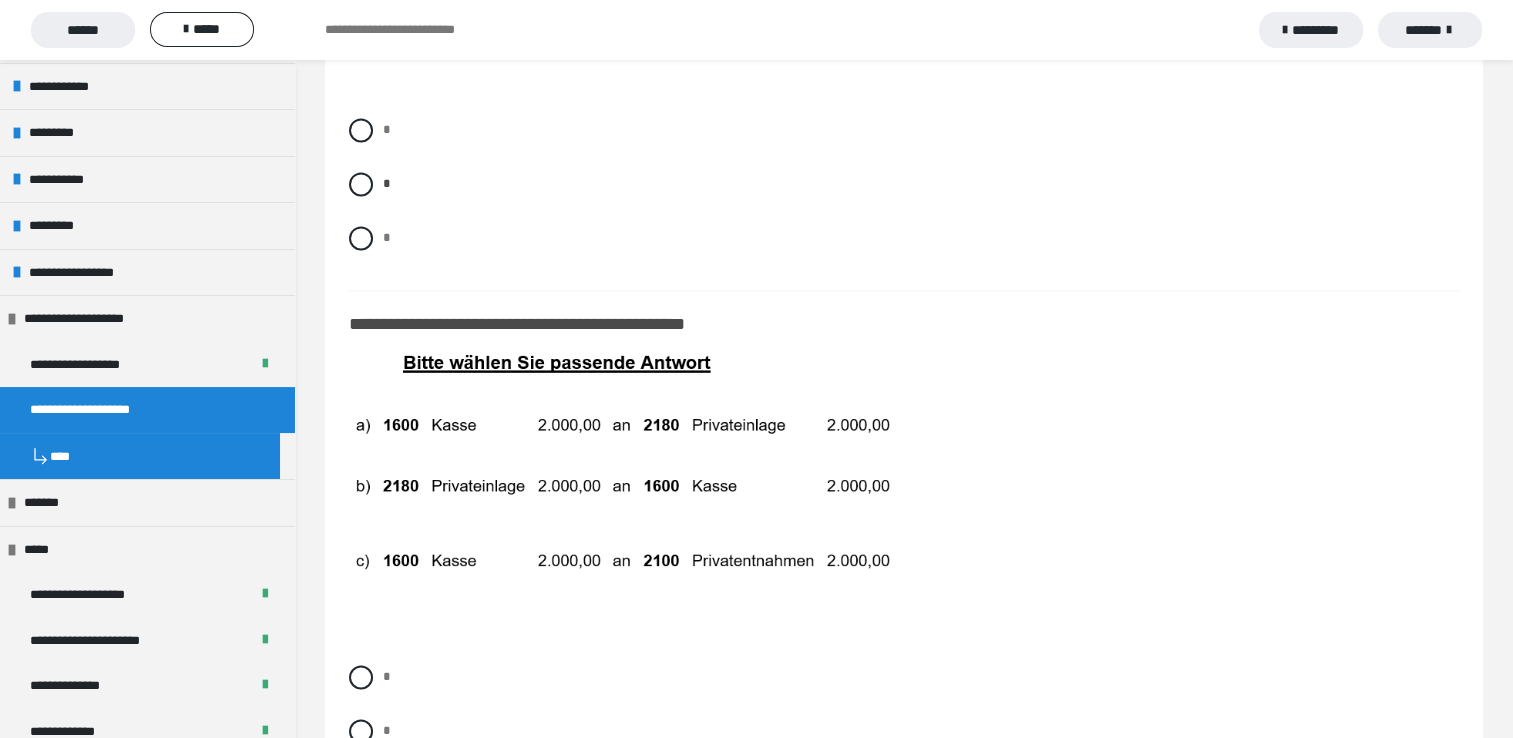 scroll, scrollTop: 10500, scrollLeft: 0, axis: vertical 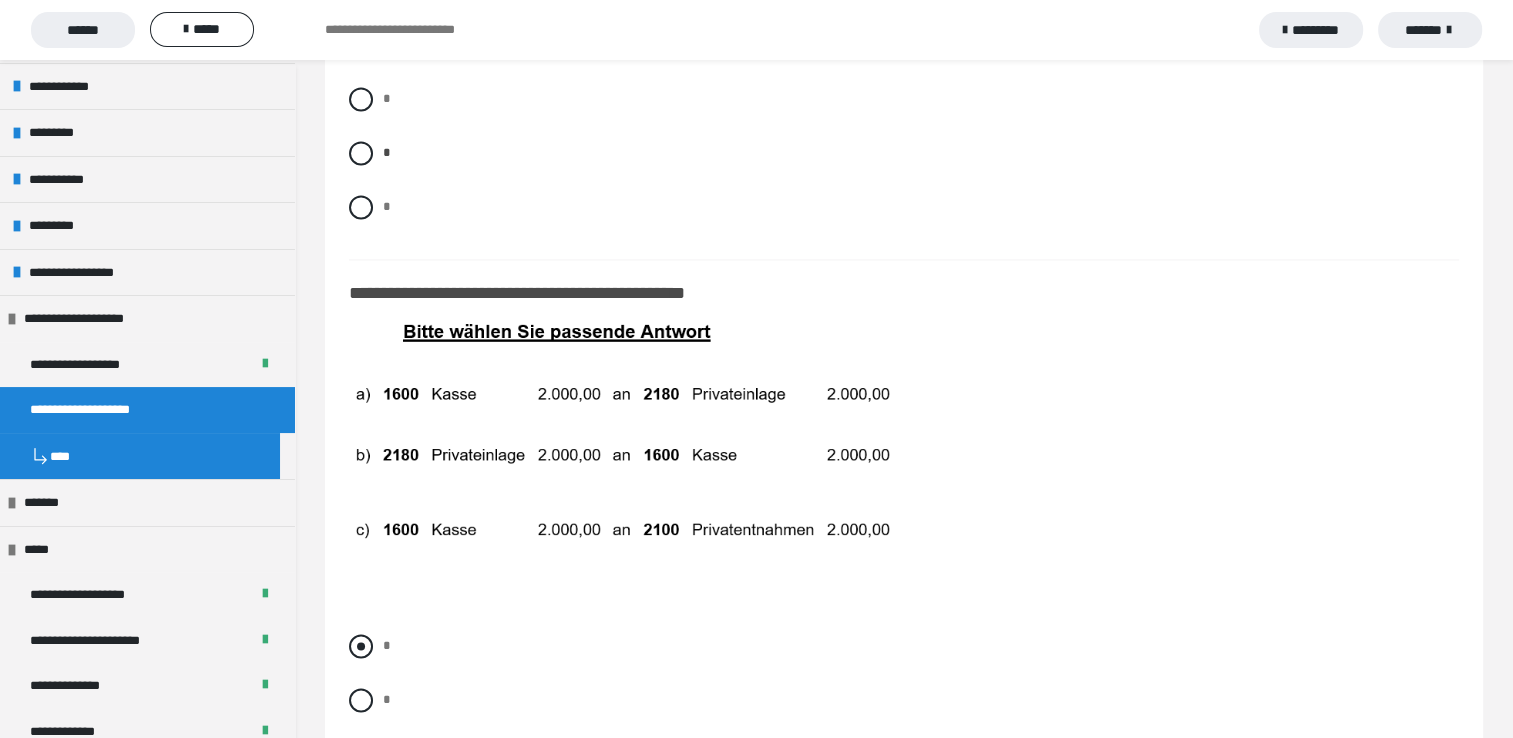click at bounding box center (361, 646) 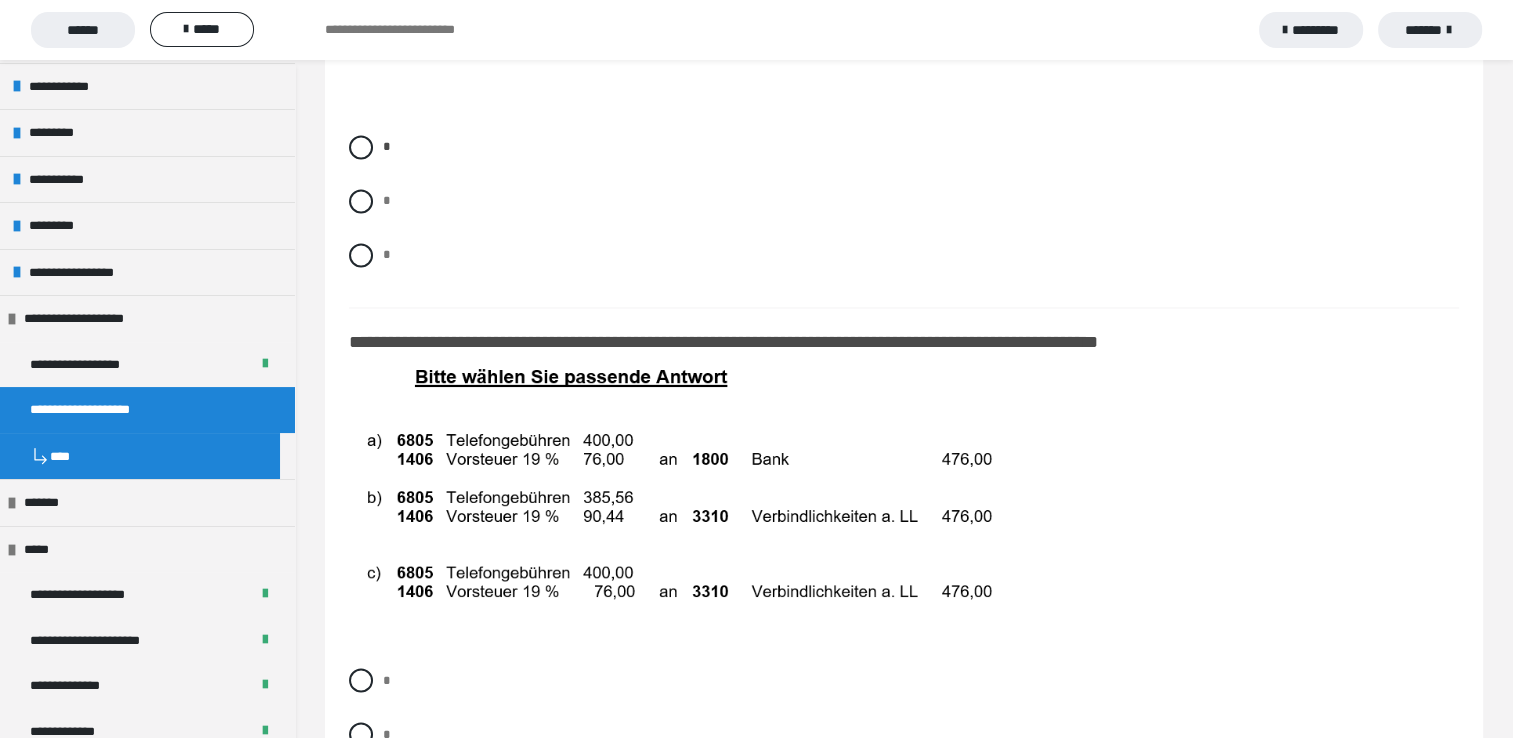 scroll, scrollTop: 11100, scrollLeft: 0, axis: vertical 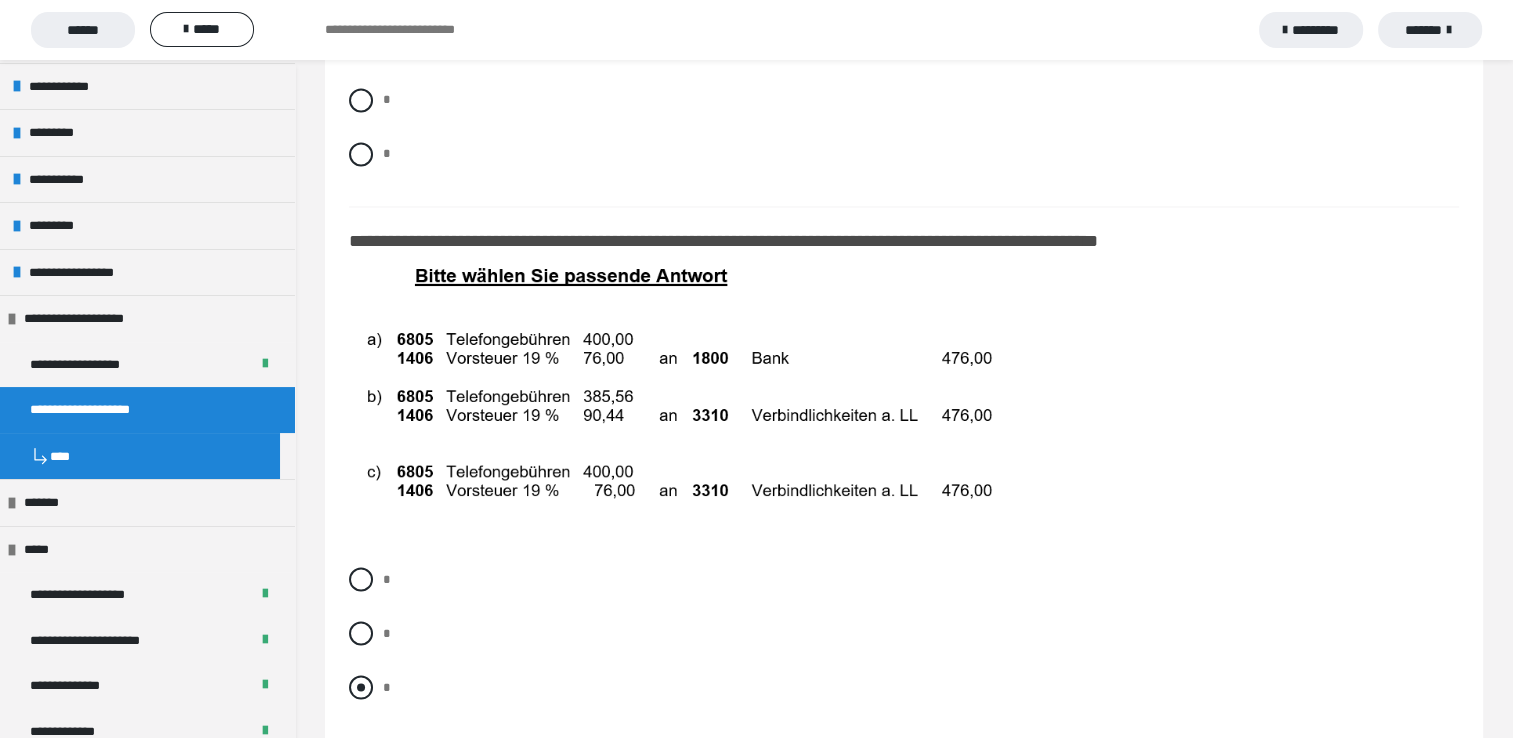 click at bounding box center (361, 687) 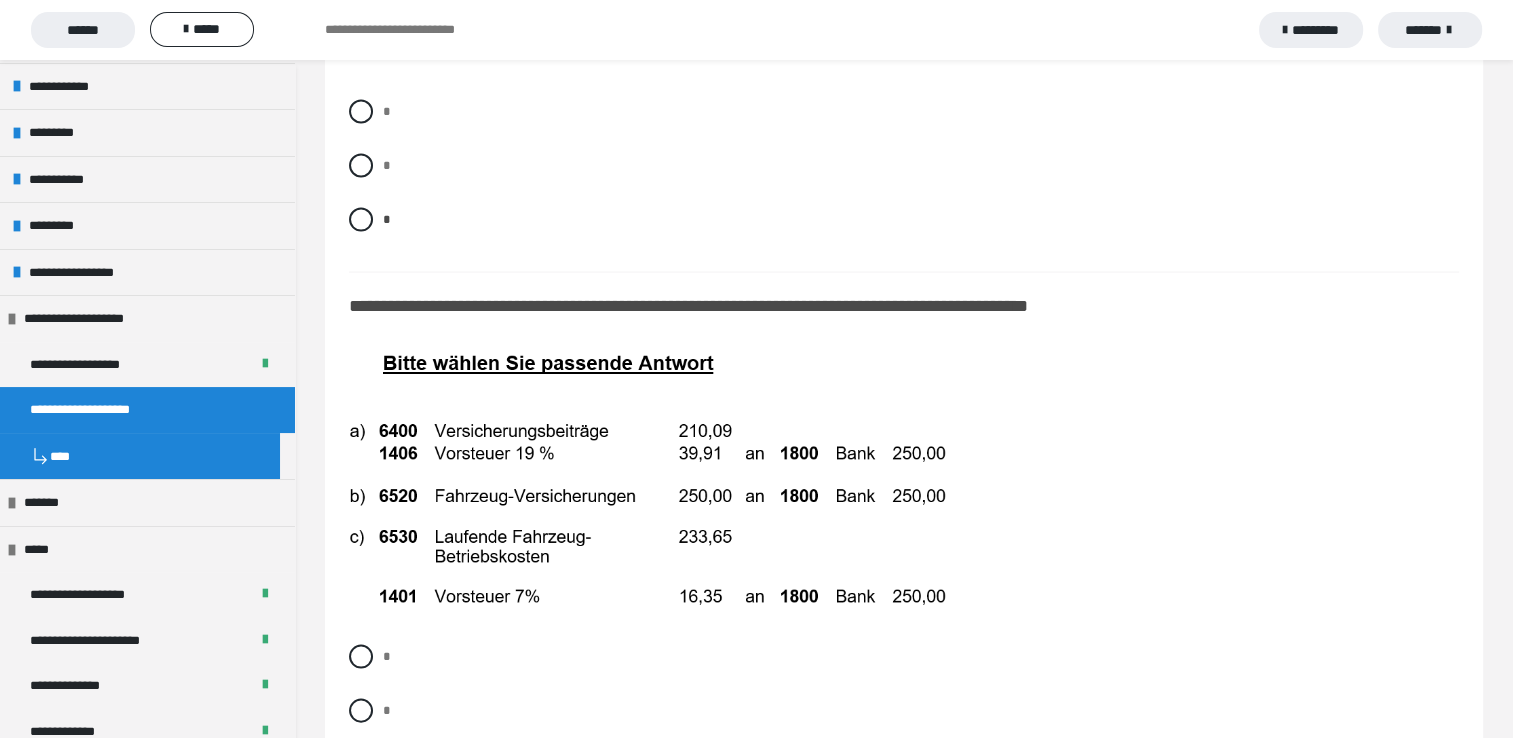 scroll, scrollTop: 11600, scrollLeft: 0, axis: vertical 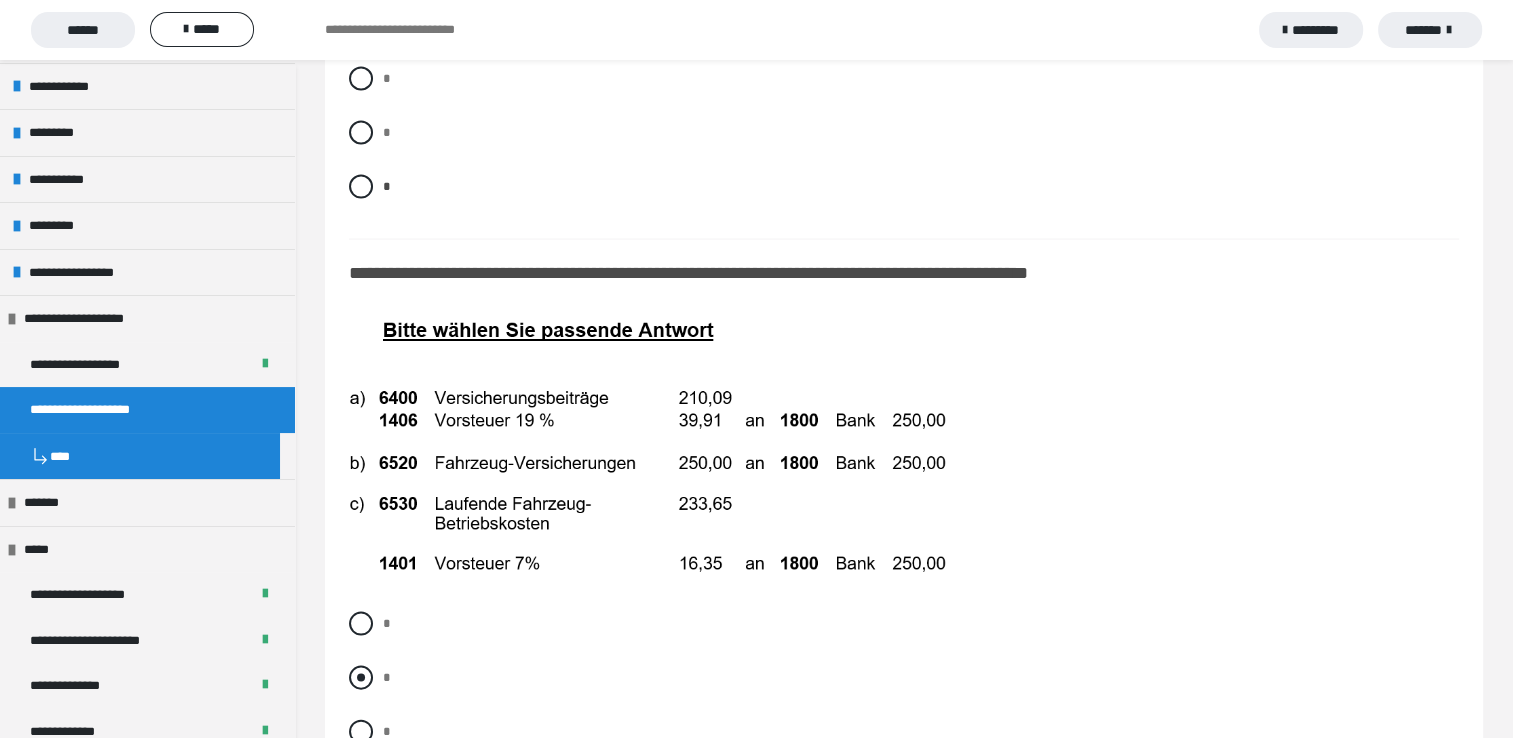 click at bounding box center [361, 678] 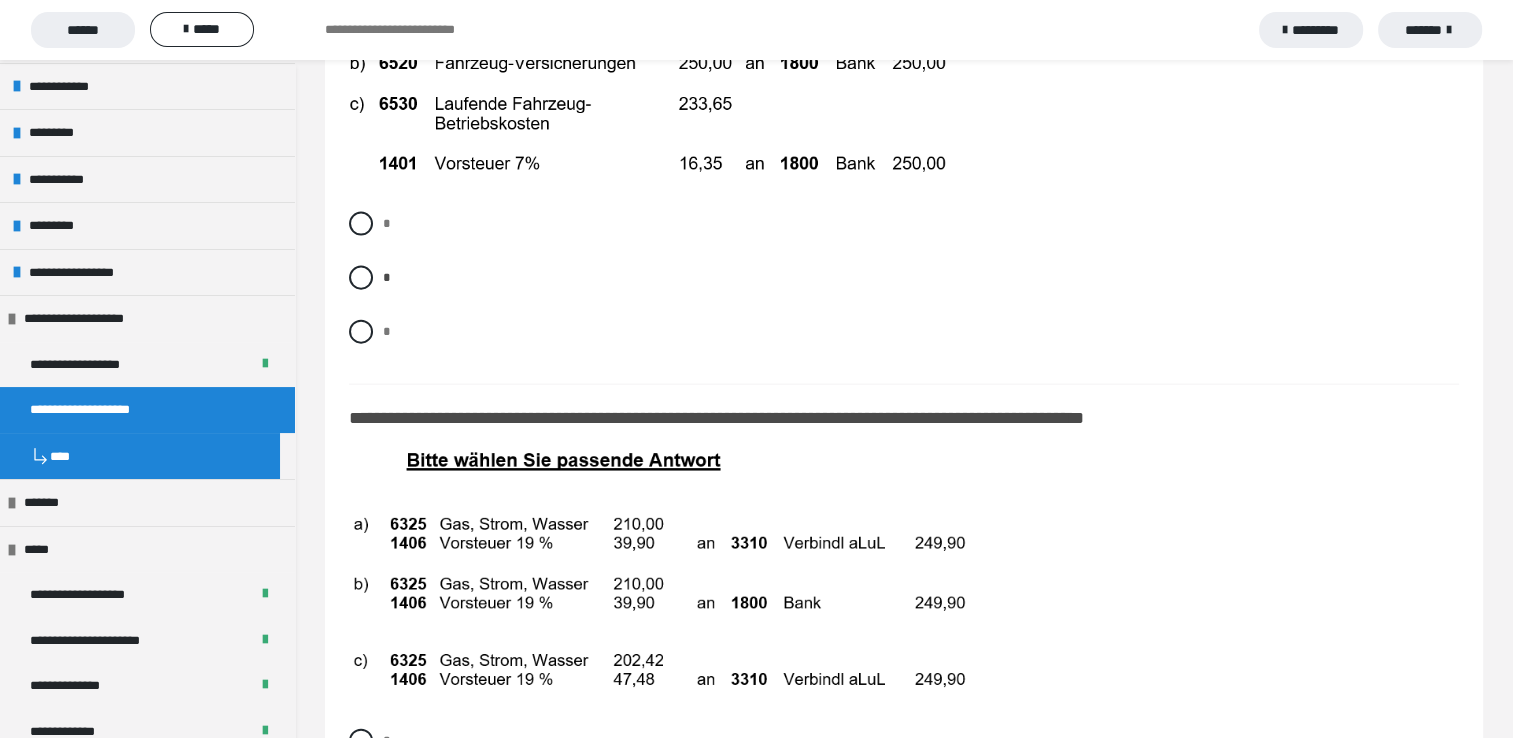 scroll, scrollTop: 12100, scrollLeft: 0, axis: vertical 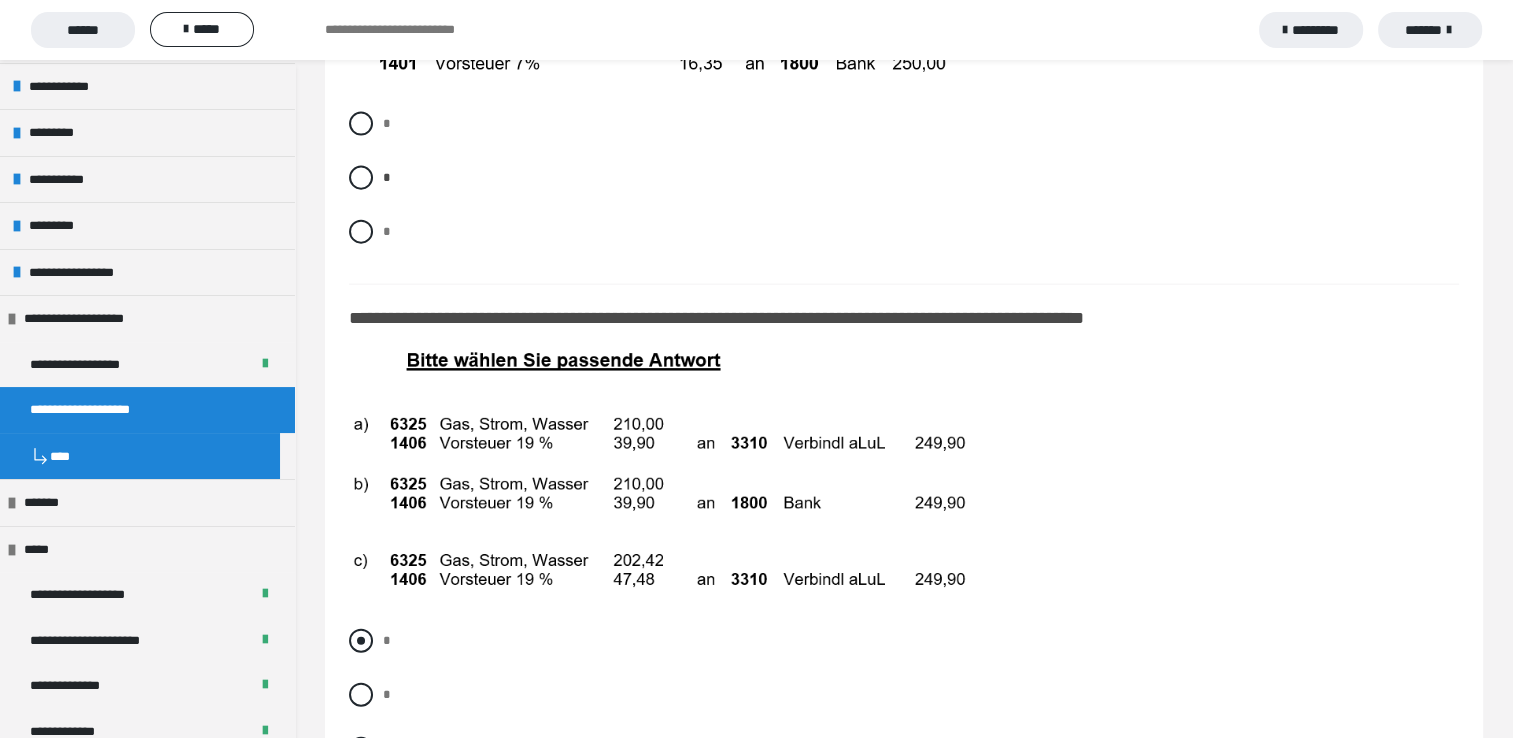 click at bounding box center [361, 641] 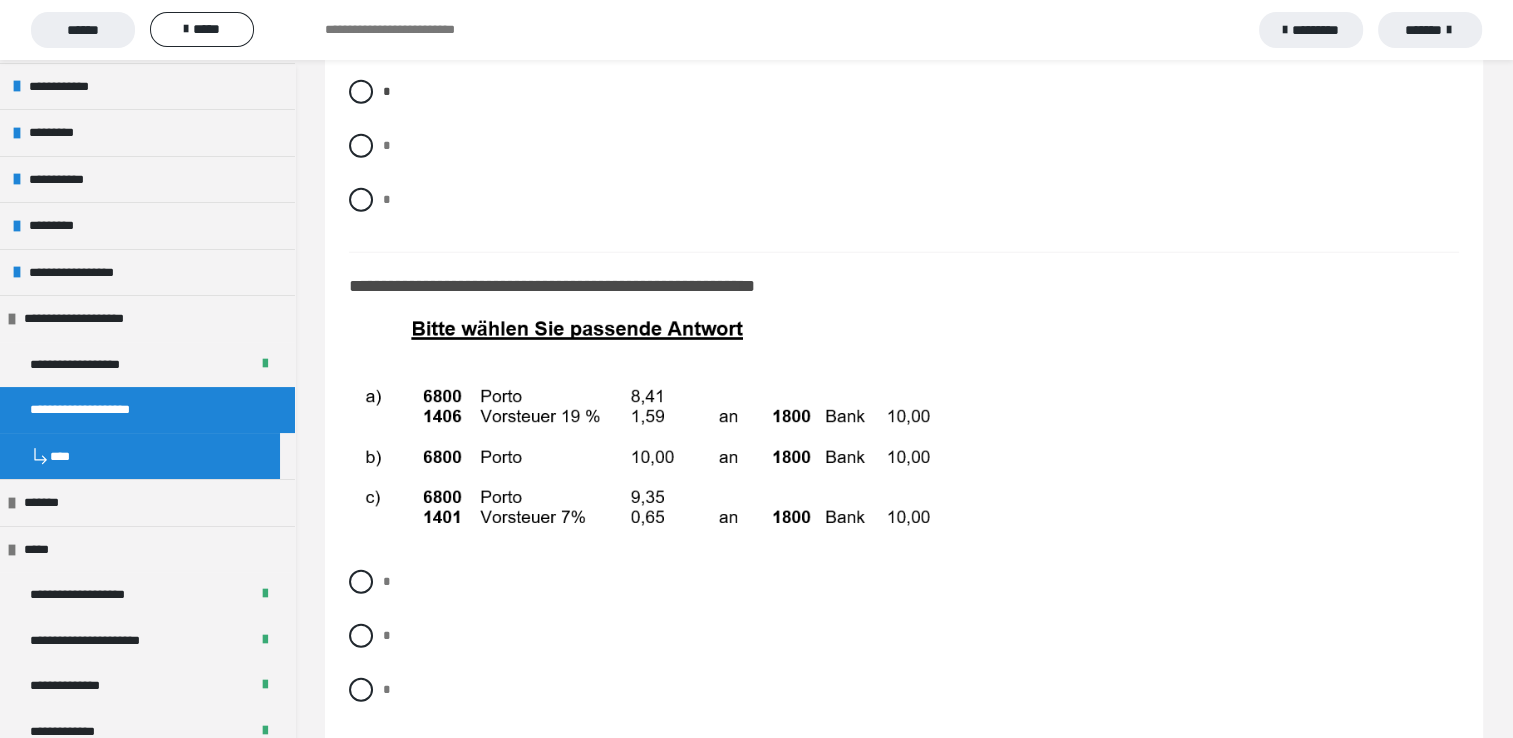 scroll, scrollTop: 12700, scrollLeft: 0, axis: vertical 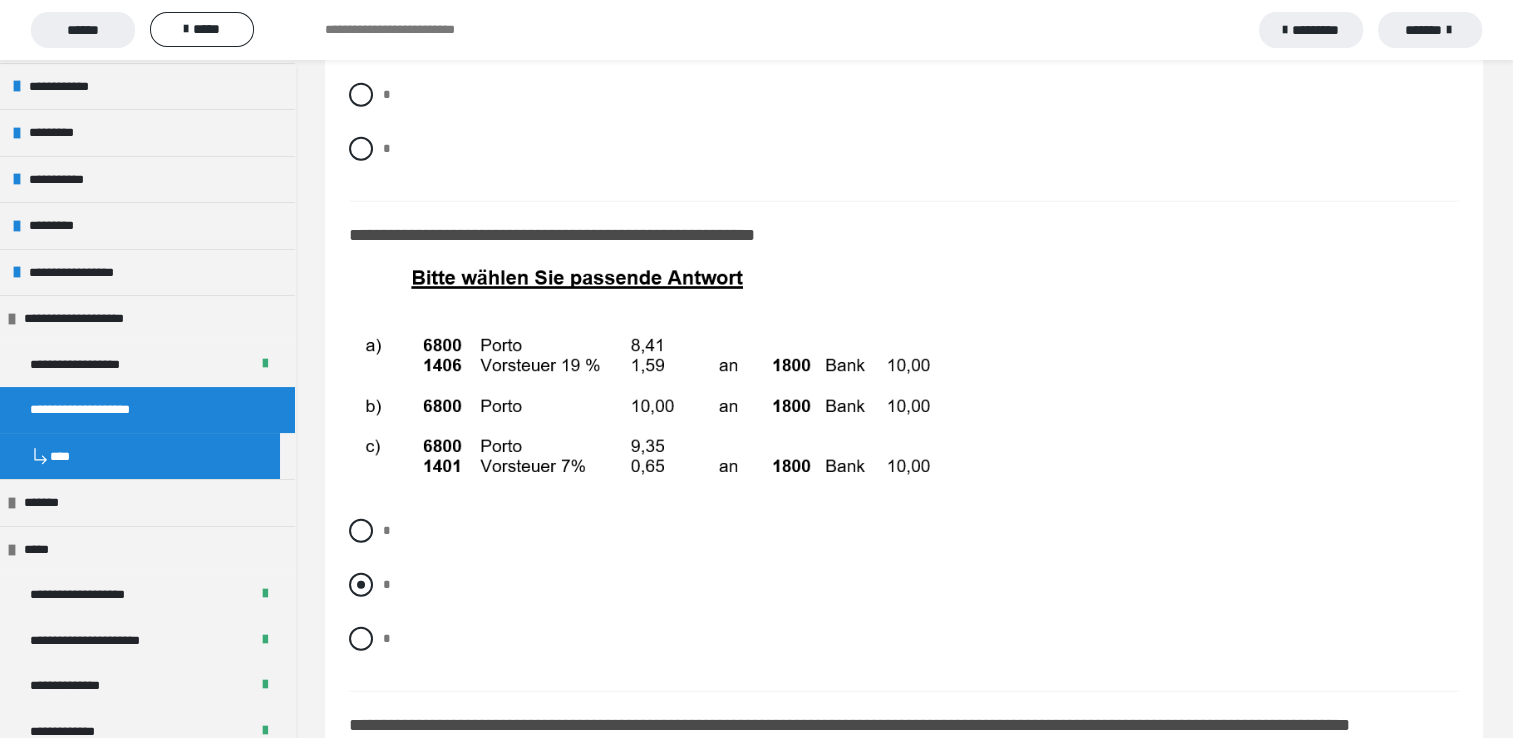 click at bounding box center [361, 585] 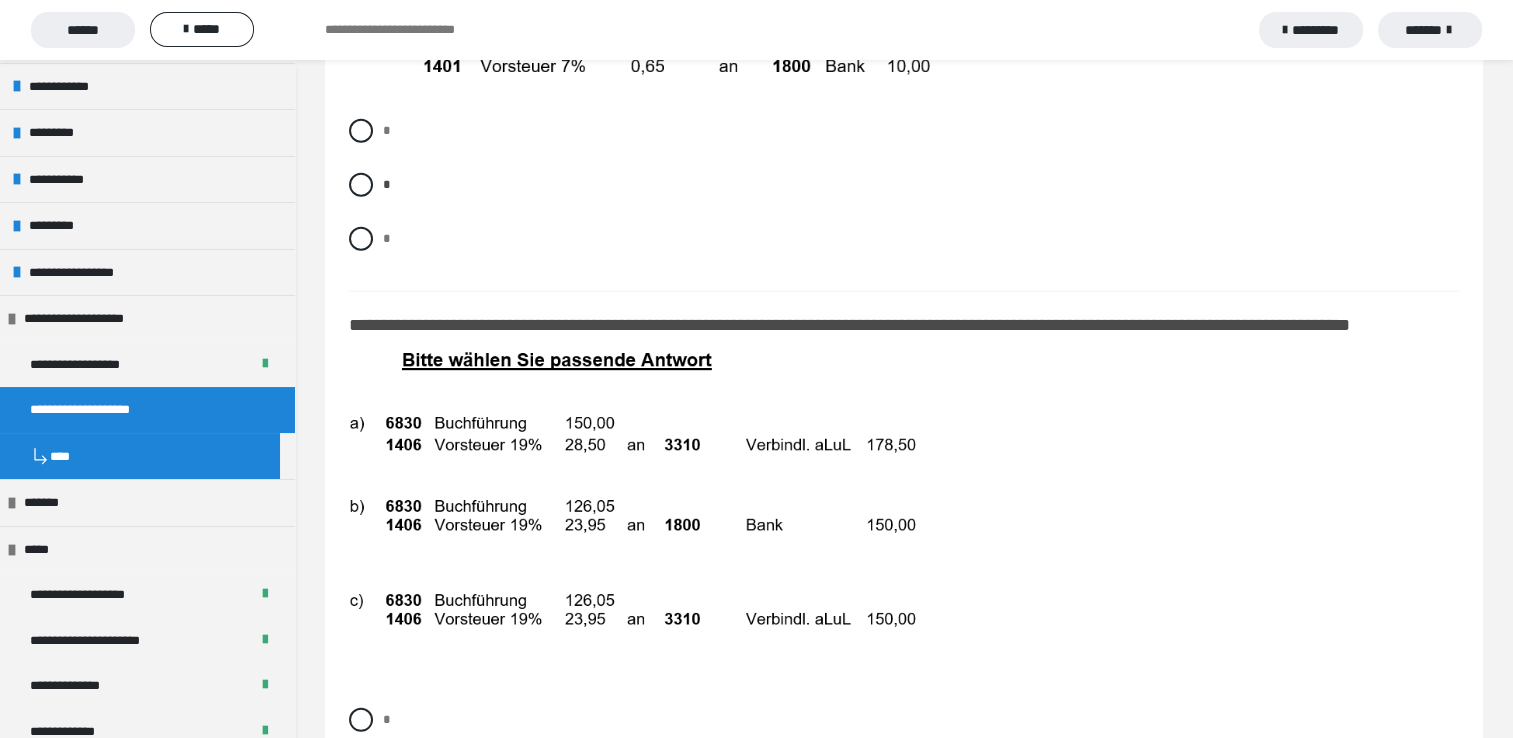 scroll, scrollTop: 13300, scrollLeft: 0, axis: vertical 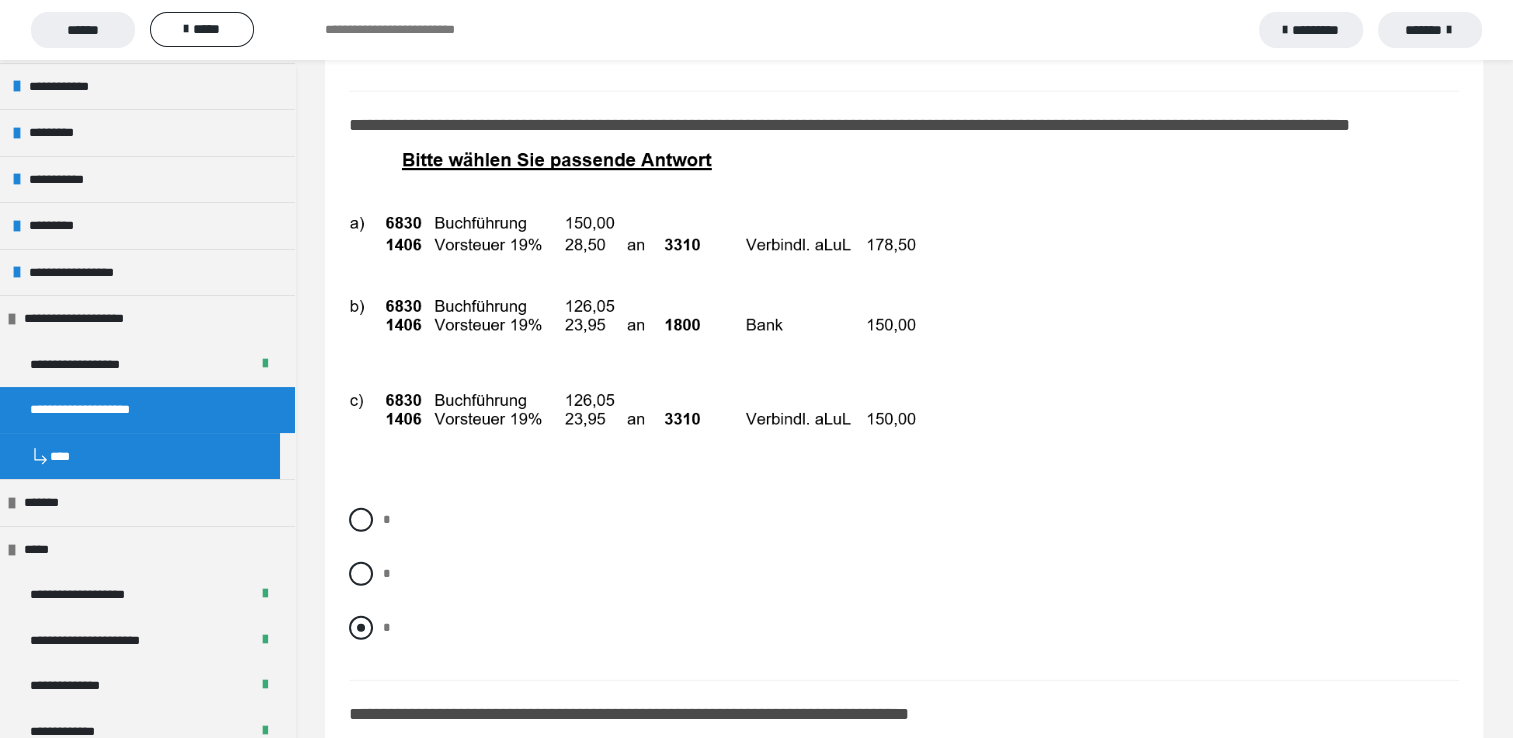click at bounding box center (361, 628) 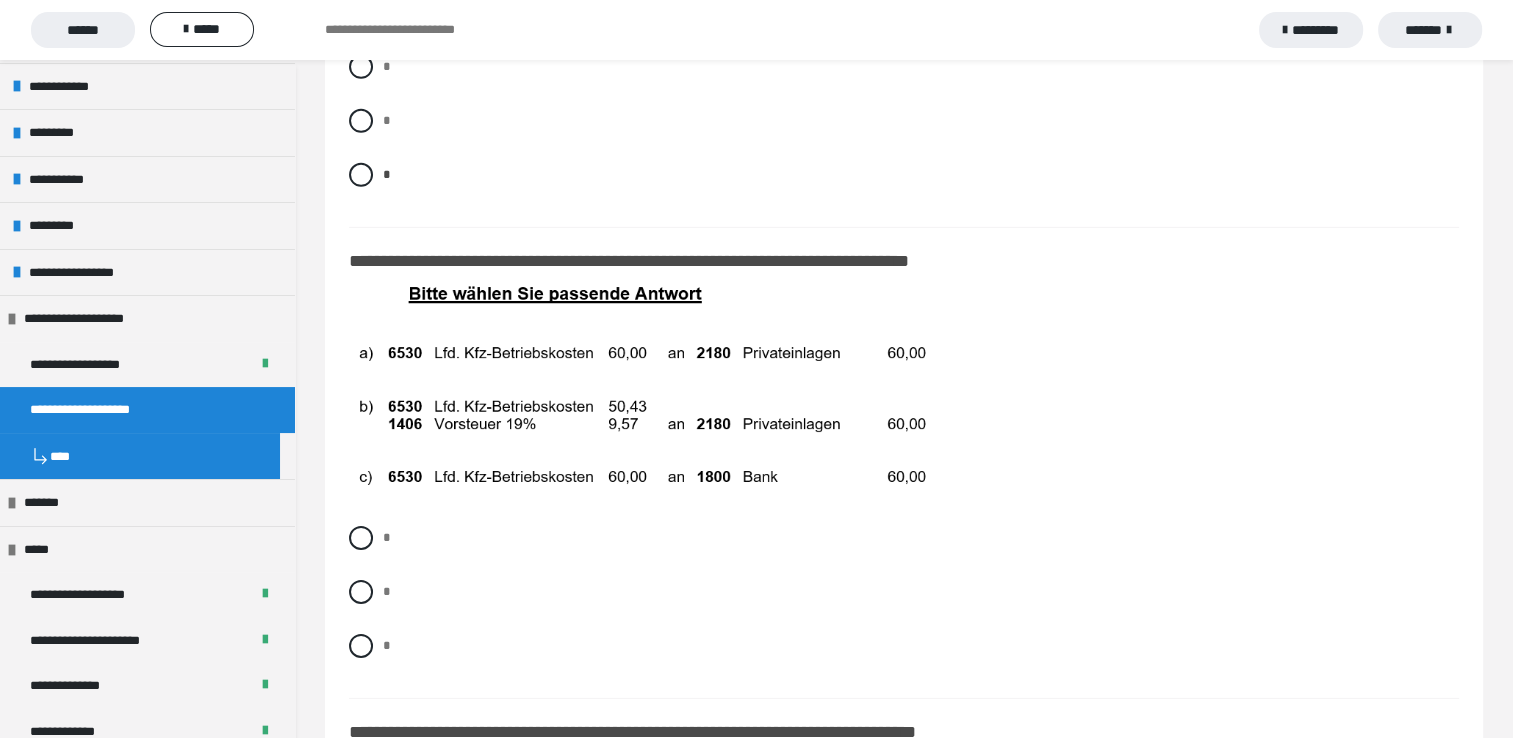 scroll, scrollTop: 13800, scrollLeft: 0, axis: vertical 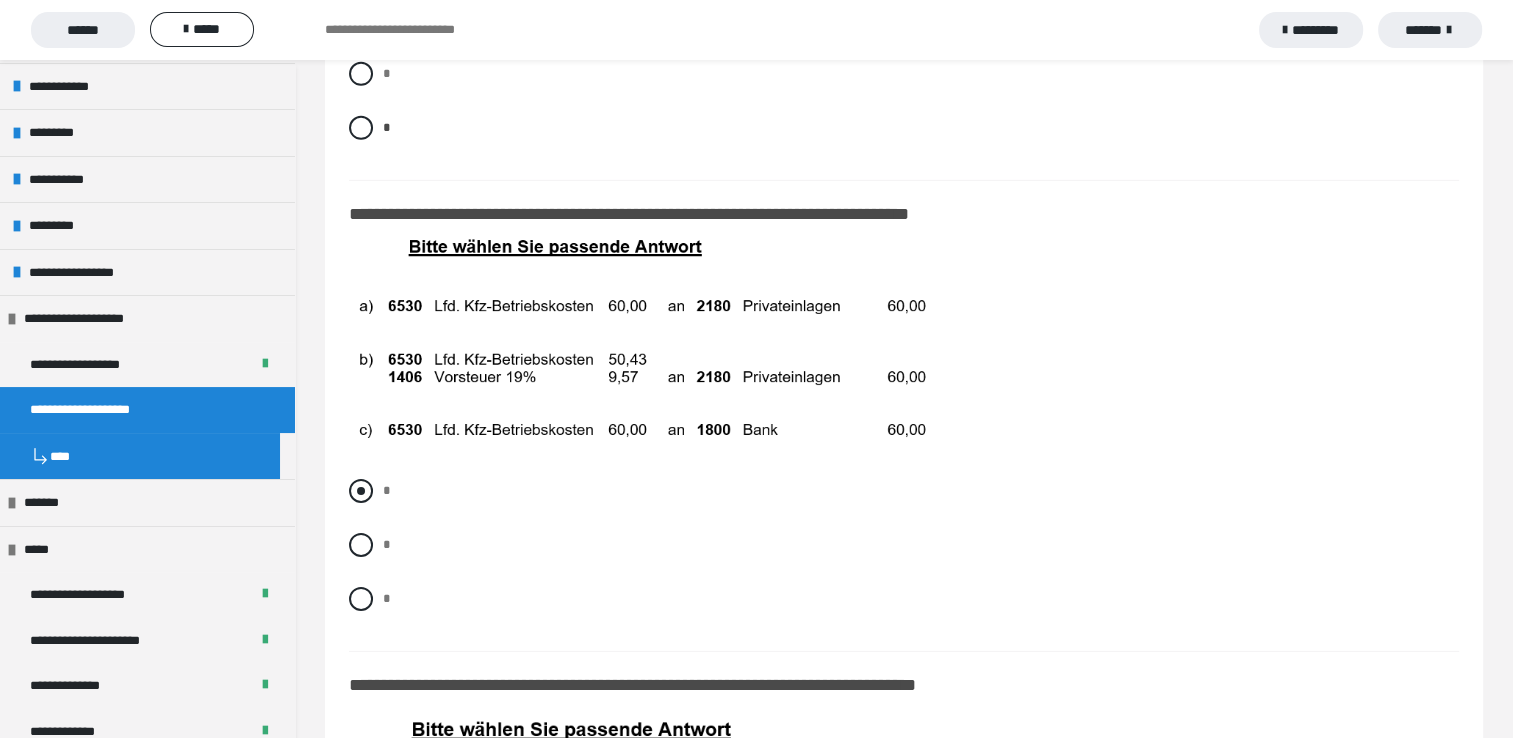 click at bounding box center [361, 491] 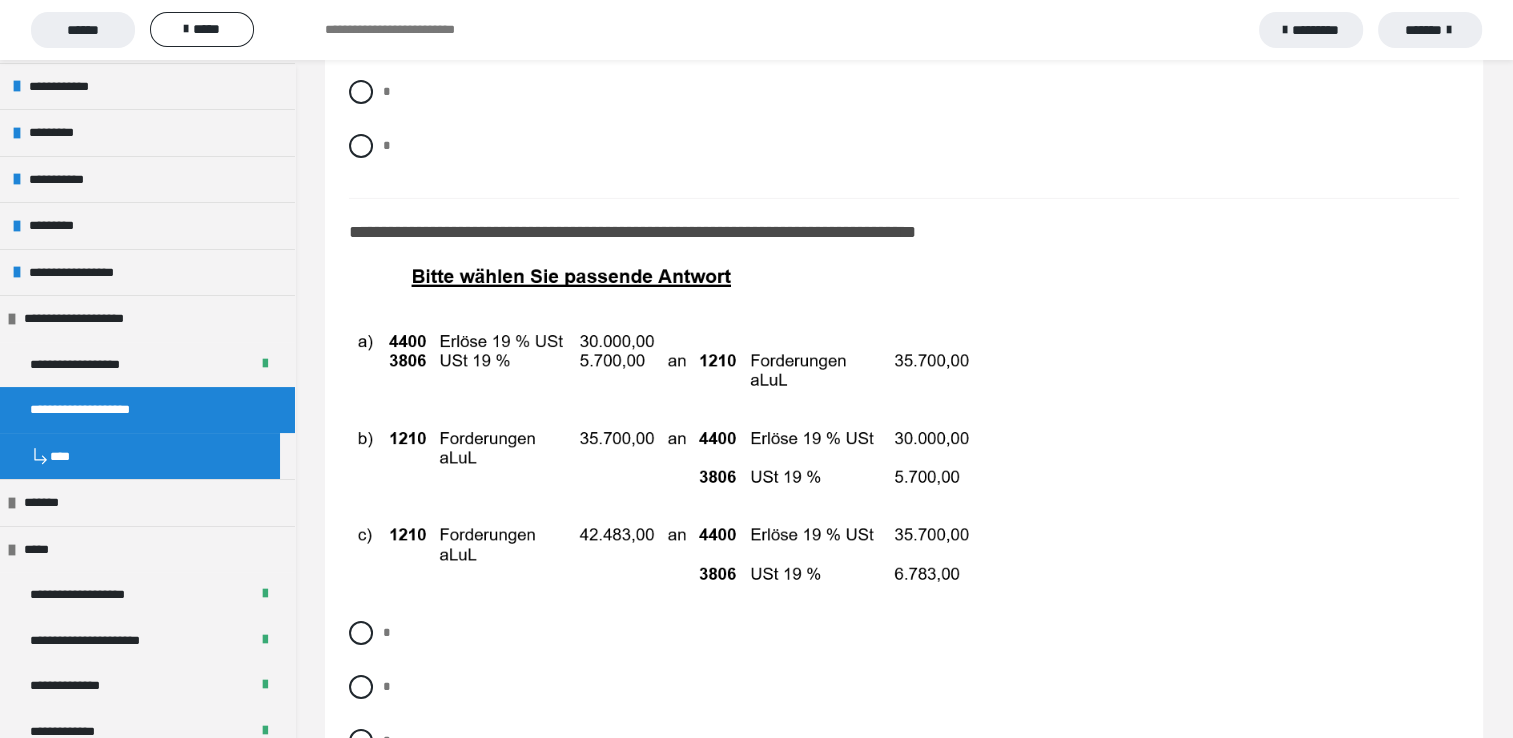 scroll, scrollTop: 14300, scrollLeft: 0, axis: vertical 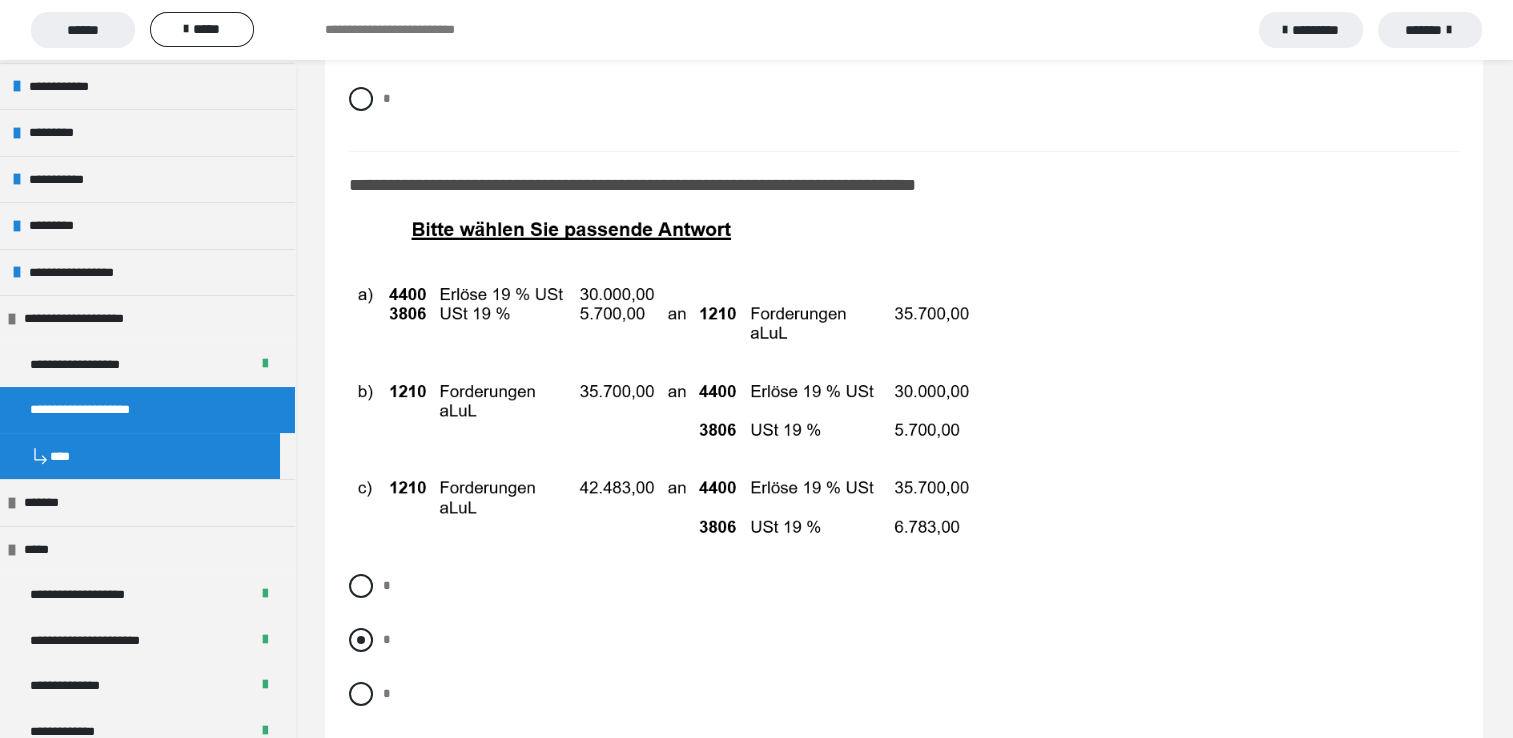 click at bounding box center (361, 640) 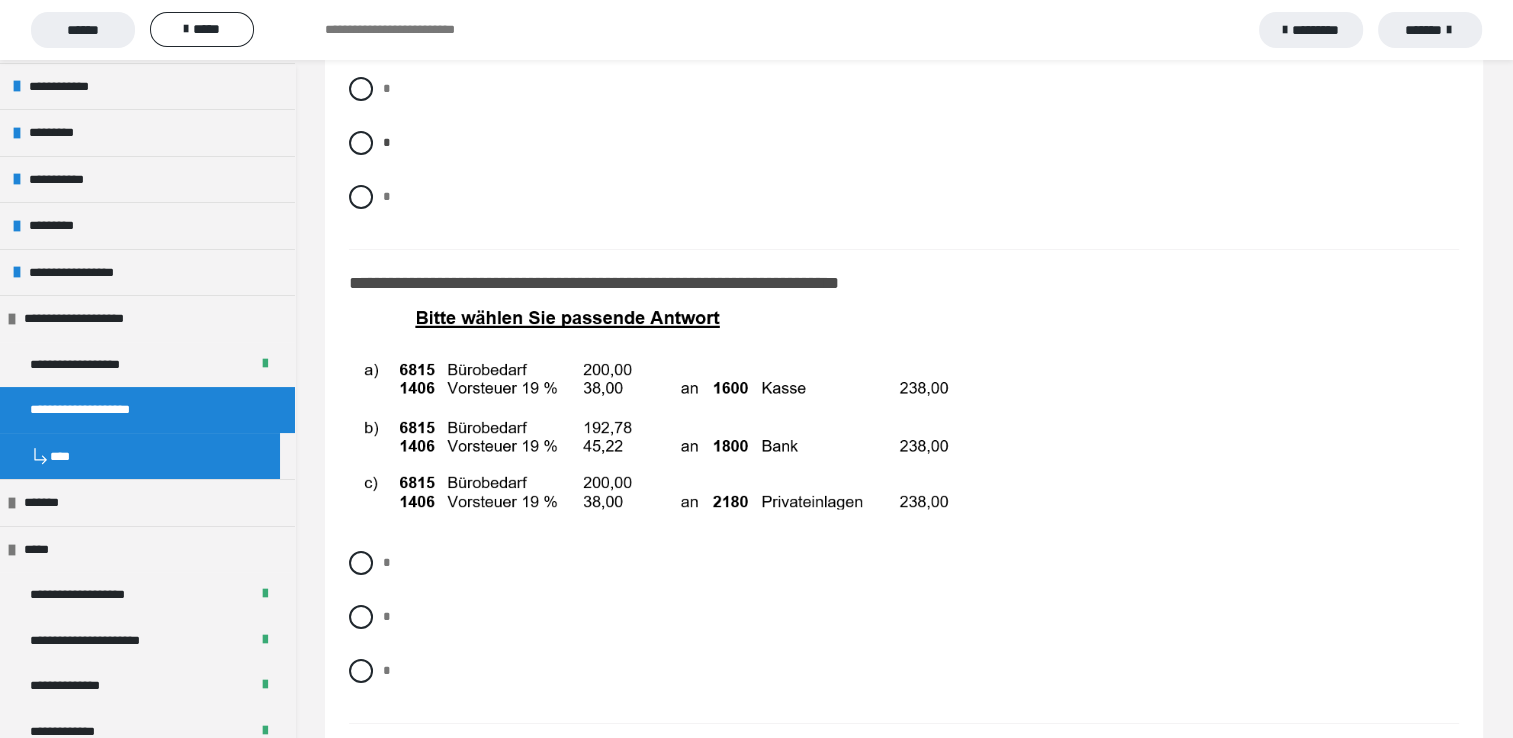 scroll, scrollTop: 14800, scrollLeft: 0, axis: vertical 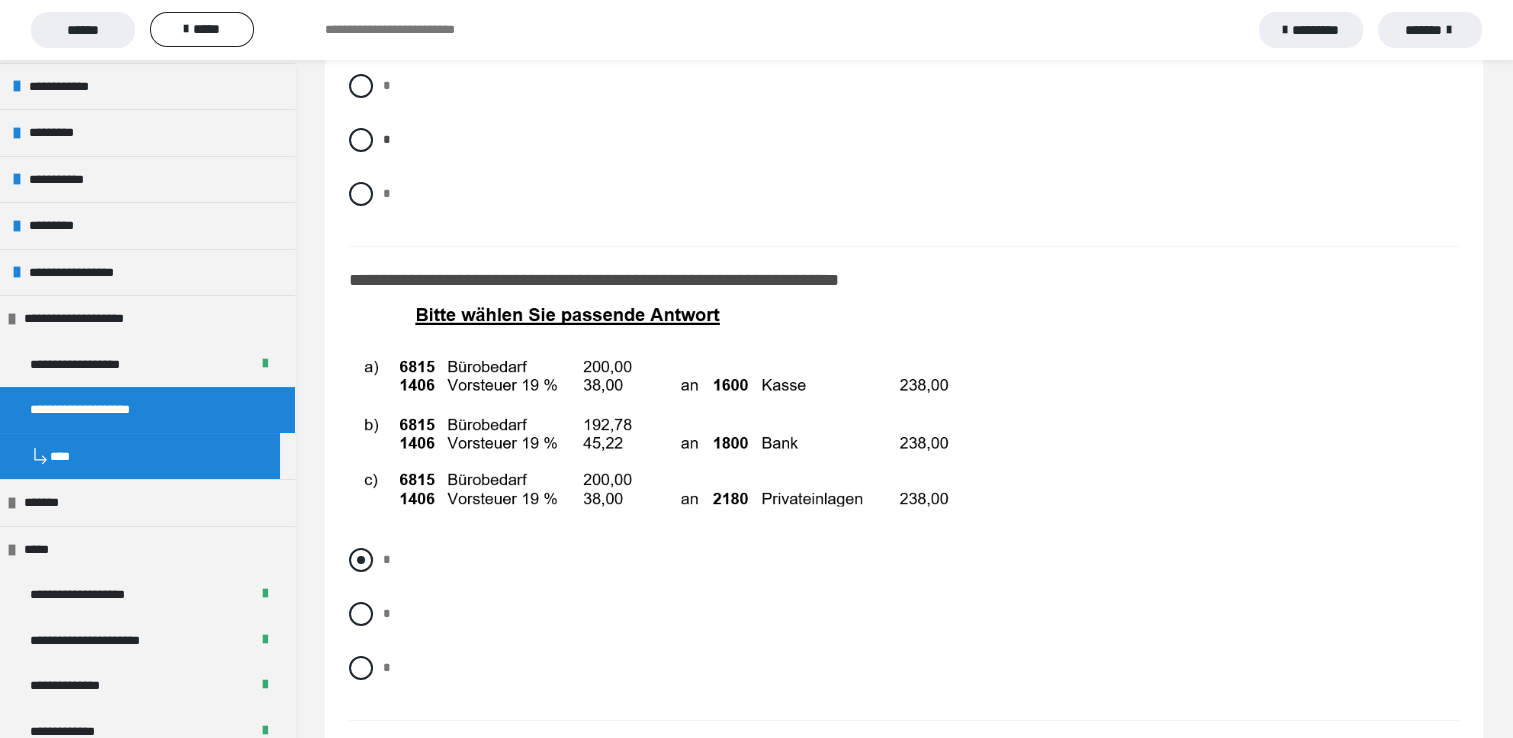click on "*" at bounding box center [904, 560] 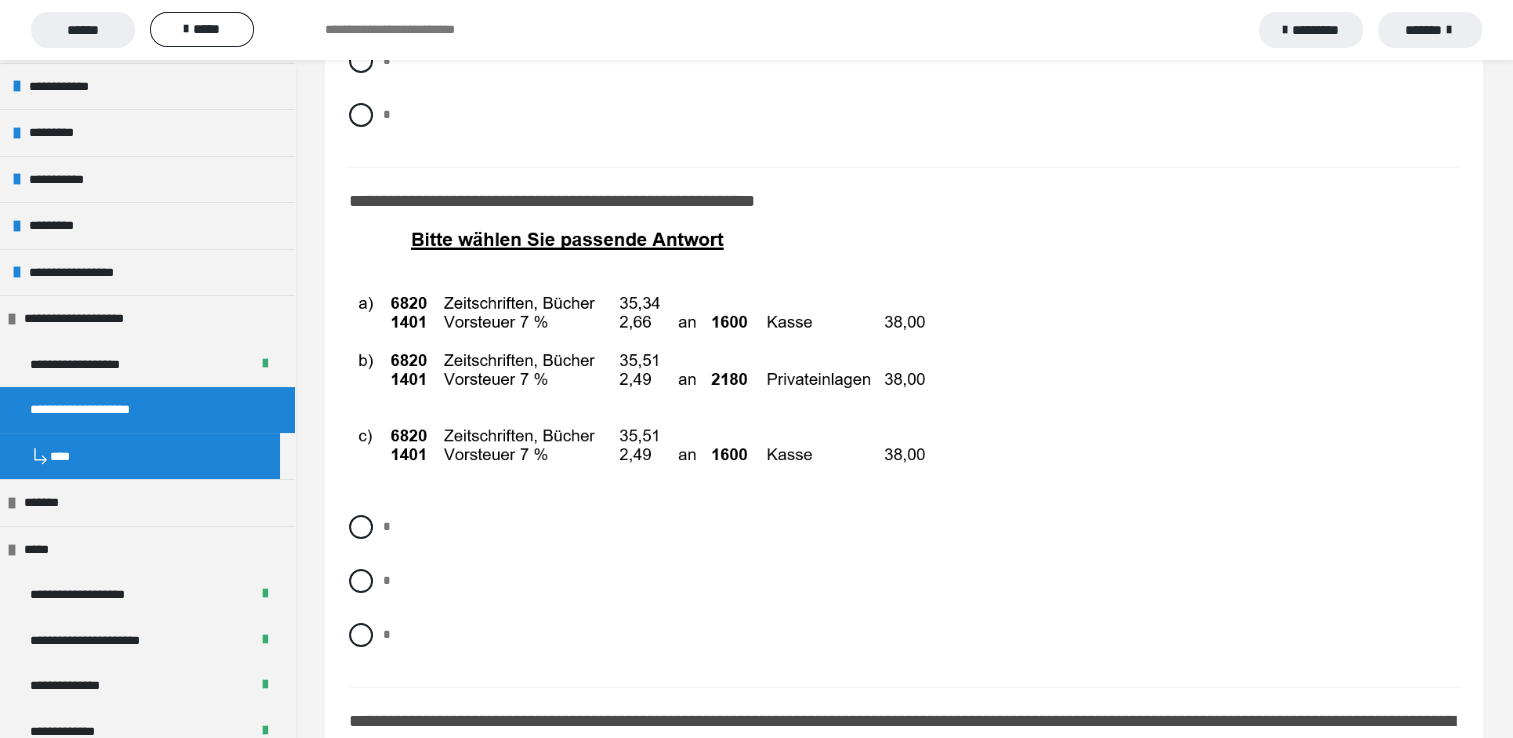 scroll, scrollTop: 15400, scrollLeft: 0, axis: vertical 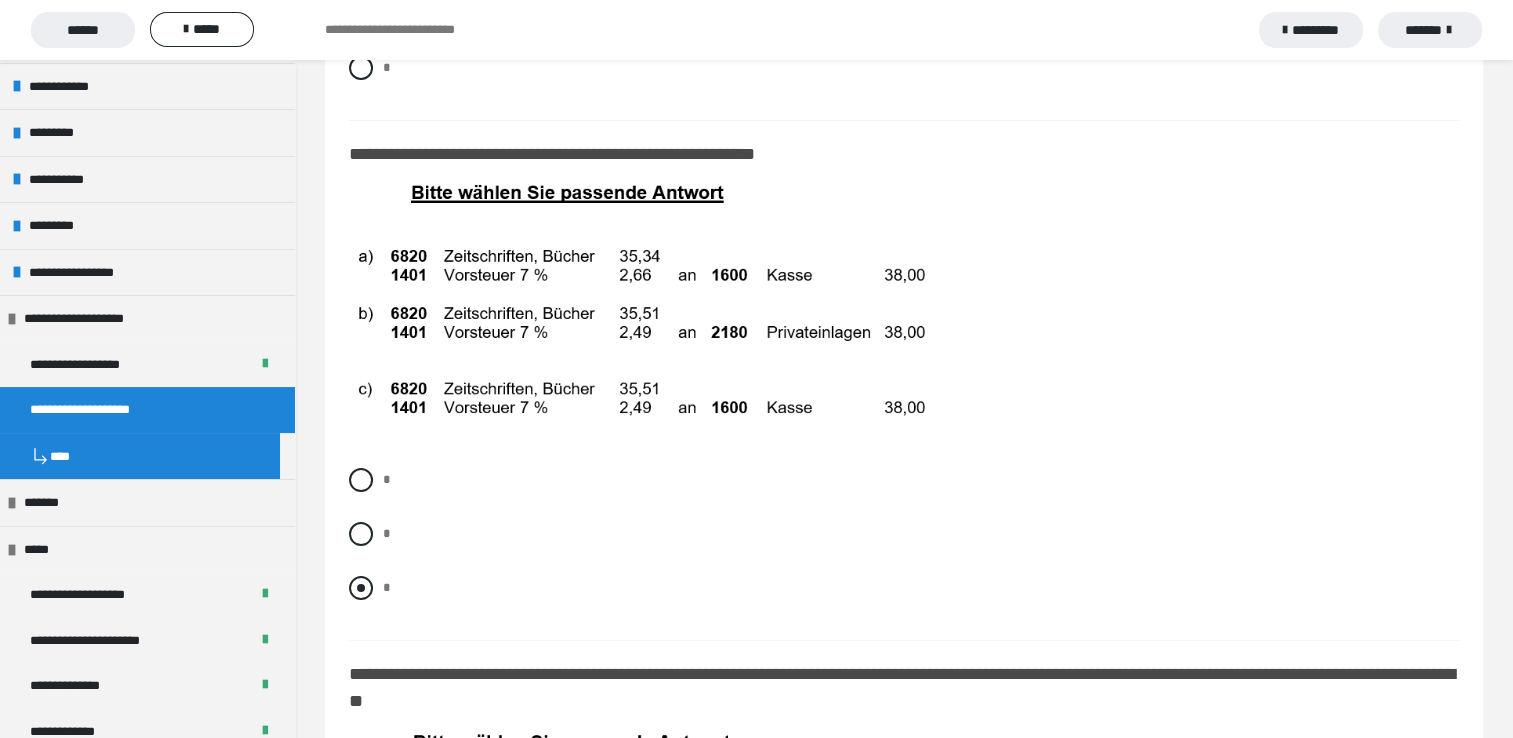 click at bounding box center [361, 588] 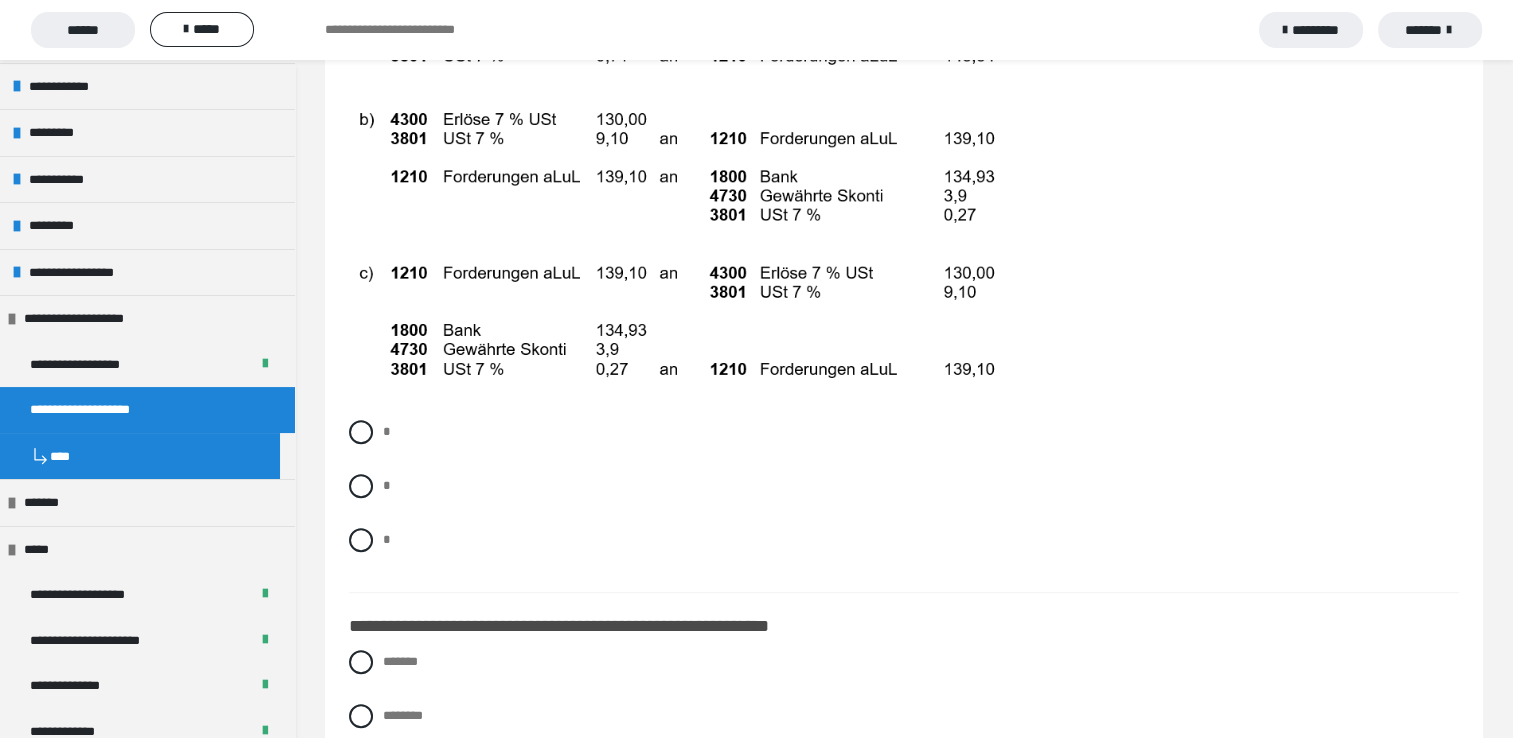scroll, scrollTop: 16300, scrollLeft: 0, axis: vertical 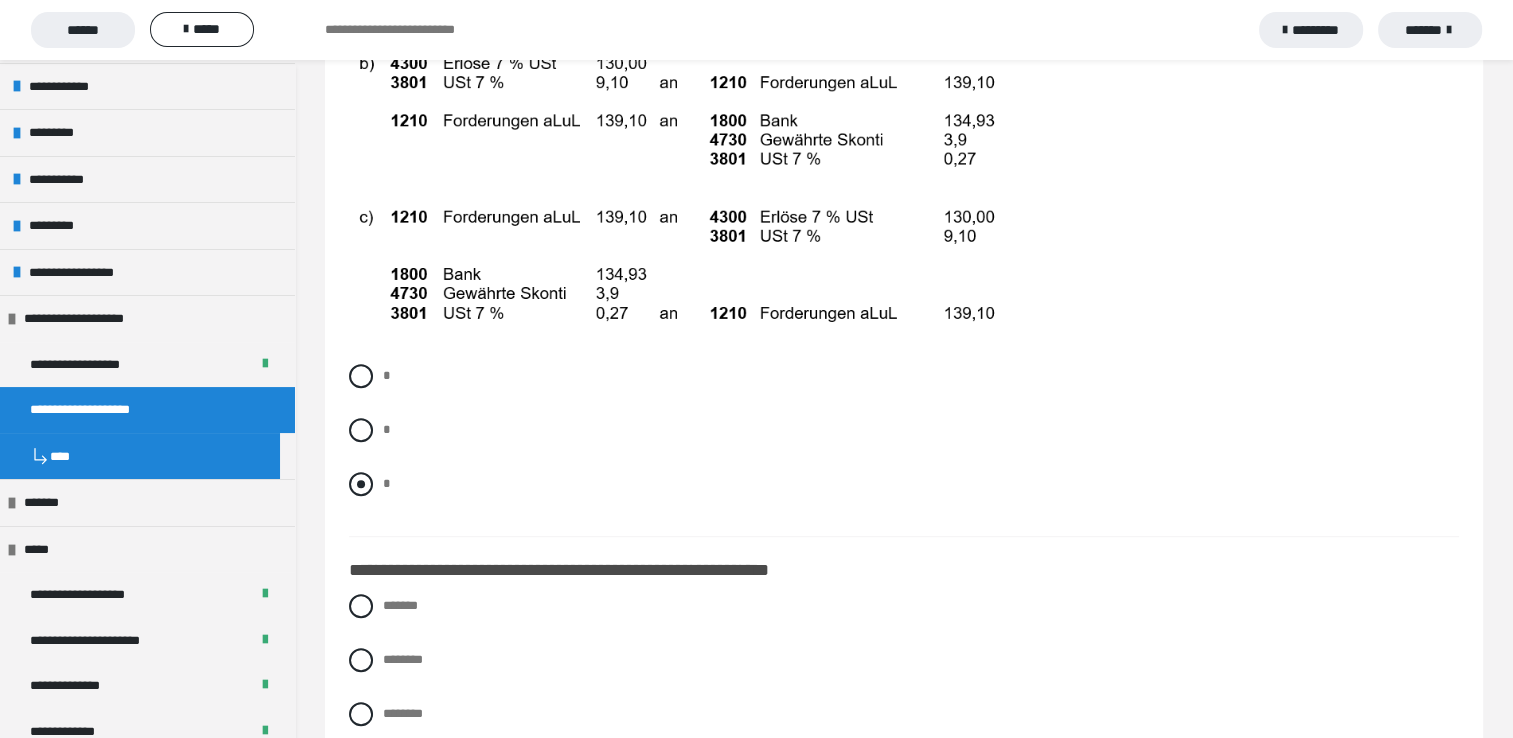 click at bounding box center [361, 484] 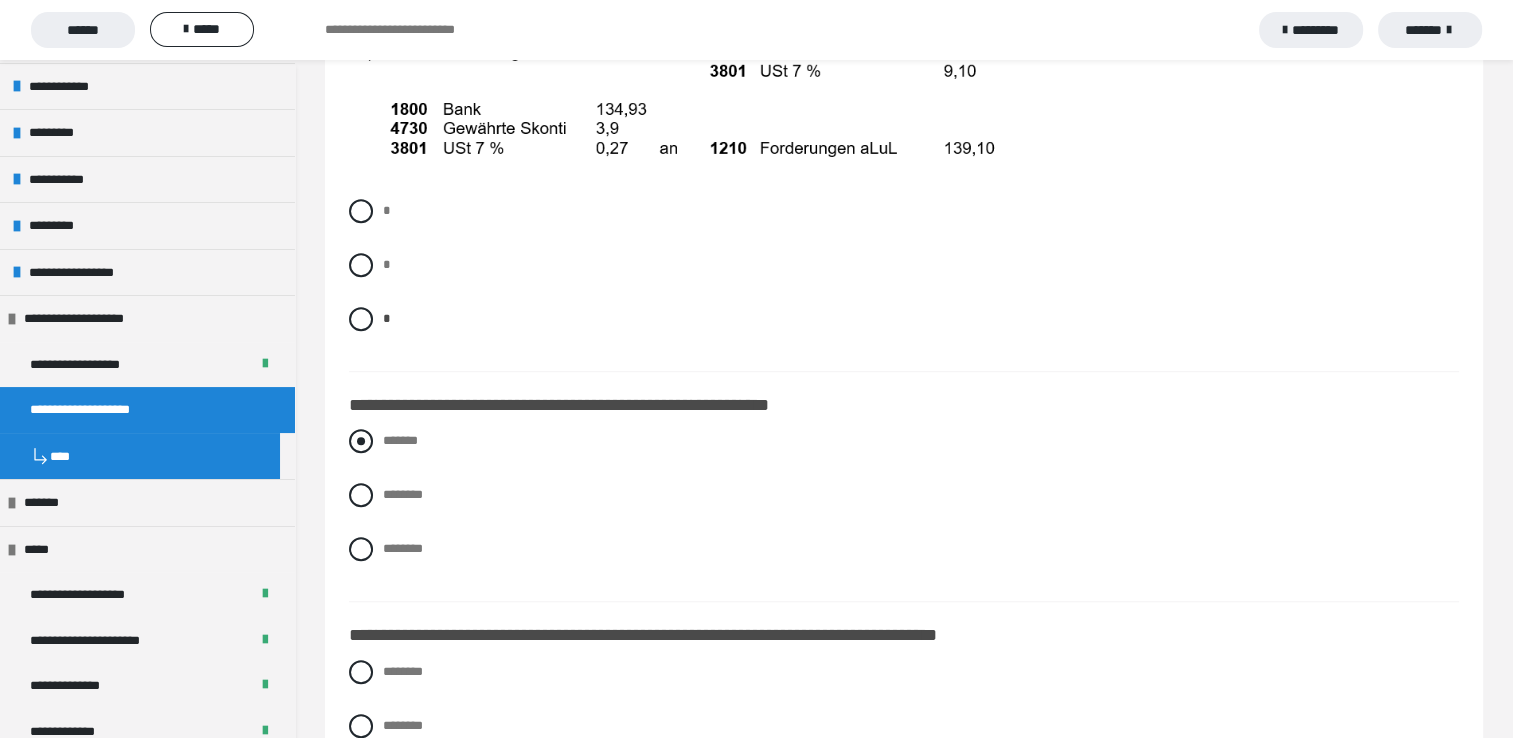 scroll, scrollTop: 16500, scrollLeft: 0, axis: vertical 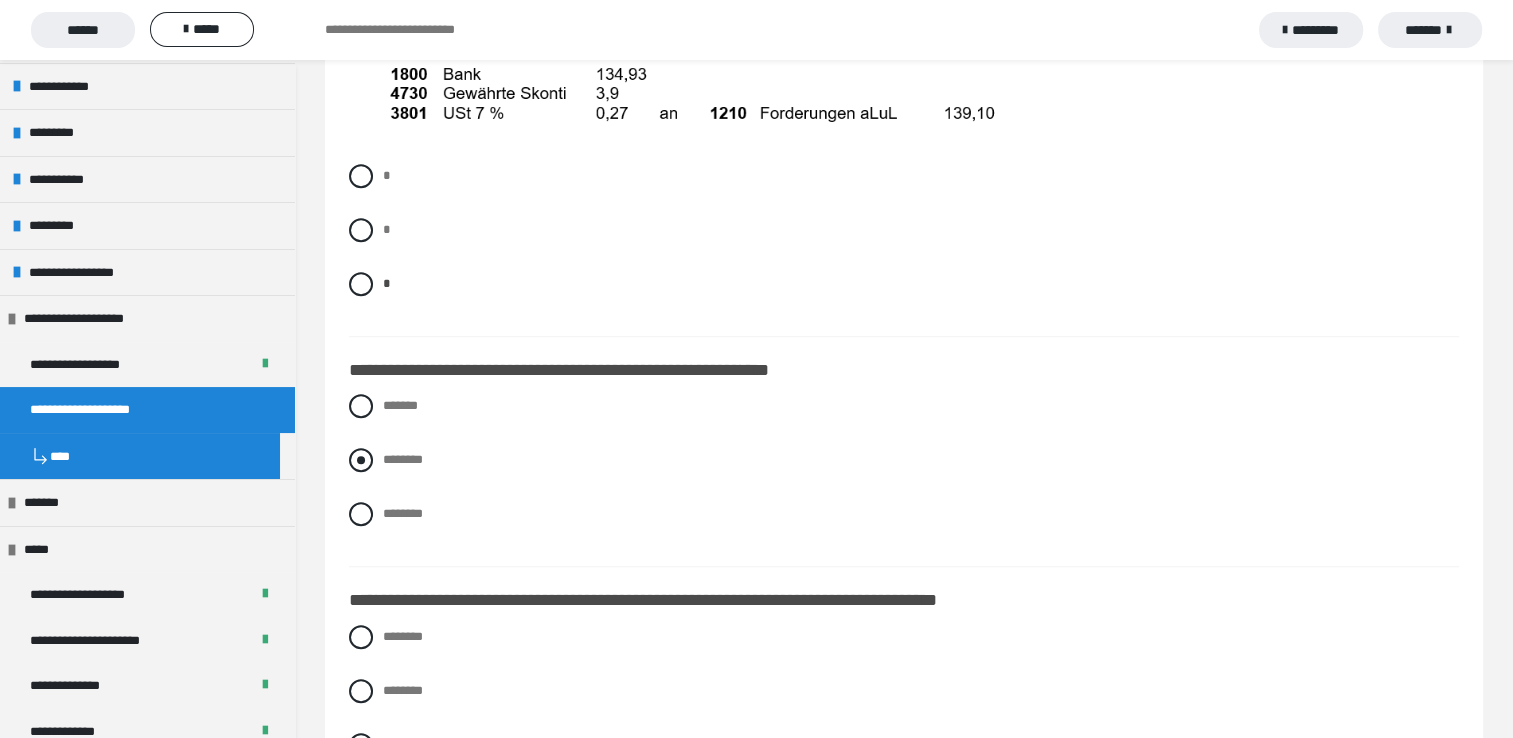 click on "********" at bounding box center (403, 459) 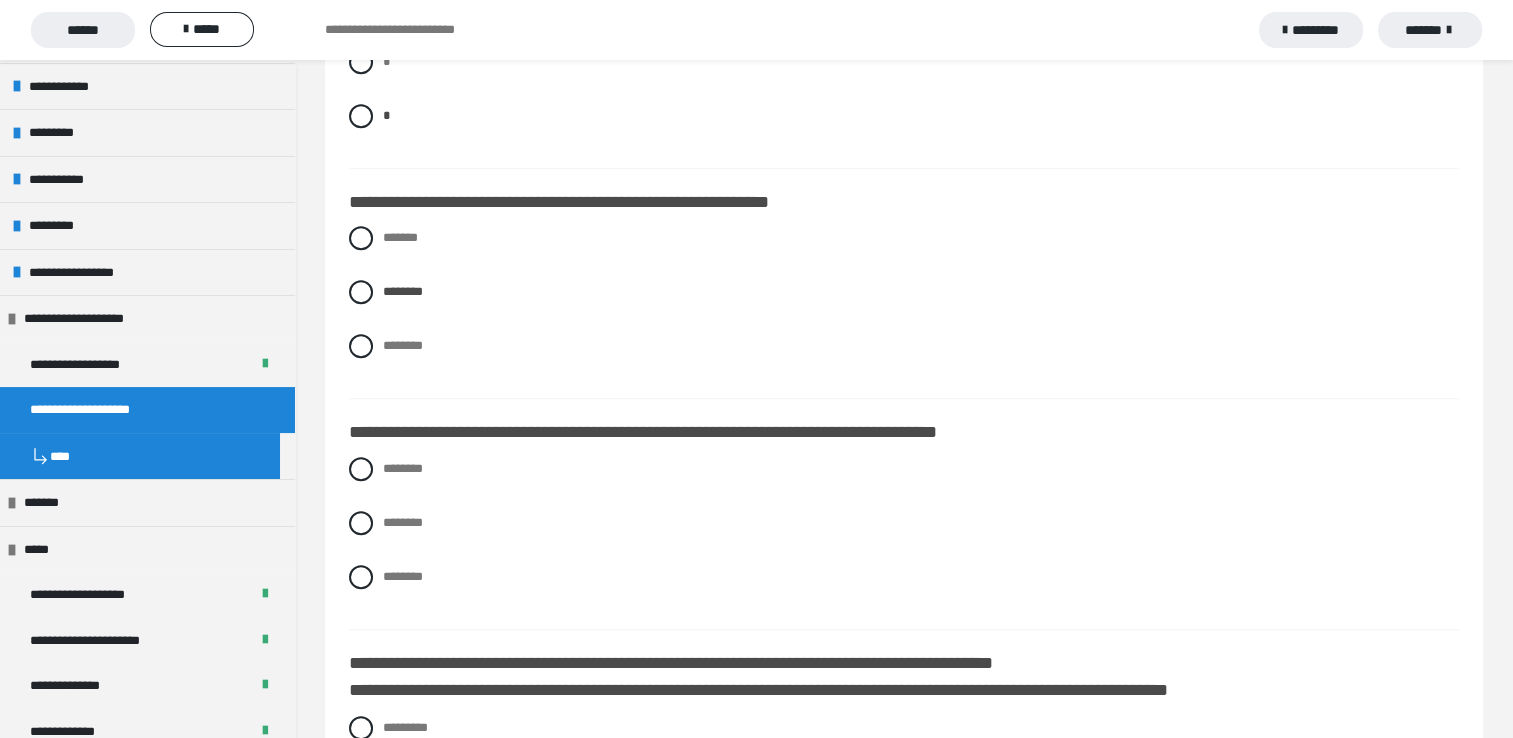 scroll, scrollTop: 16700, scrollLeft: 0, axis: vertical 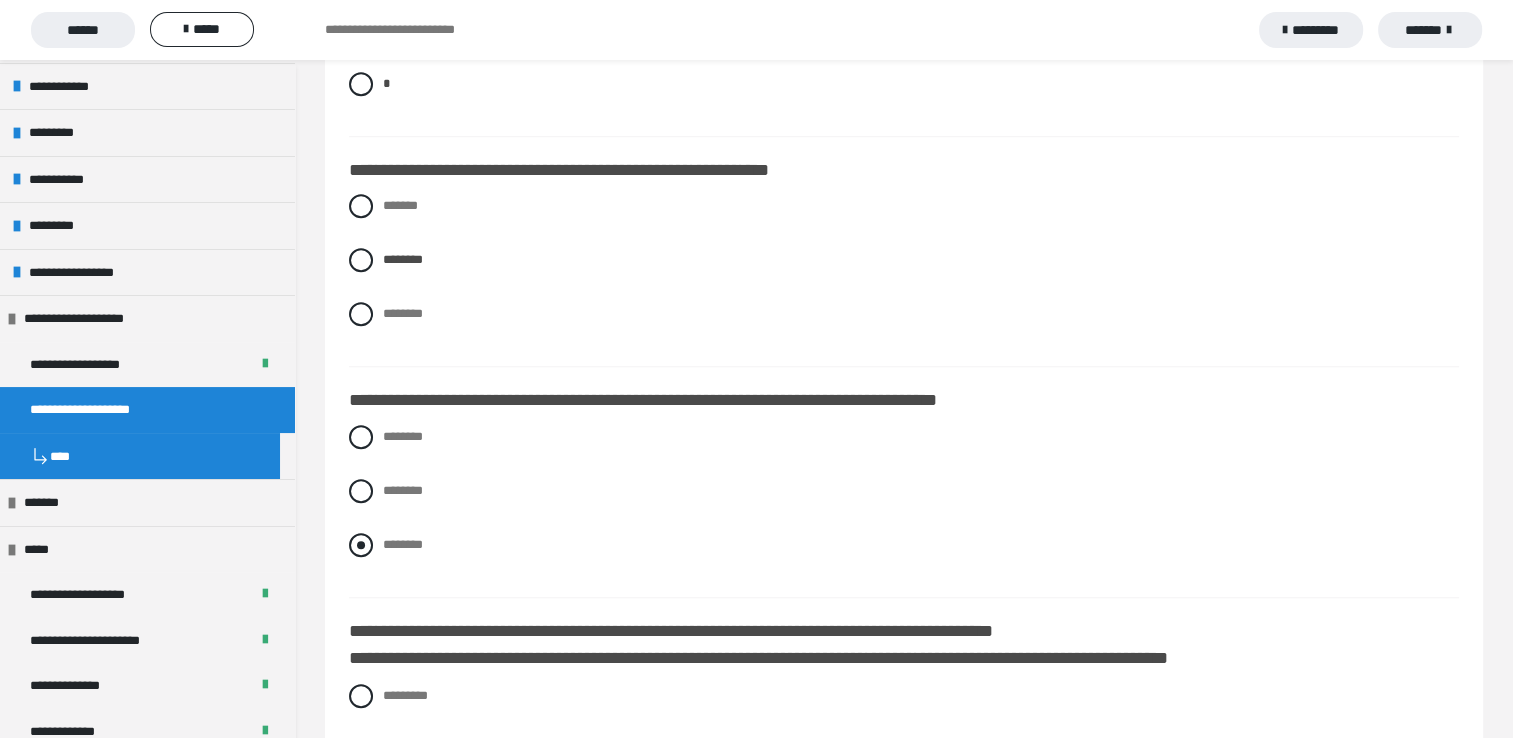 click on "********" at bounding box center [403, 544] 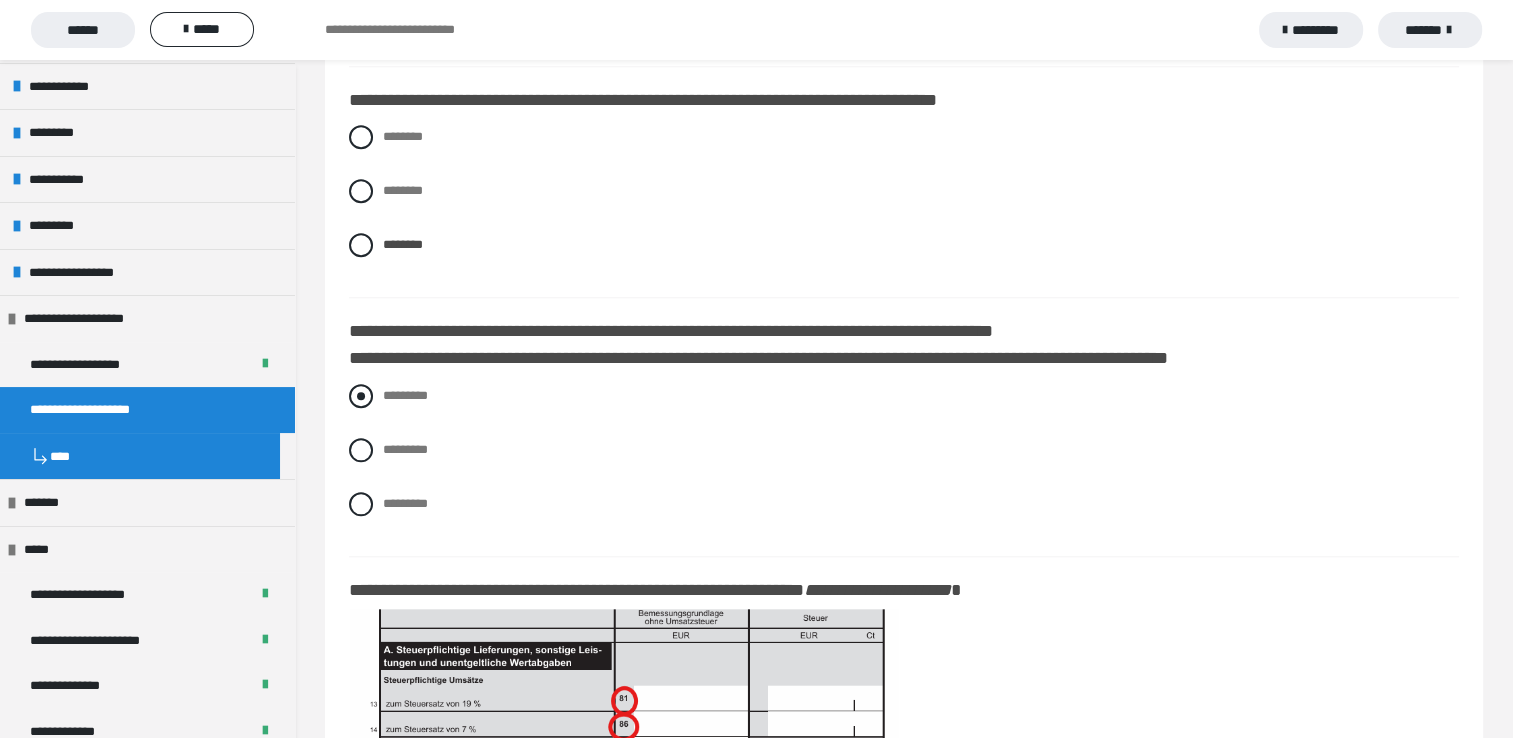 scroll, scrollTop: 17100, scrollLeft: 0, axis: vertical 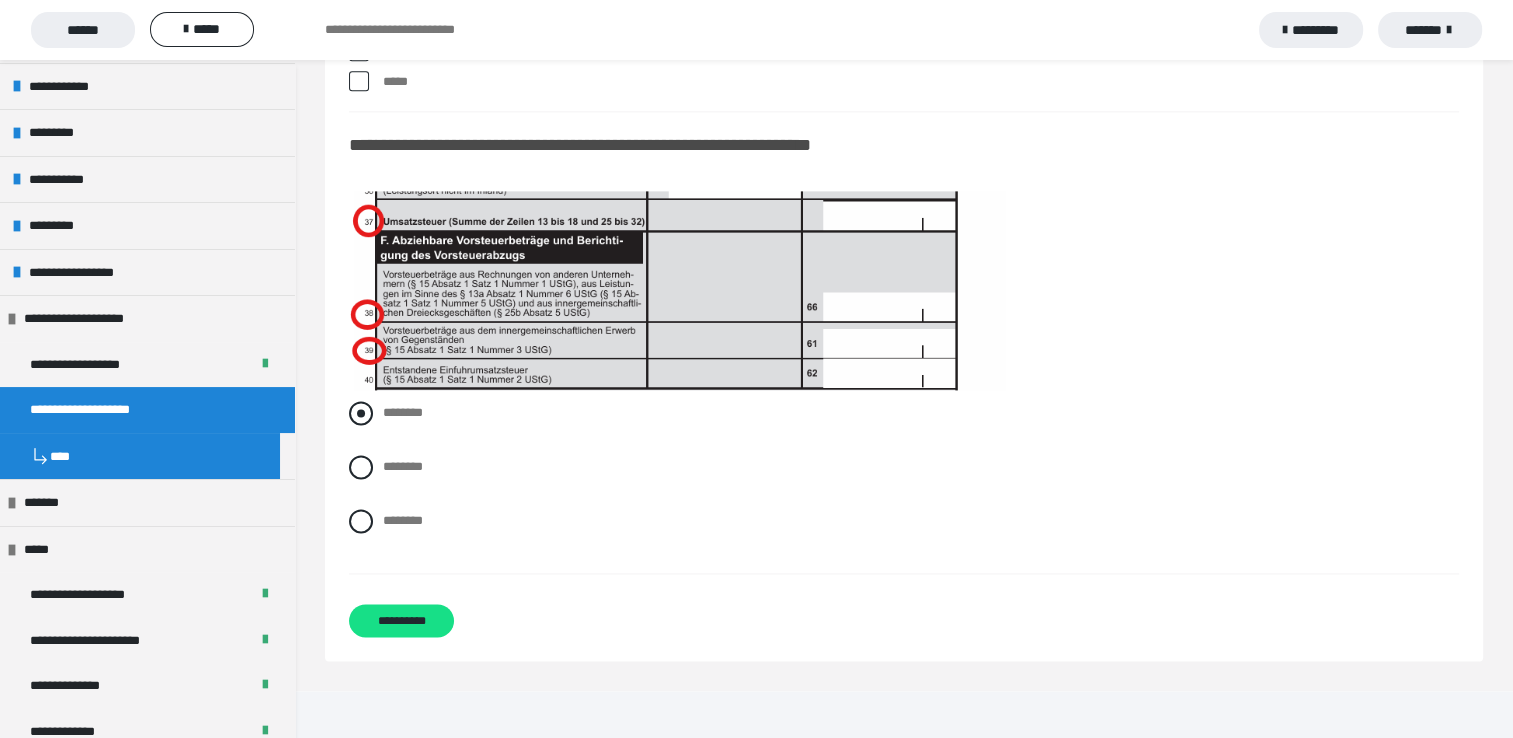 click on "********" at bounding box center (403, 412) 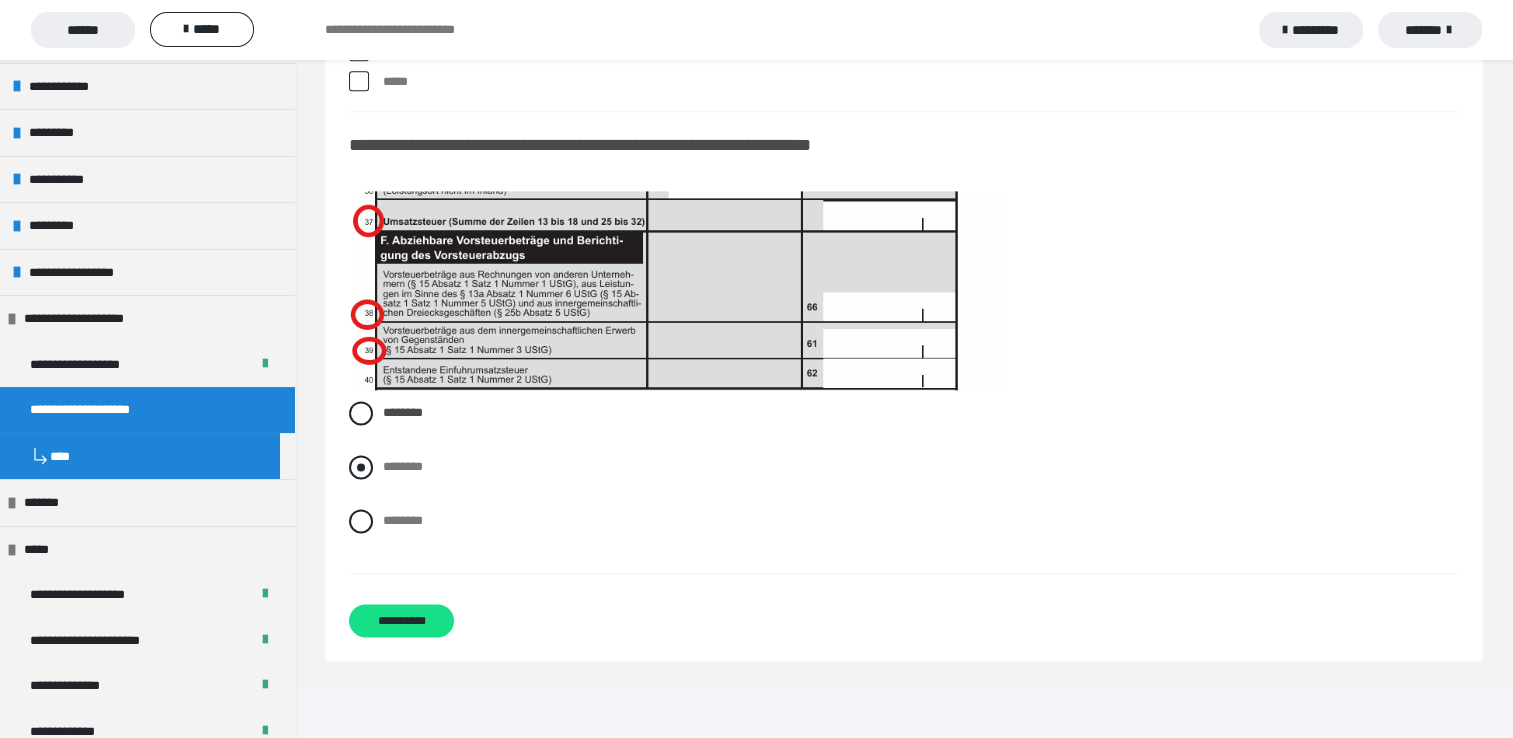 click on "********" at bounding box center [403, 466] 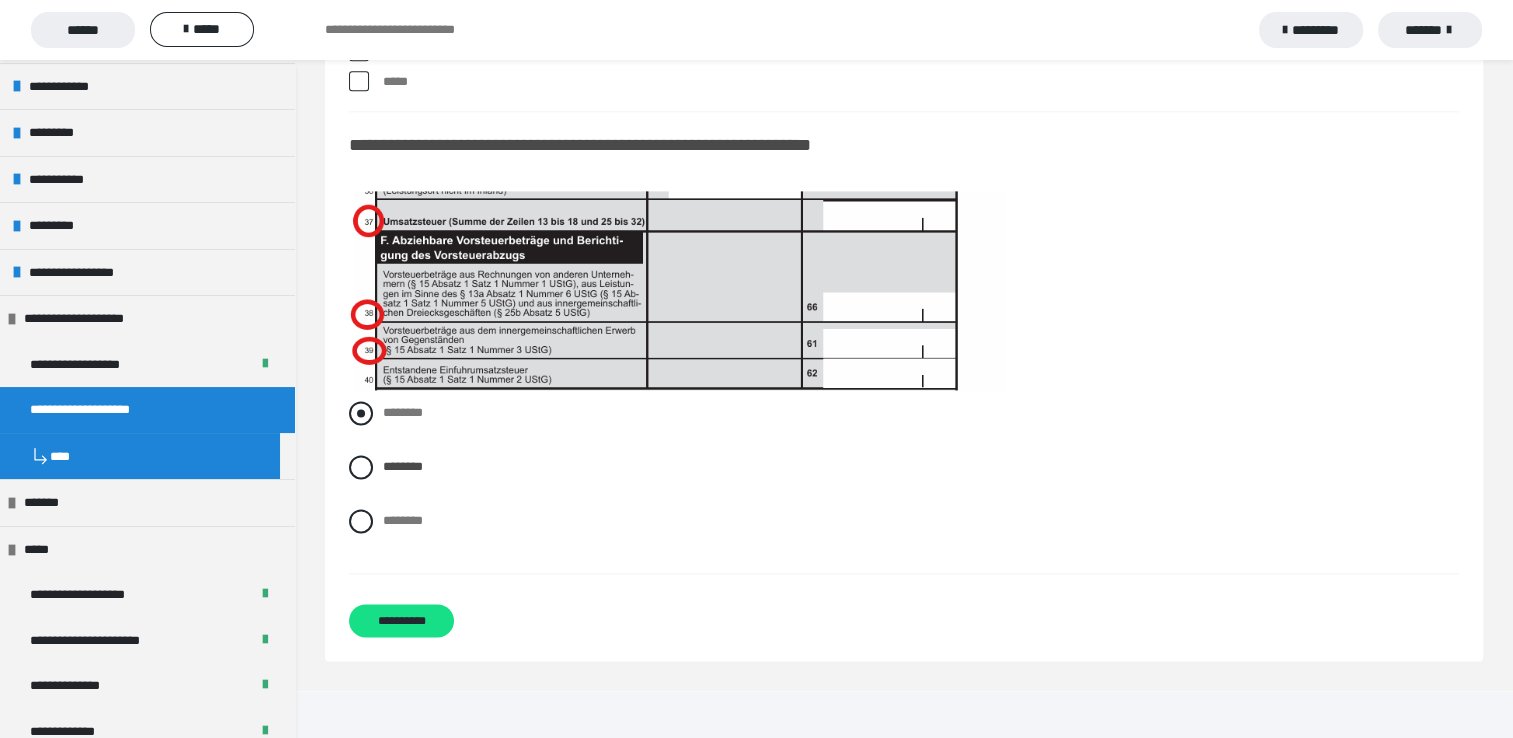 click on "********" at bounding box center (403, 412) 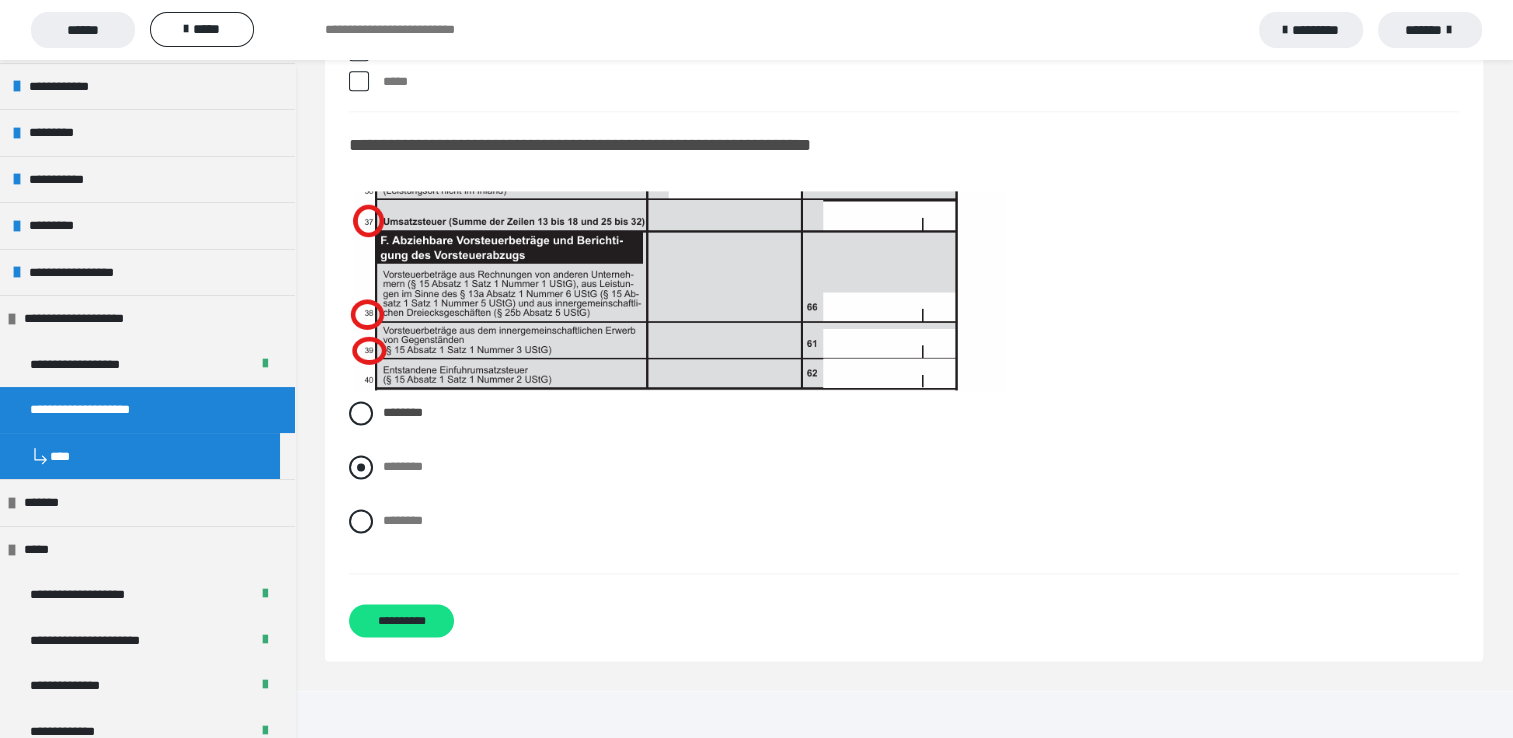click on "********" at bounding box center (403, 466) 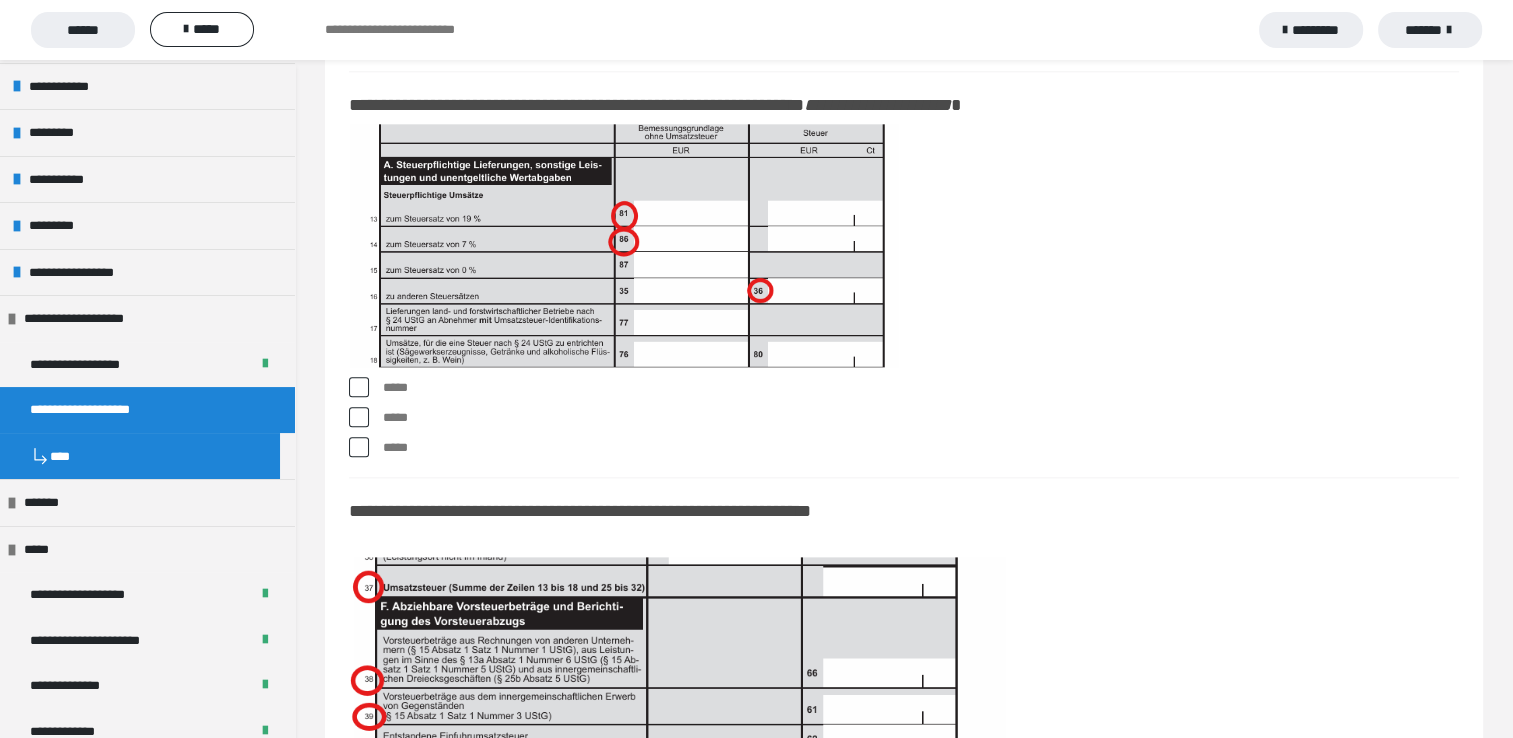 scroll, scrollTop: 17451, scrollLeft: 0, axis: vertical 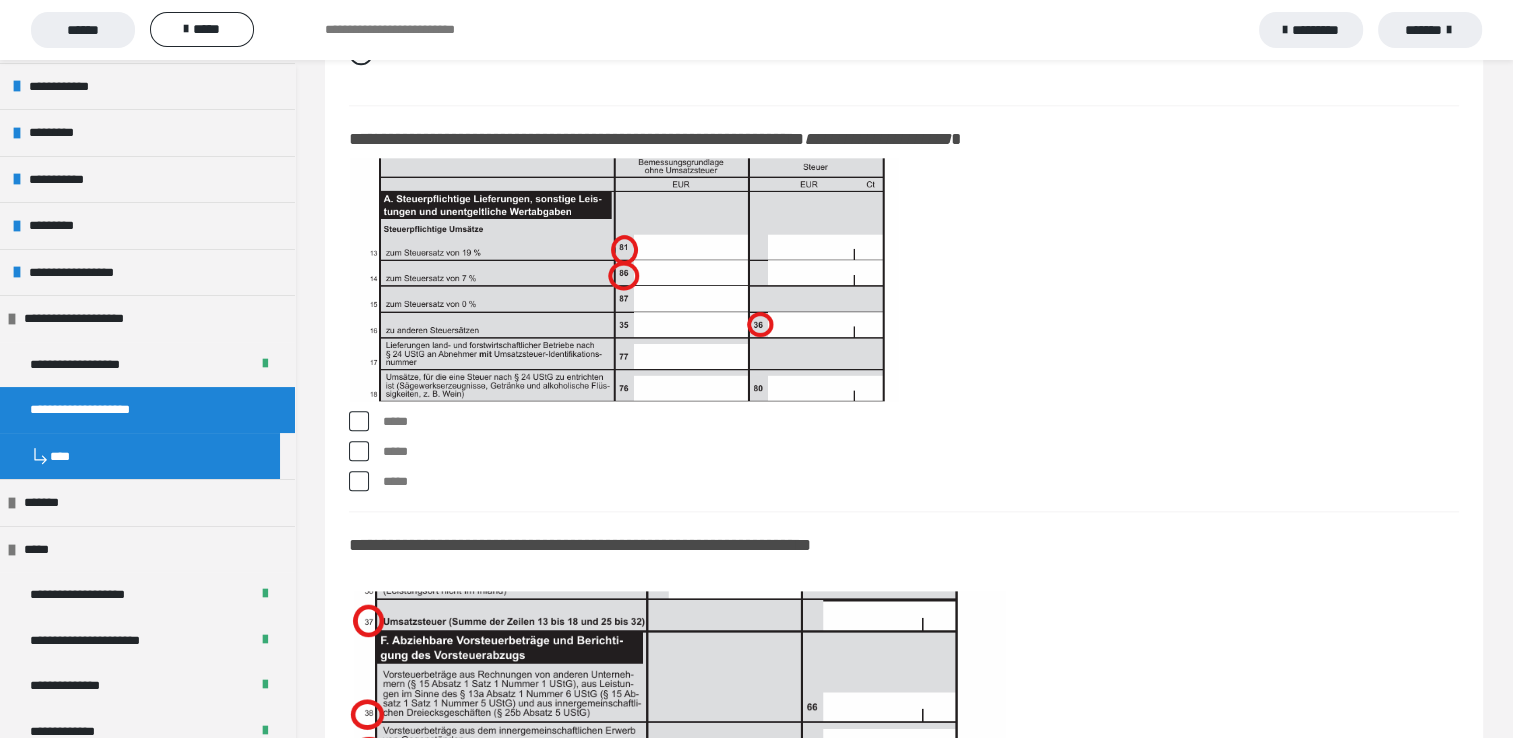 click at bounding box center (359, 421) 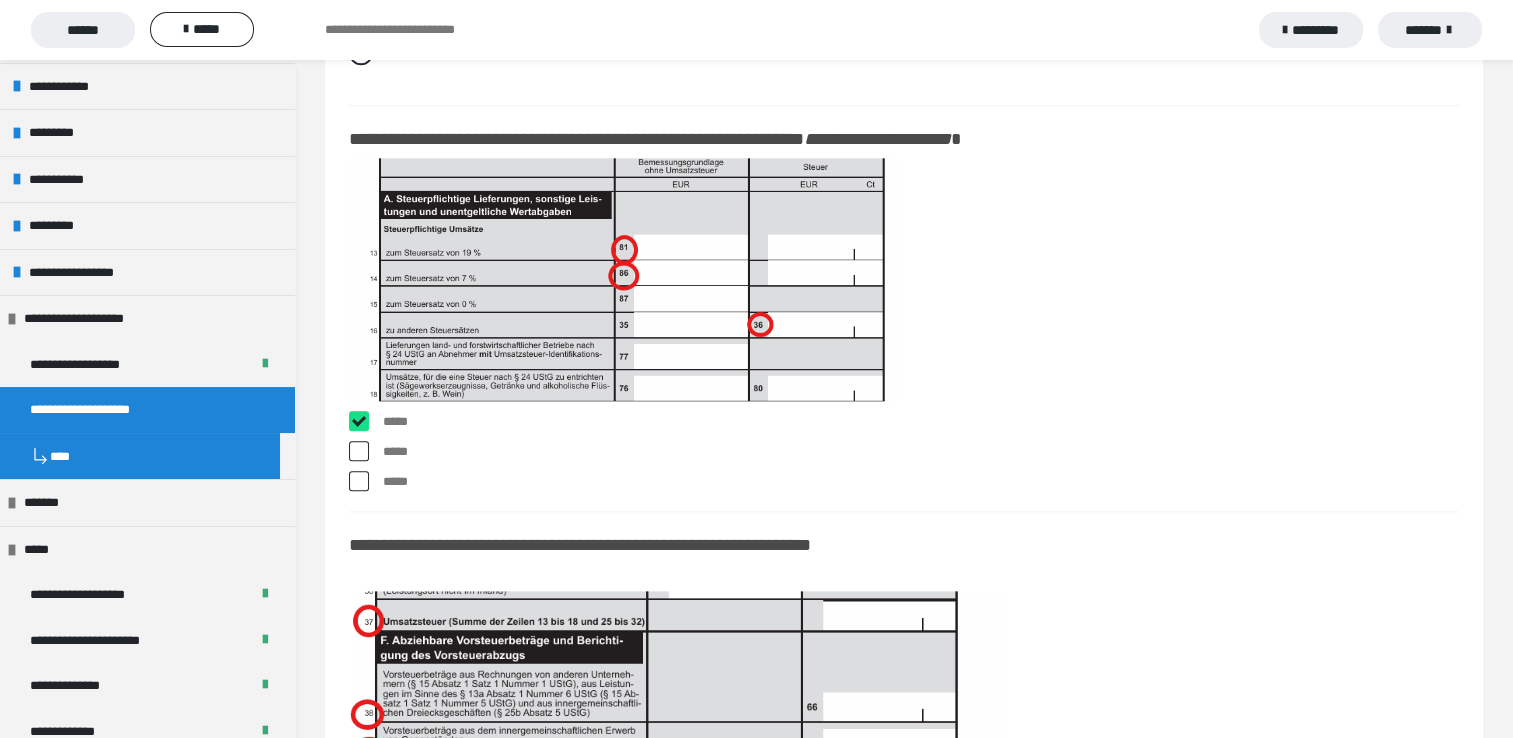 checkbox on "****" 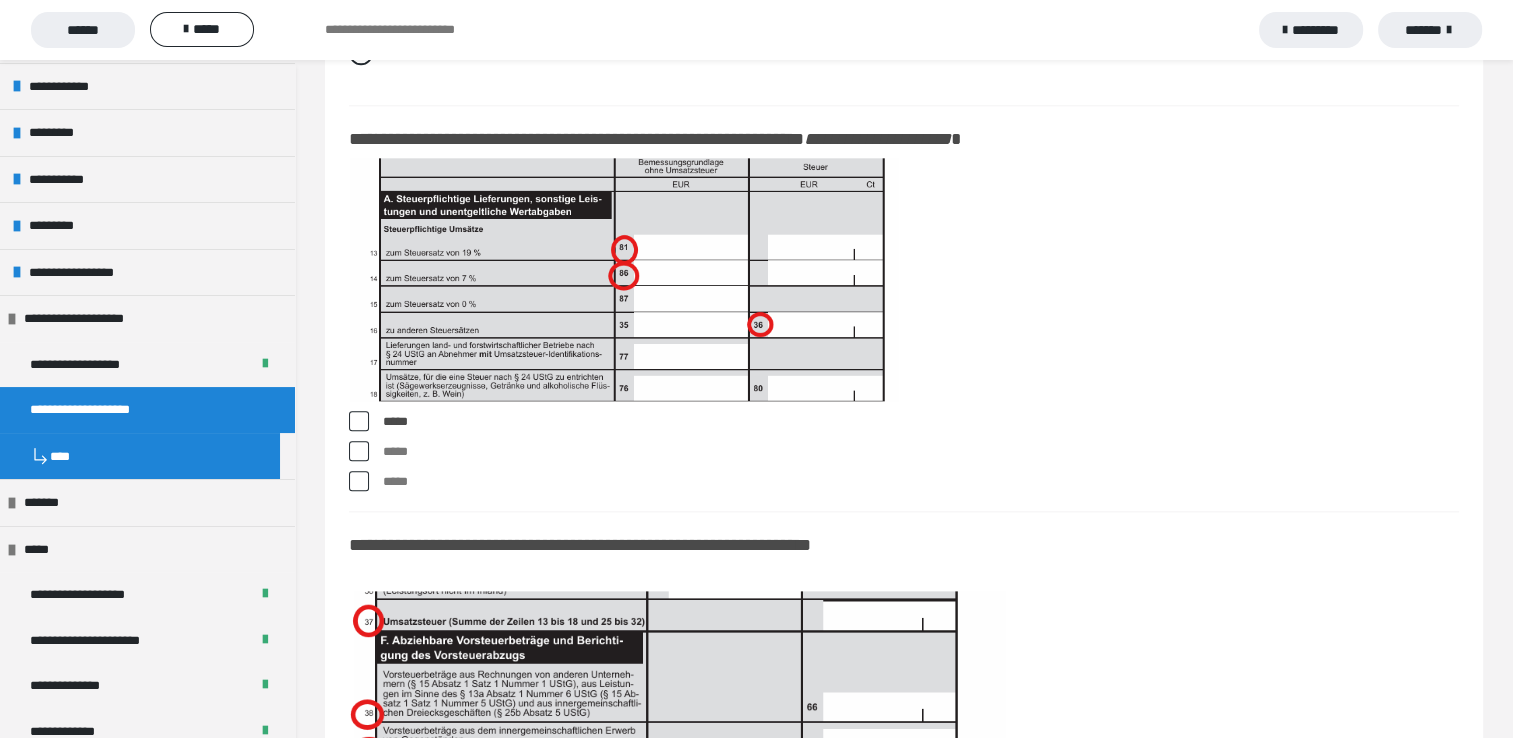 click on "*****" at bounding box center [904, 452] 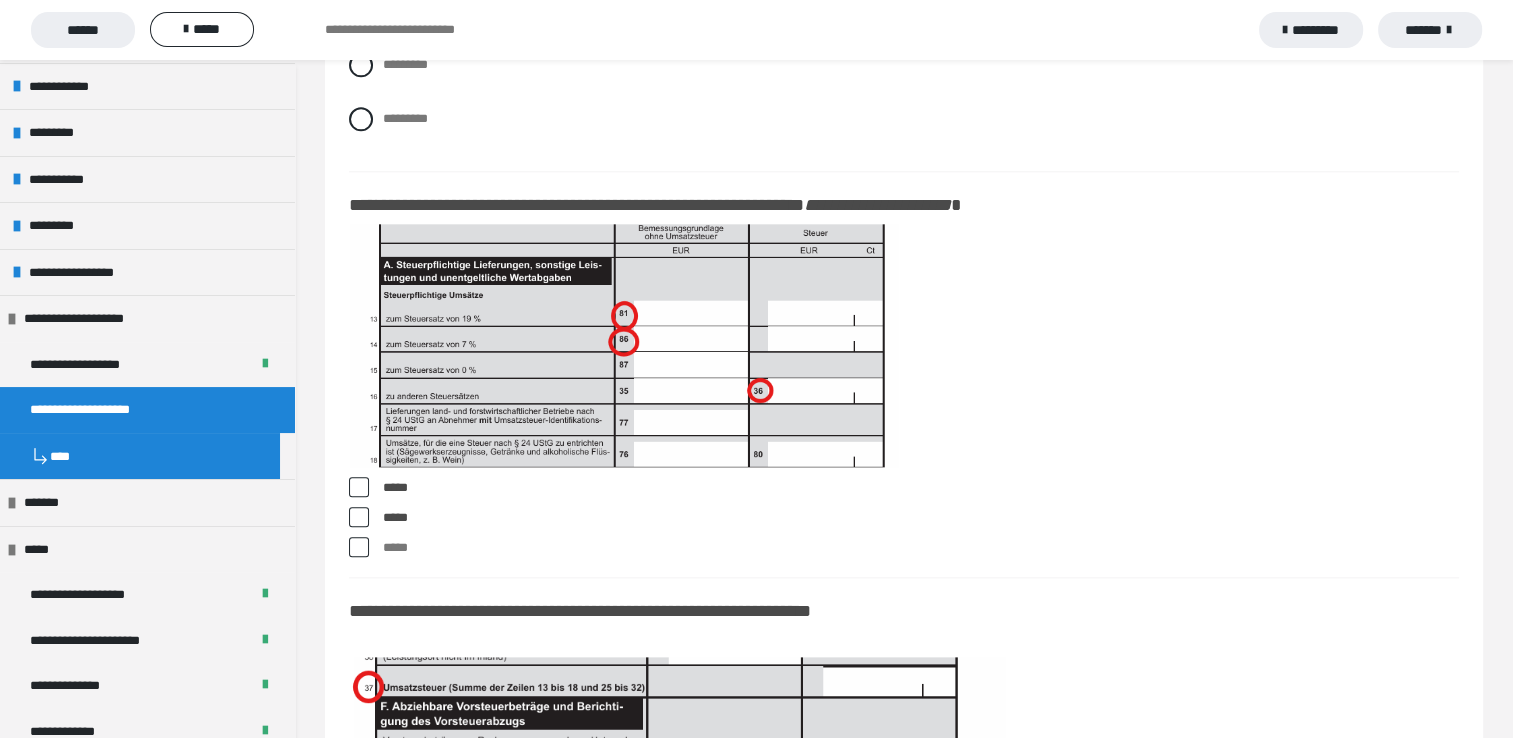 scroll, scrollTop: 17151, scrollLeft: 0, axis: vertical 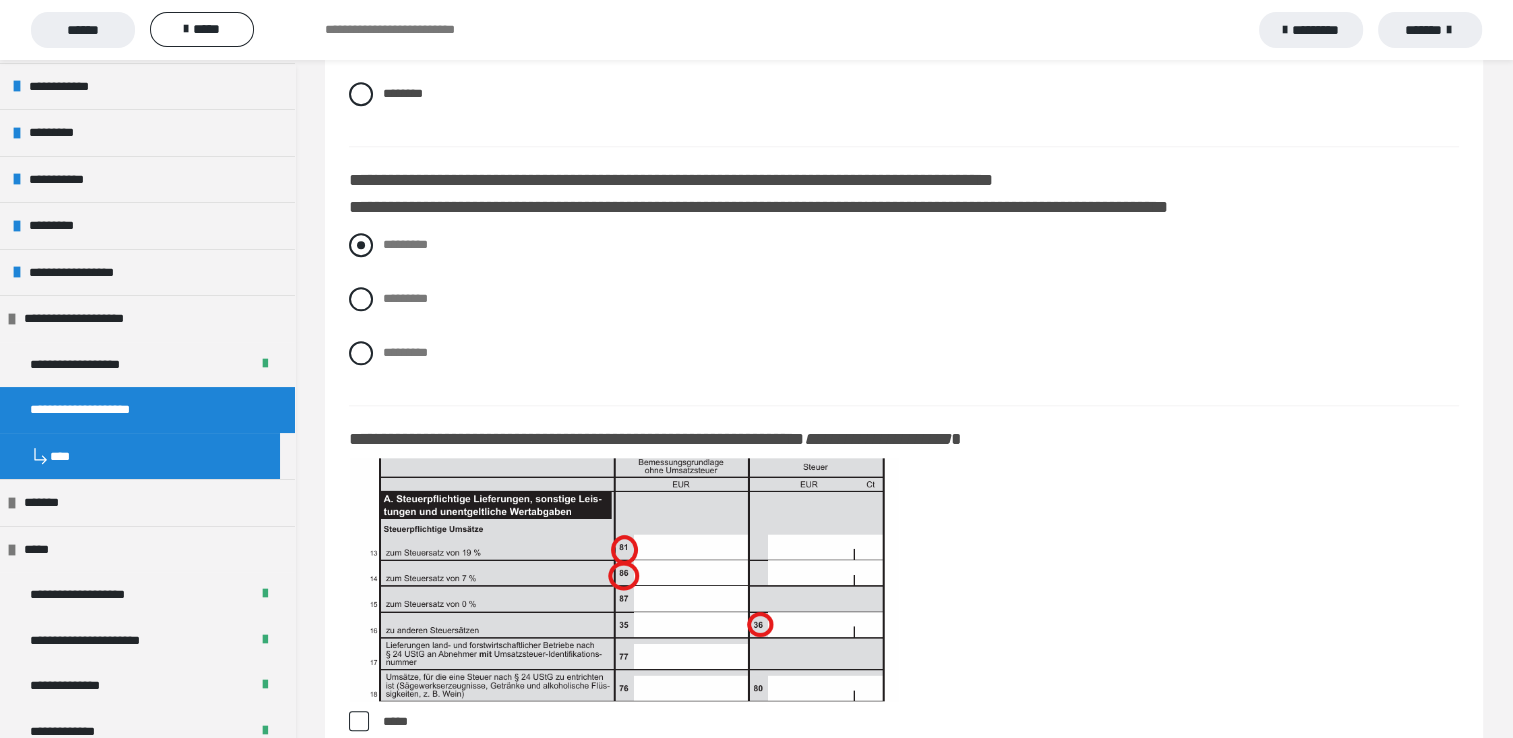 click on "*********" at bounding box center [405, 244] 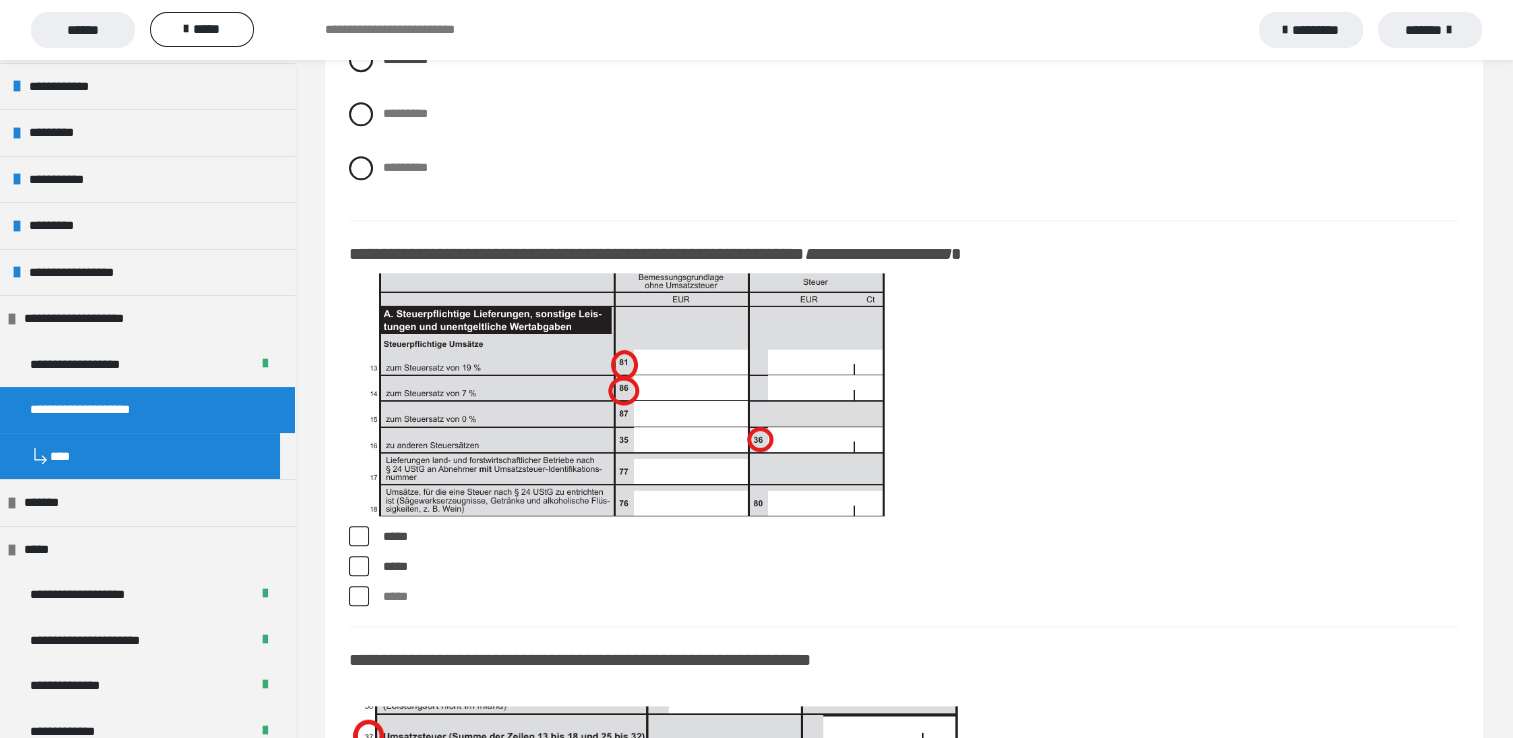 scroll, scrollTop: 17351, scrollLeft: 0, axis: vertical 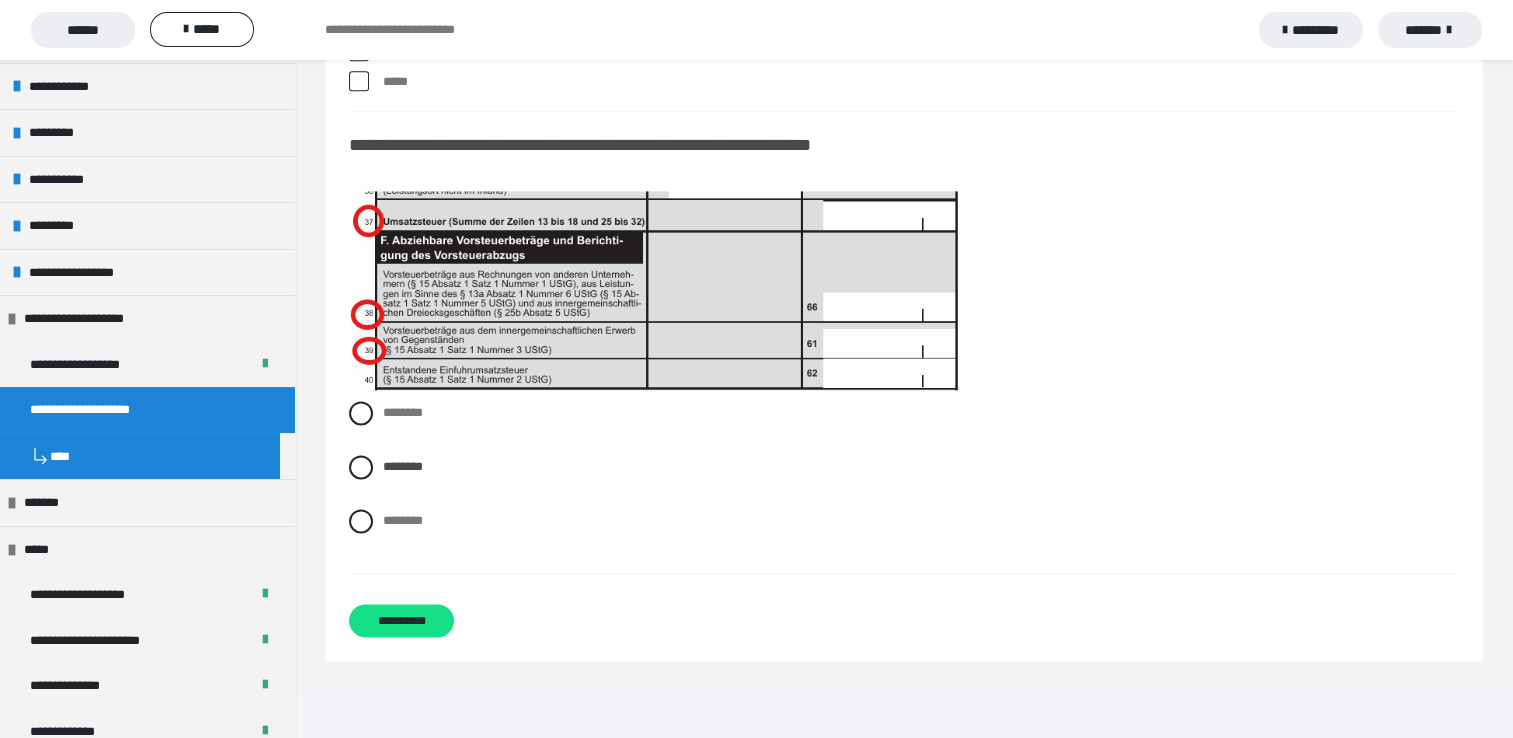 click on "**********" at bounding box center (904, -8550) 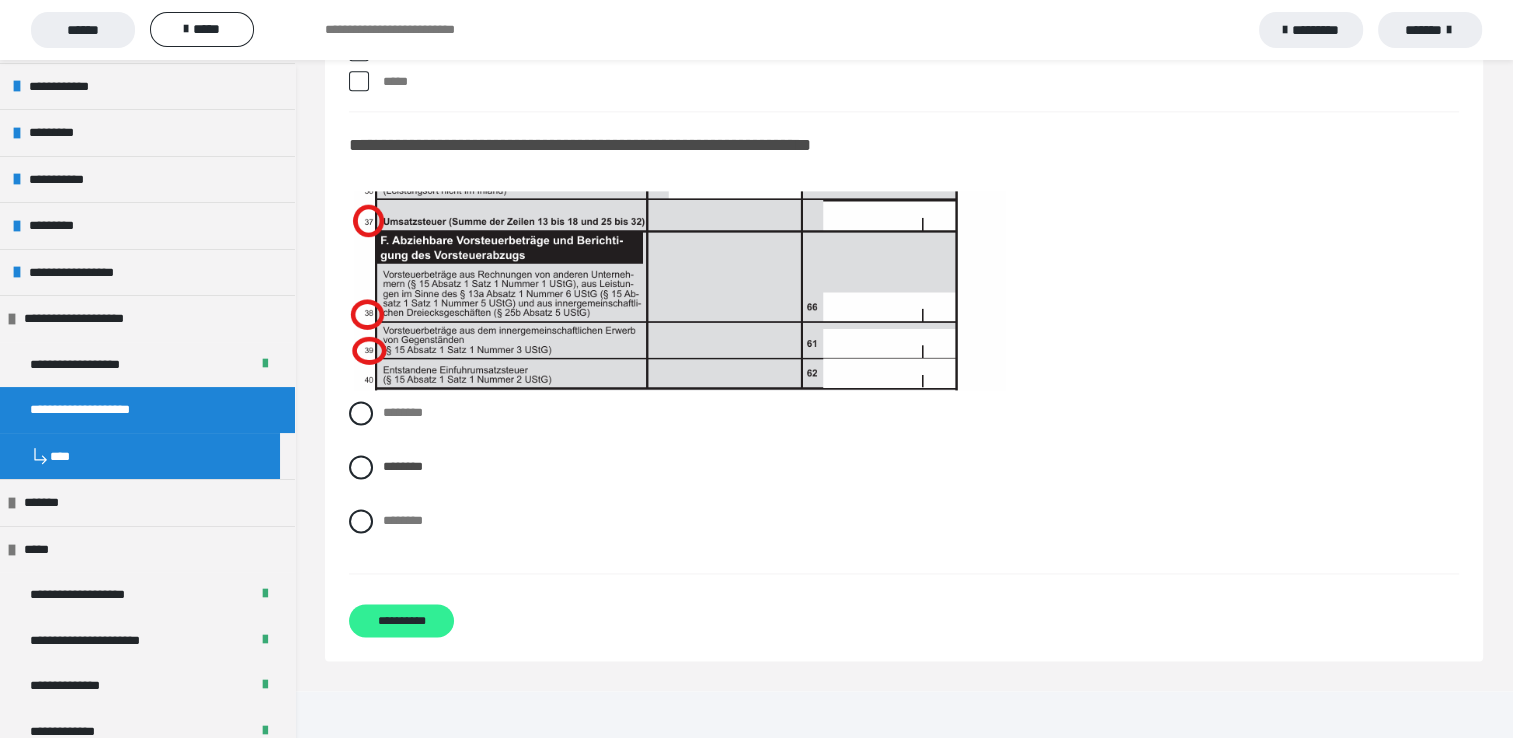 click on "**********" at bounding box center (401, 620) 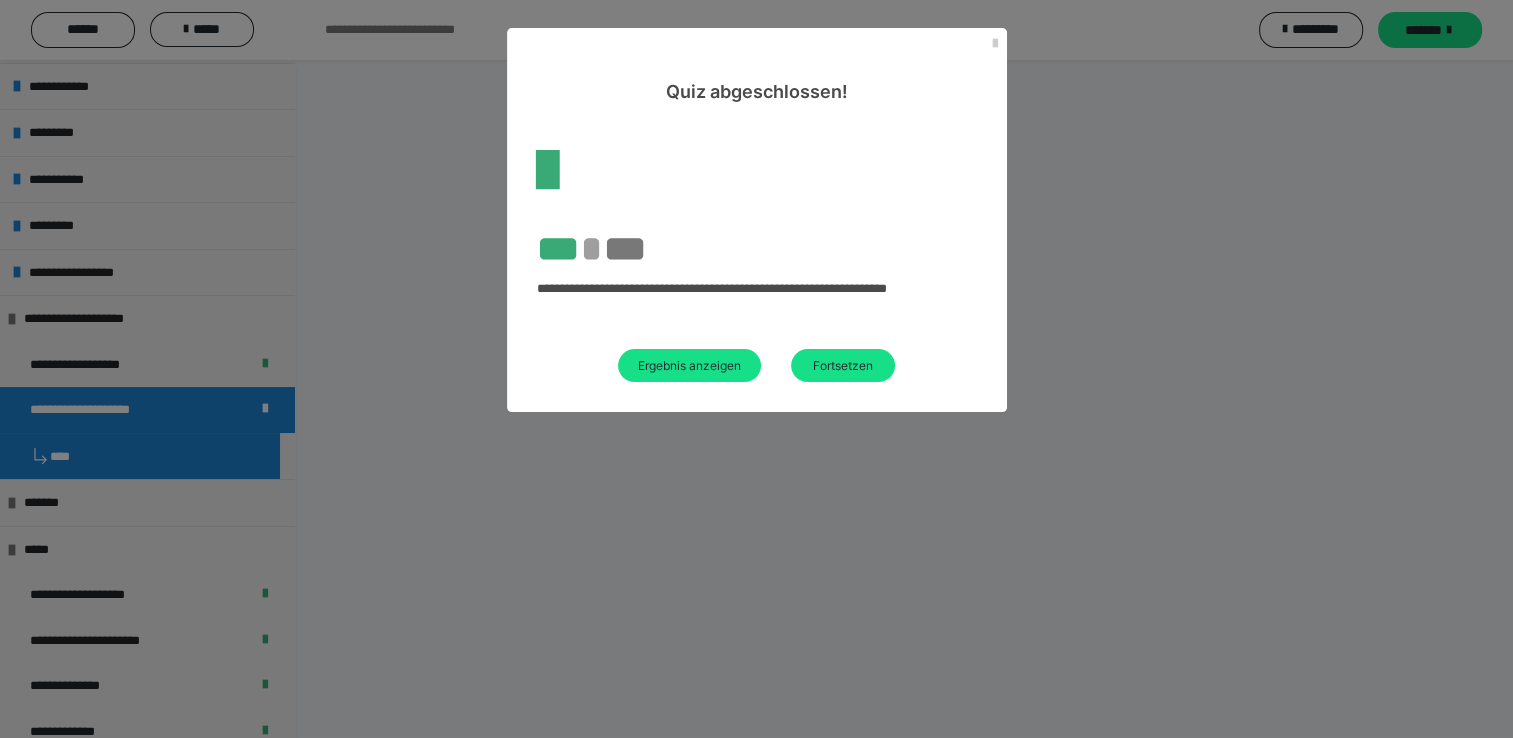 scroll, scrollTop: 60, scrollLeft: 0, axis: vertical 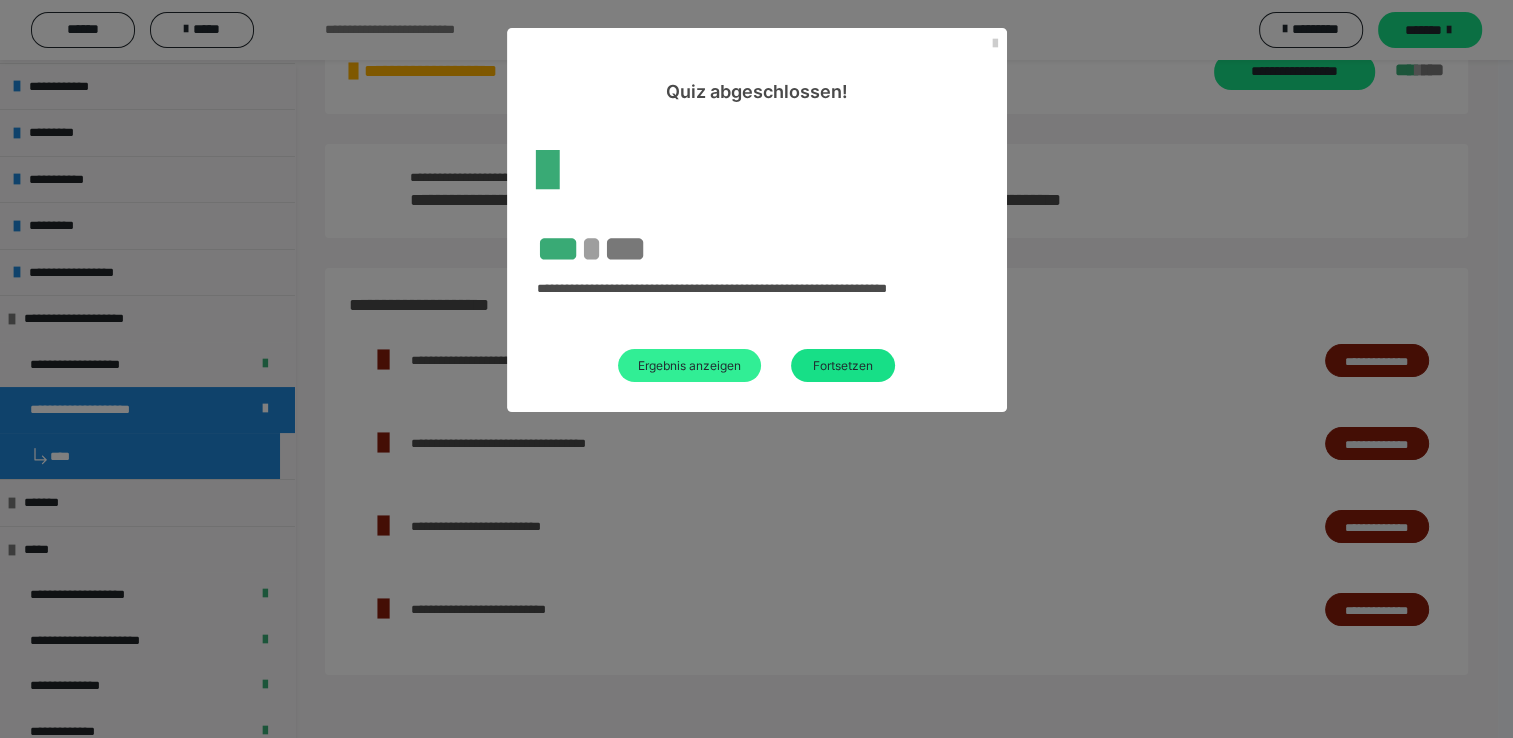 click on "Ergebnis anzeigen" at bounding box center [689, 365] 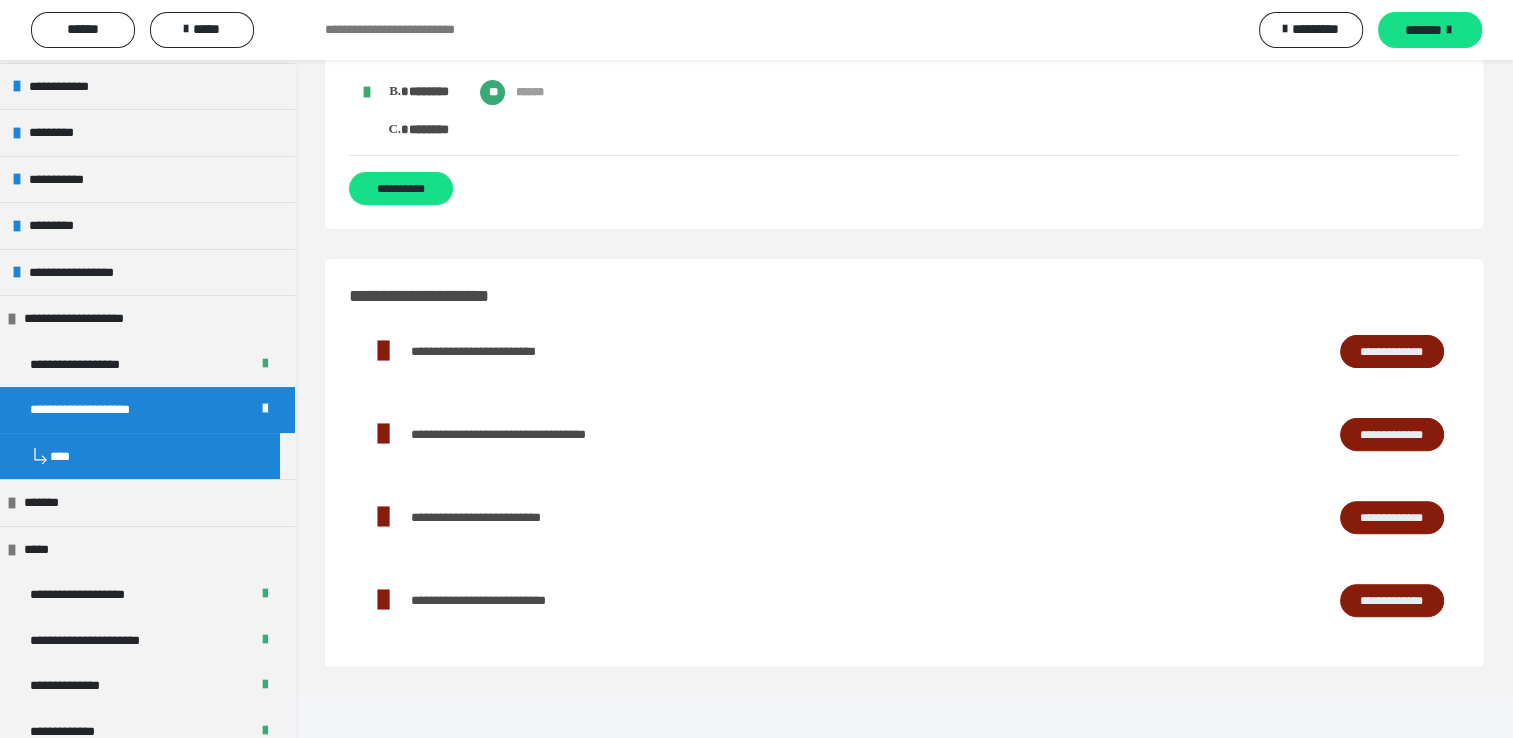 scroll, scrollTop: 15664, scrollLeft: 0, axis: vertical 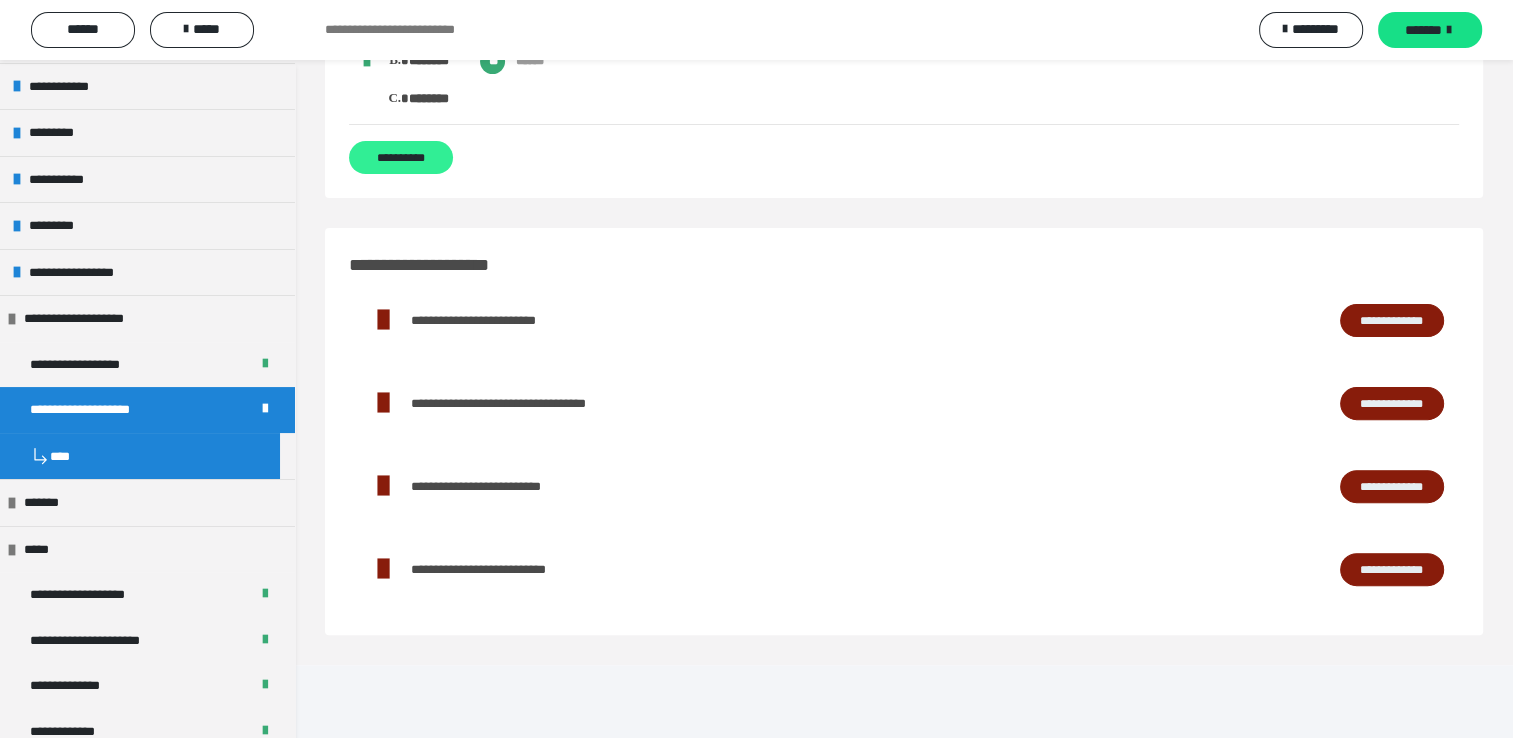 click on "**********" at bounding box center [401, 157] 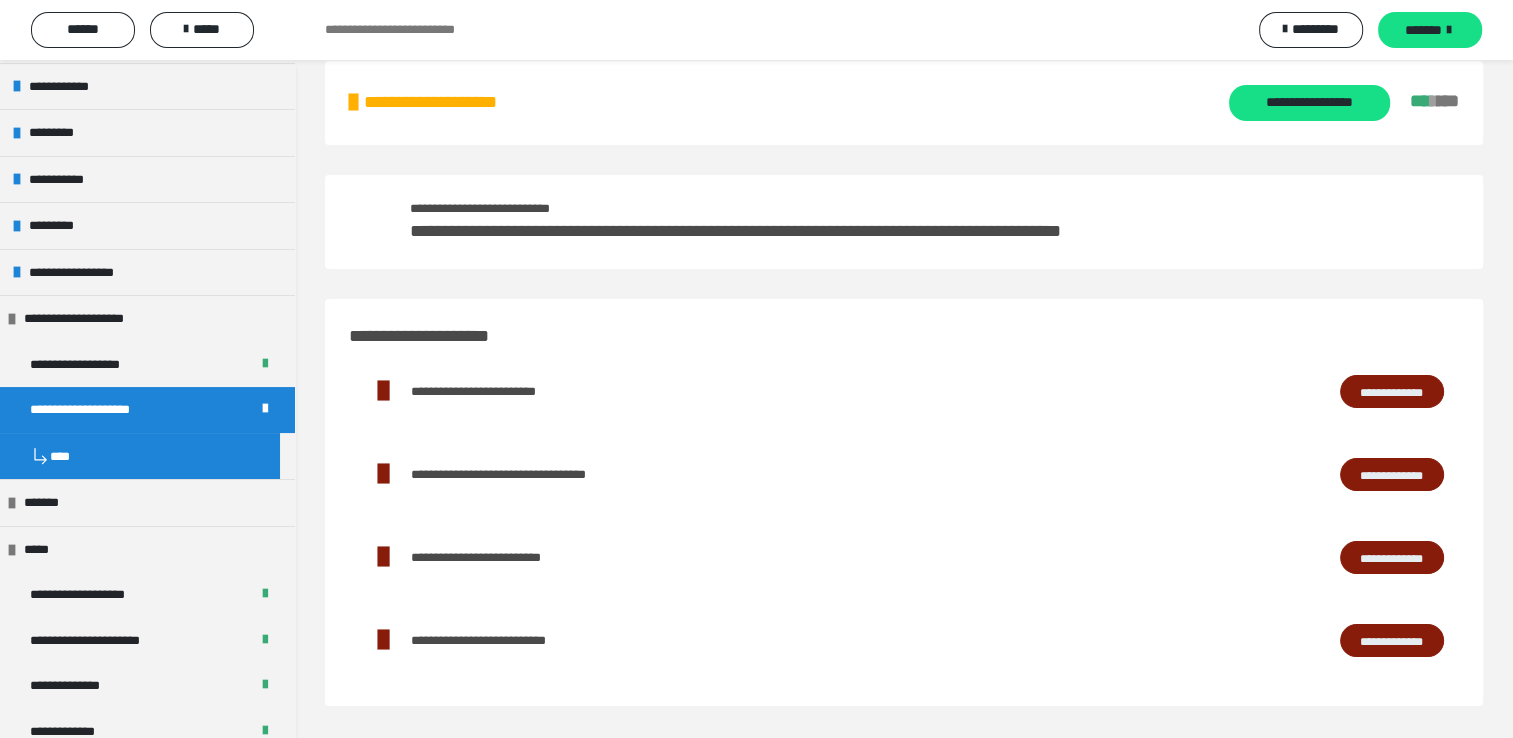 scroll, scrollTop: 0, scrollLeft: 0, axis: both 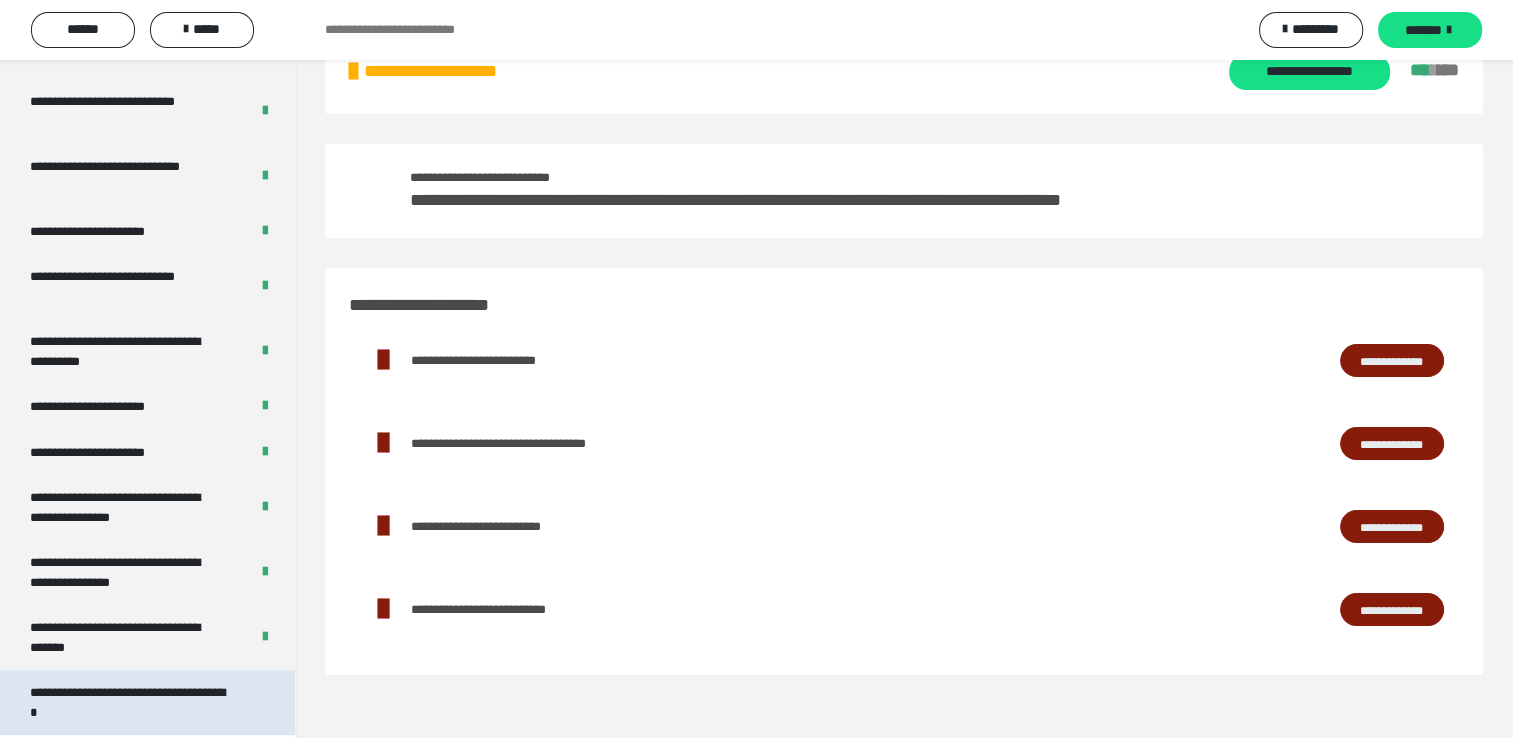 click on "**********" at bounding box center (132, 702) 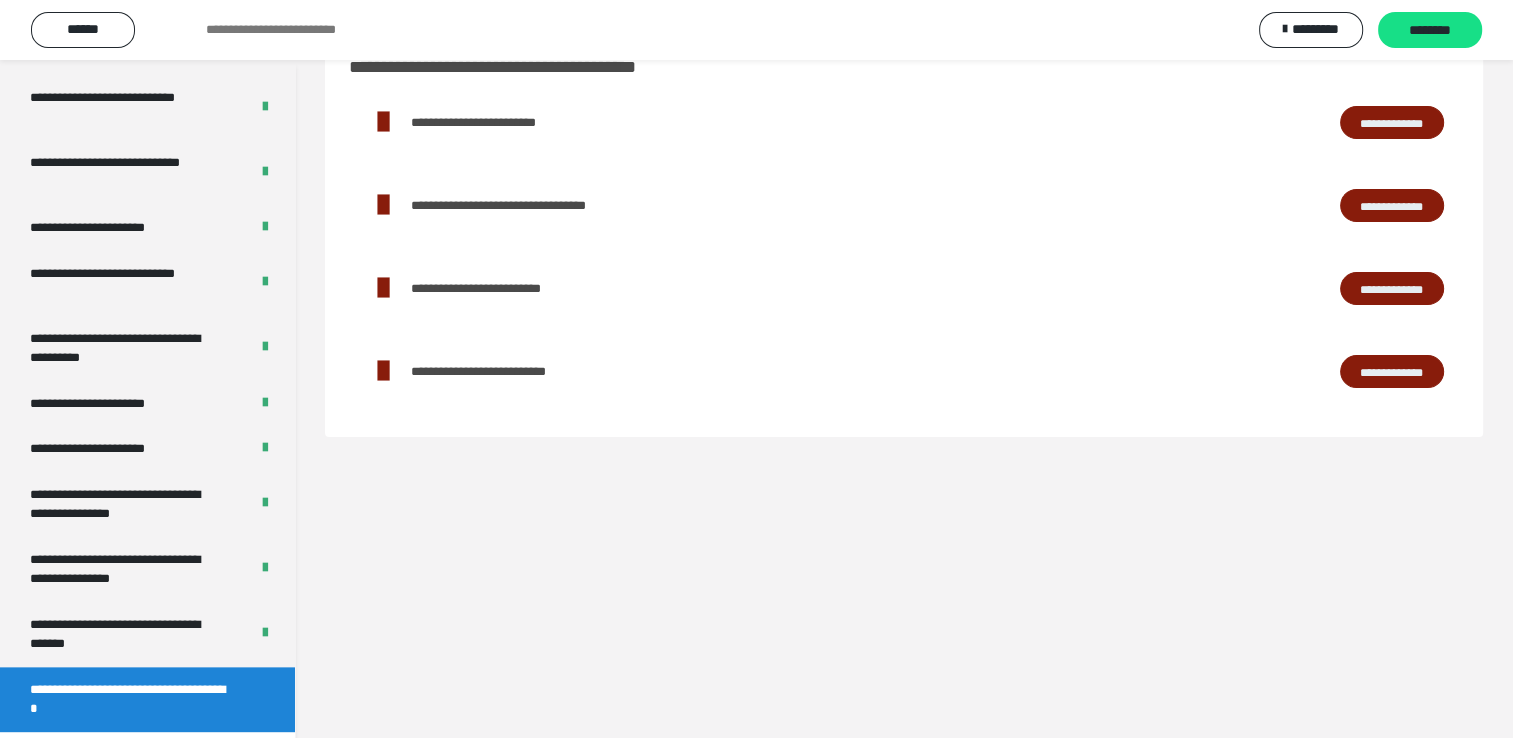 scroll, scrollTop: 2200, scrollLeft: 0, axis: vertical 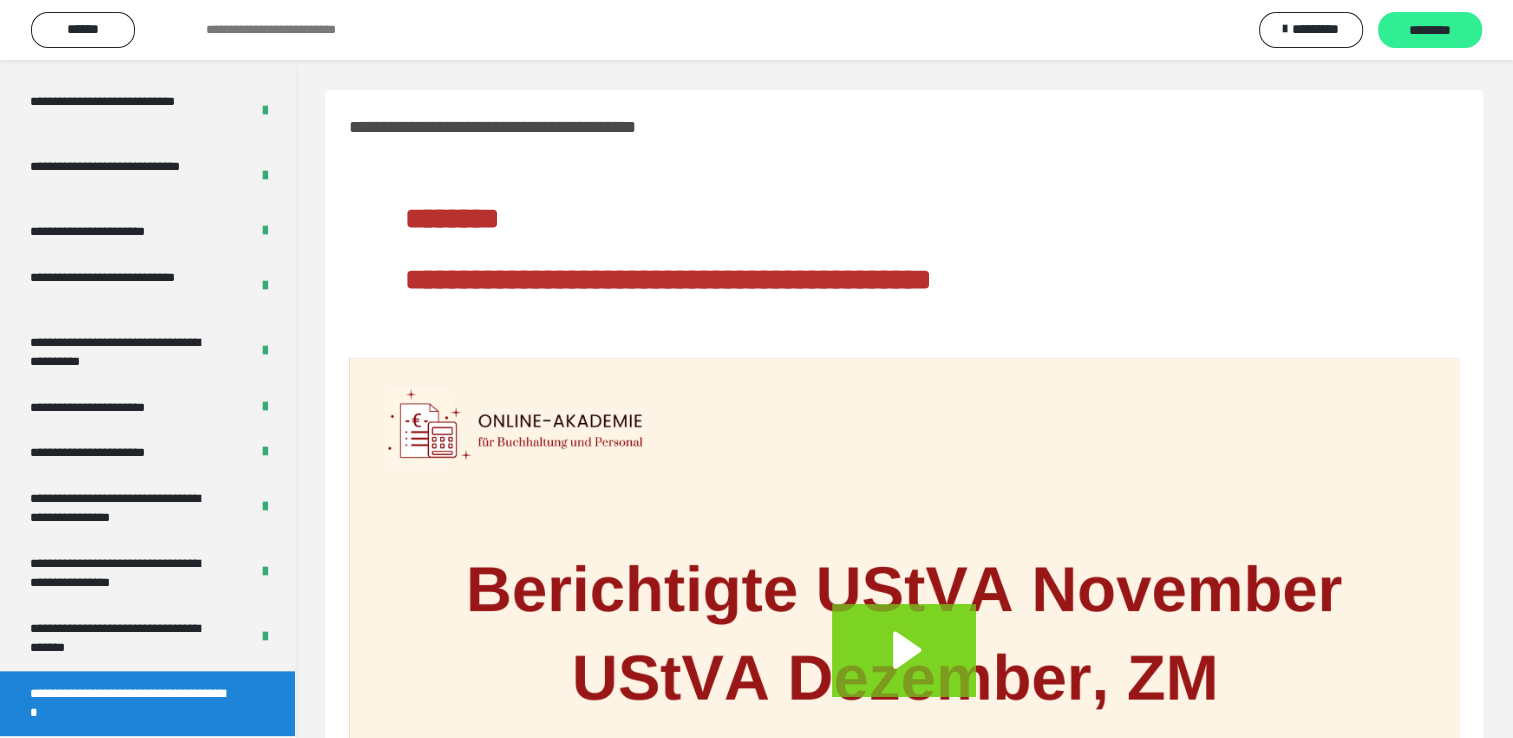 click on "********" at bounding box center [1430, 30] 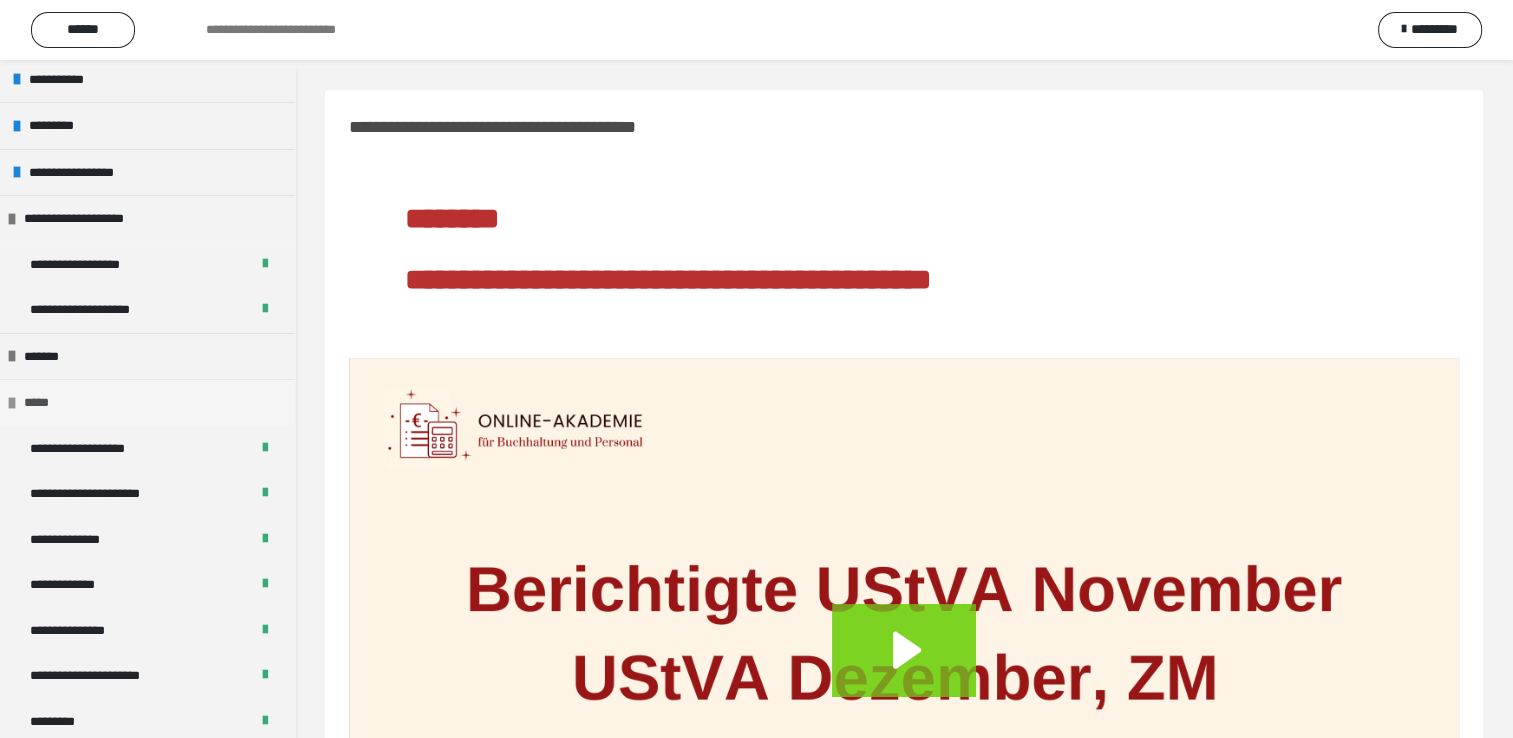 scroll, scrollTop: 0, scrollLeft: 0, axis: both 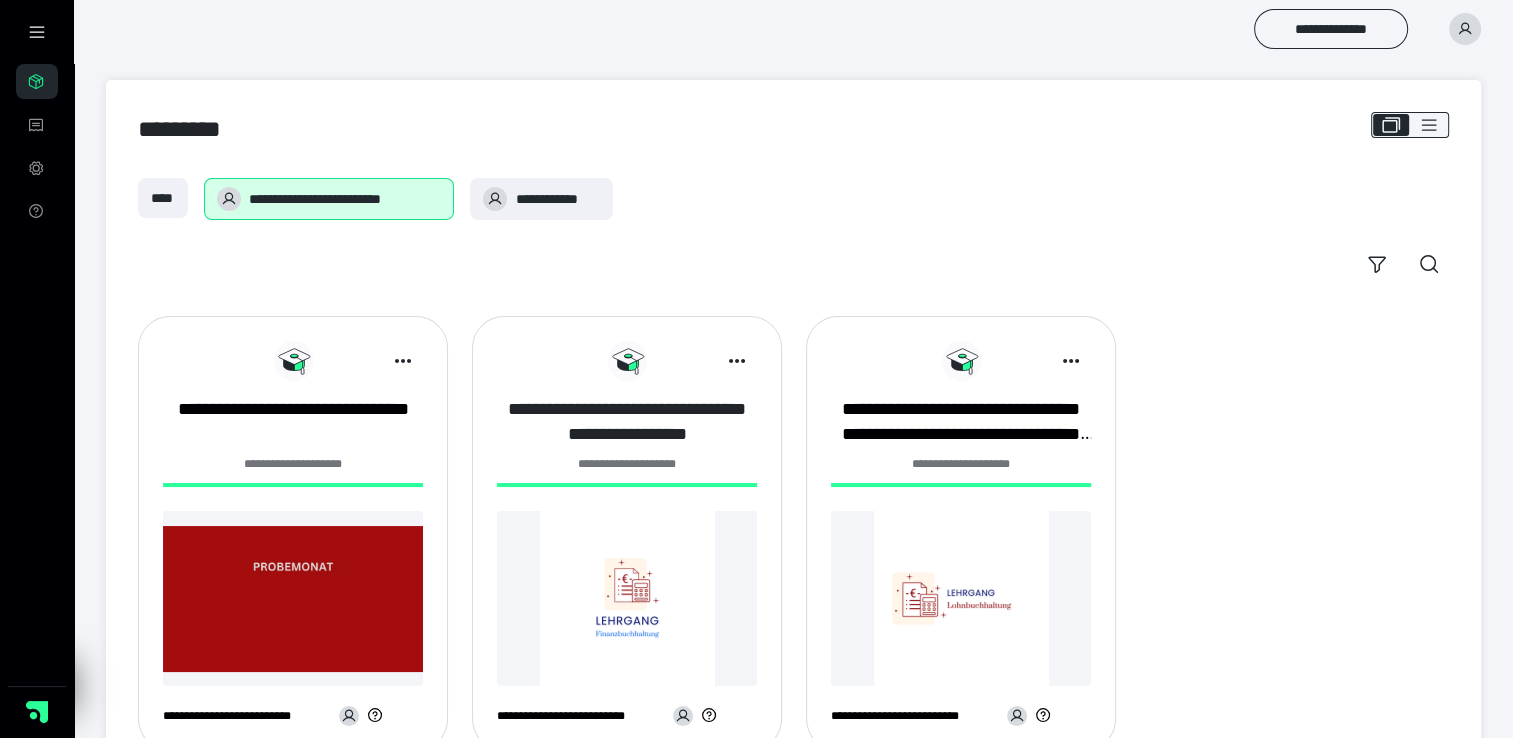 click on "**********" at bounding box center (627, 422) 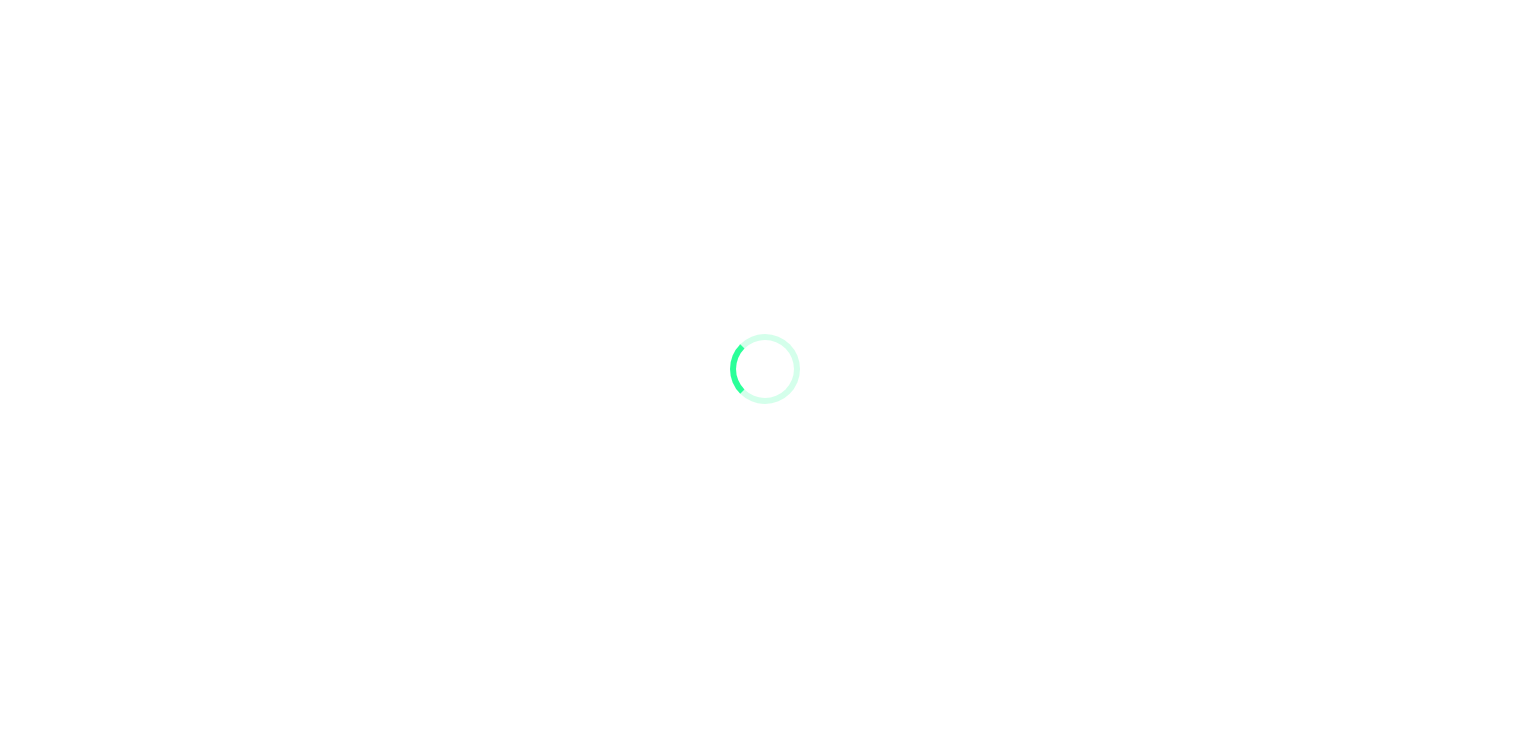 scroll, scrollTop: 0, scrollLeft: 0, axis: both 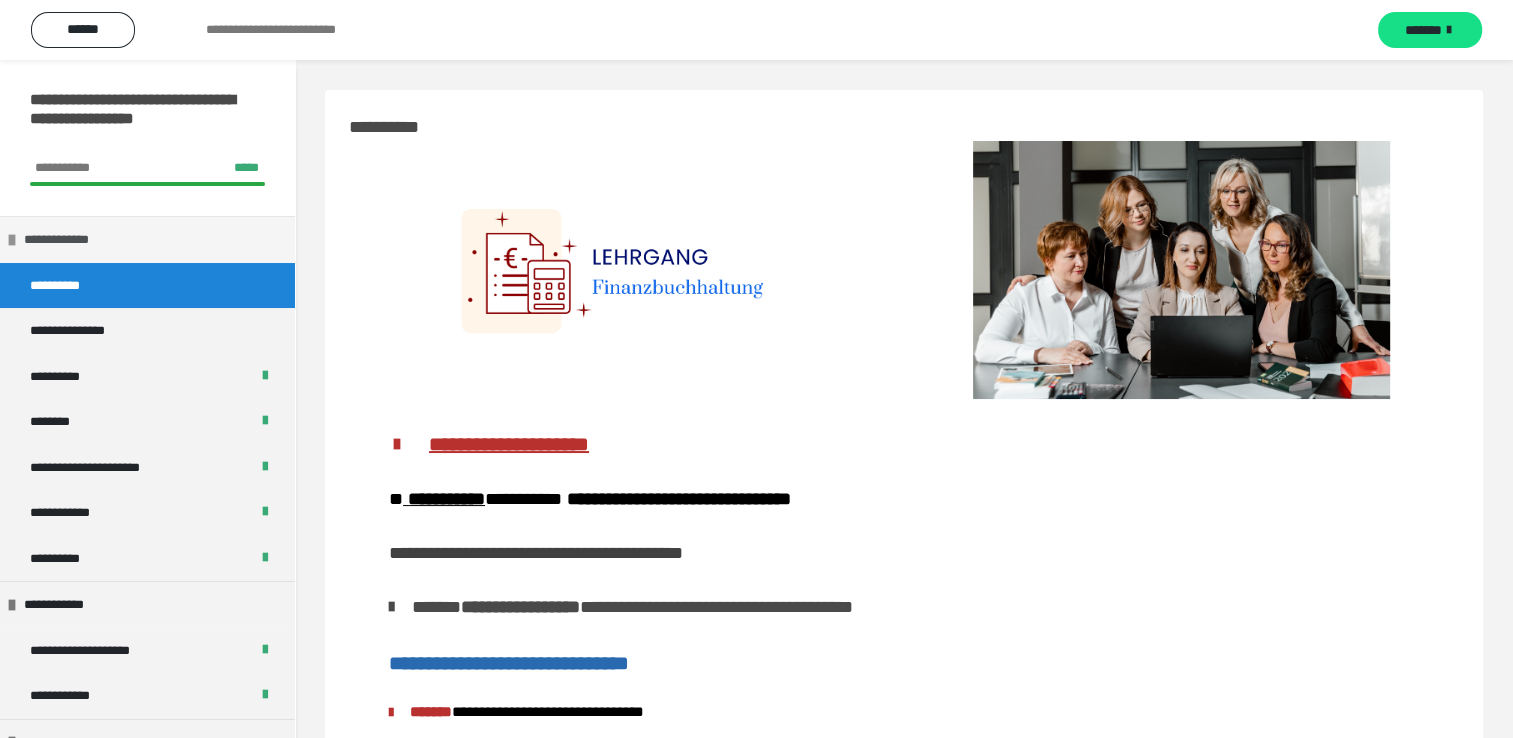 click on "**********" at bounding box center [147, 239] 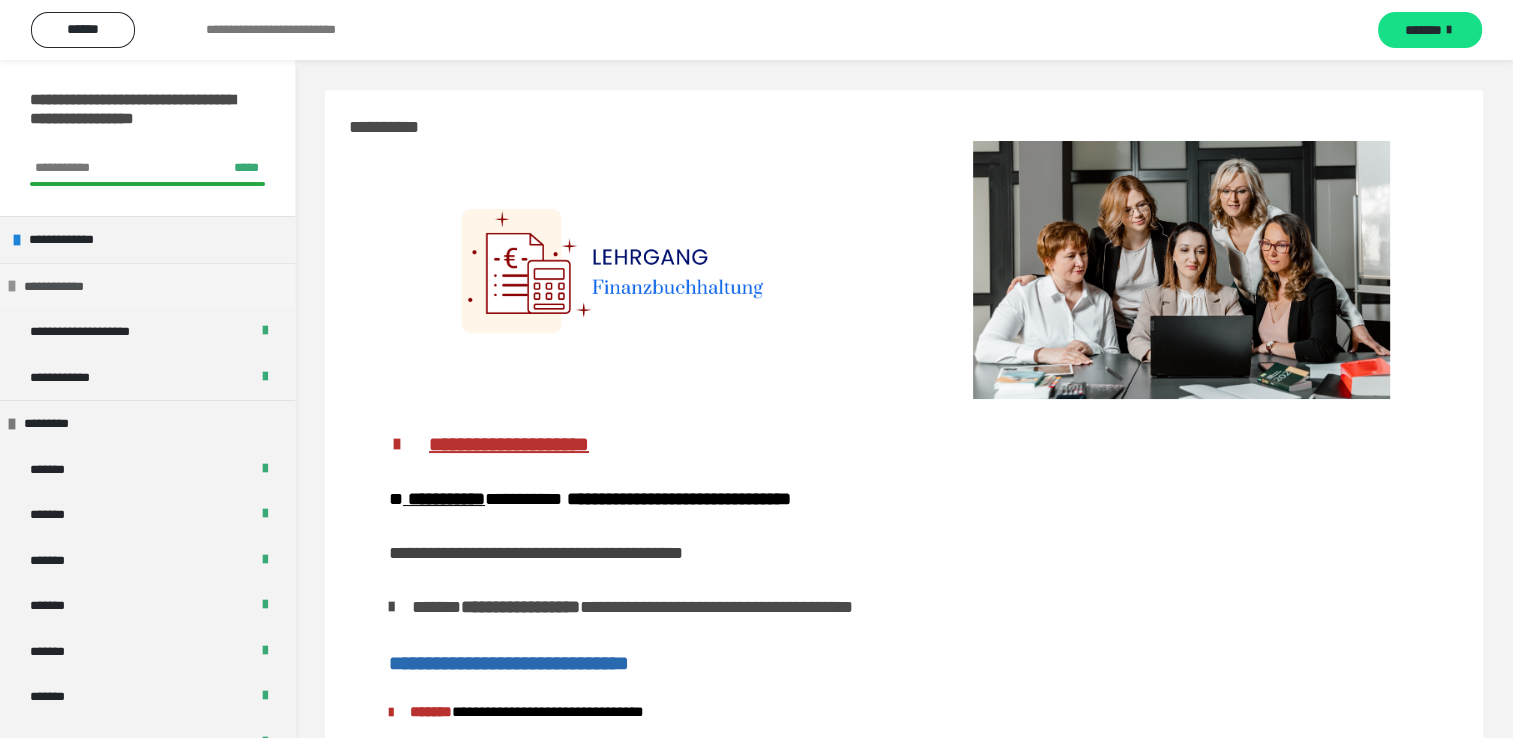 click on "**********" at bounding box center [147, 286] 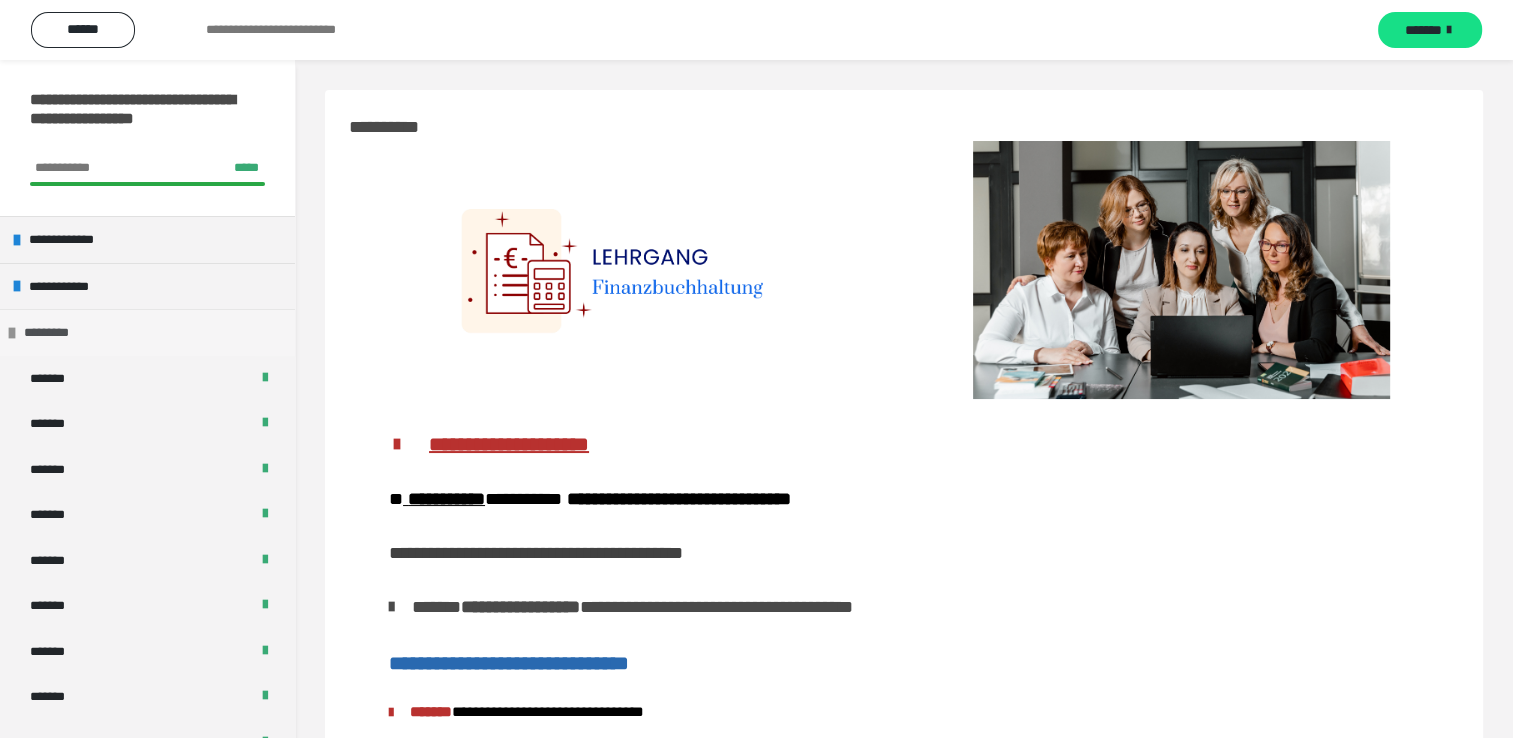 click on "*********" at bounding box center (147, 332) 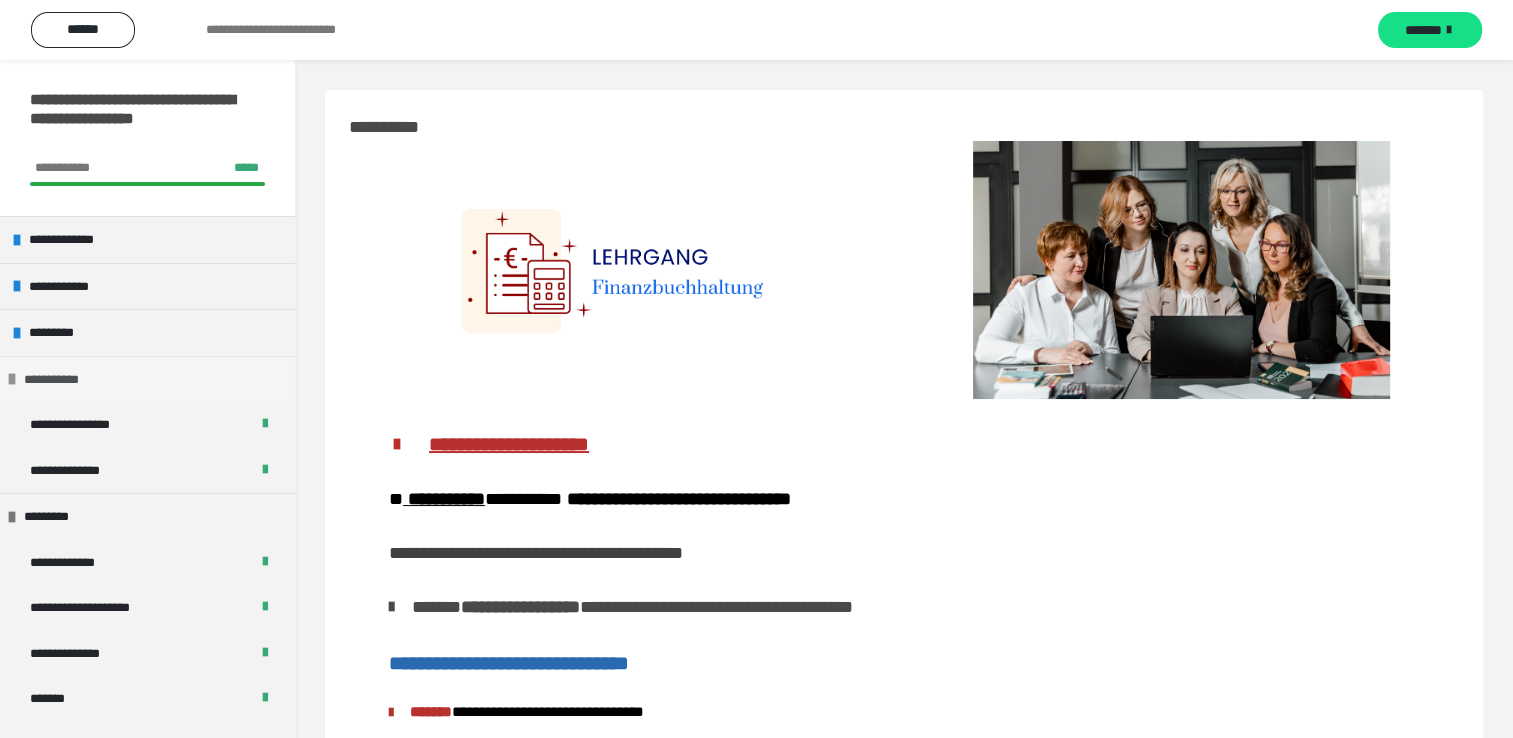 click on "**********" at bounding box center [147, 379] 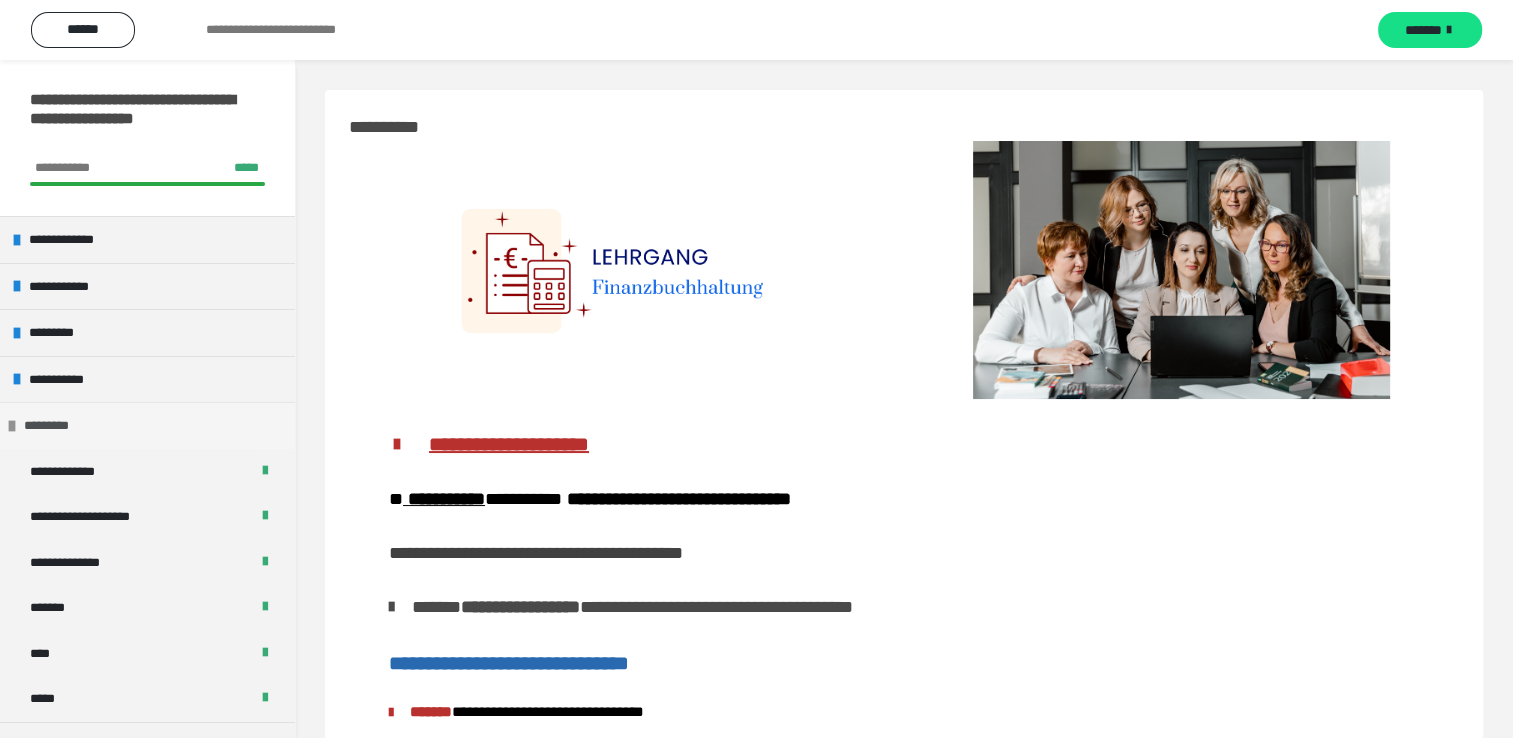 click on "*********" at bounding box center [147, 425] 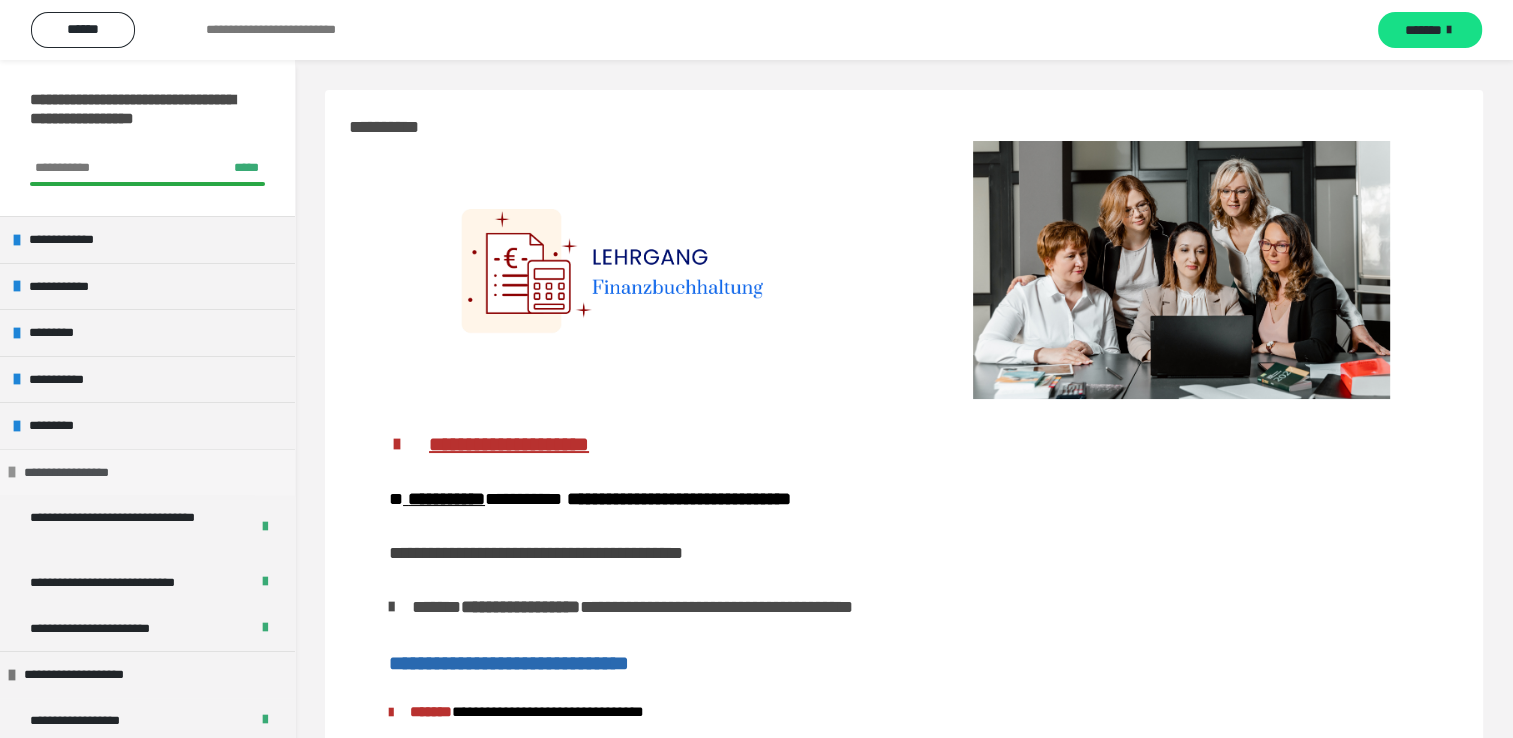 click on "**********" at bounding box center (82, 473) 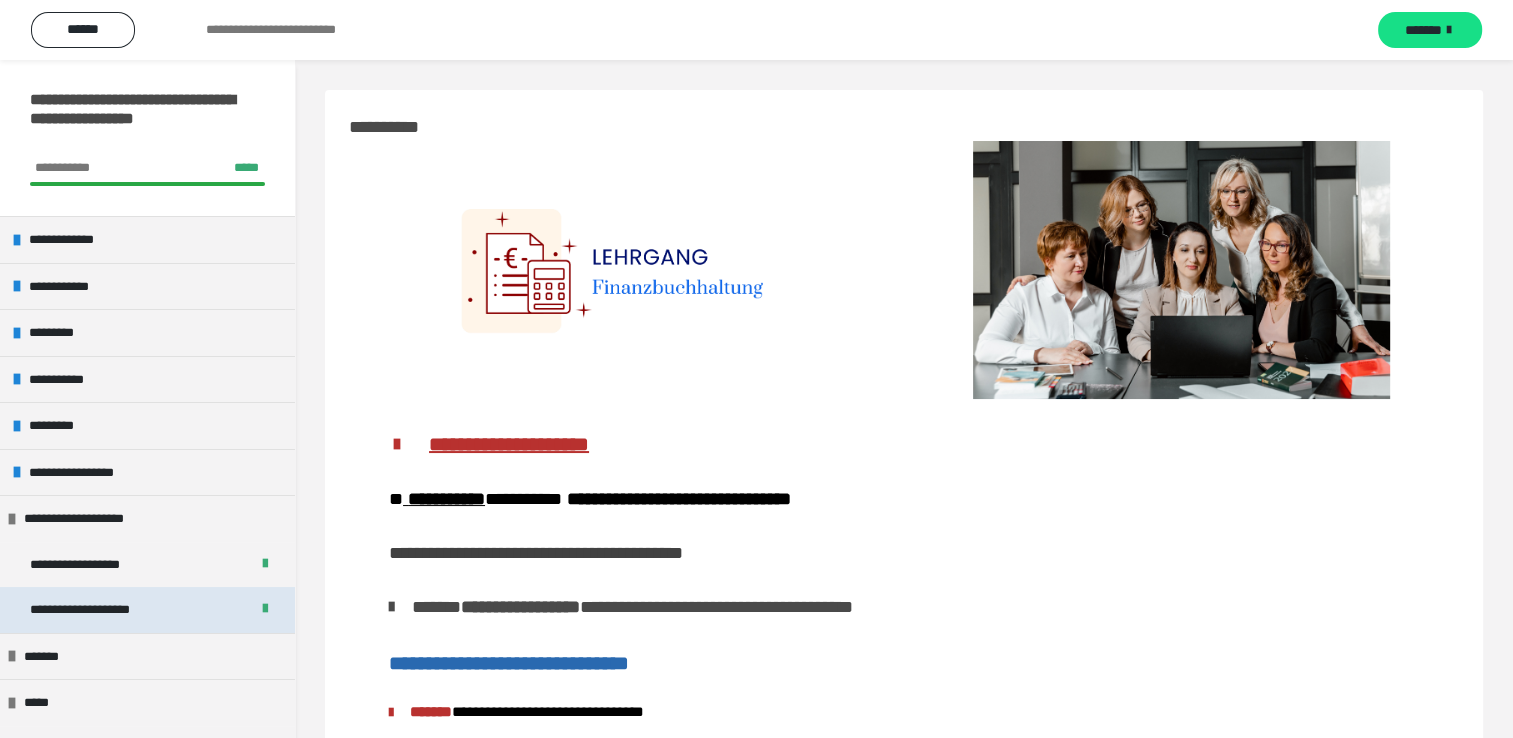 click on "**********" at bounding box center [102, 610] 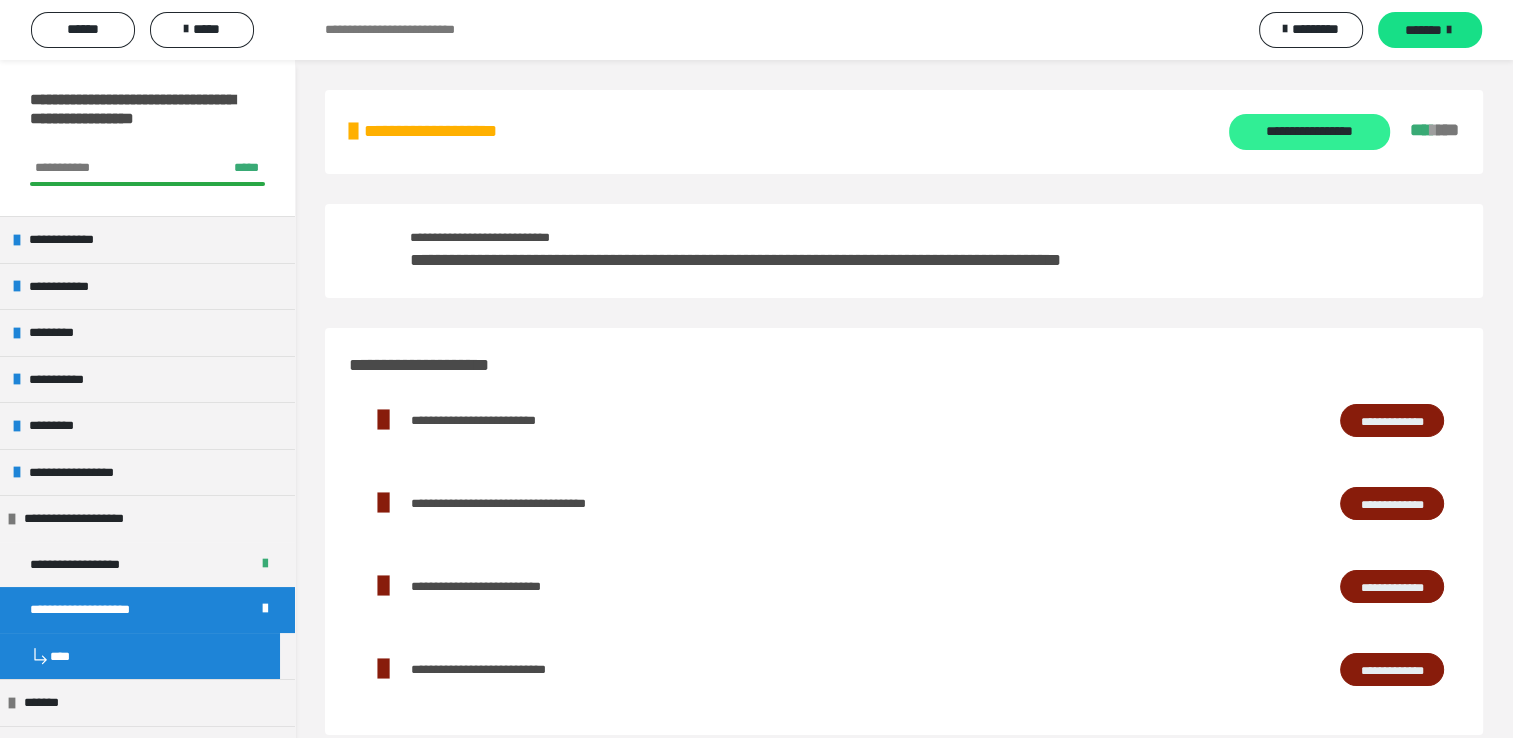 click on "**********" at bounding box center [1309, 132] 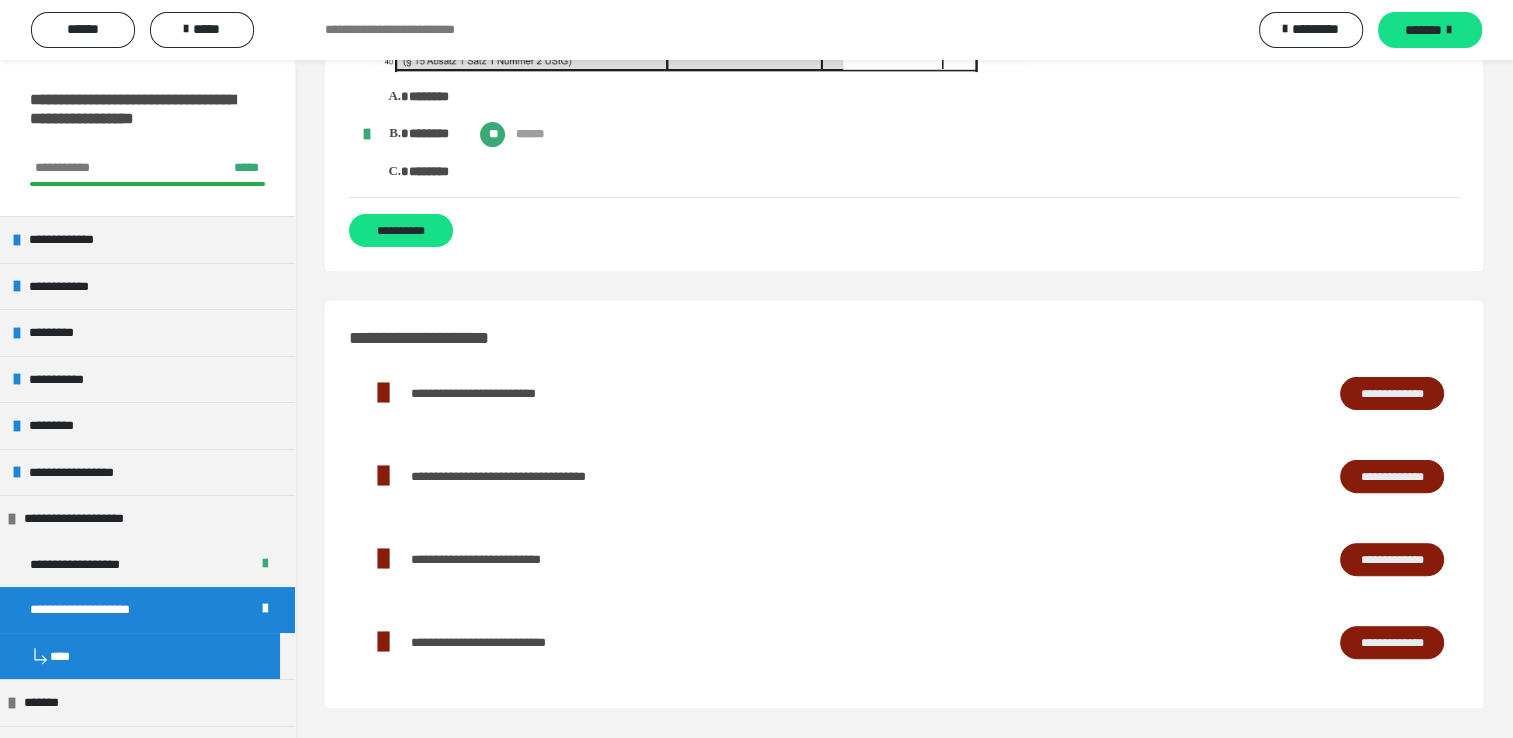 scroll, scrollTop: 15664, scrollLeft: 0, axis: vertical 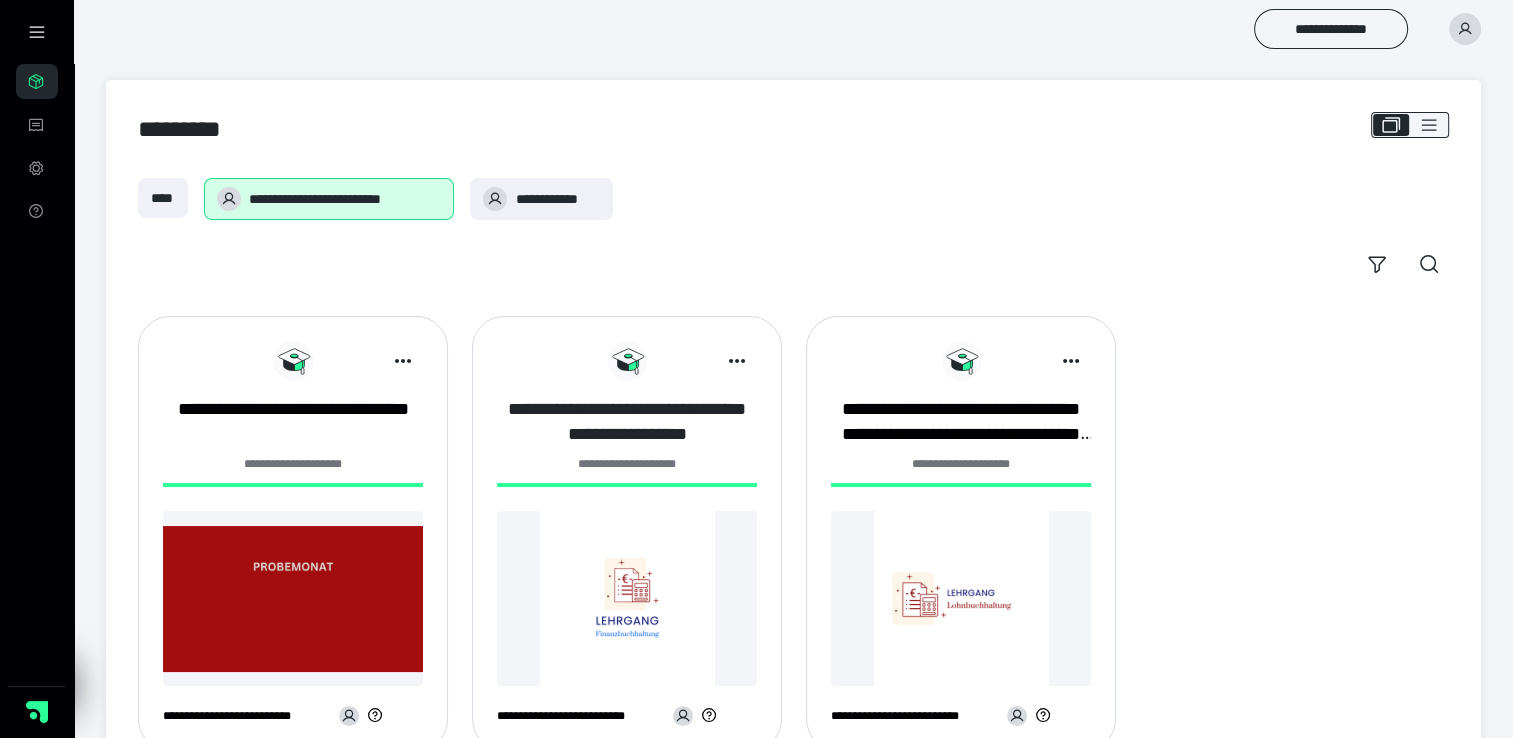 click on "**********" at bounding box center (627, 422) 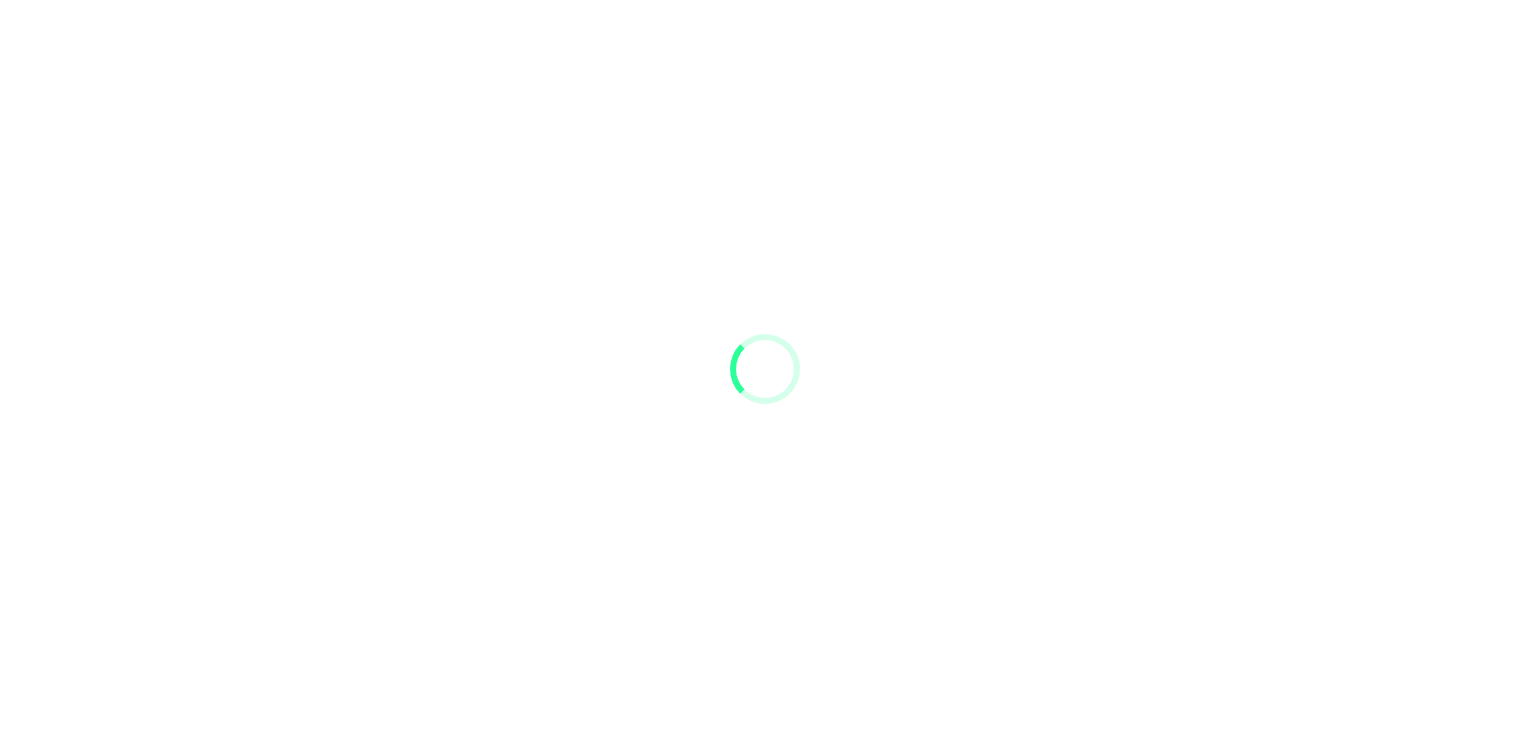 scroll, scrollTop: 0, scrollLeft: 0, axis: both 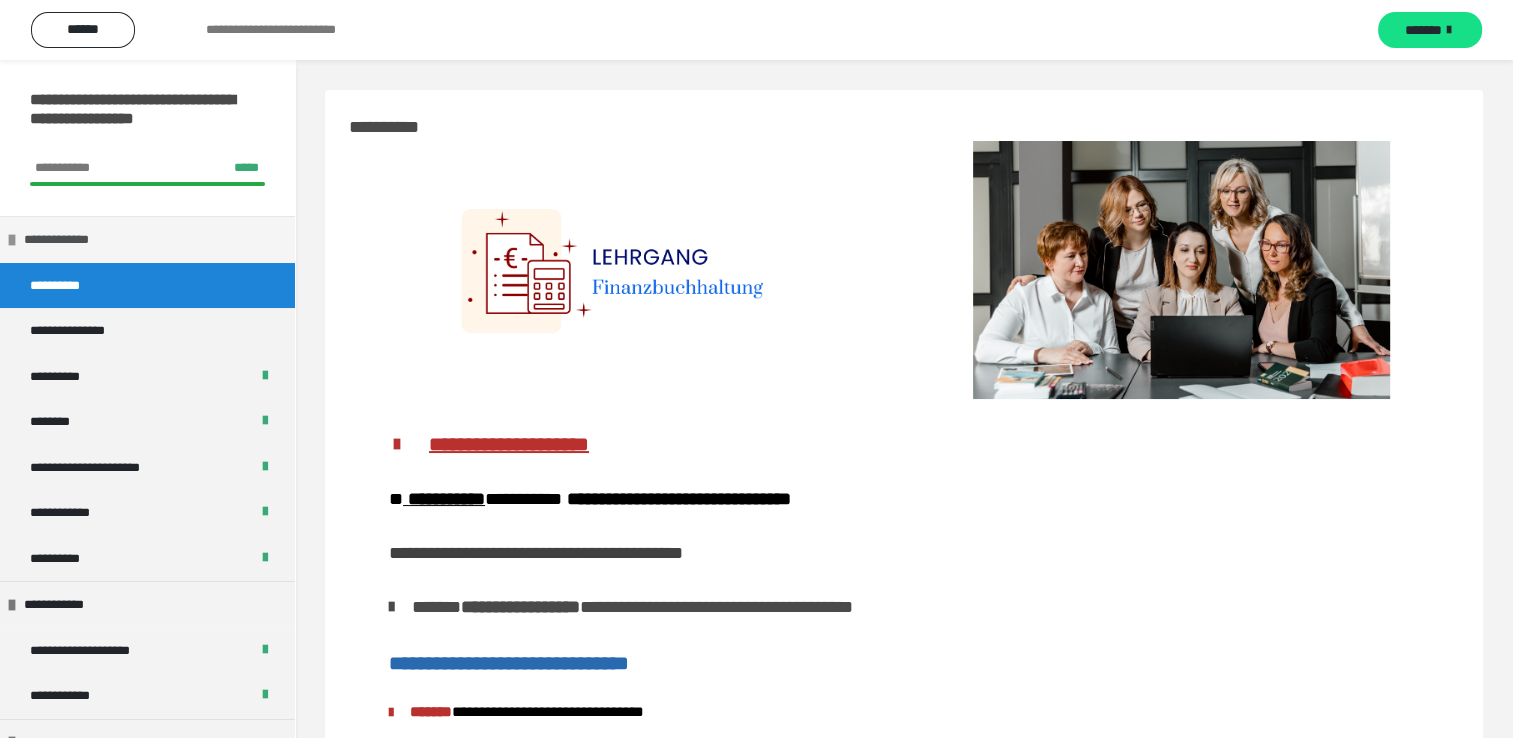 click on "**********" at bounding box center [147, 239] 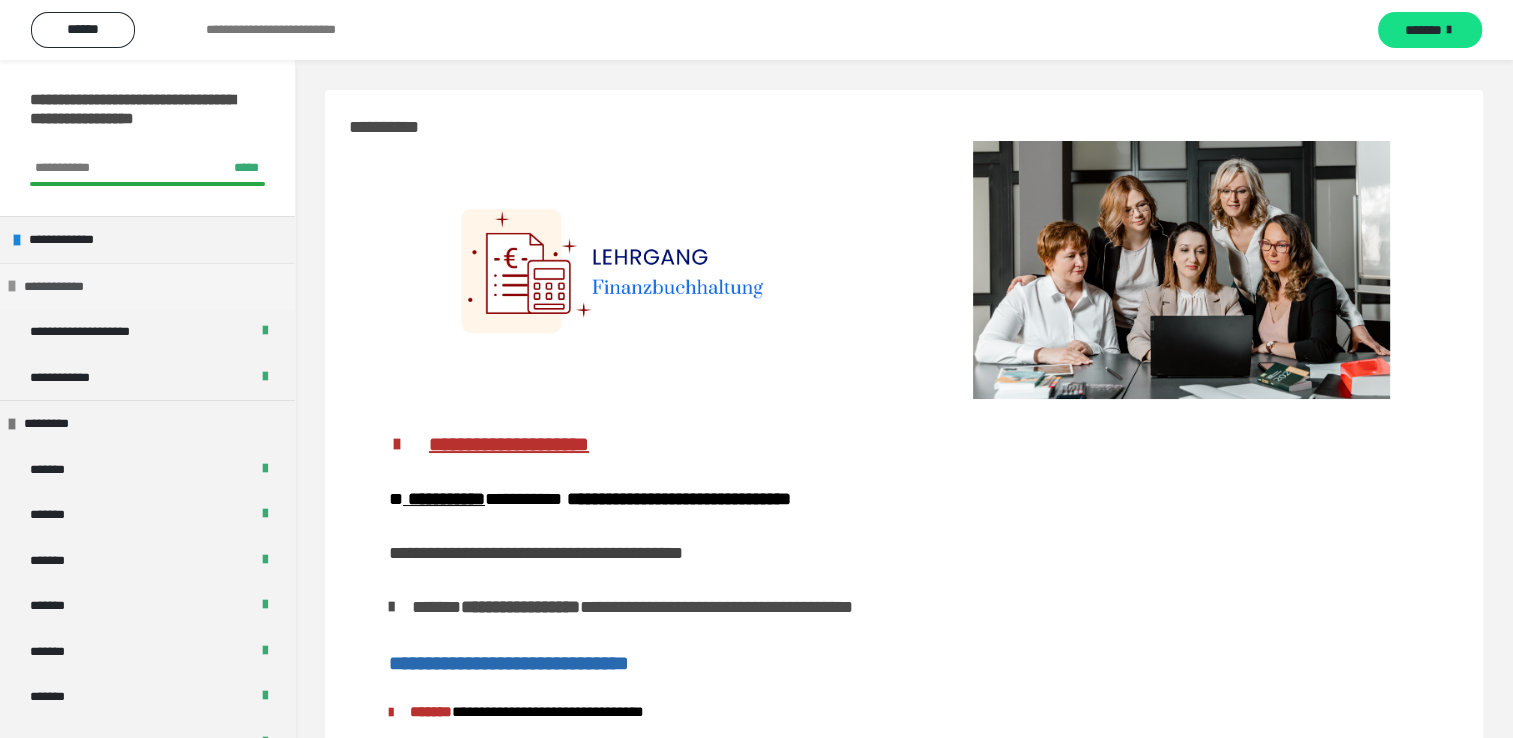 click on "**********" at bounding box center [147, 286] 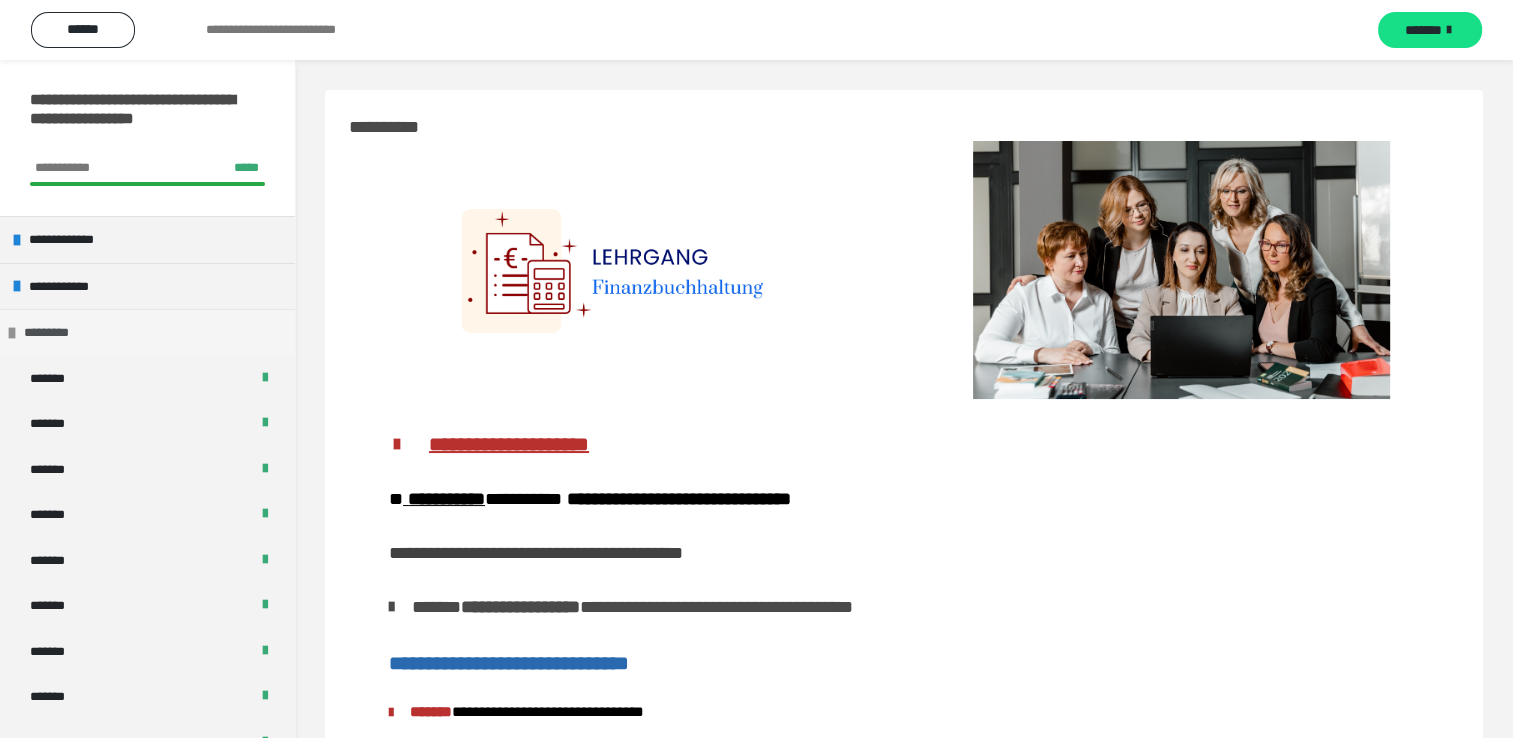 click on "*********" at bounding box center (147, 332) 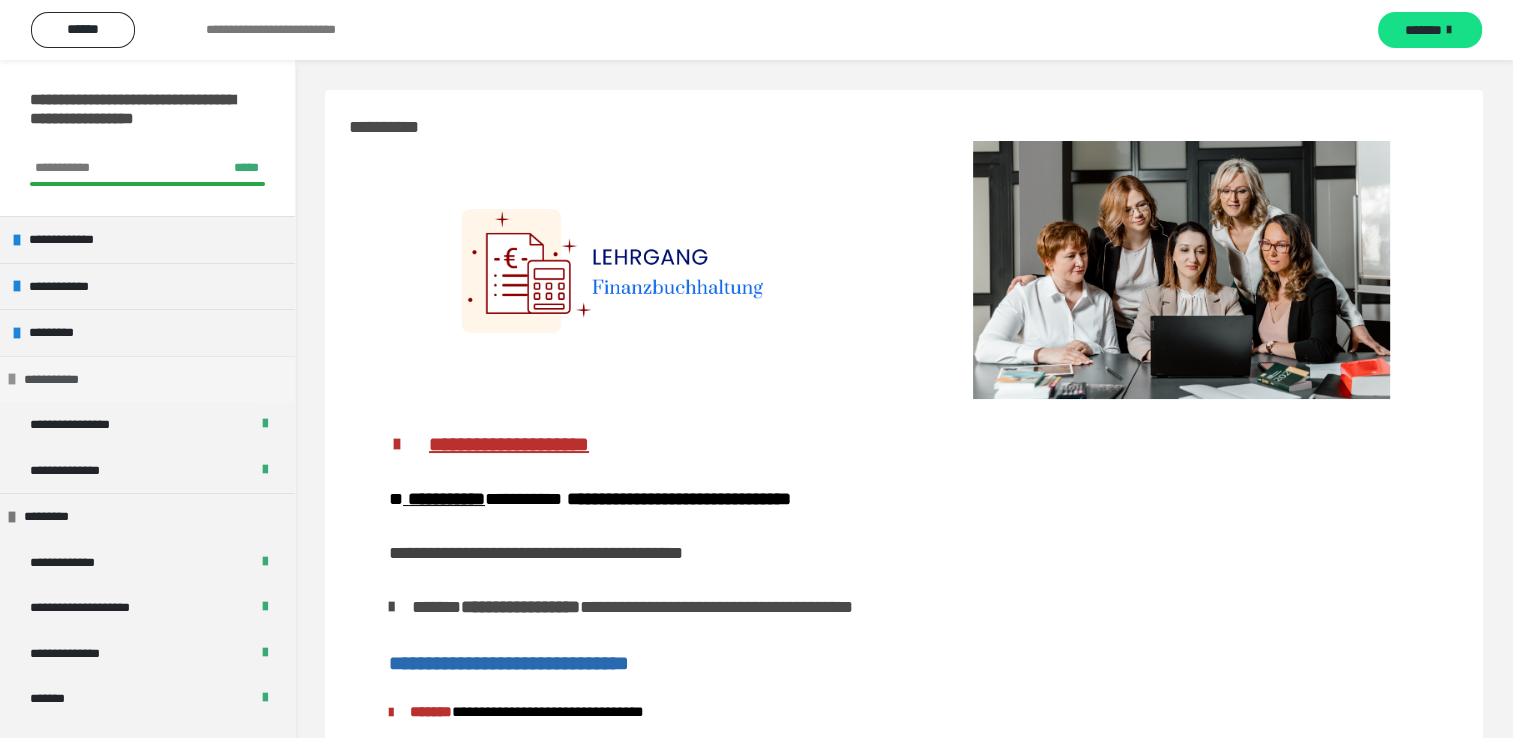 click on "**********" at bounding box center (147, 379) 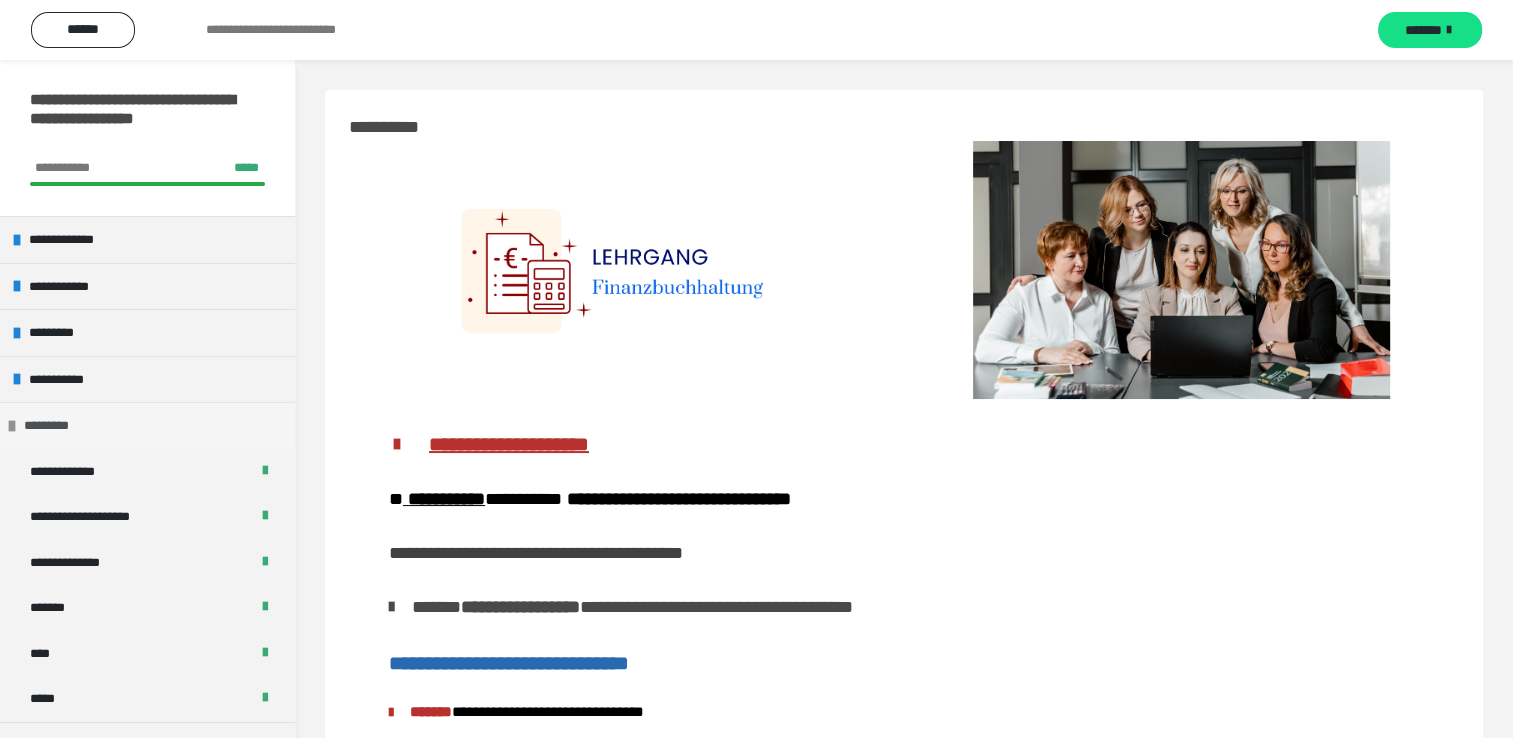 click on "*********" at bounding box center [147, 425] 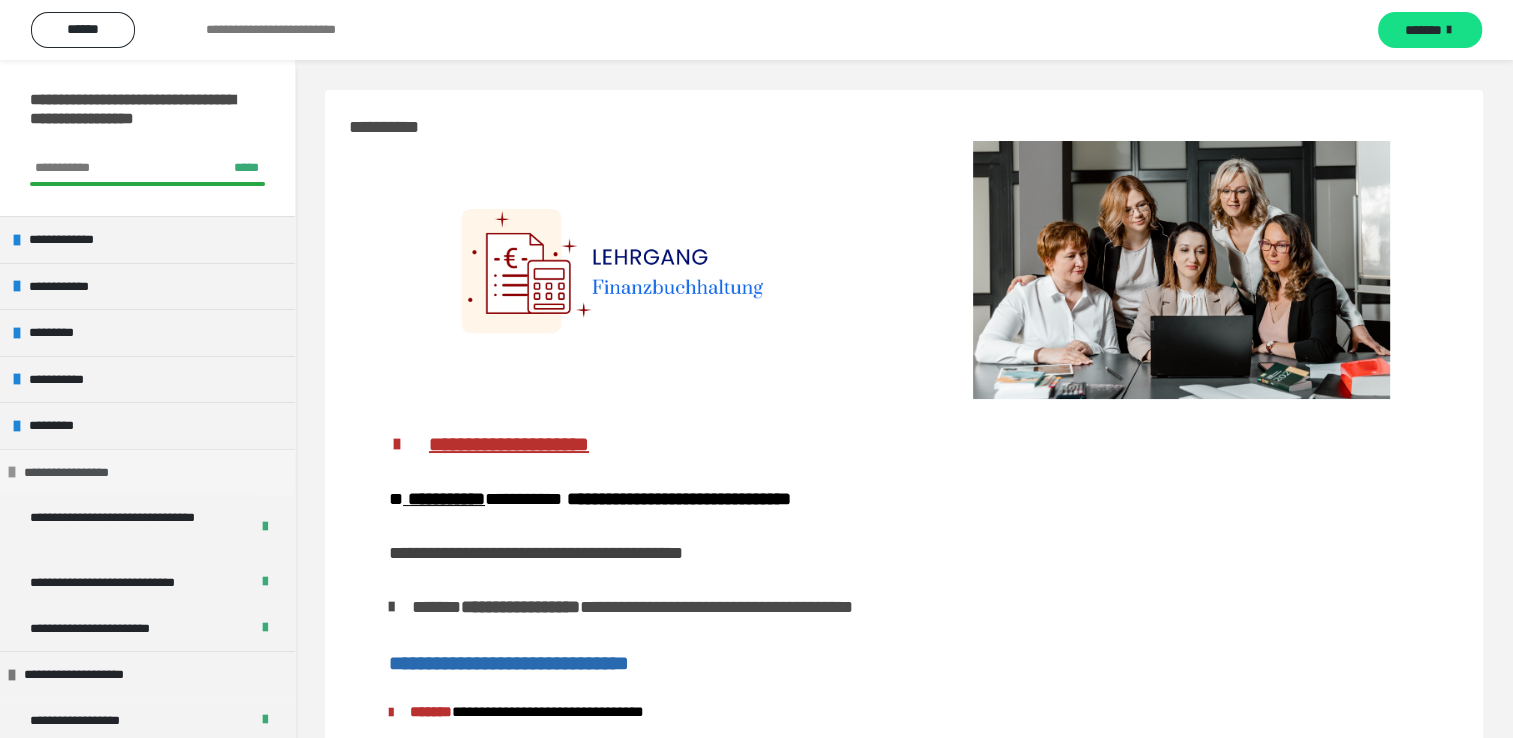 click on "**********" at bounding box center (147, 472) 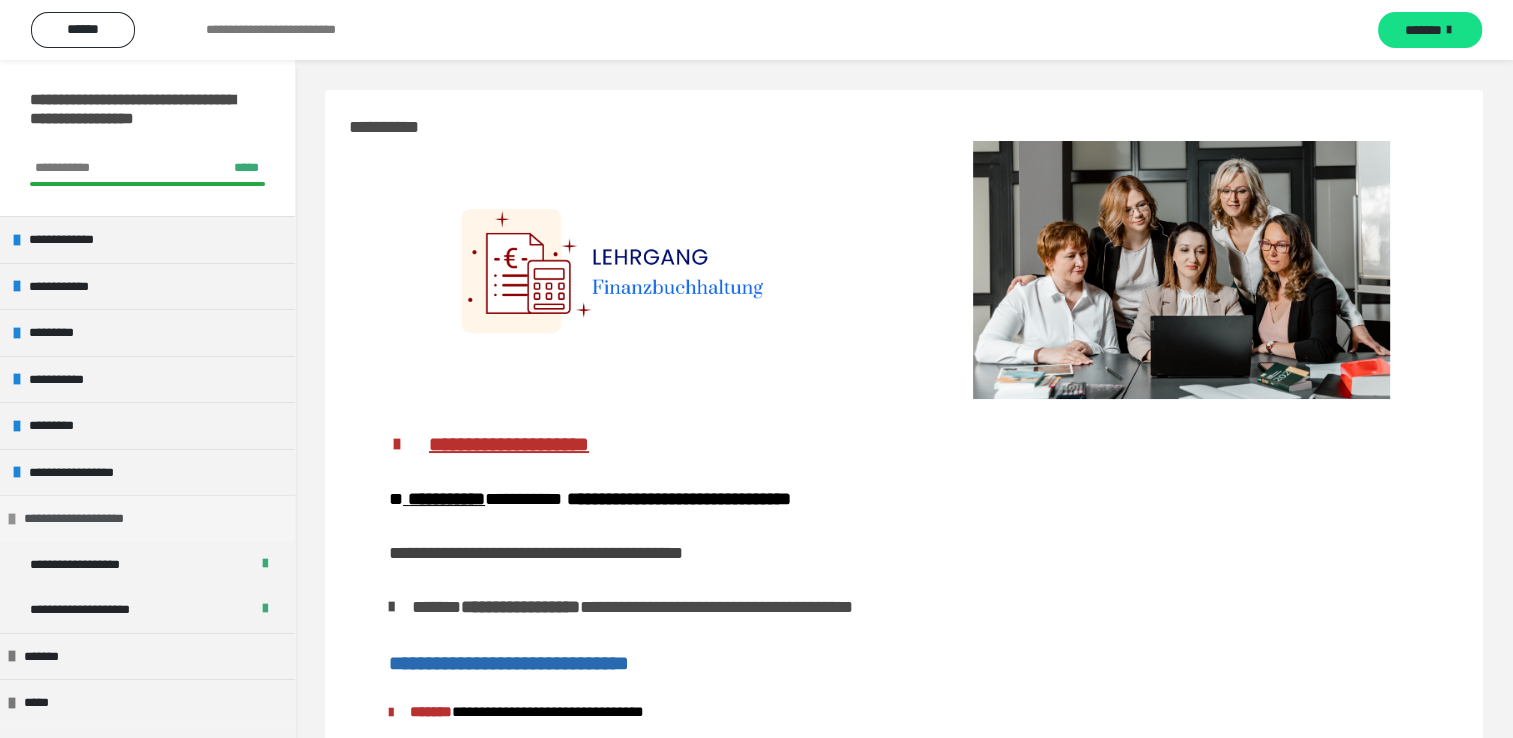 click on "**********" at bounding box center (147, 518) 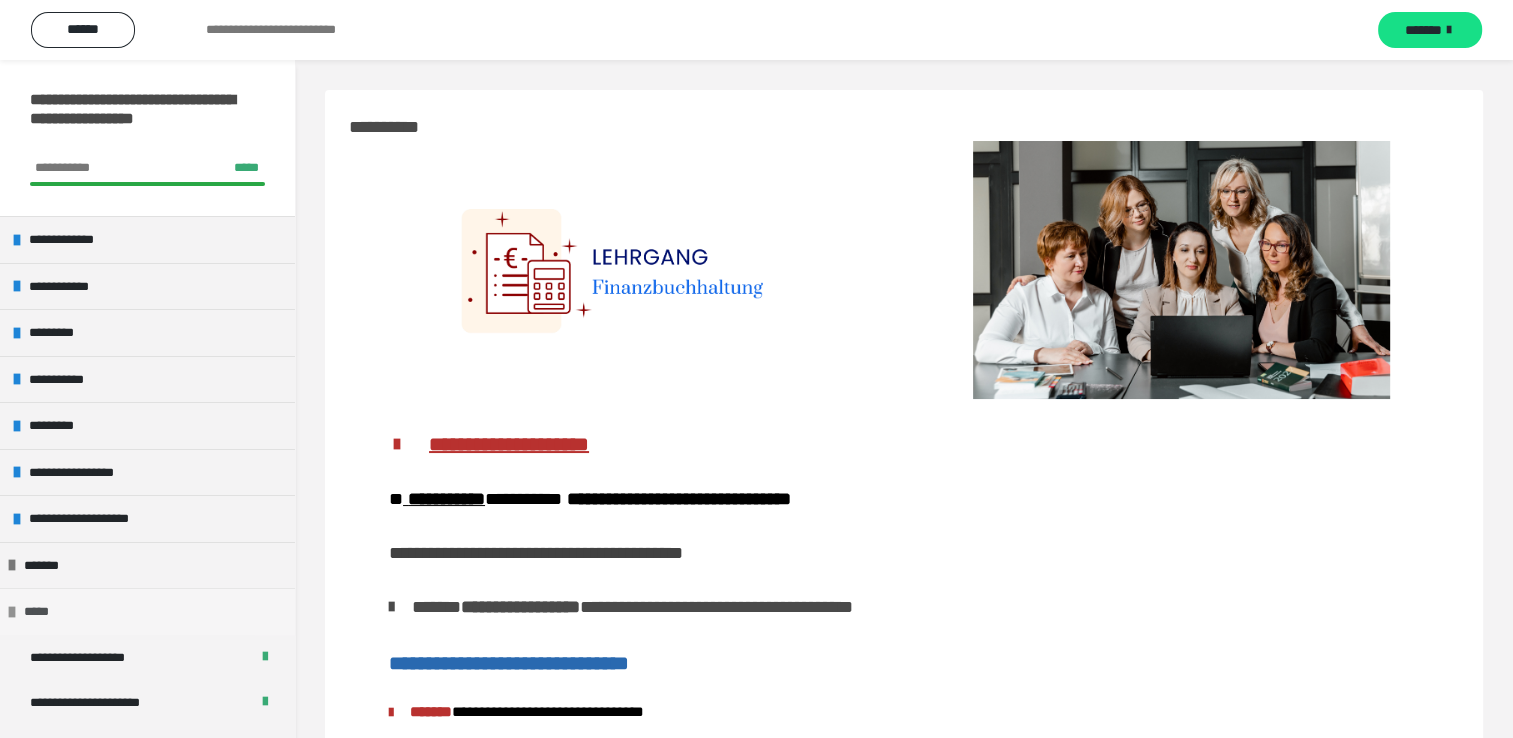 click on "*****" at bounding box center (147, 611) 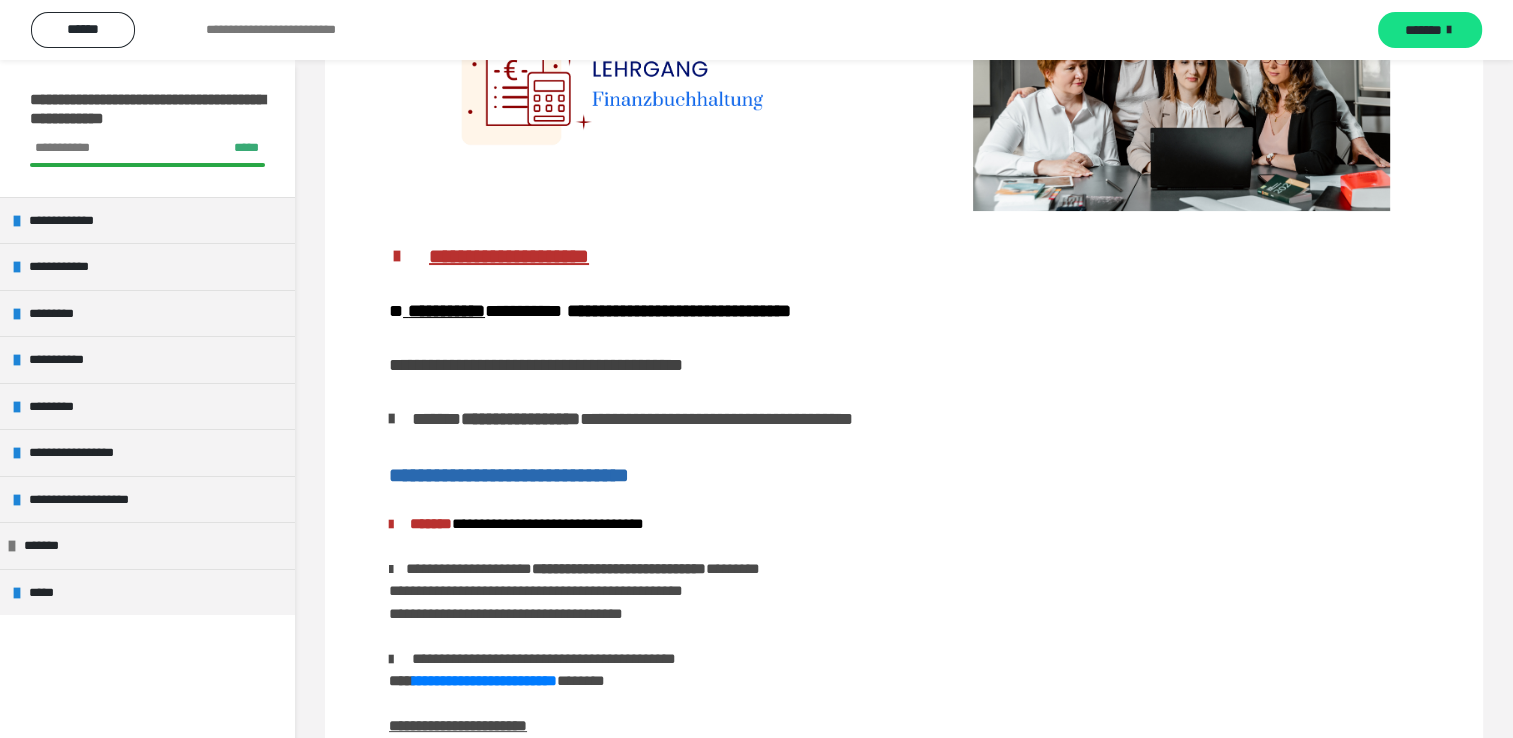 scroll, scrollTop: 200, scrollLeft: 0, axis: vertical 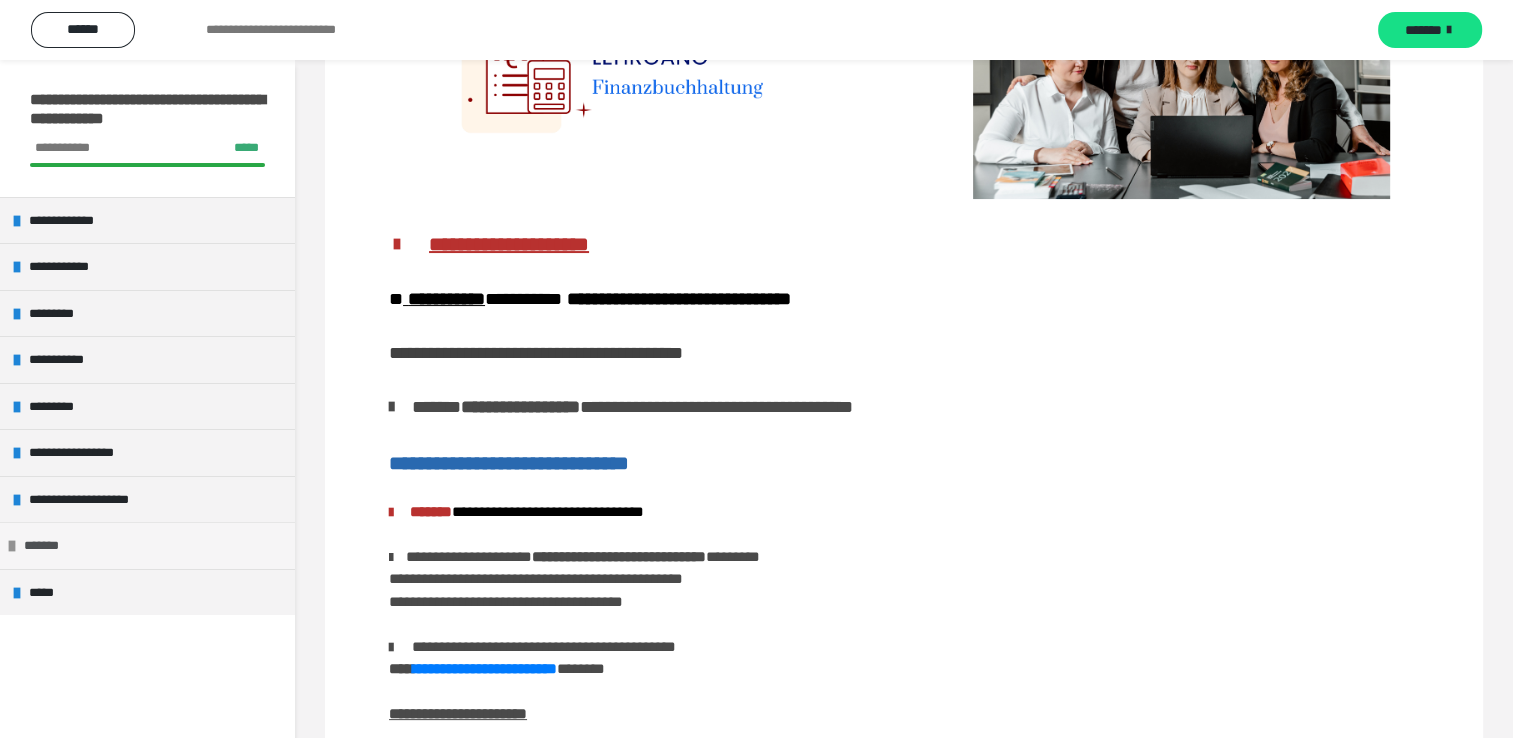 click on "*******" at bounding box center [147, 545] 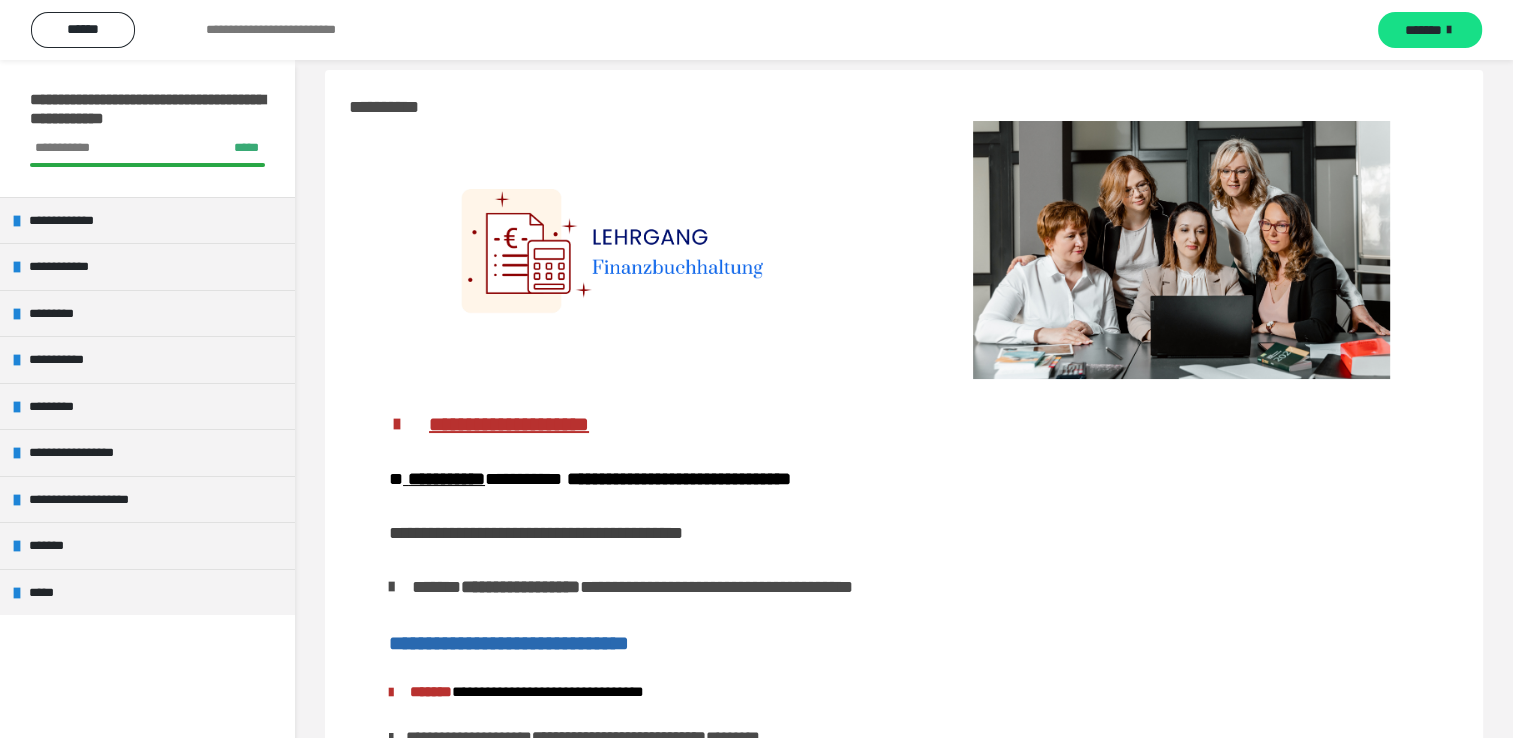 scroll, scrollTop: 0, scrollLeft: 0, axis: both 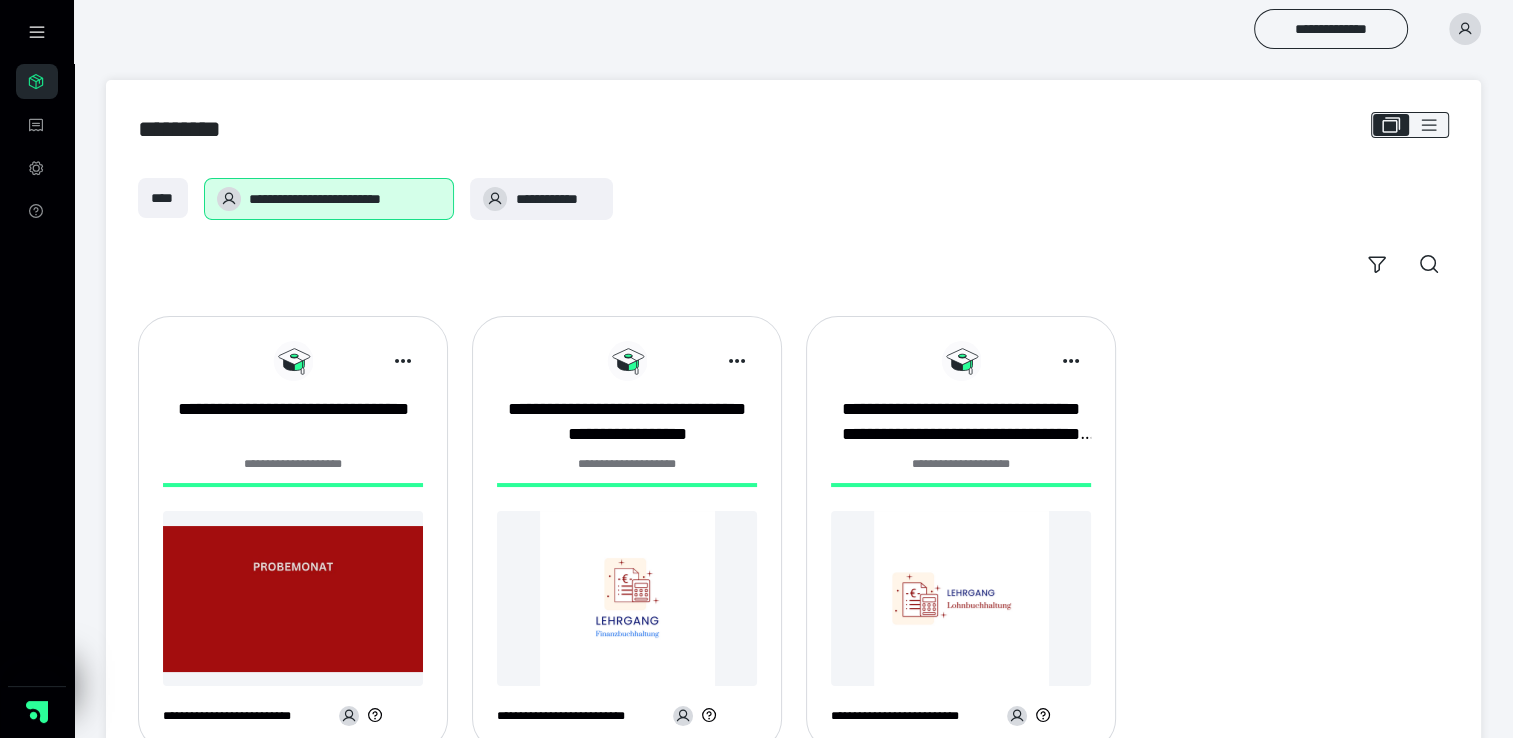 click at bounding box center [627, 361] 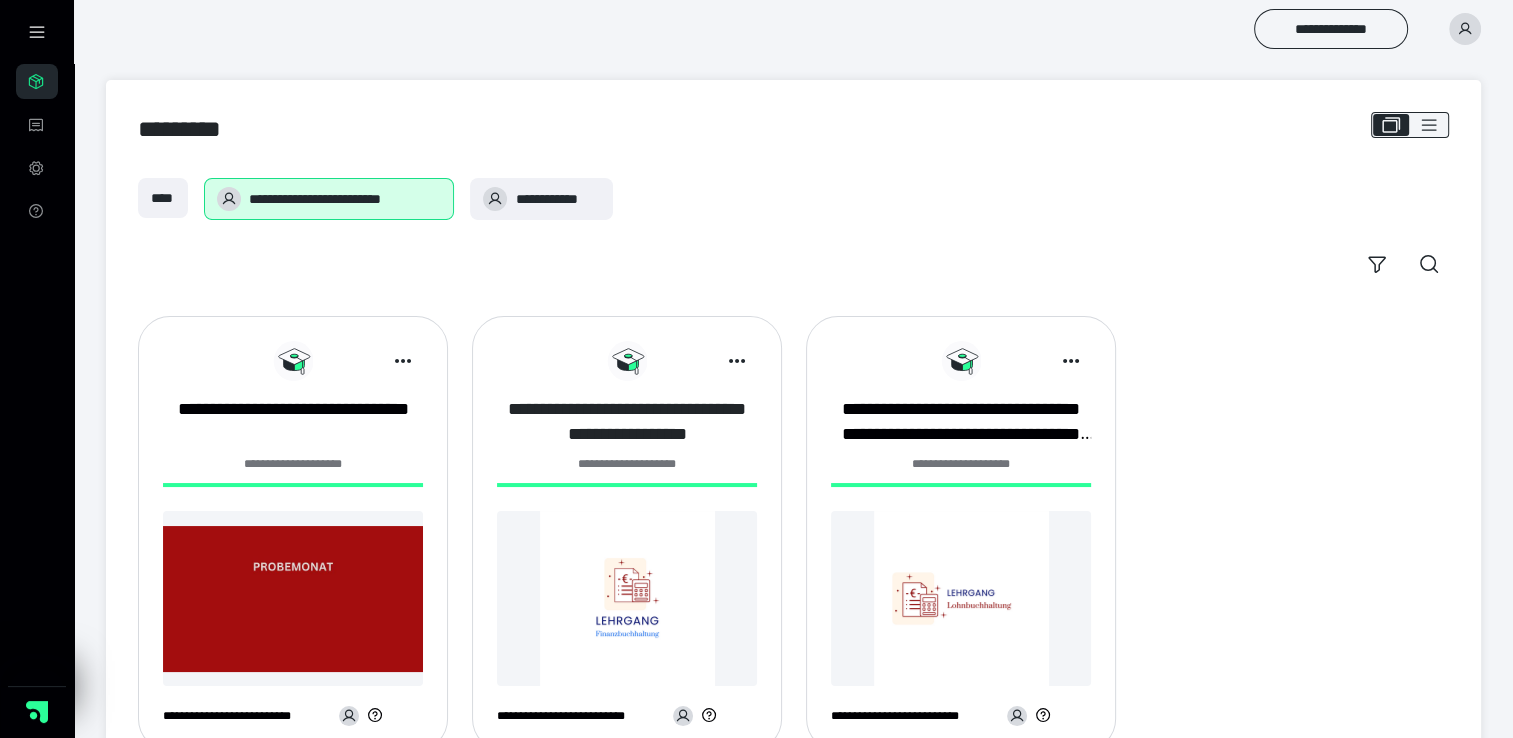 click on "**********" at bounding box center [627, 422] 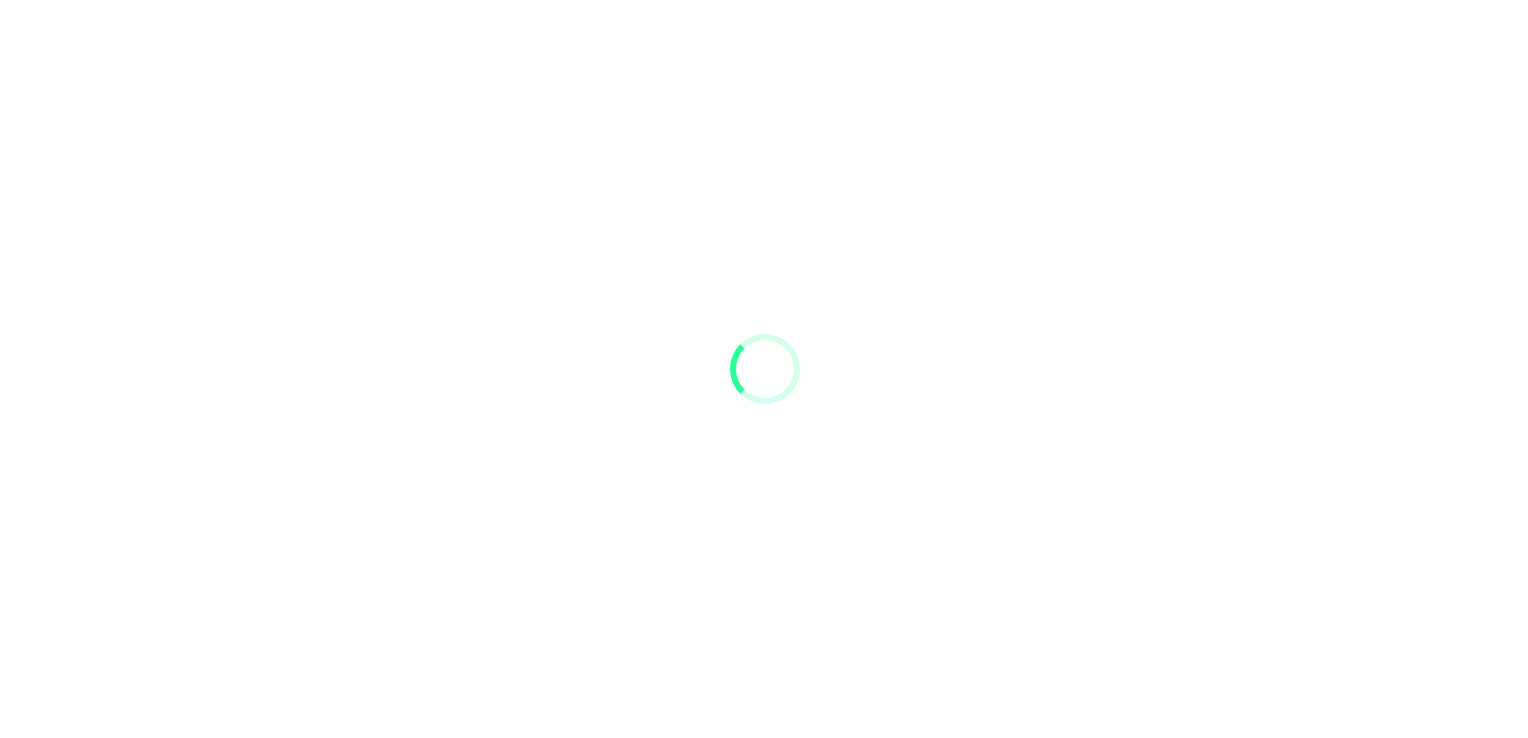 scroll, scrollTop: 0, scrollLeft: 0, axis: both 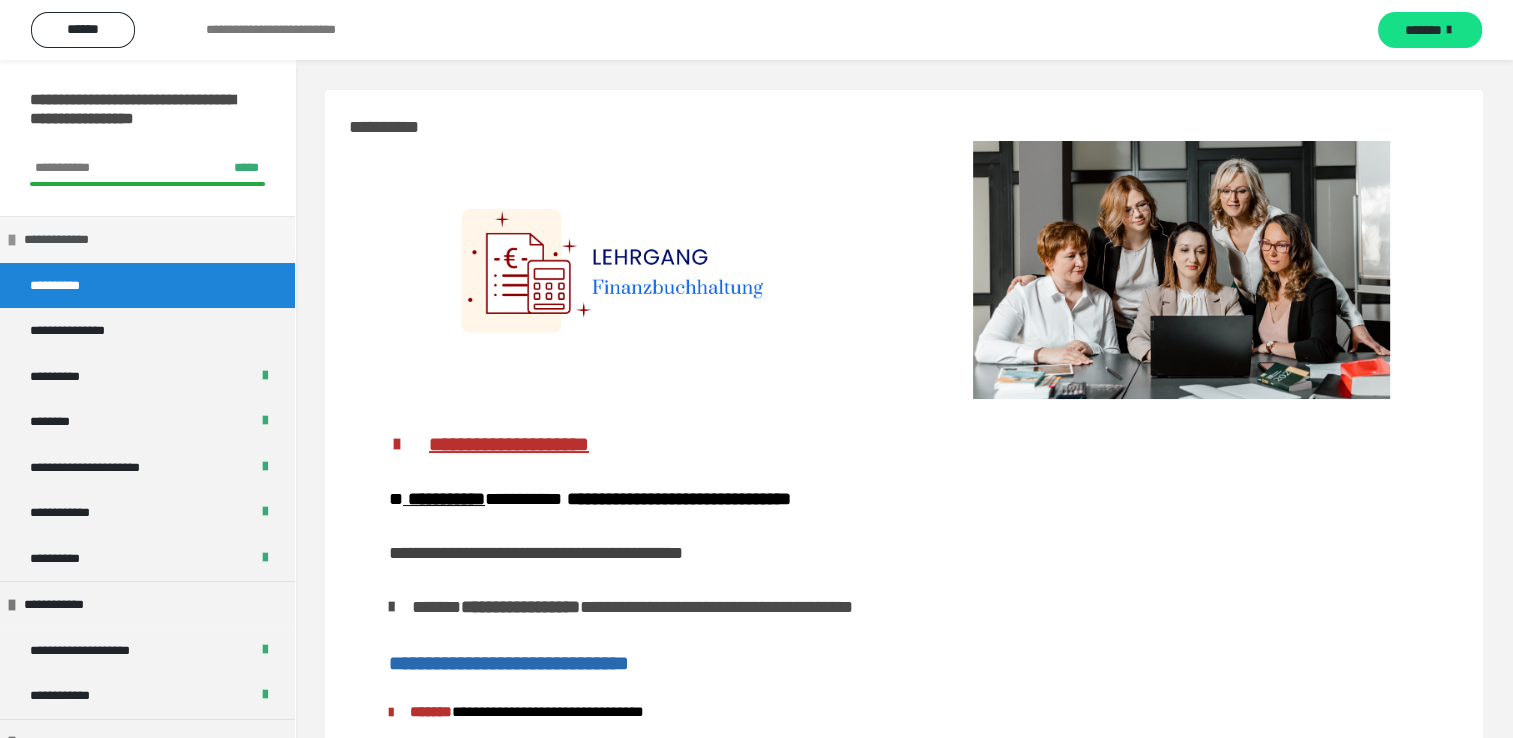 click on "**********" at bounding box center (147, 239) 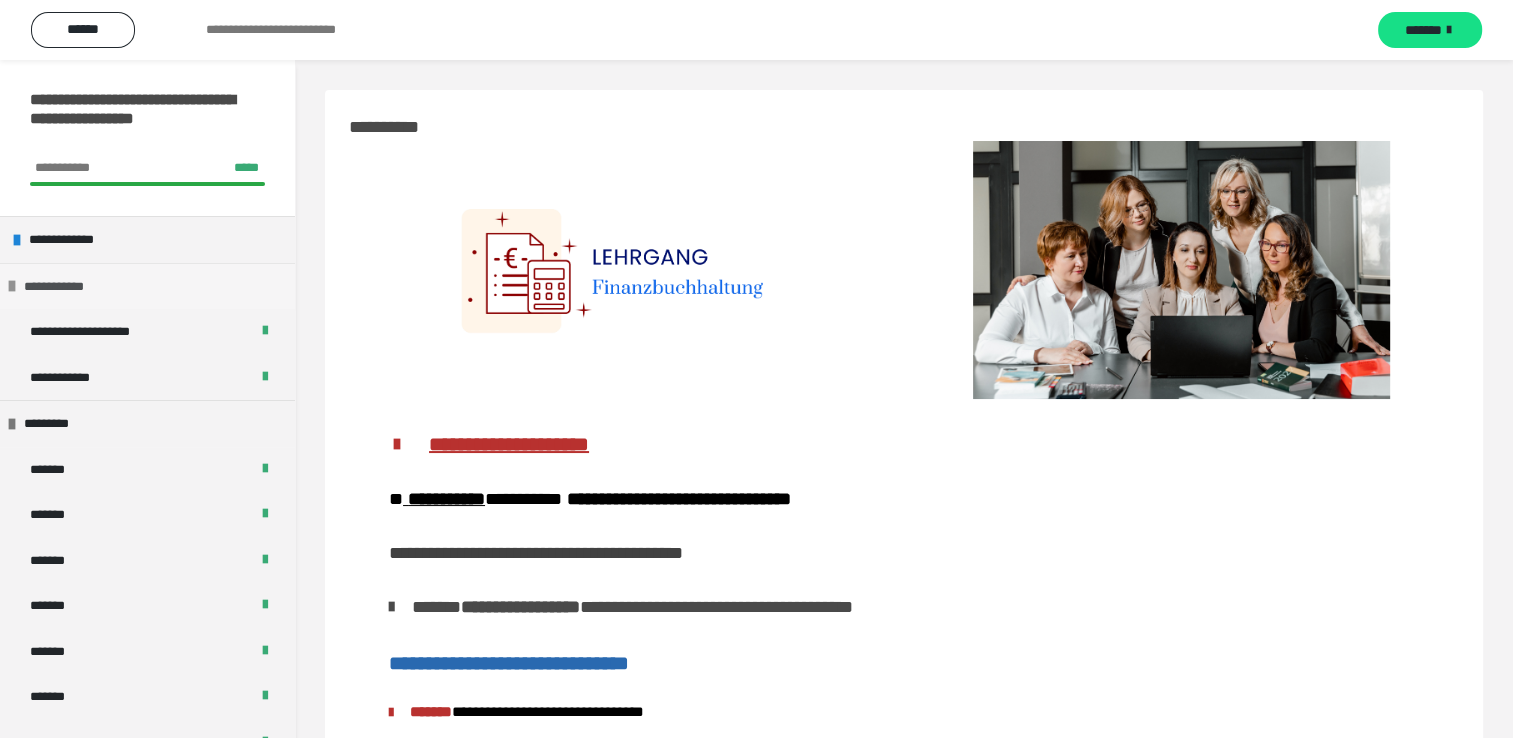click on "**********" at bounding box center [147, 286] 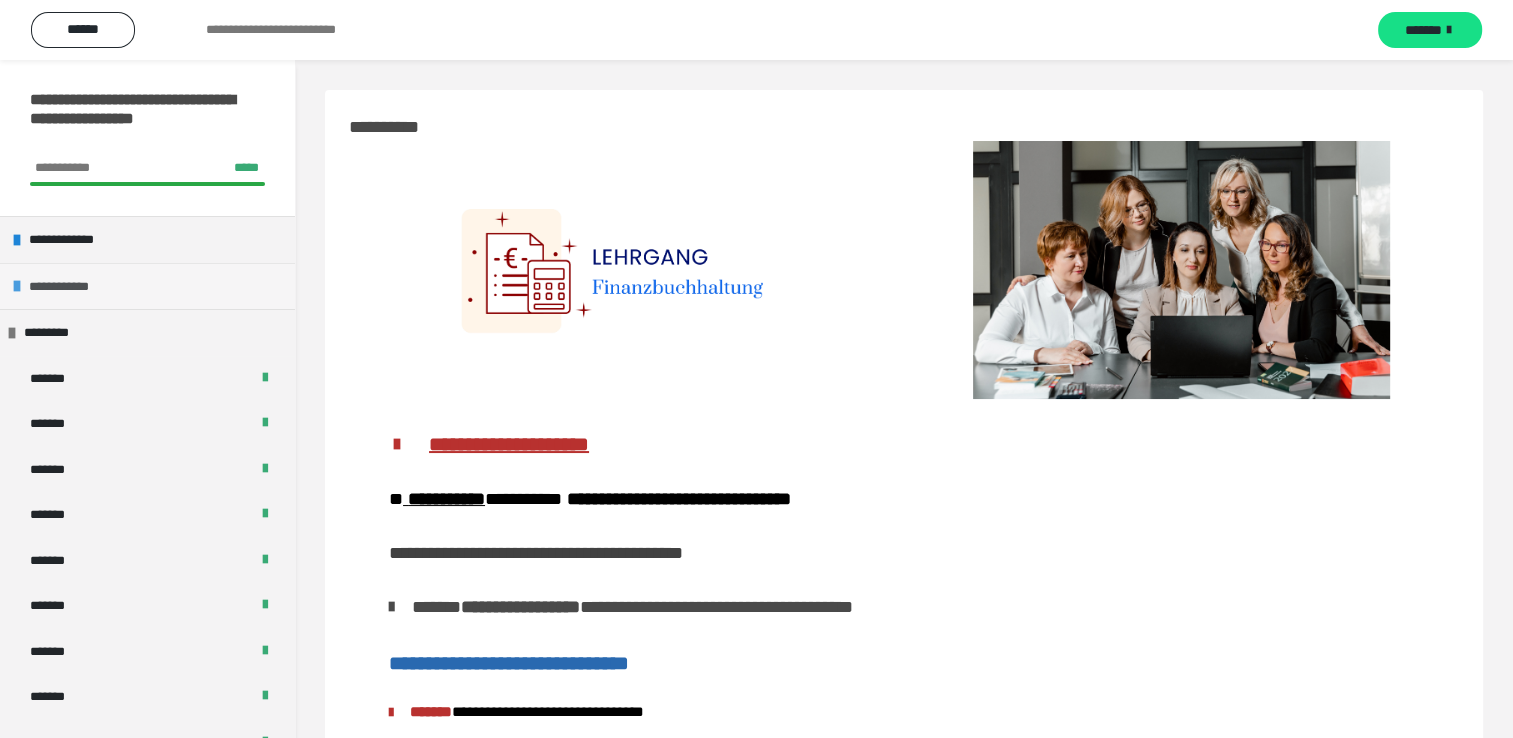 click on "**********" at bounding box center (147, 286) 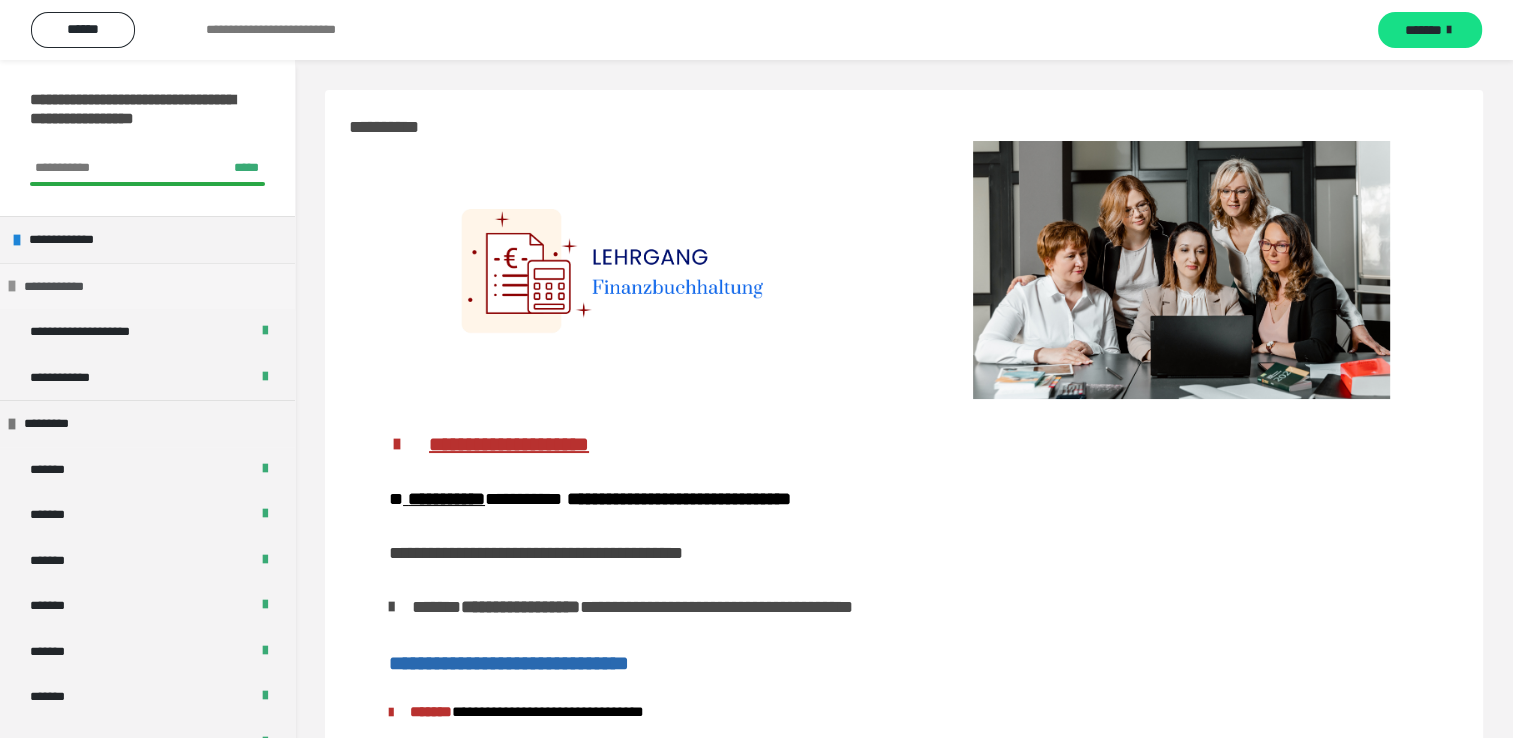 click on "**********" at bounding box center (65, 287) 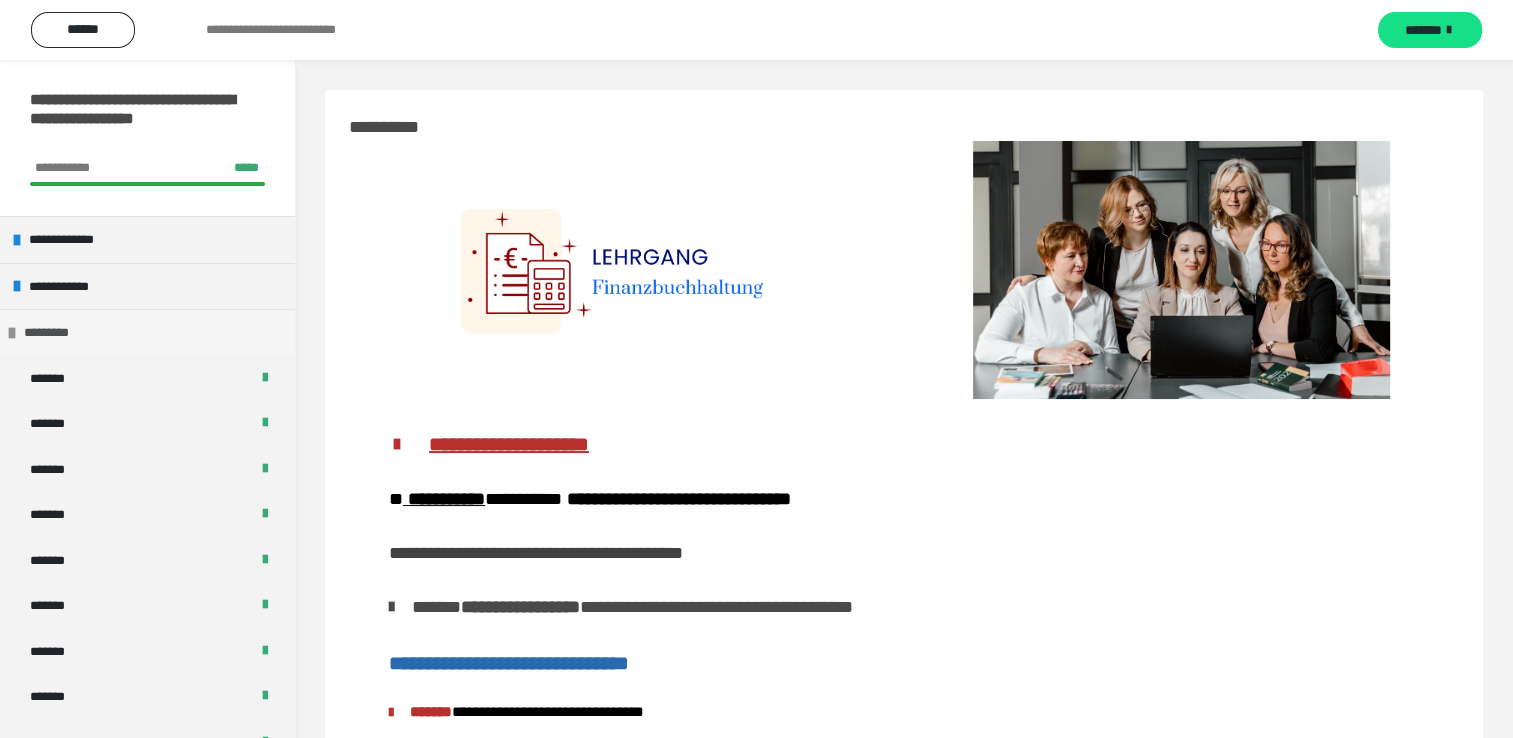 click on "*********" at bounding box center (147, 332) 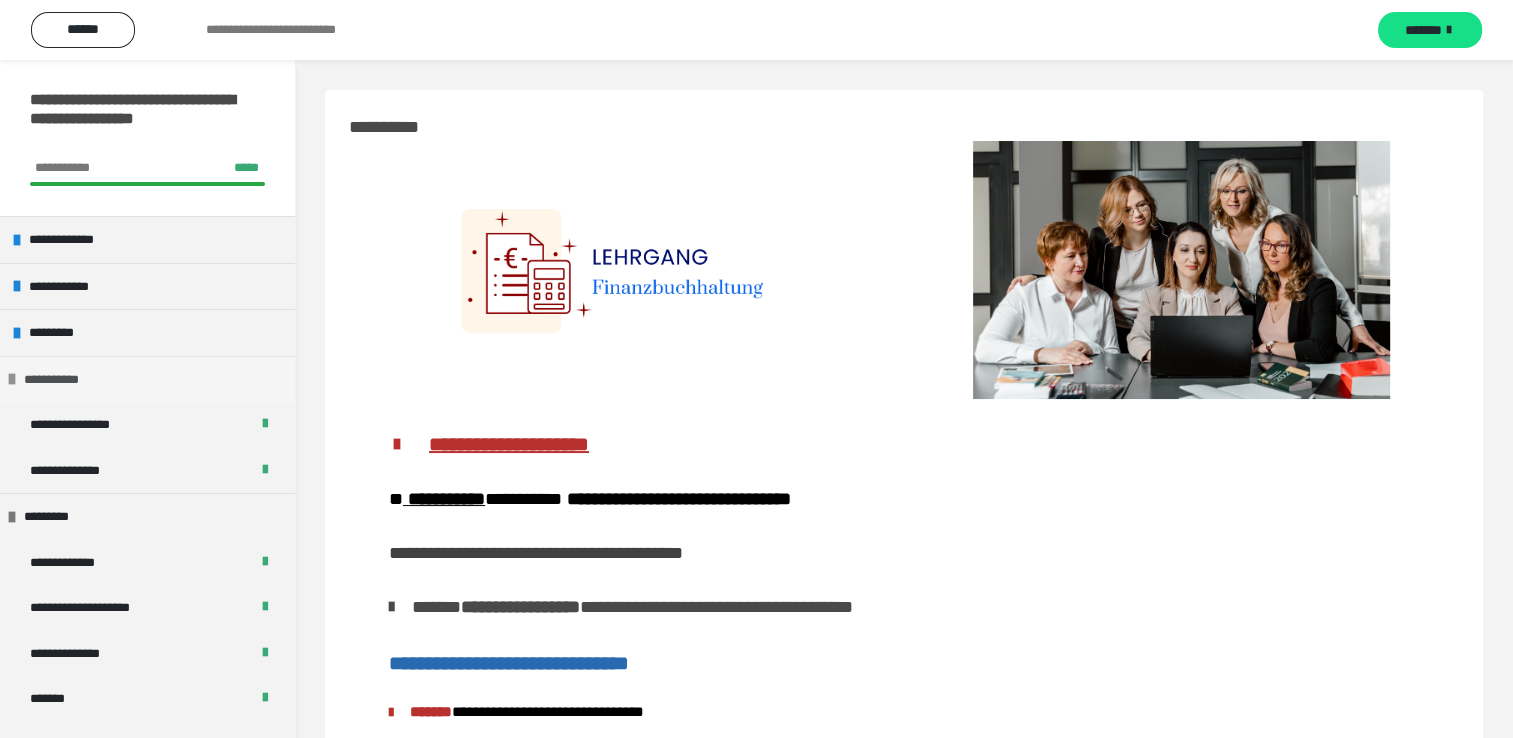 click on "**********" at bounding box center [67, 380] 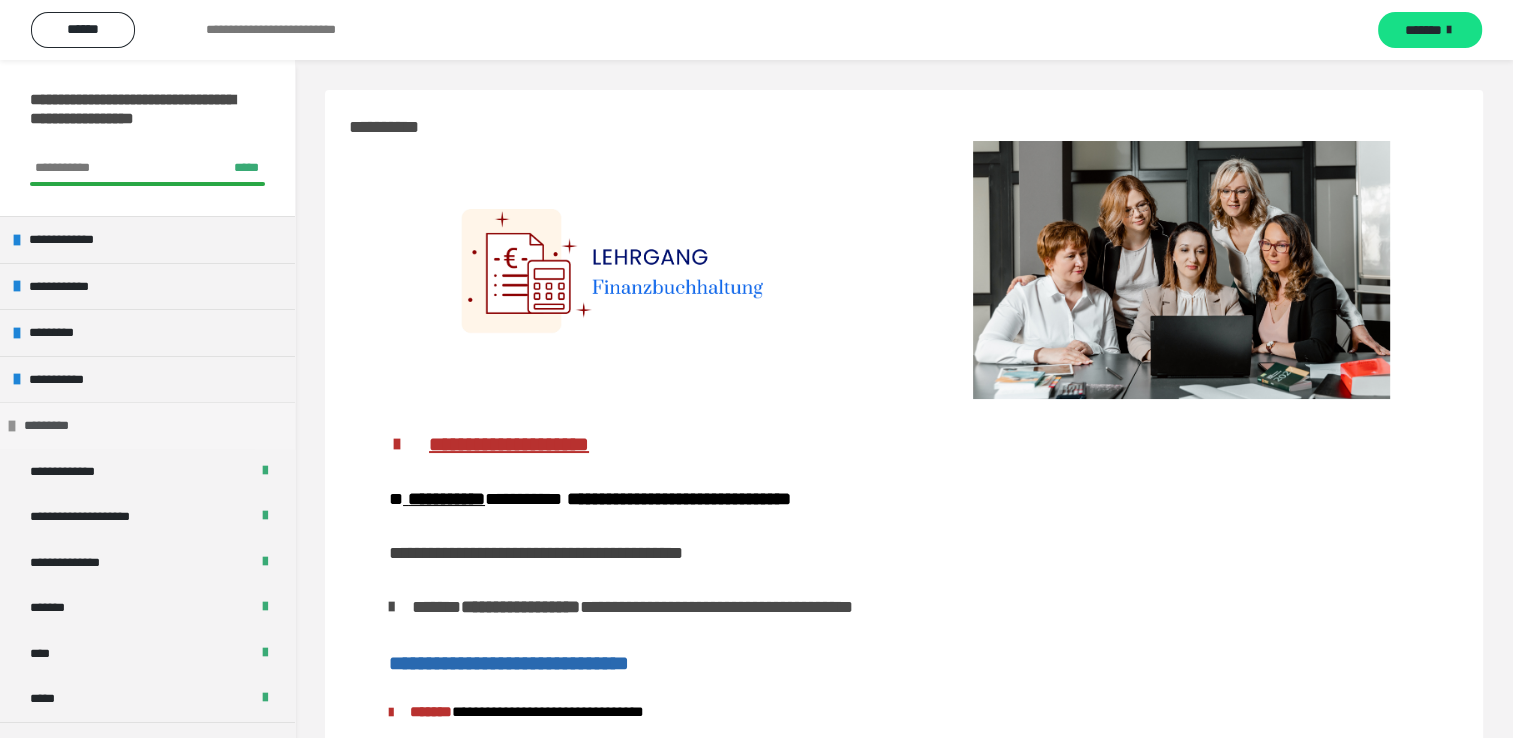 click on "*********" at bounding box center [147, 425] 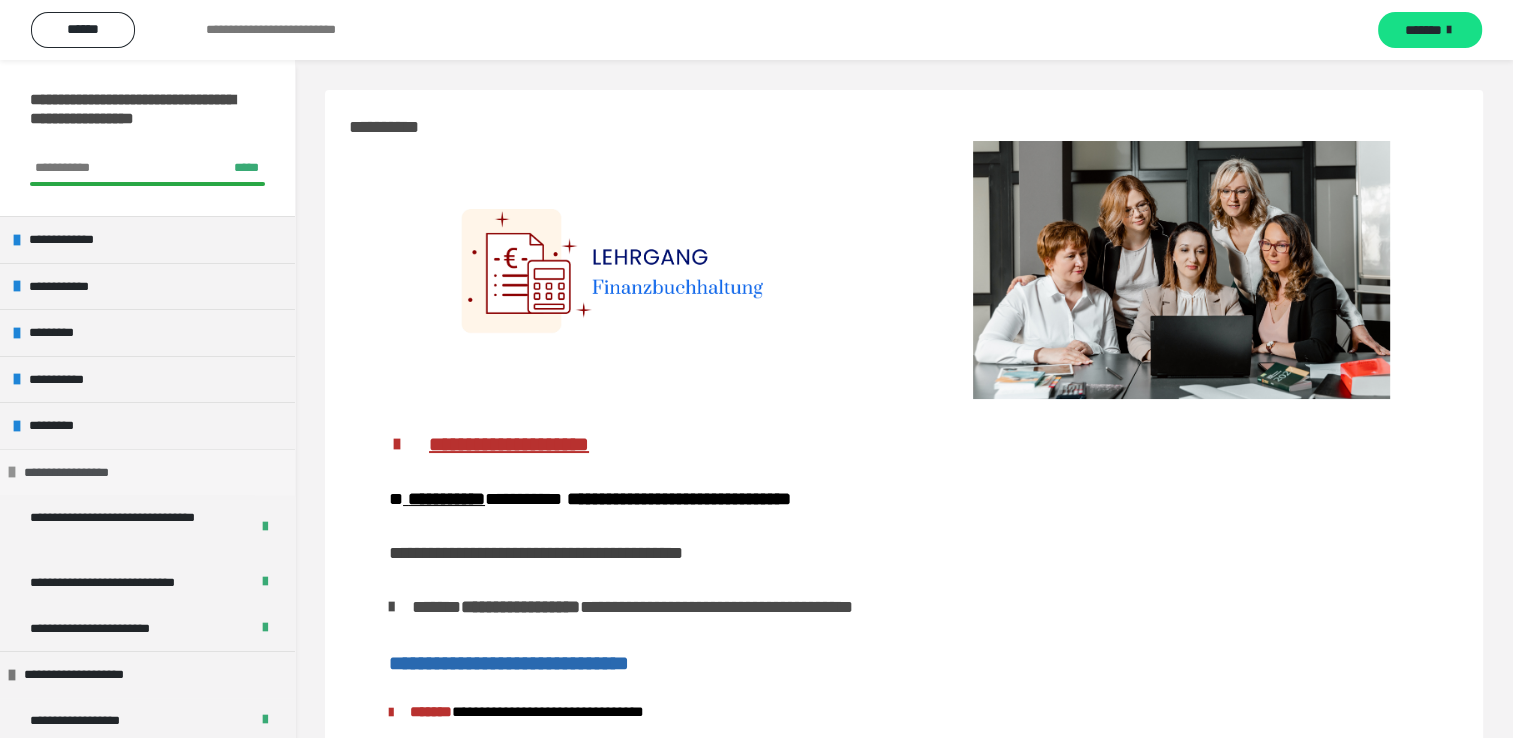 click on "**********" at bounding box center (82, 473) 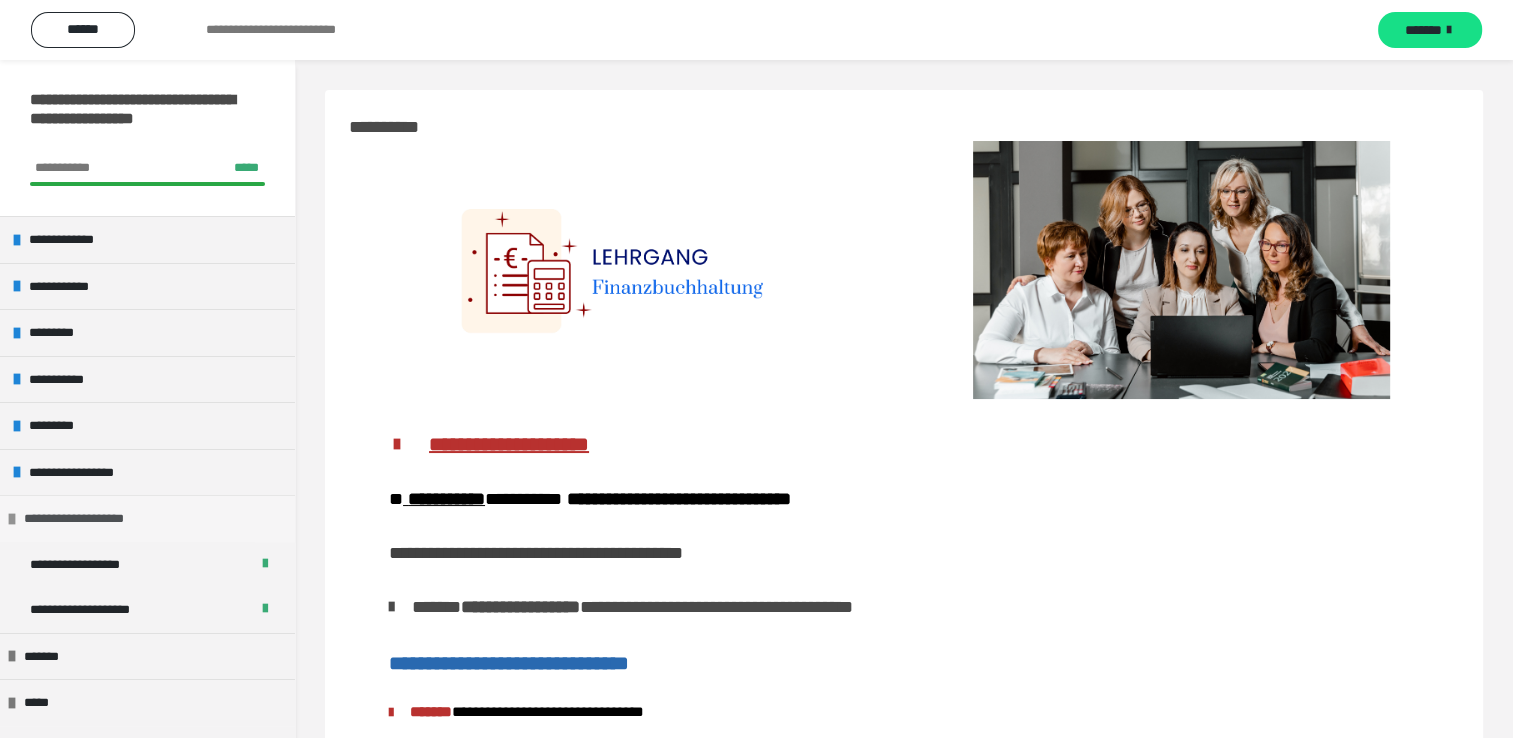click on "**********" at bounding box center (92, 519) 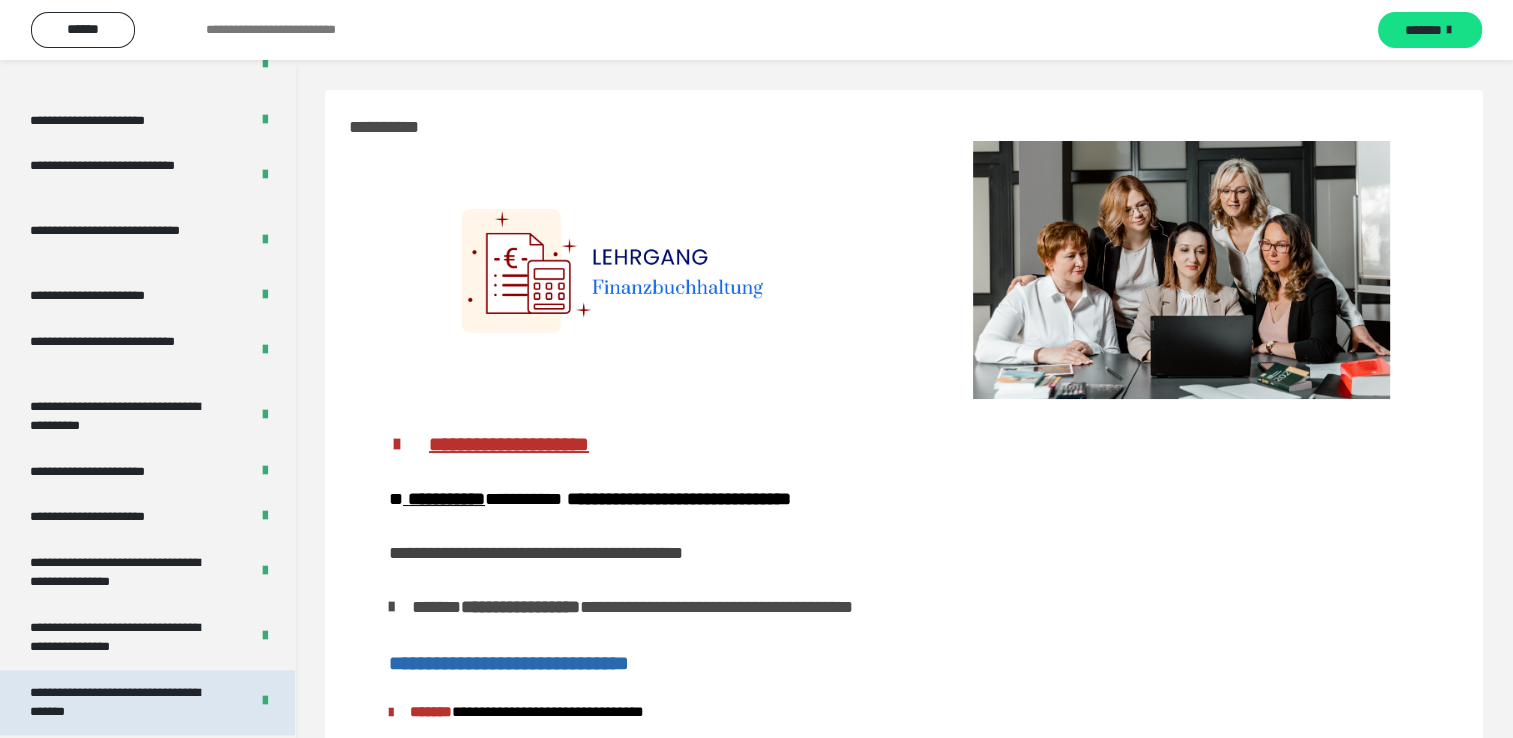 scroll, scrollTop: 2109, scrollLeft: 0, axis: vertical 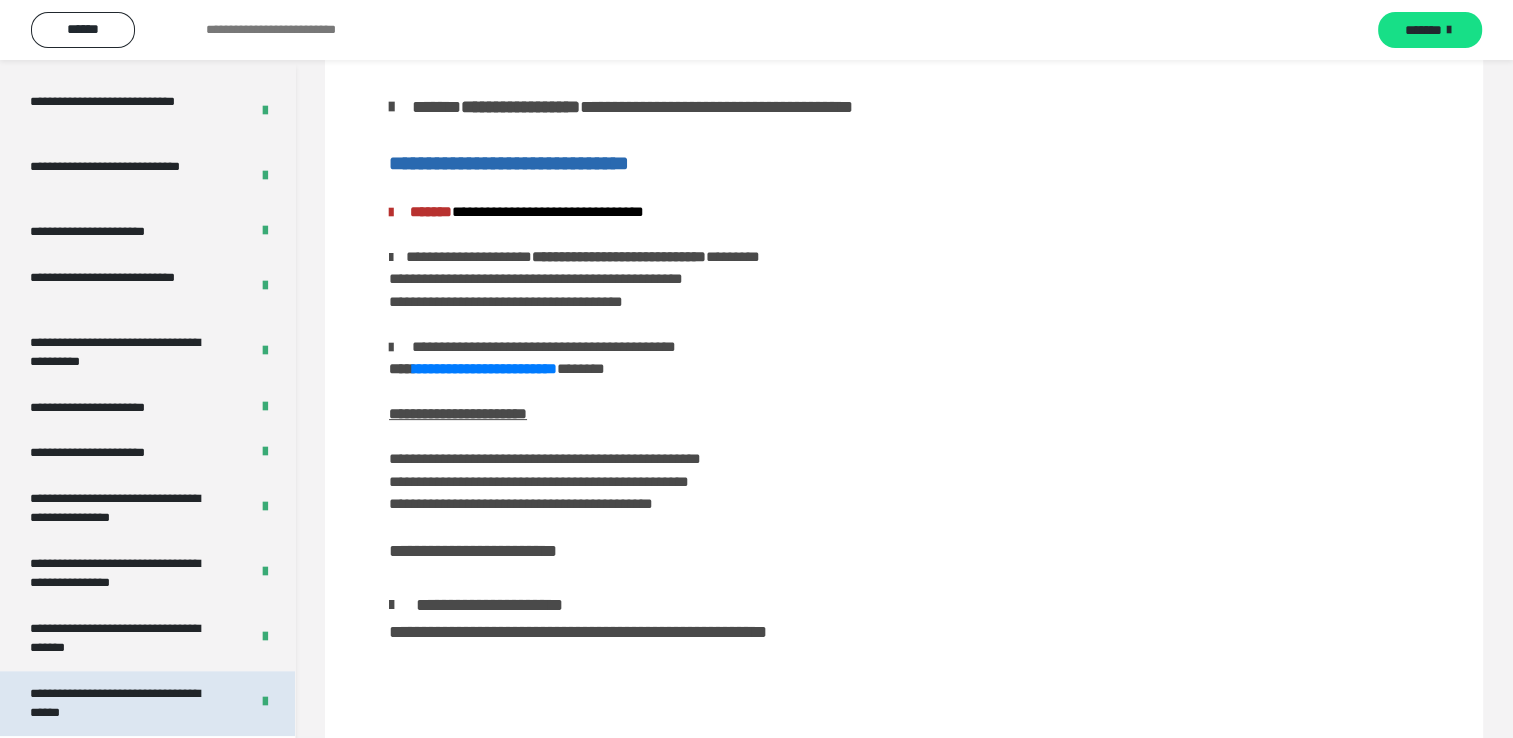 click on "**********" at bounding box center [124, 703] 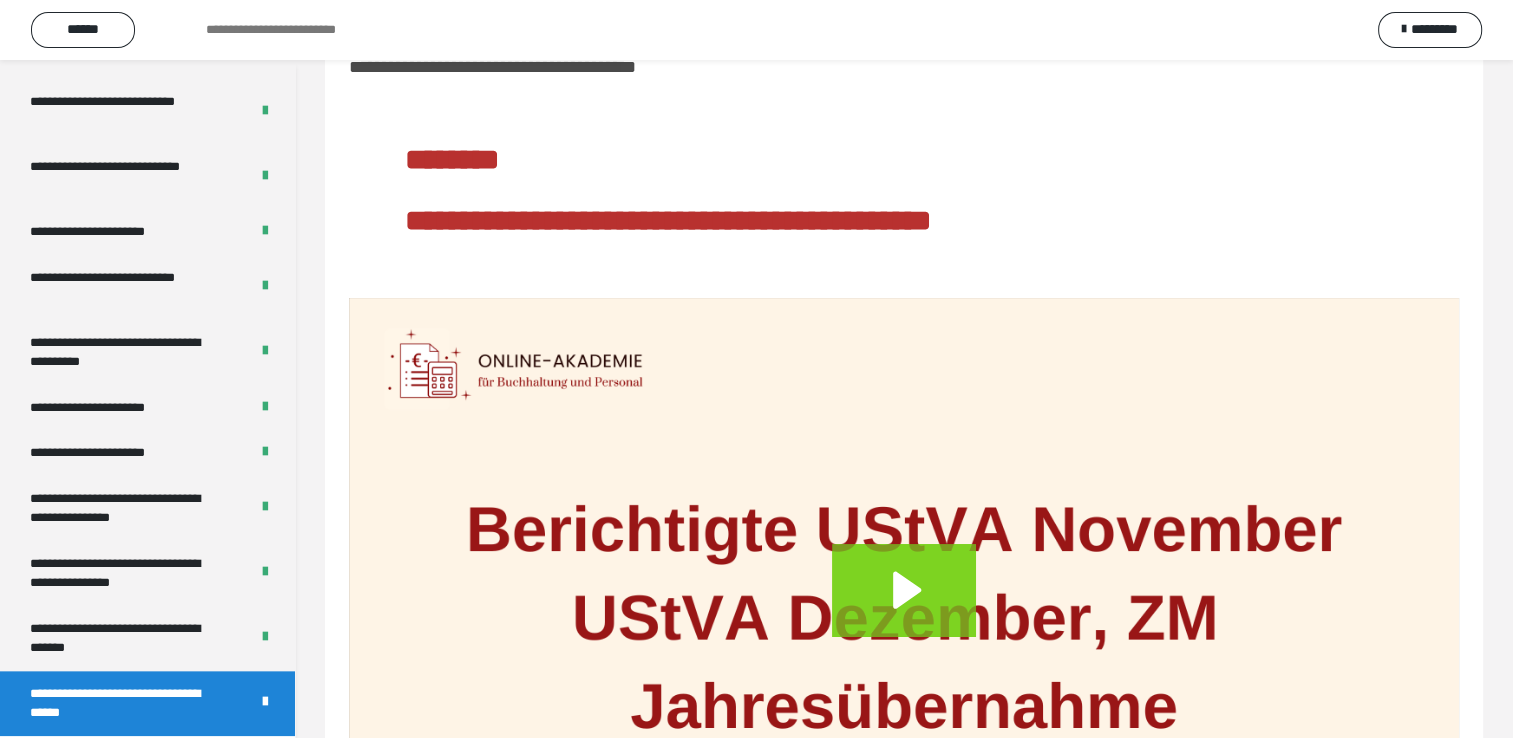 scroll, scrollTop: 260, scrollLeft: 0, axis: vertical 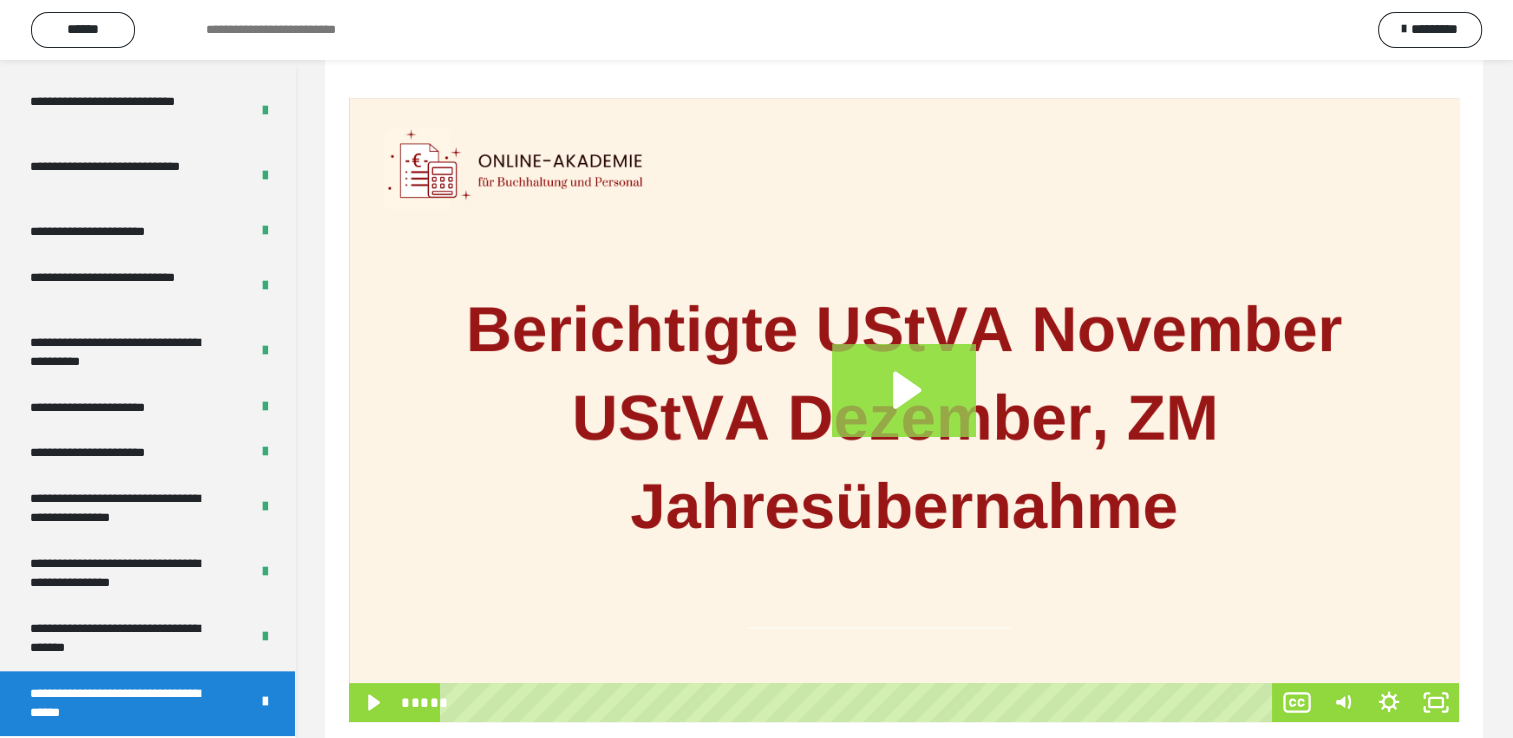 click 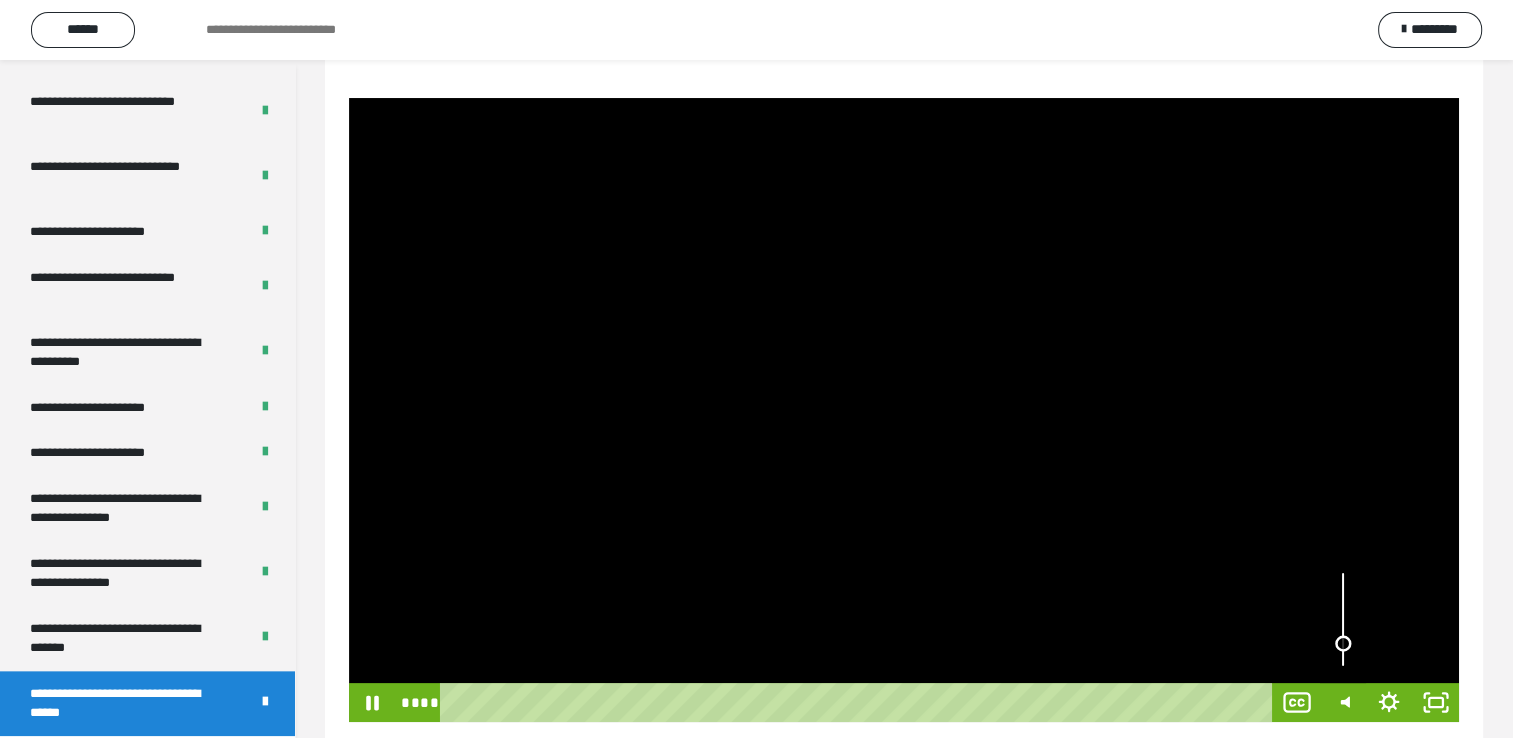 click at bounding box center [1343, 619] 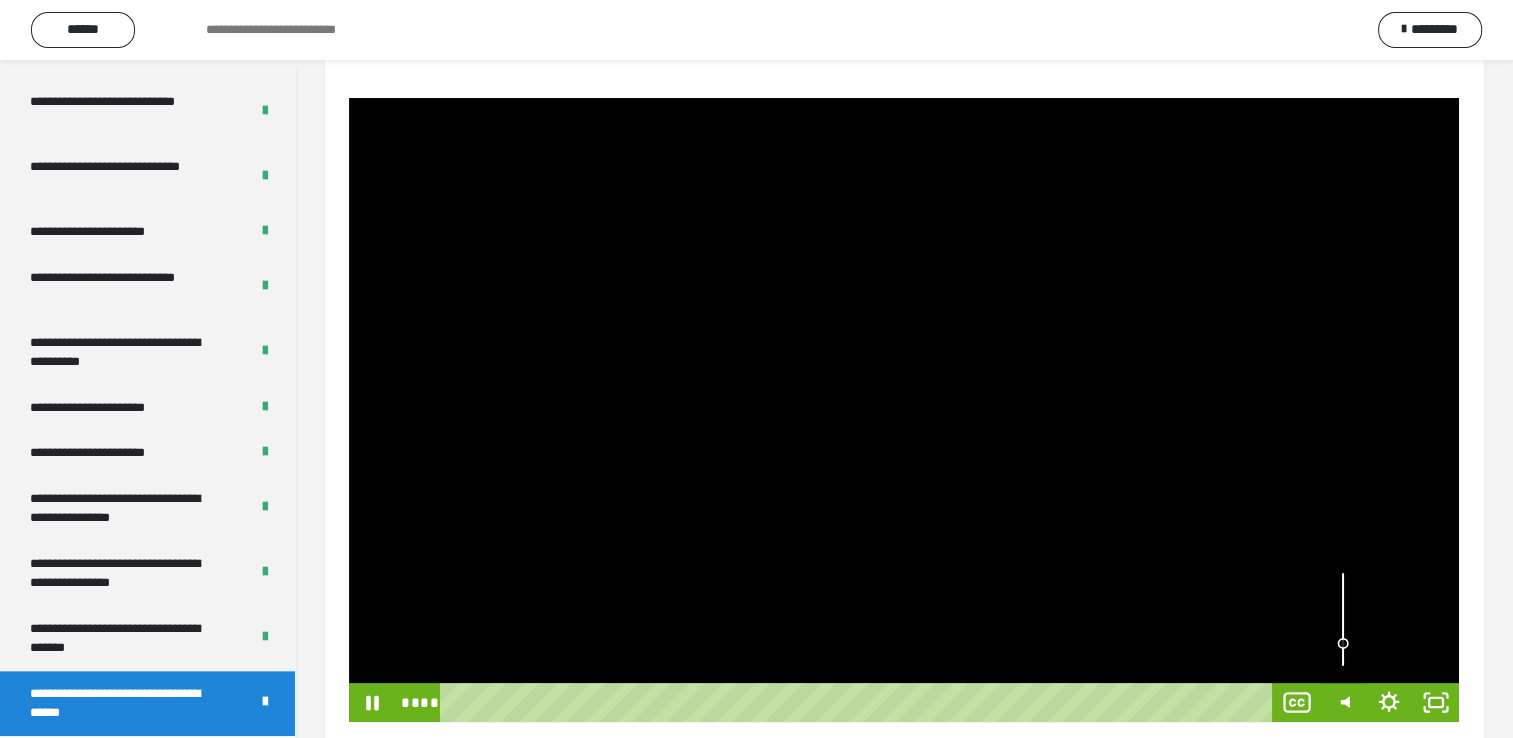 click at bounding box center [1343, 643] 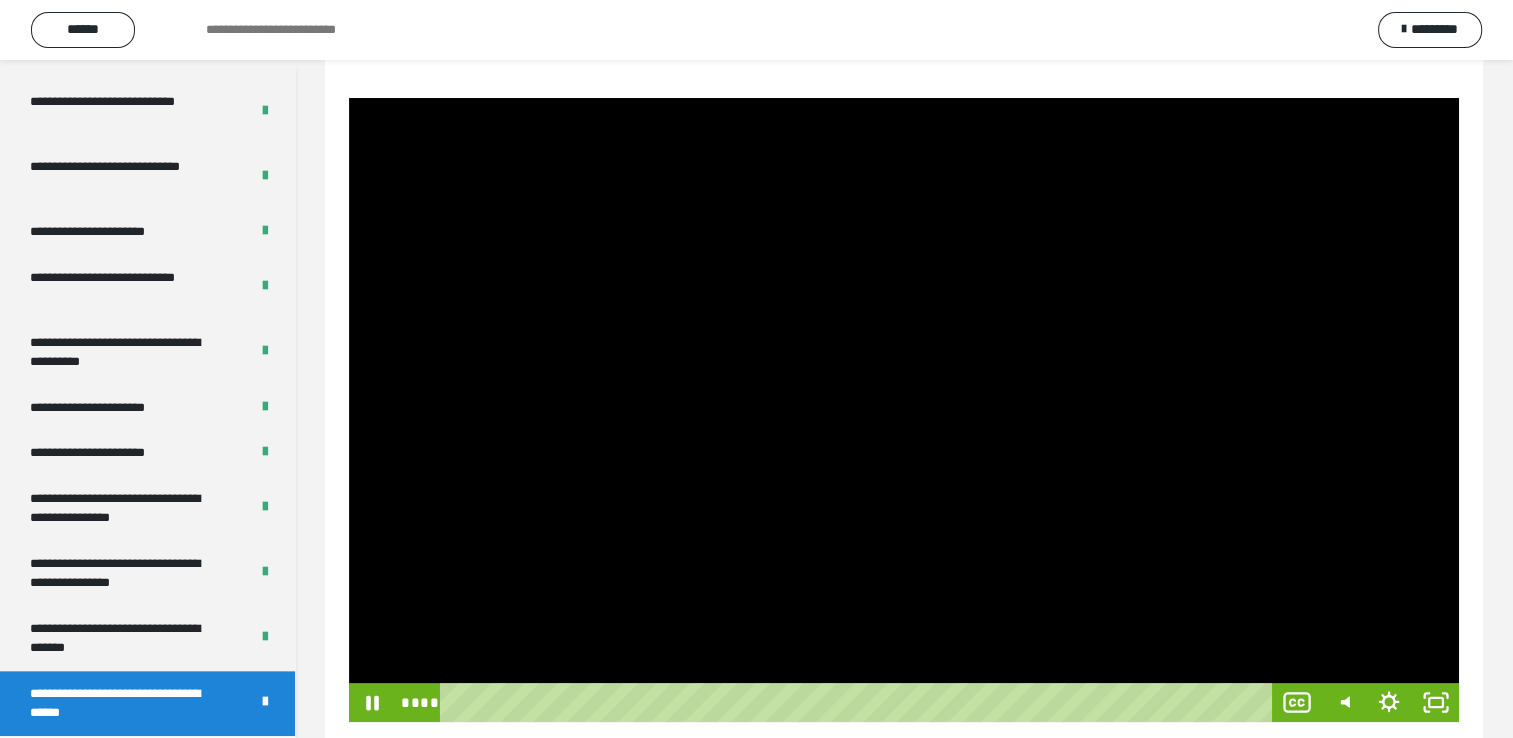 click at bounding box center [904, 410] 